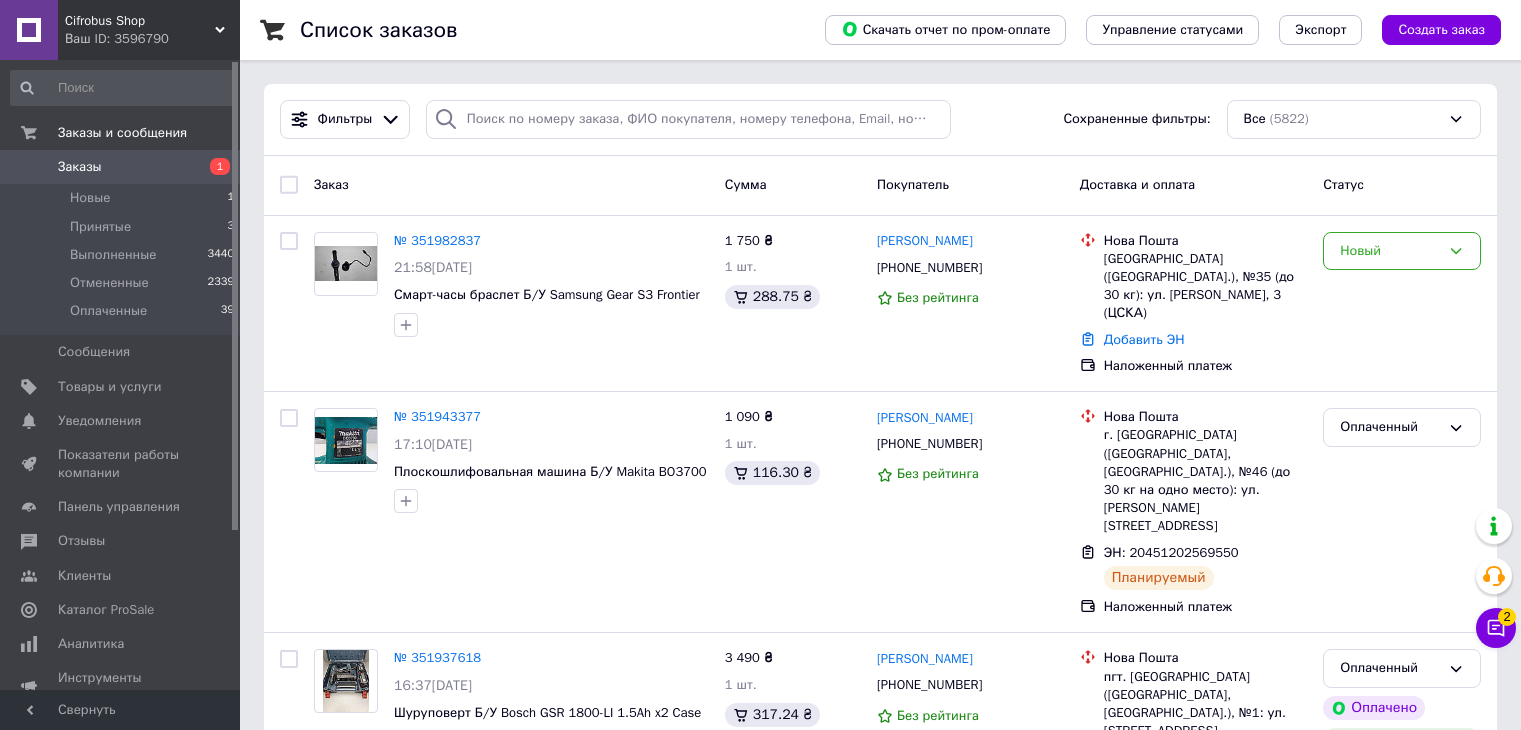 scroll, scrollTop: 0, scrollLeft: 0, axis: both 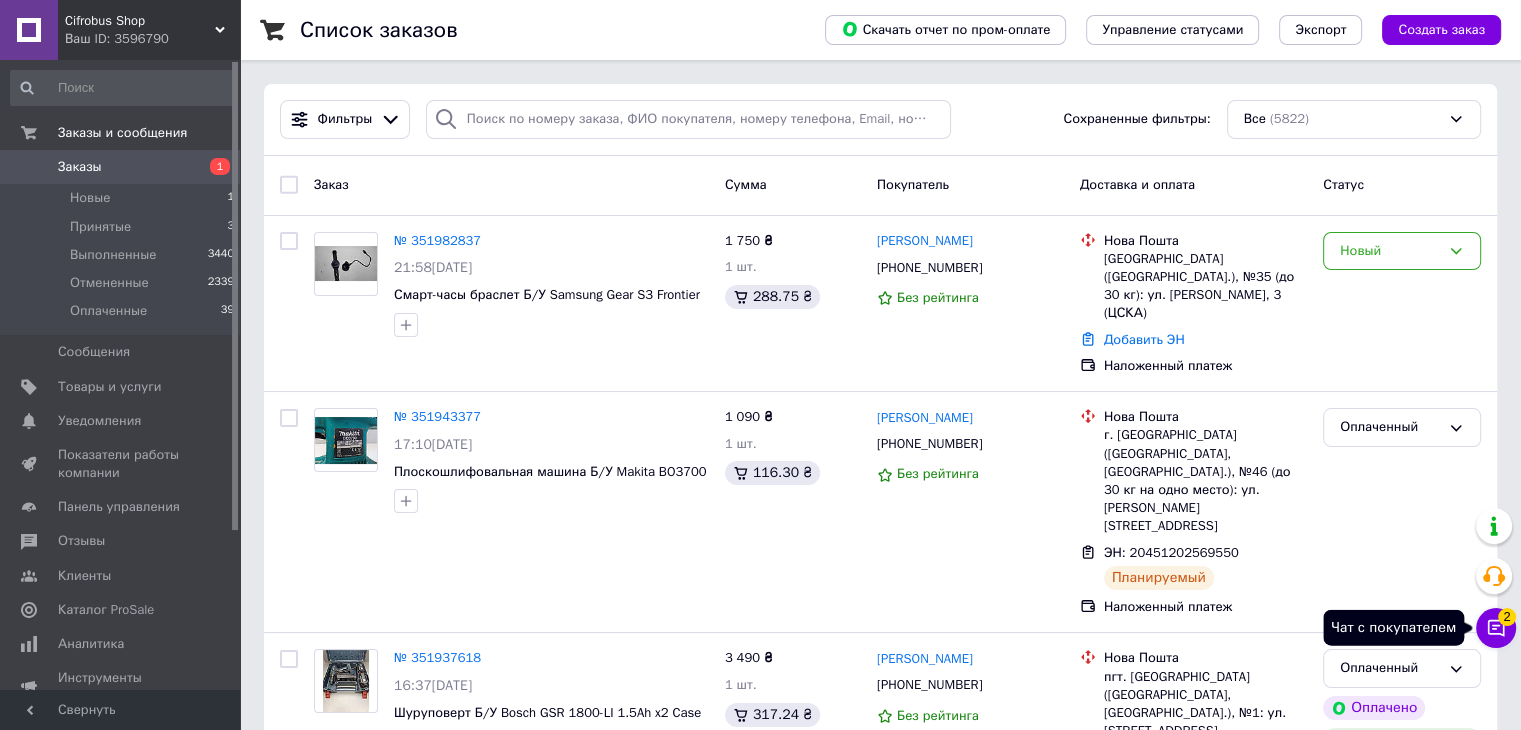 click on "Чат с покупателем 2" at bounding box center (1496, 628) 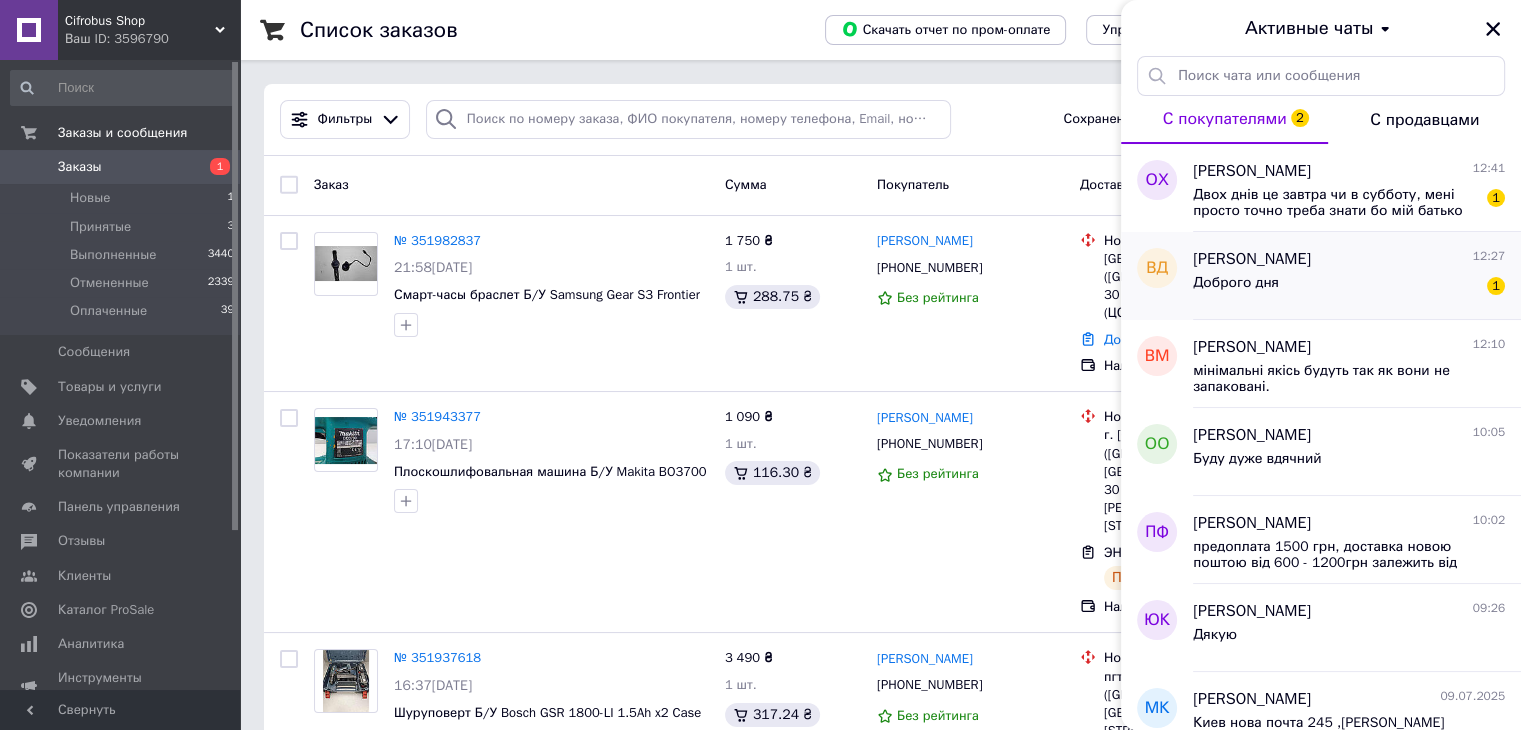click on "Доброго дня 1" at bounding box center [1349, 287] 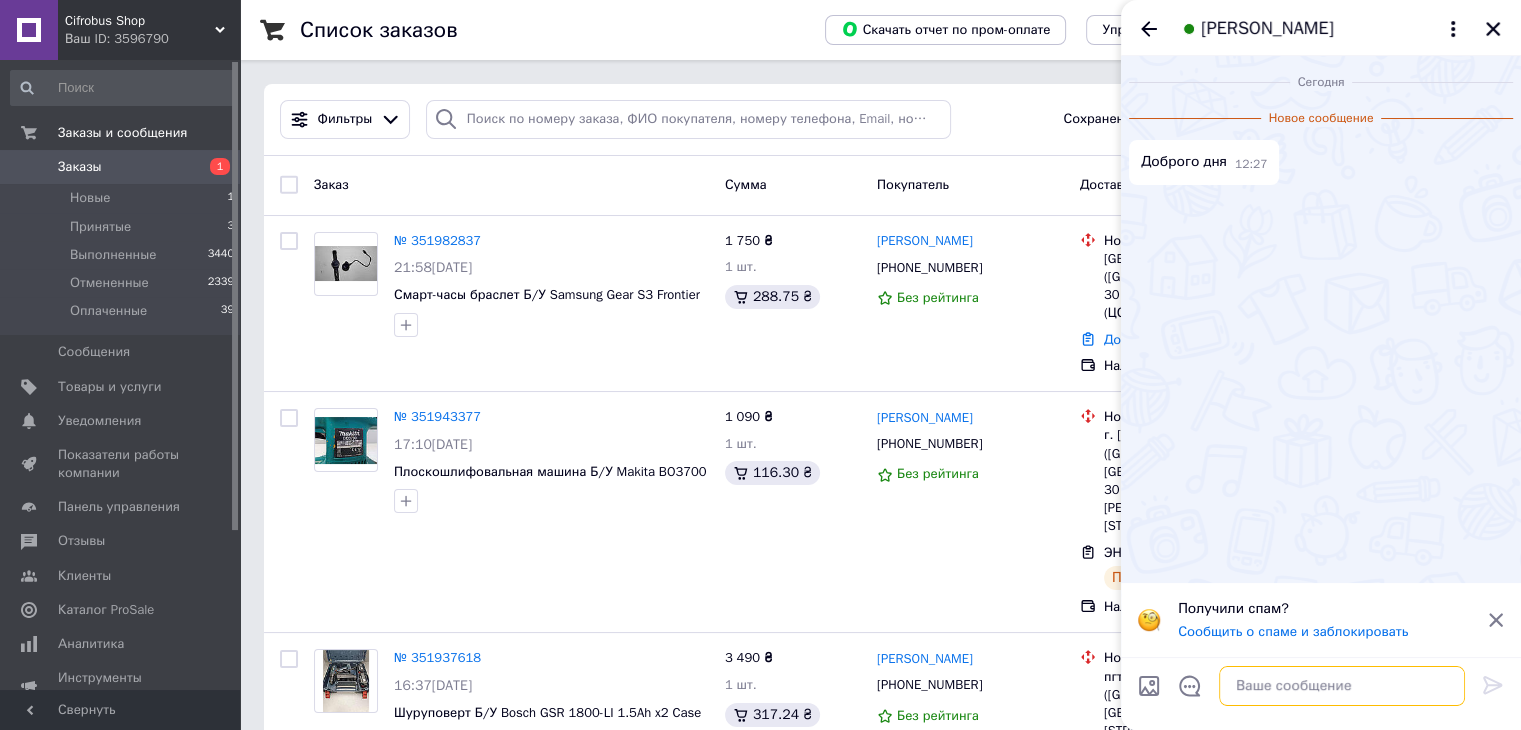 click at bounding box center (1342, 686) 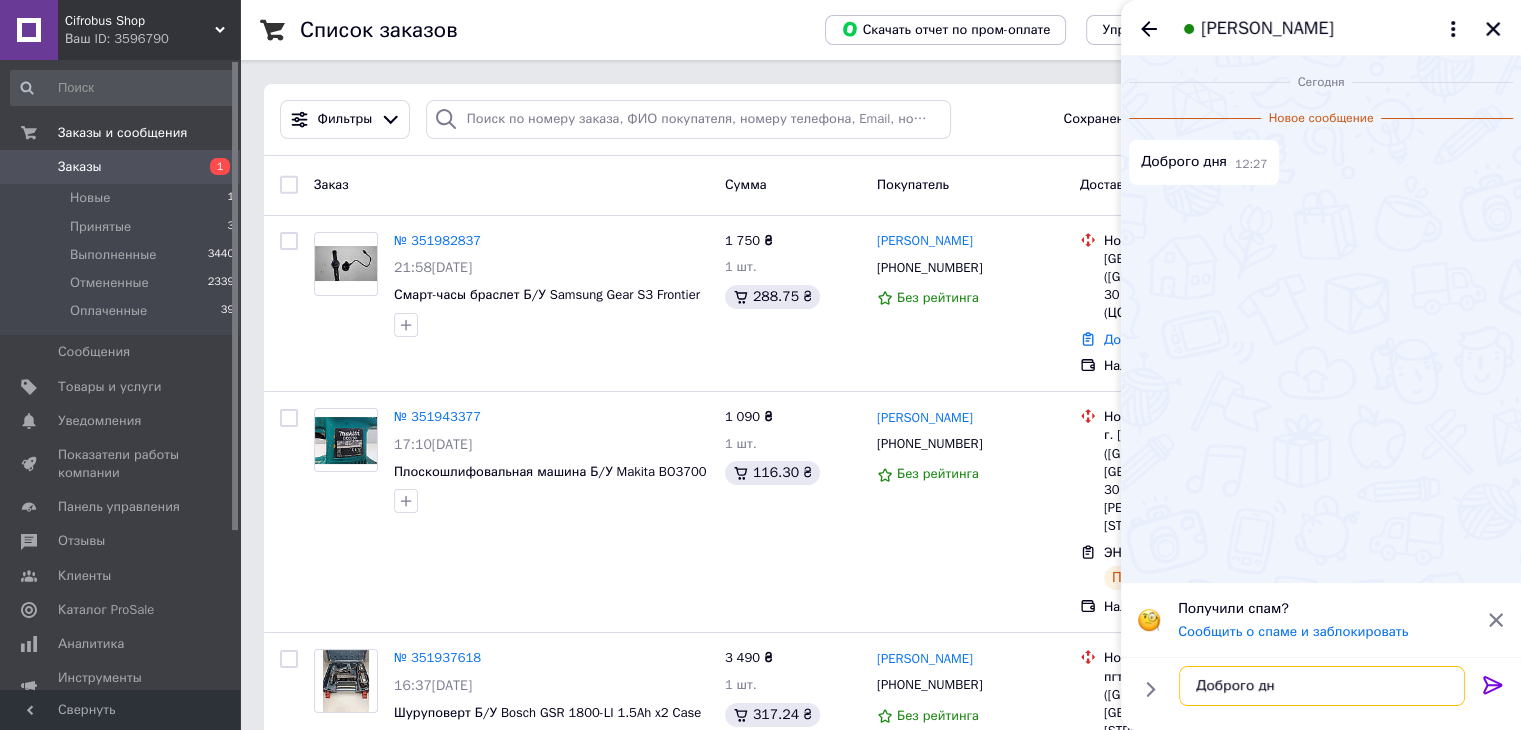 type on "Доброго дня" 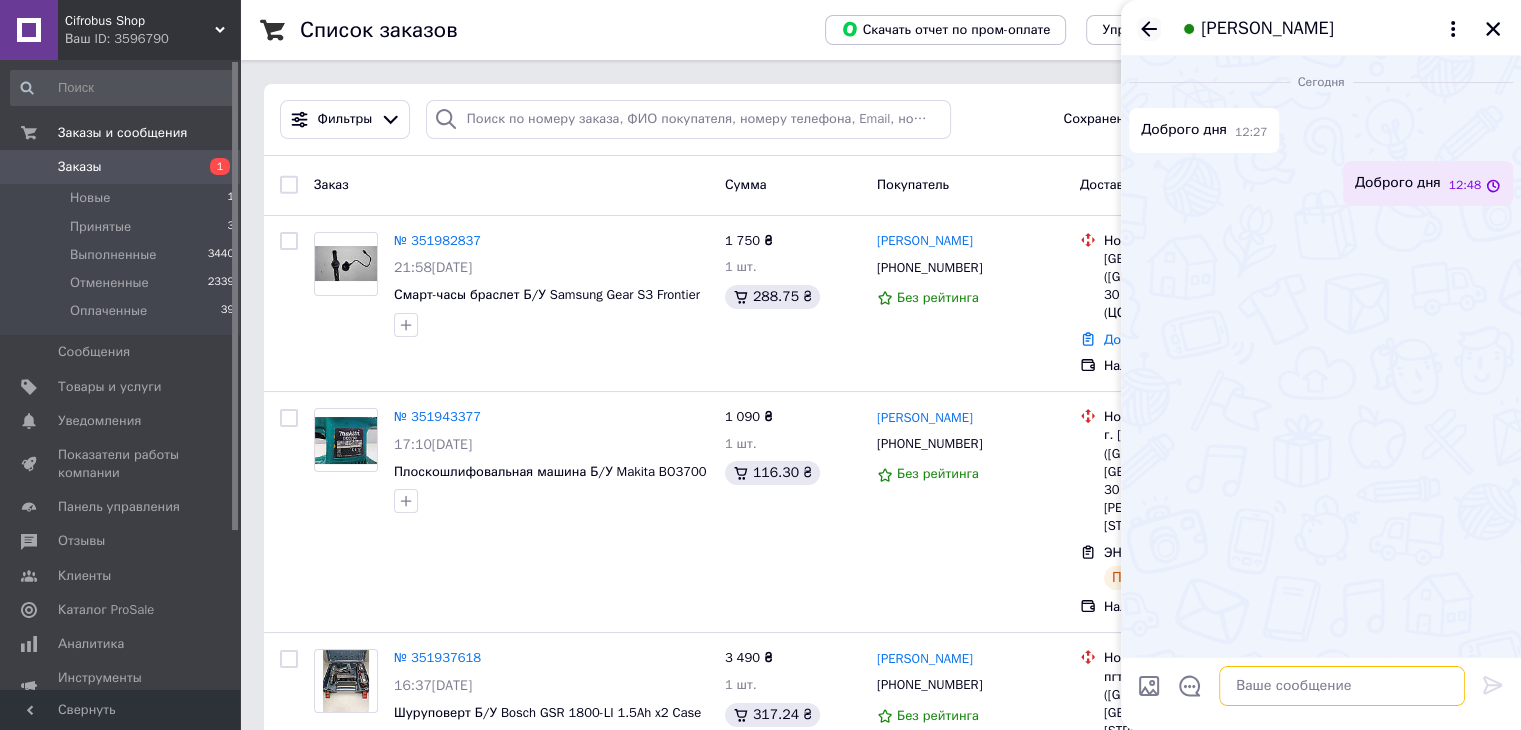 type 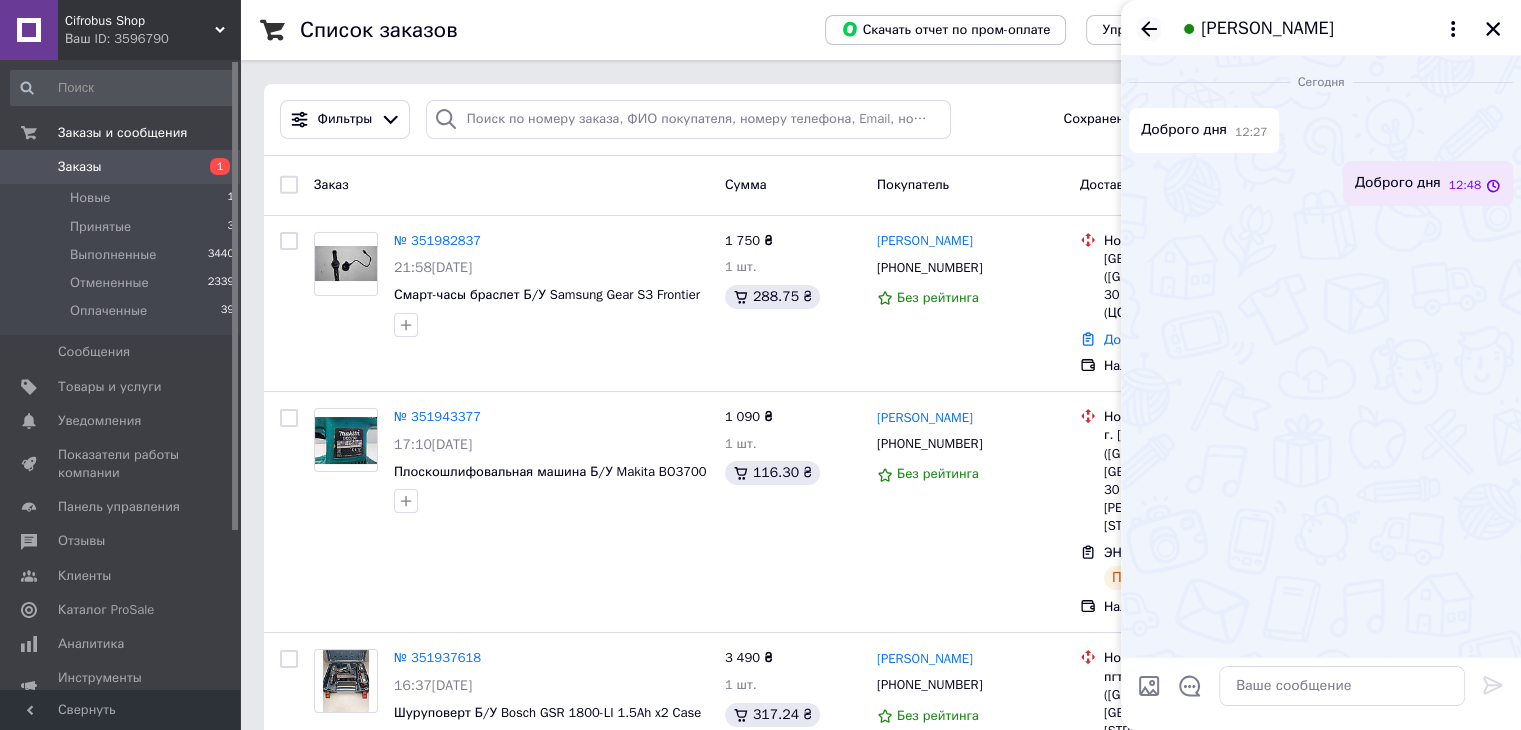 click 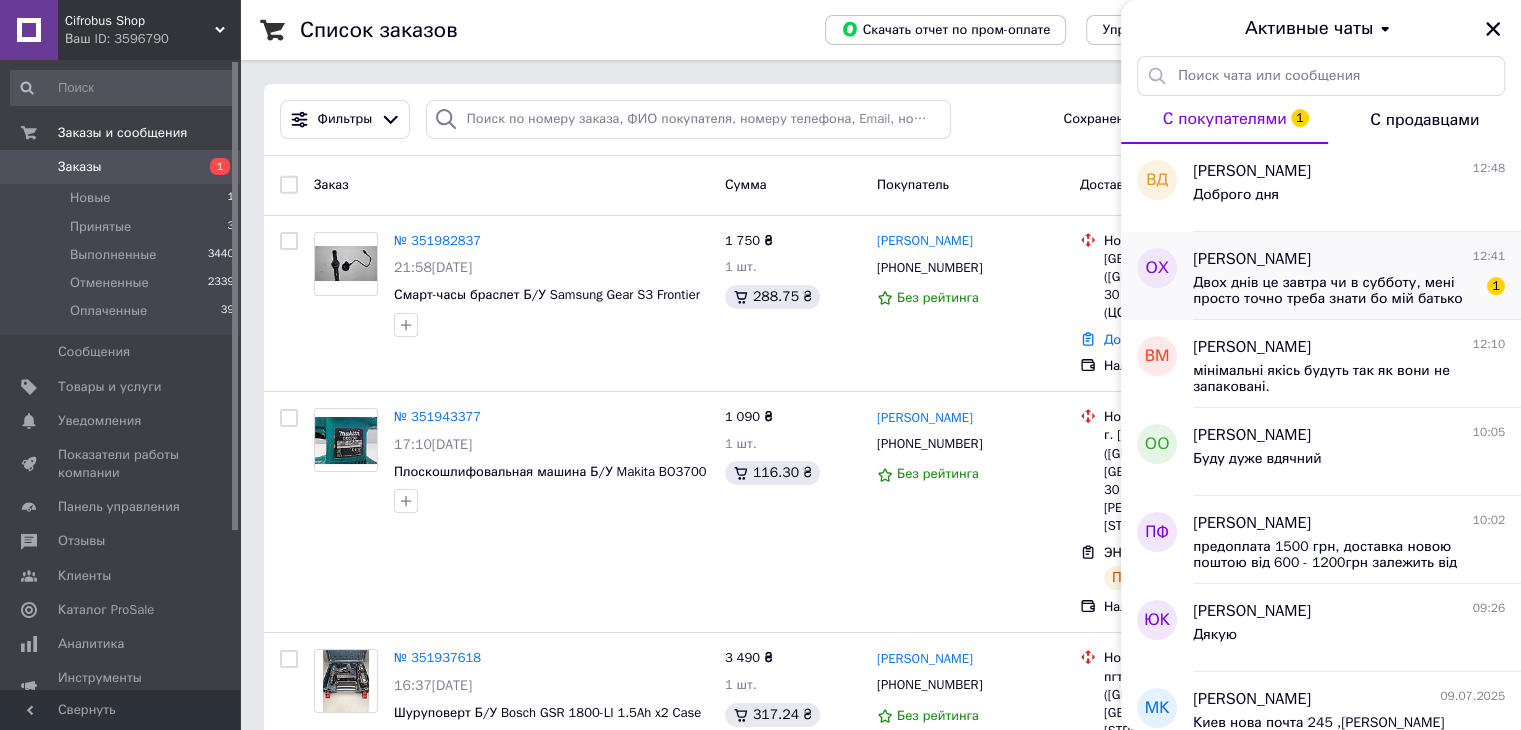 click on "Двох днів це завтра чи в субботу, мені просто точно треба знати бо мій  батько потім сам не розбереться. Дякую за розуміння." at bounding box center [1335, 291] 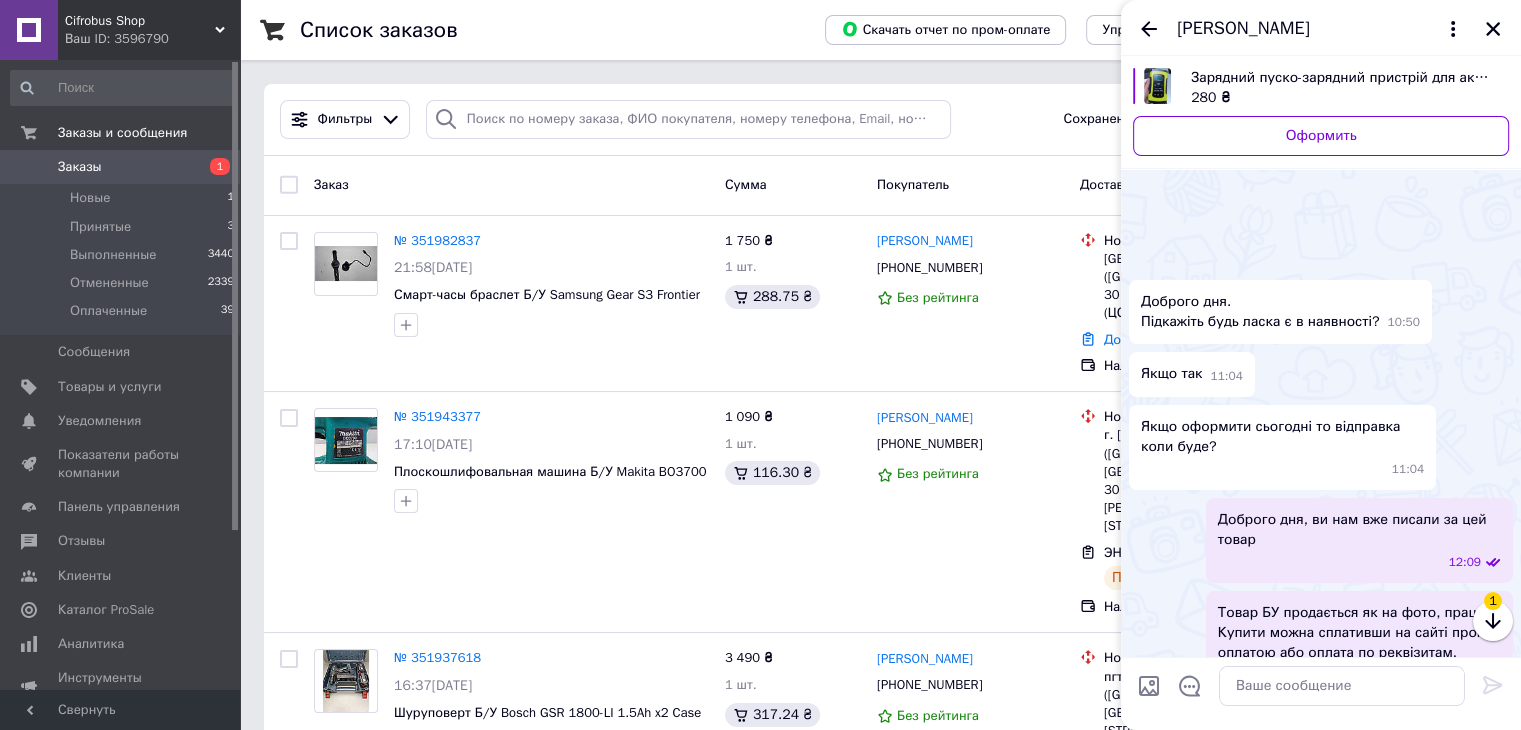 scroll, scrollTop: 270, scrollLeft: 0, axis: vertical 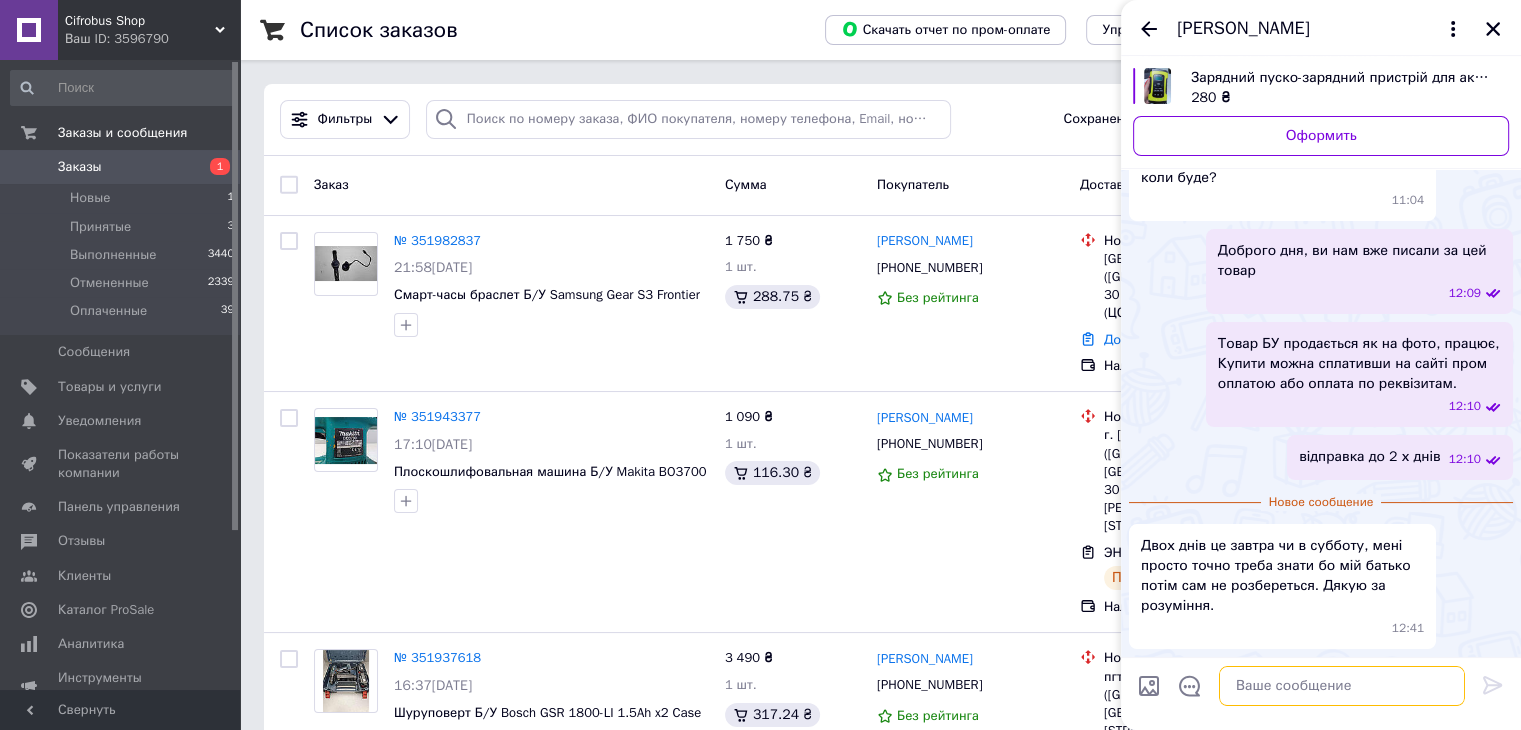 click at bounding box center [1342, 686] 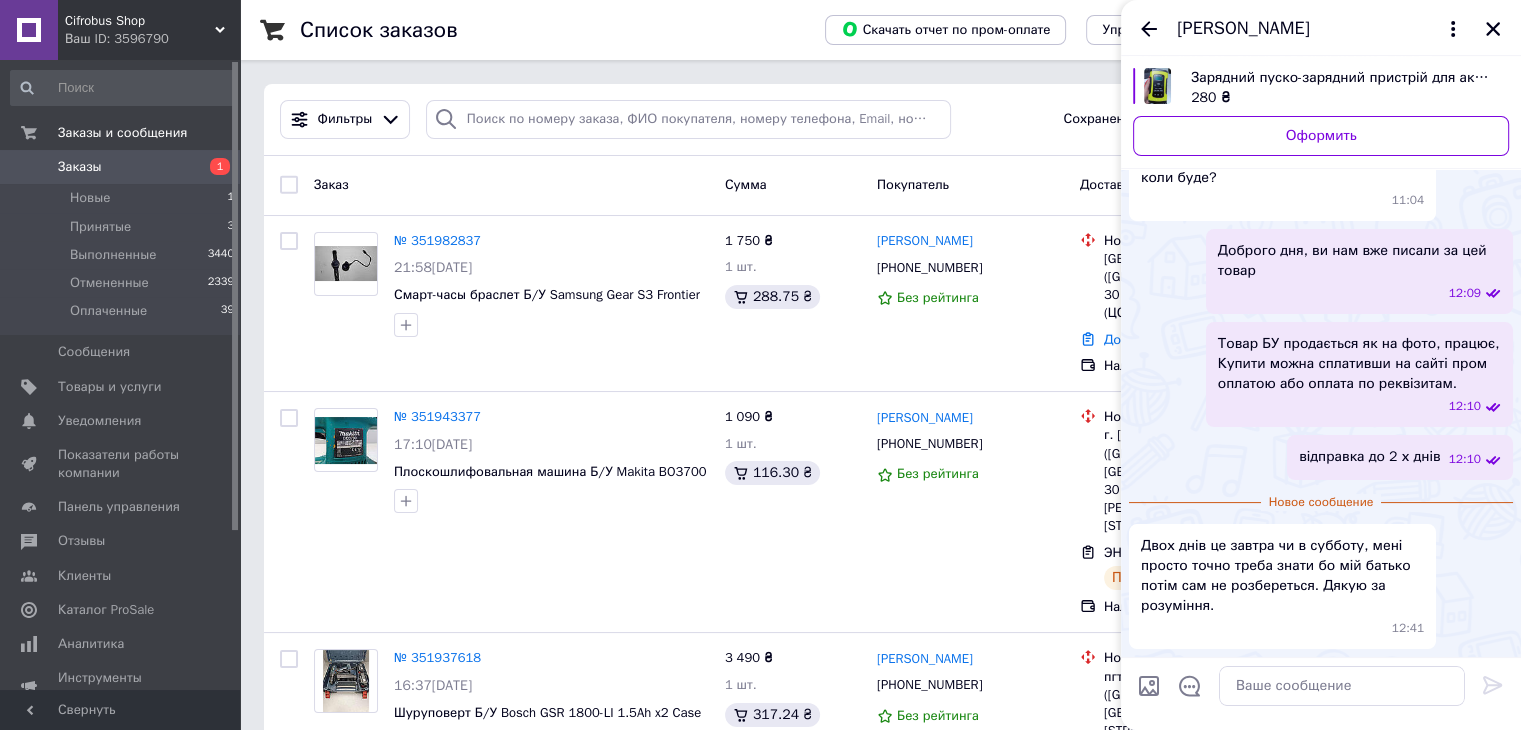 click on "Зарядний пуско-зарядний пристрій для акумуляторів Б/У Foxsur FBC1205D" at bounding box center [1342, 78] 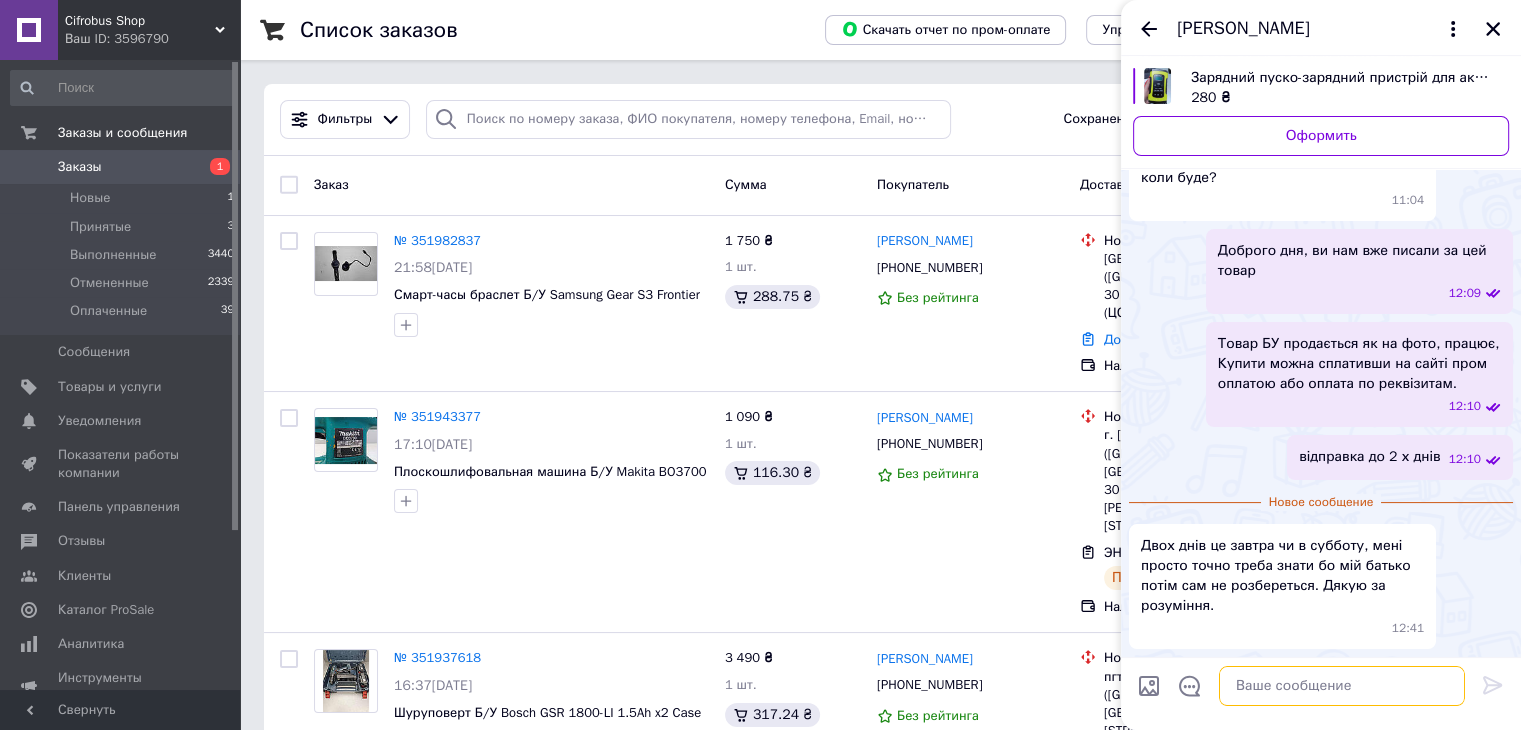 click at bounding box center (1342, 686) 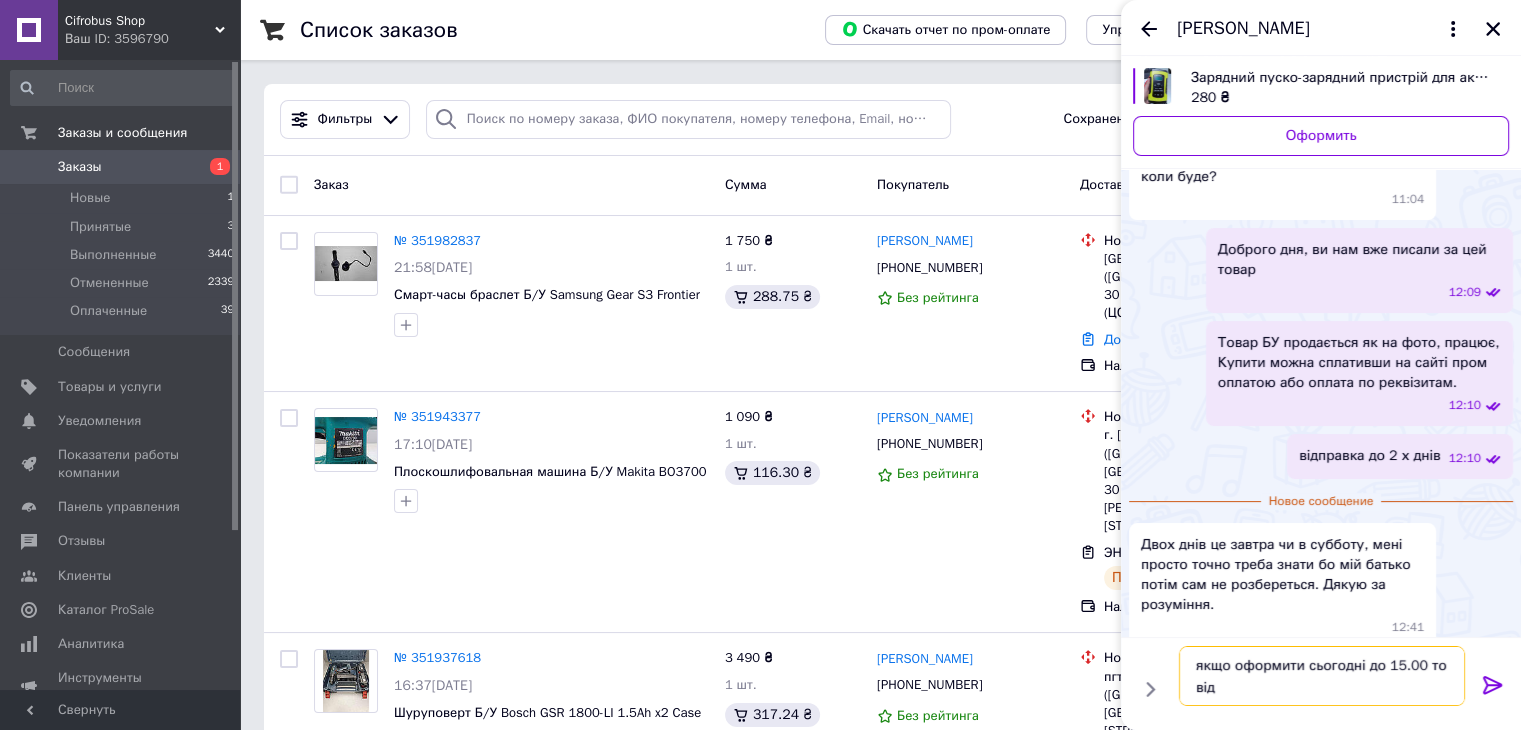 click on "якщо оформити сьогодні до 15.00 то від" at bounding box center [1322, 676] 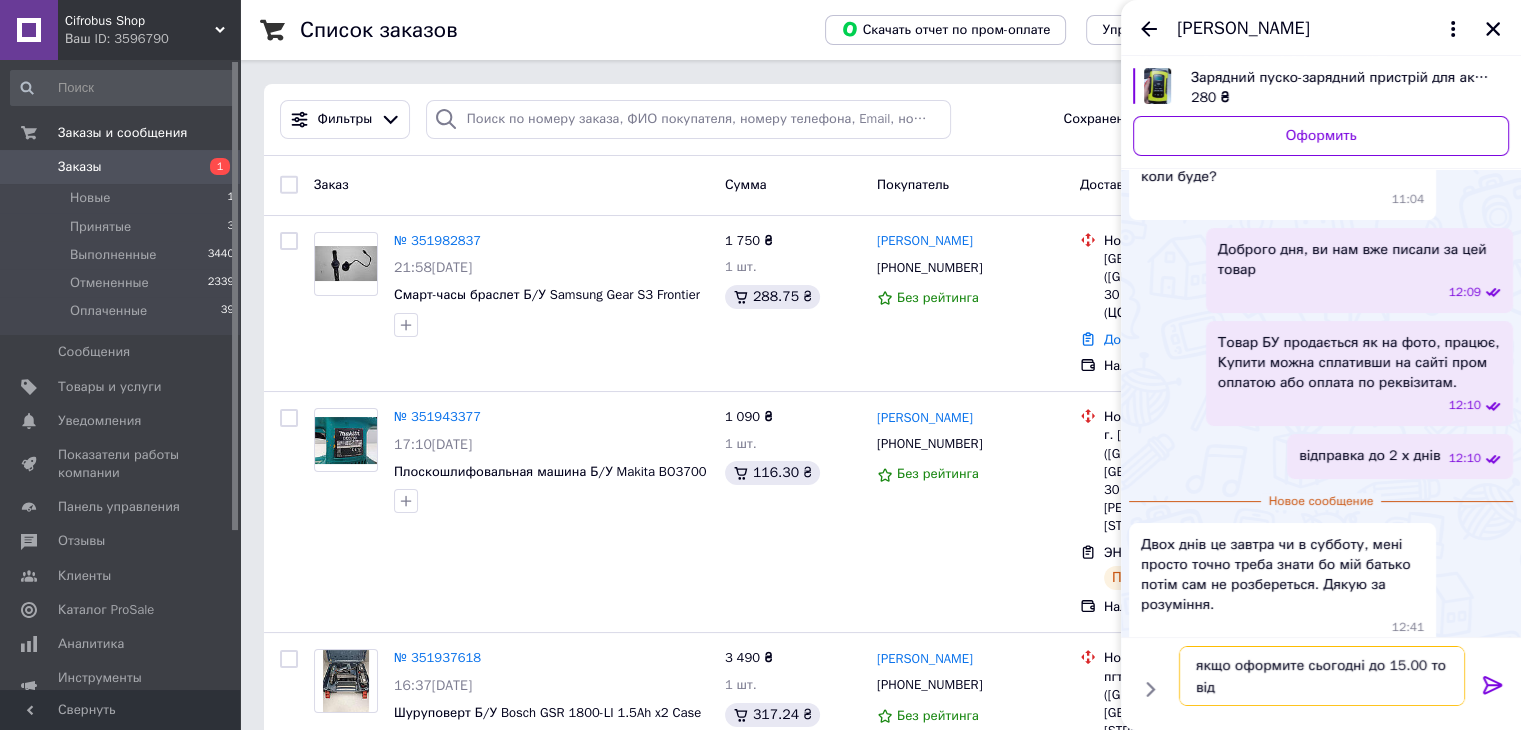 click on "якщо оформите сьогодні до 15.00 то від" at bounding box center [1322, 676] 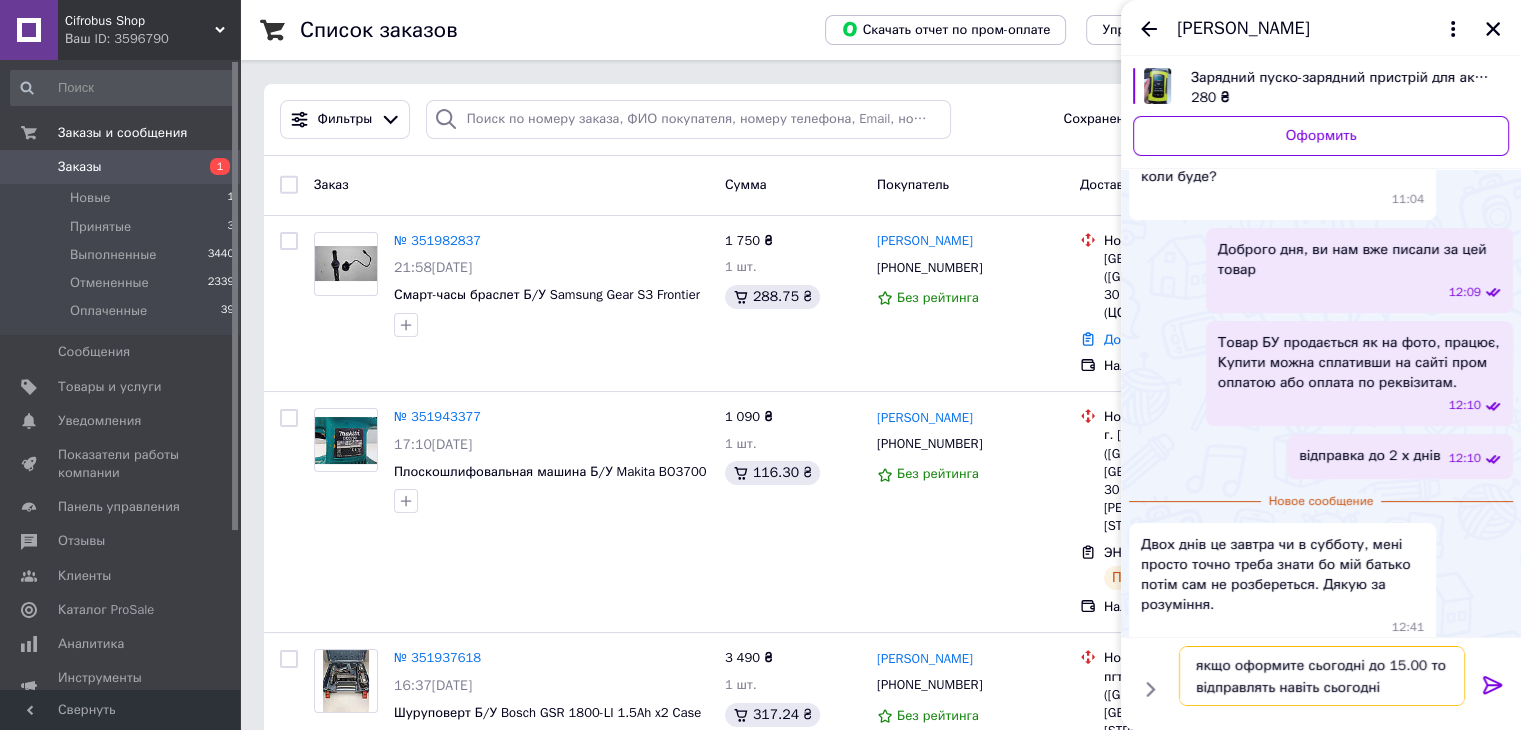 type on "якщо оформите сьогодні до 15.00 то відправлять навіть сьогодні" 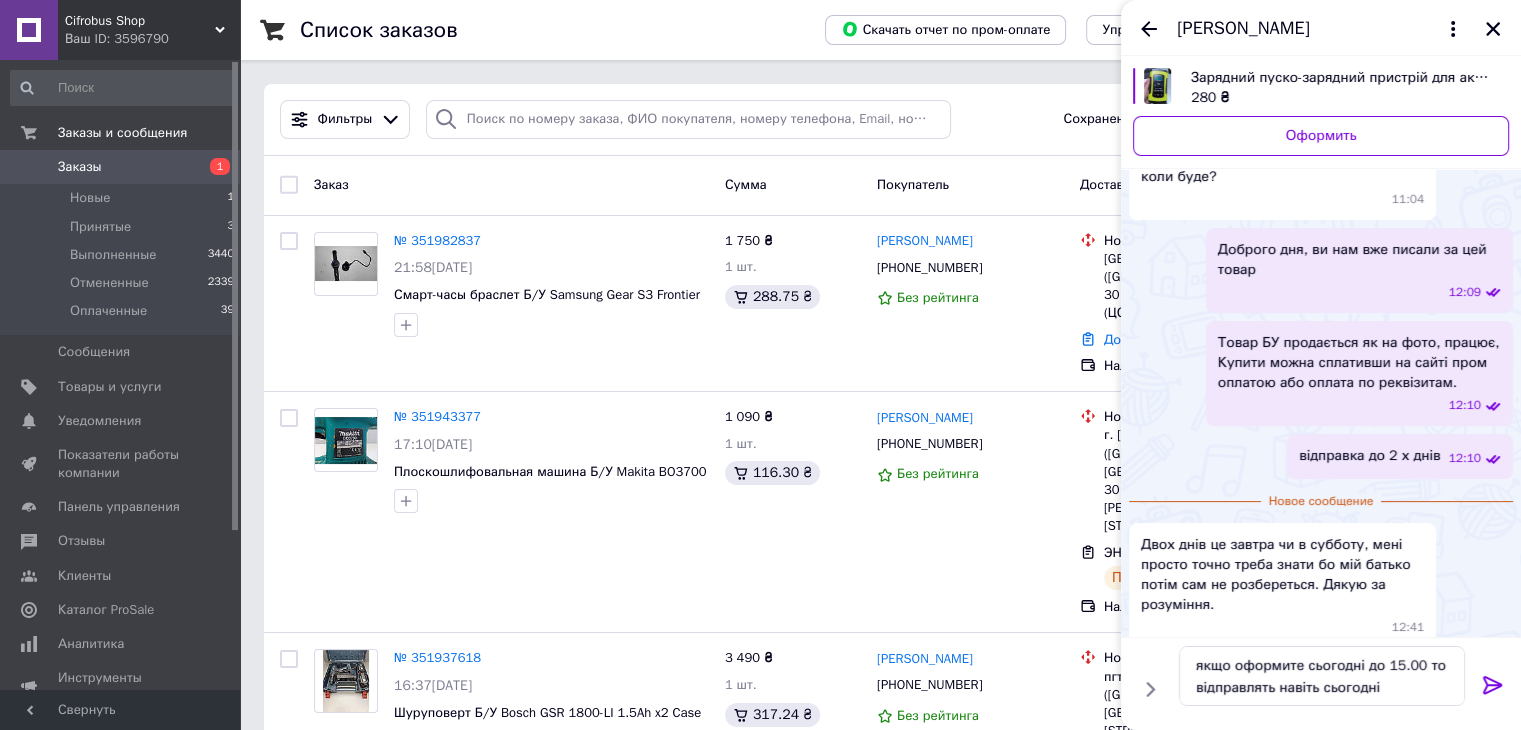 click 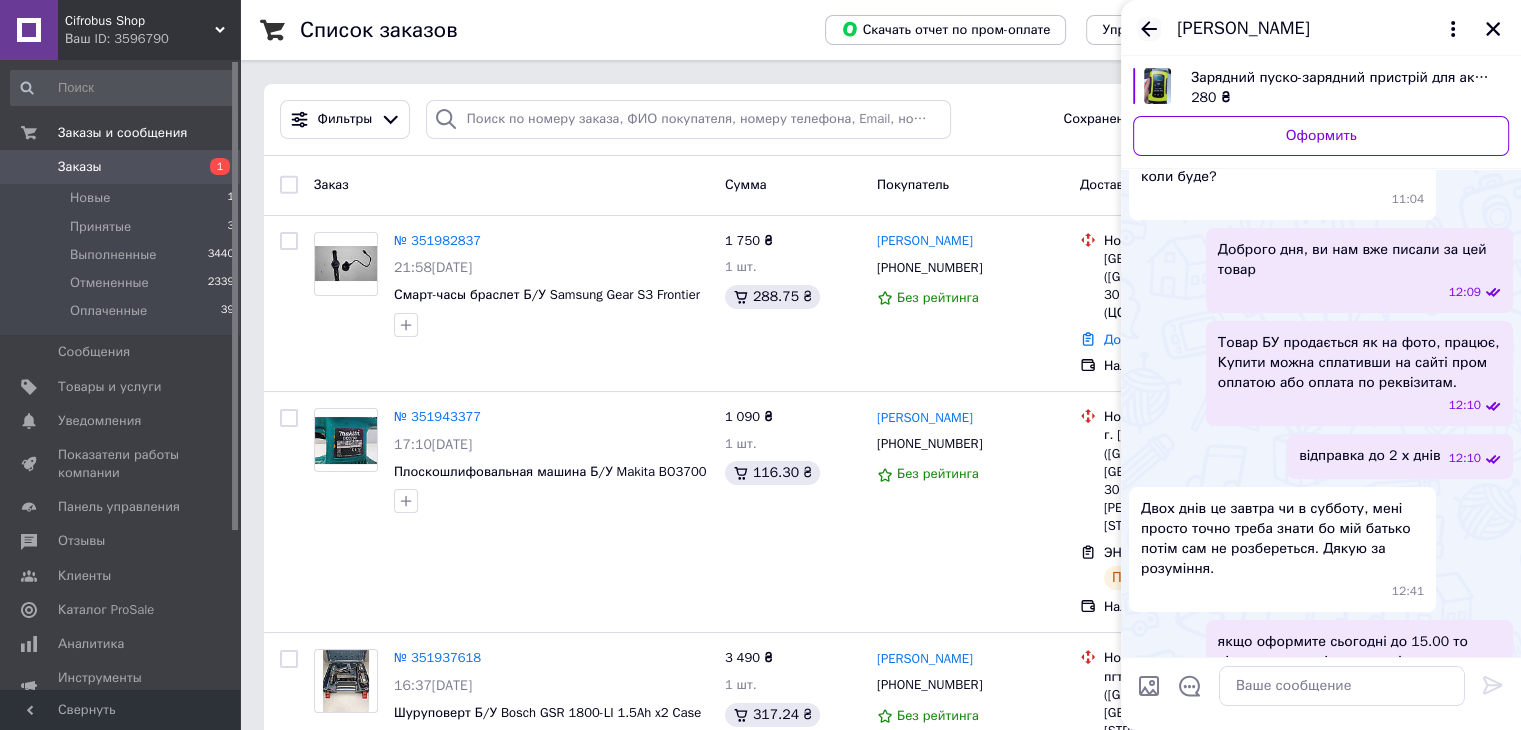 click 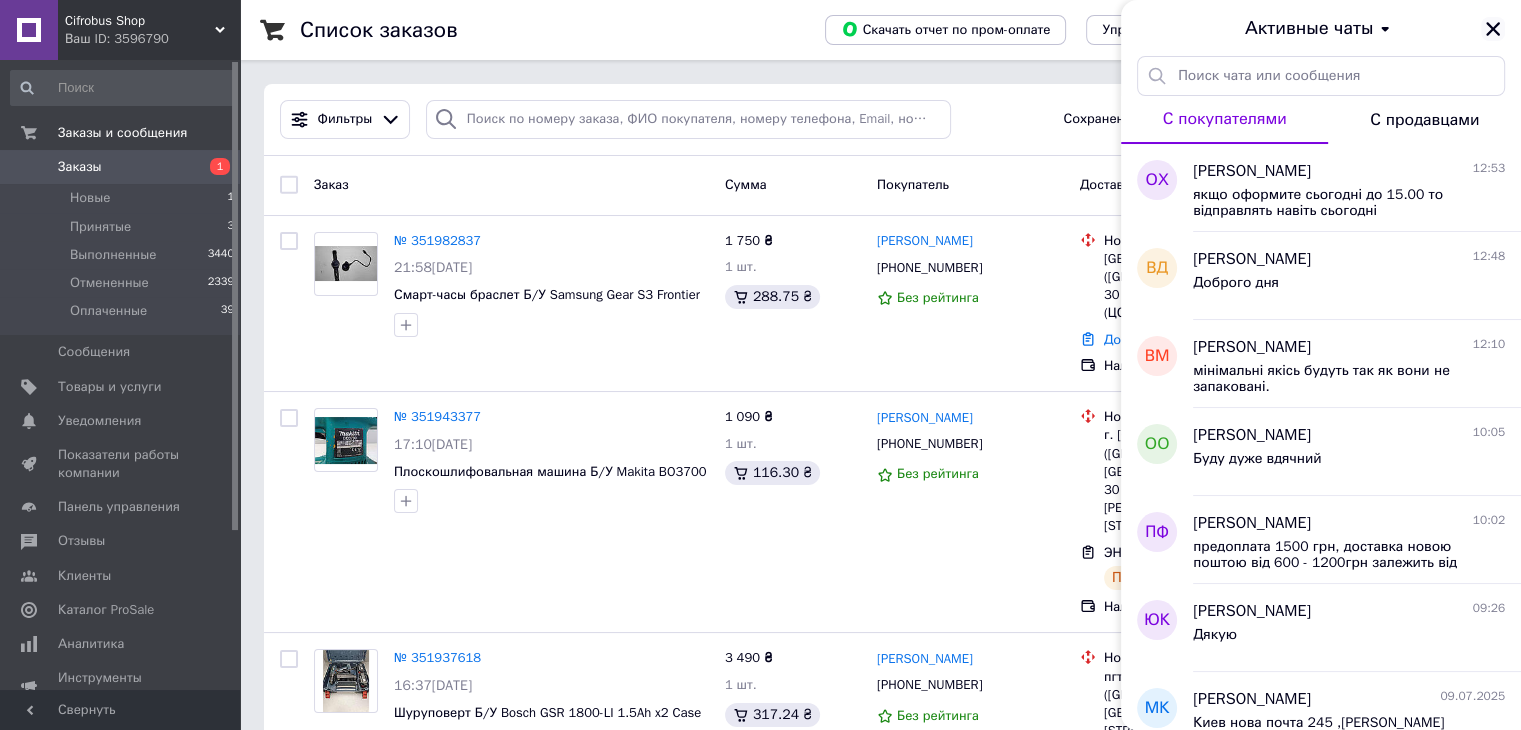 click 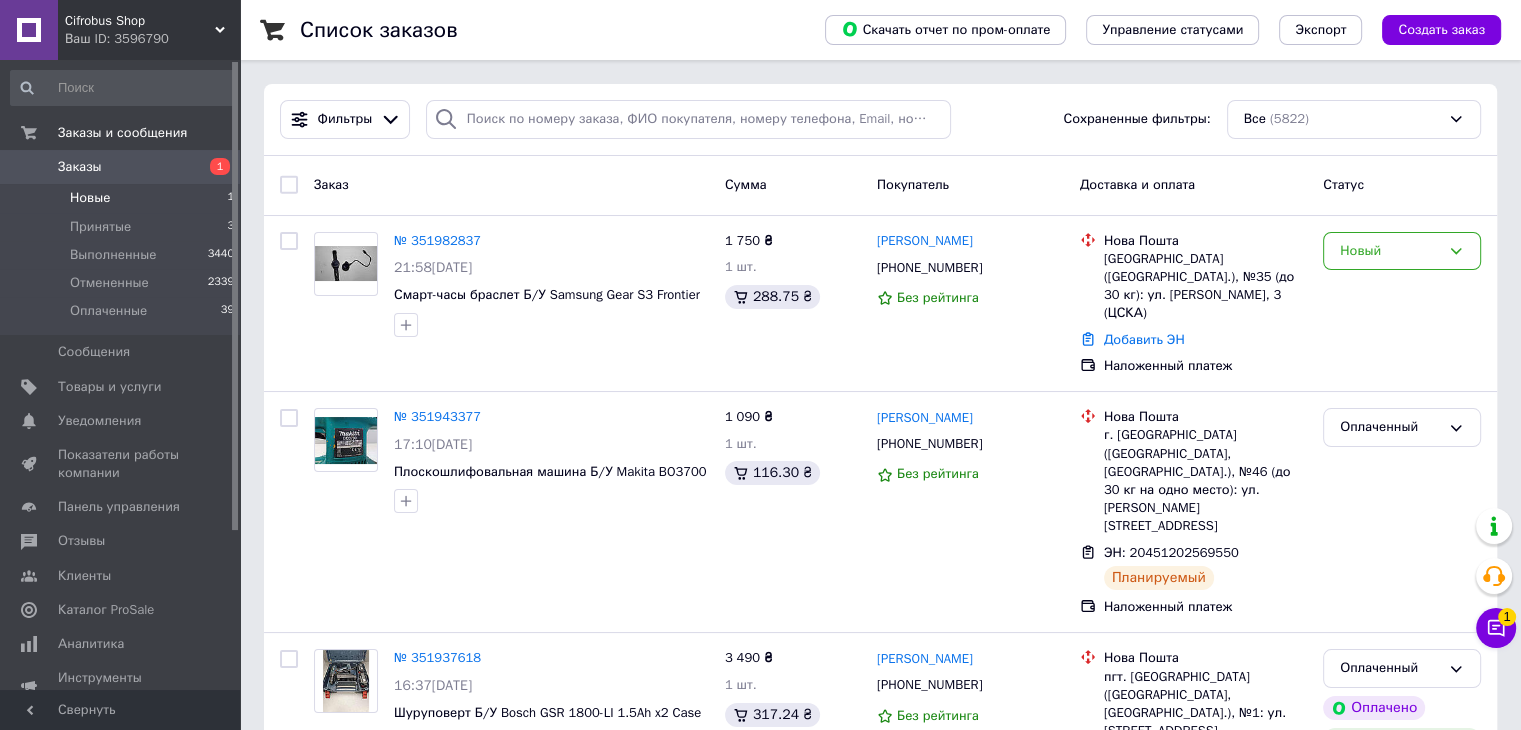 click on "Новые" at bounding box center [90, 198] 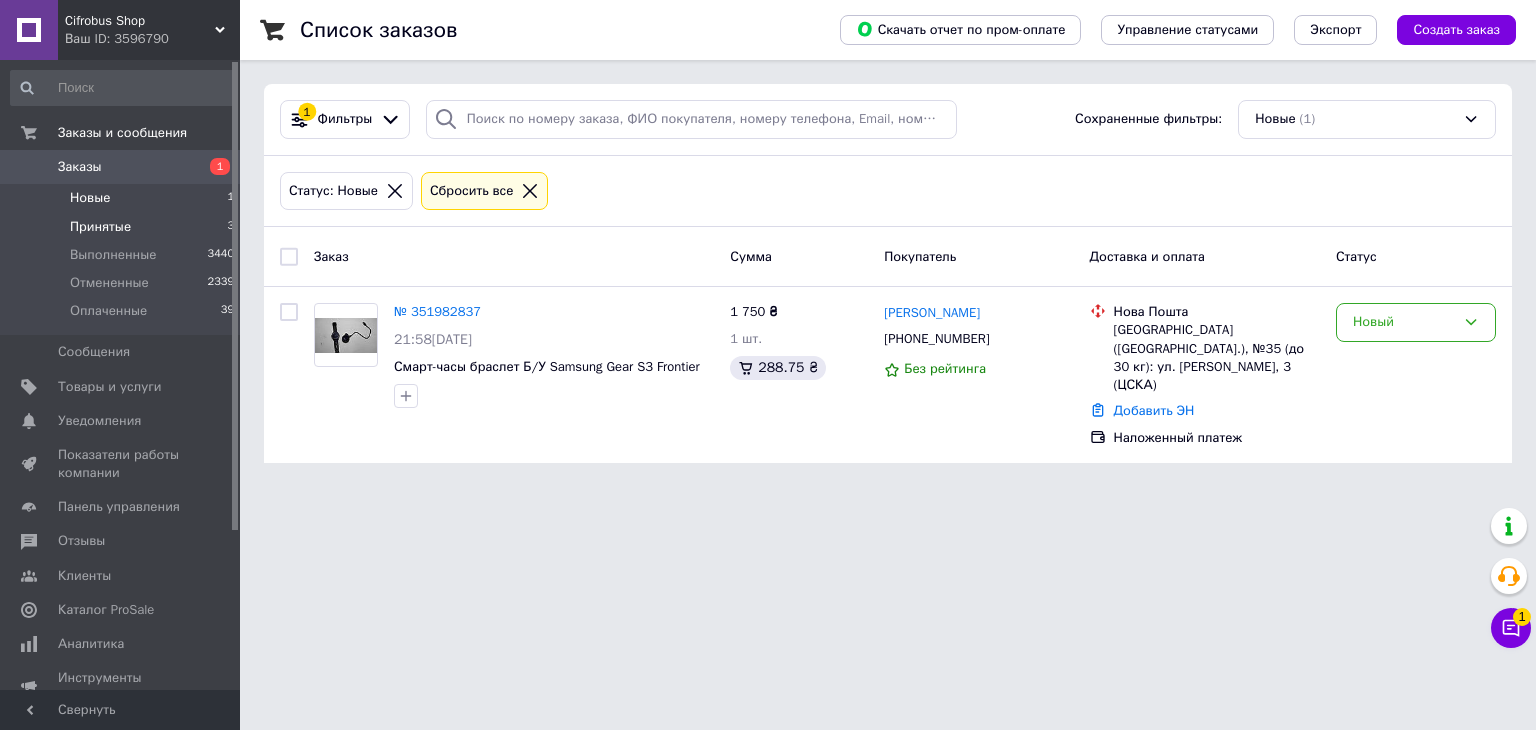 click on "Принятые" at bounding box center [100, 227] 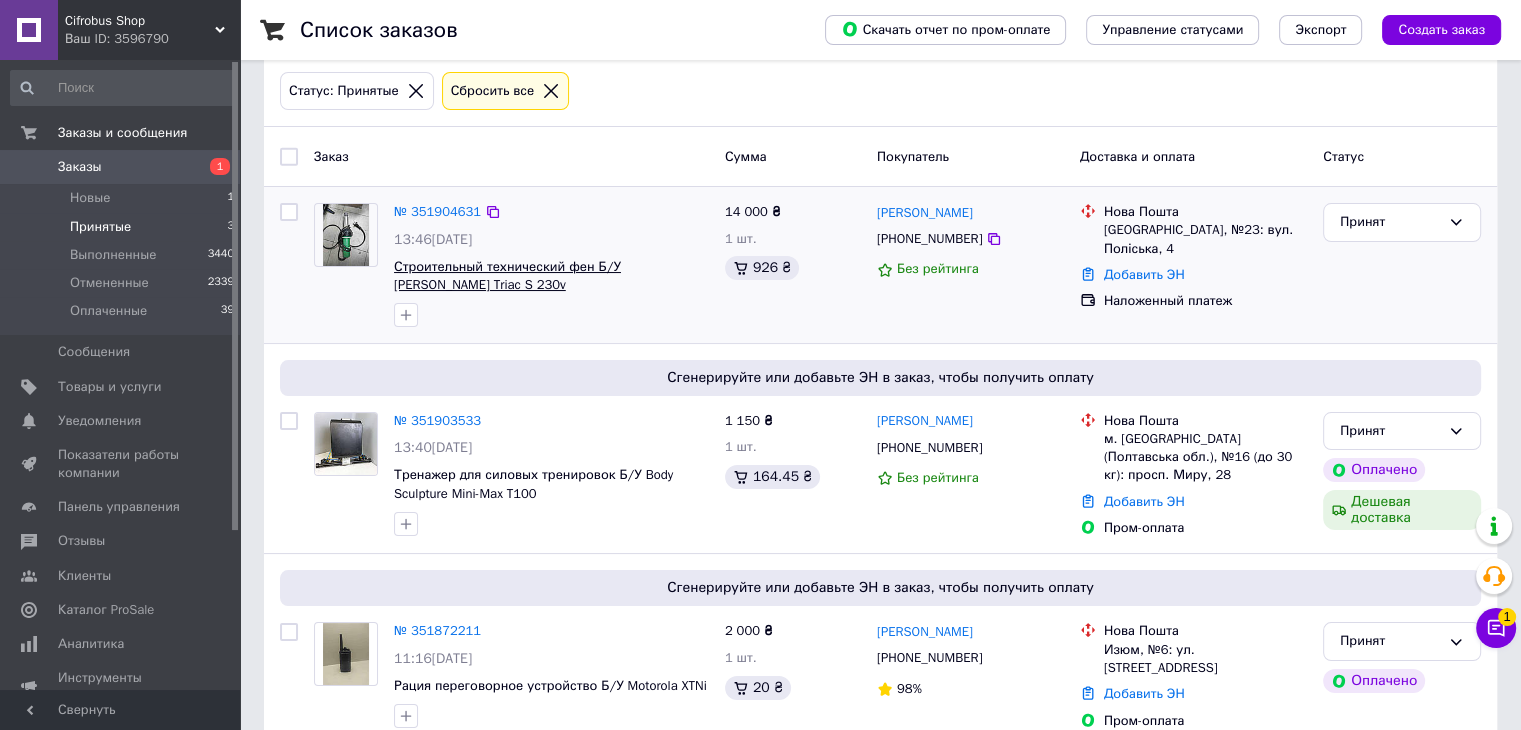 scroll, scrollTop: 134, scrollLeft: 0, axis: vertical 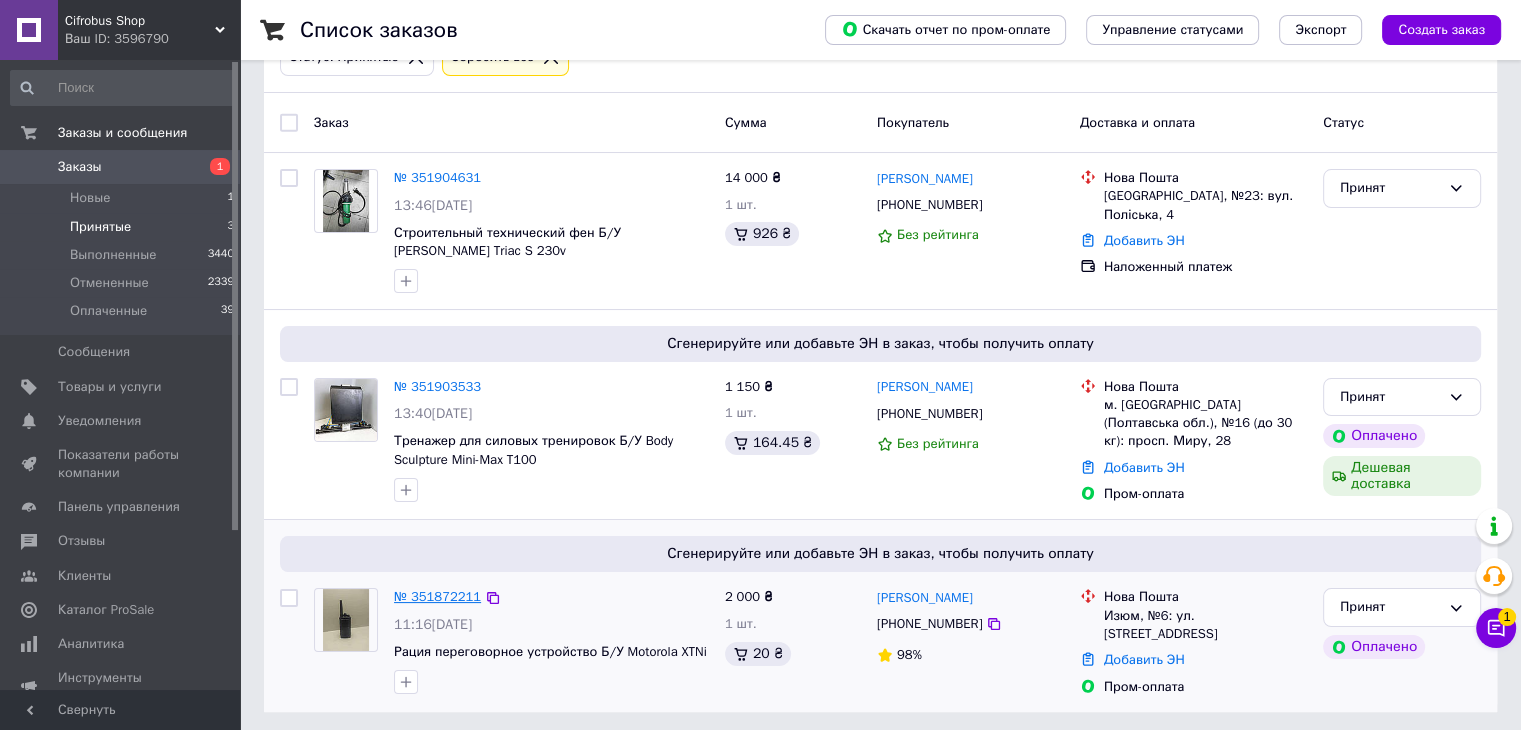 click on "№ 351872211" at bounding box center (437, 596) 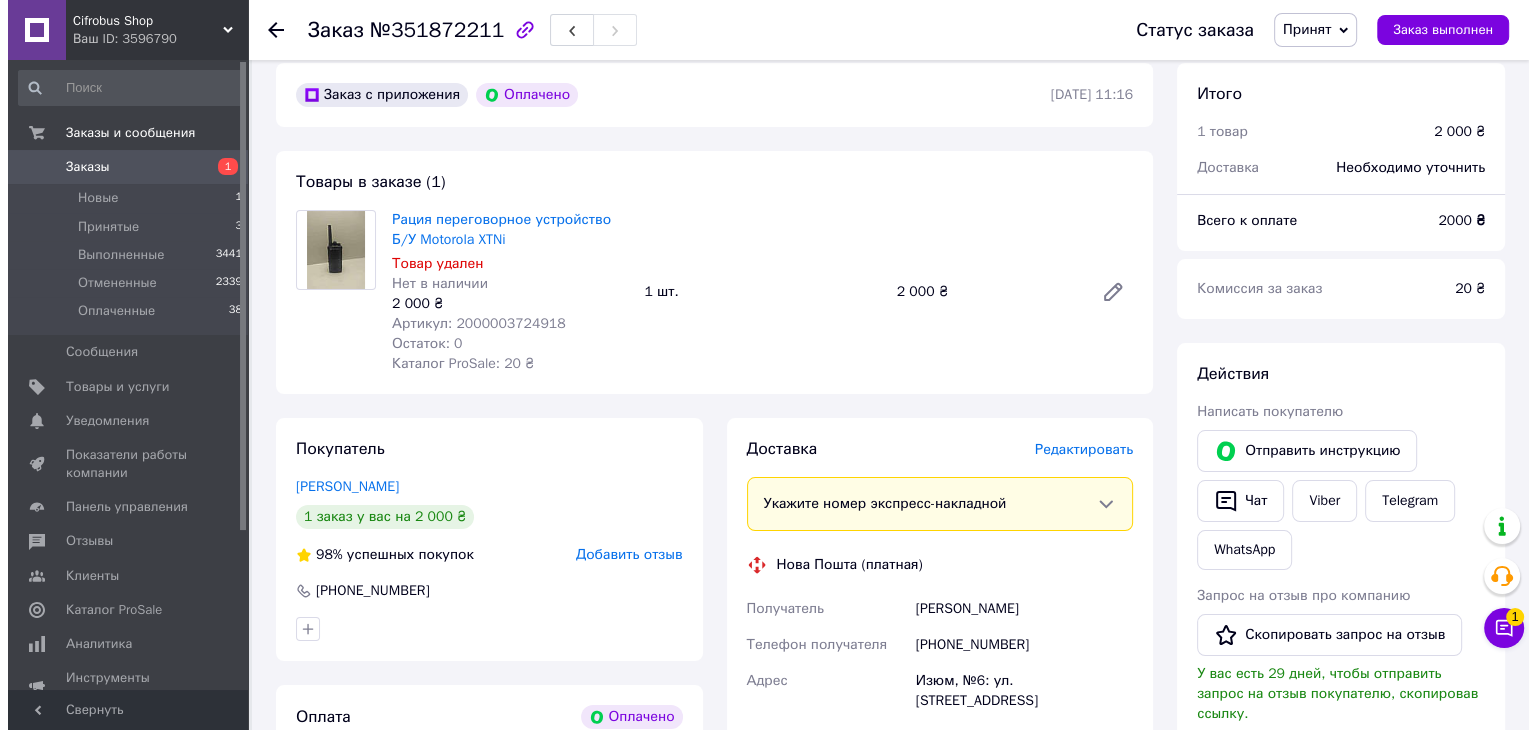 scroll, scrollTop: 200, scrollLeft: 0, axis: vertical 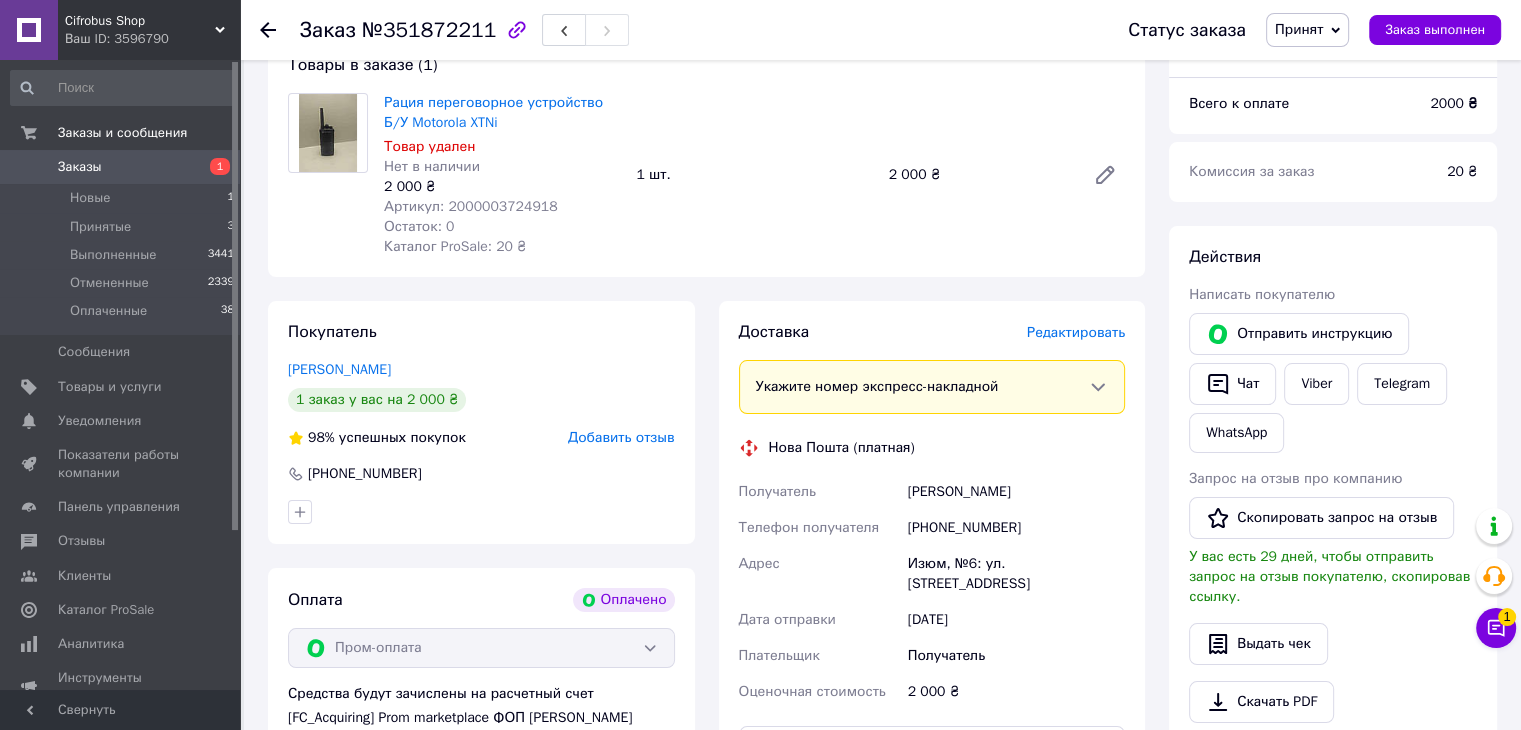 click on "Редактировать" at bounding box center (1076, 332) 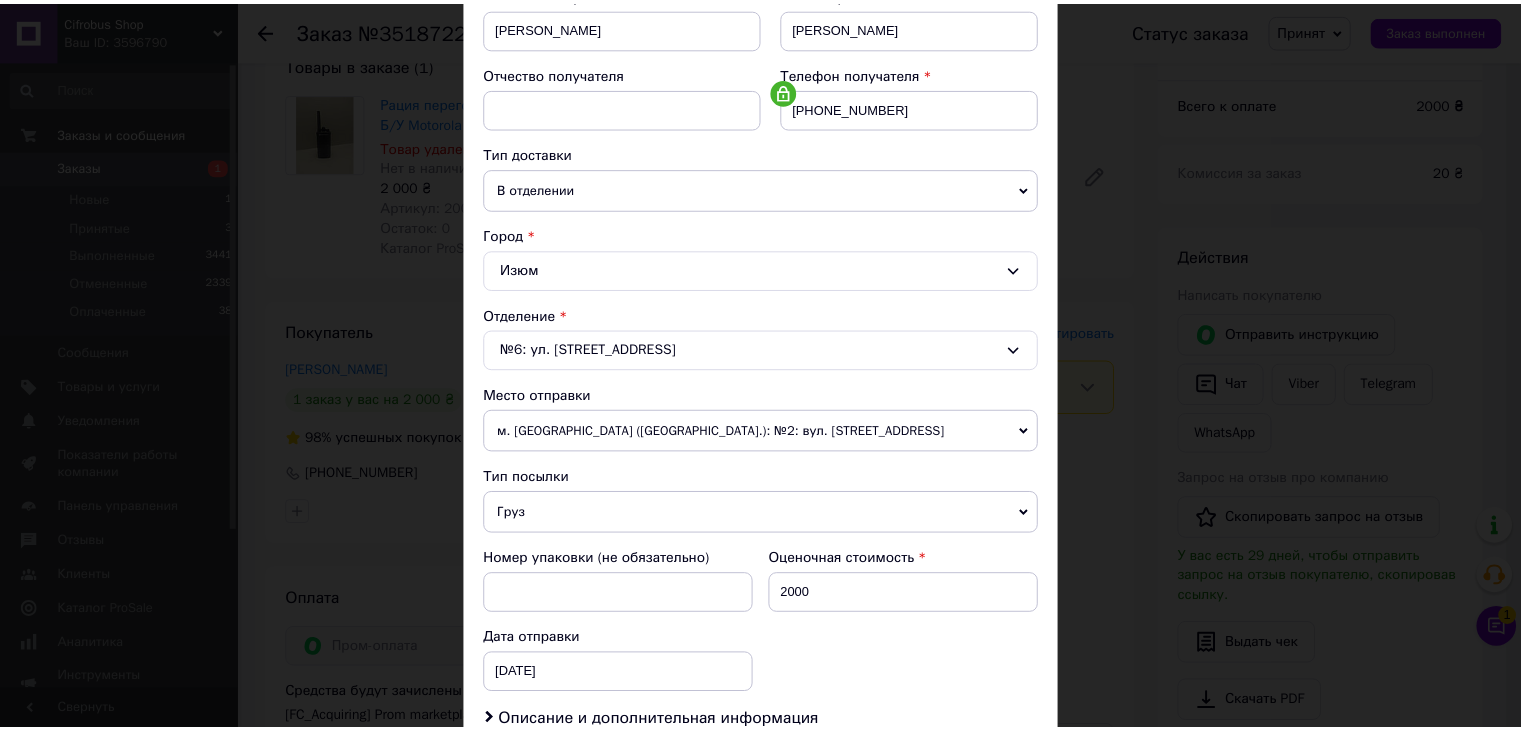 scroll, scrollTop: 500, scrollLeft: 0, axis: vertical 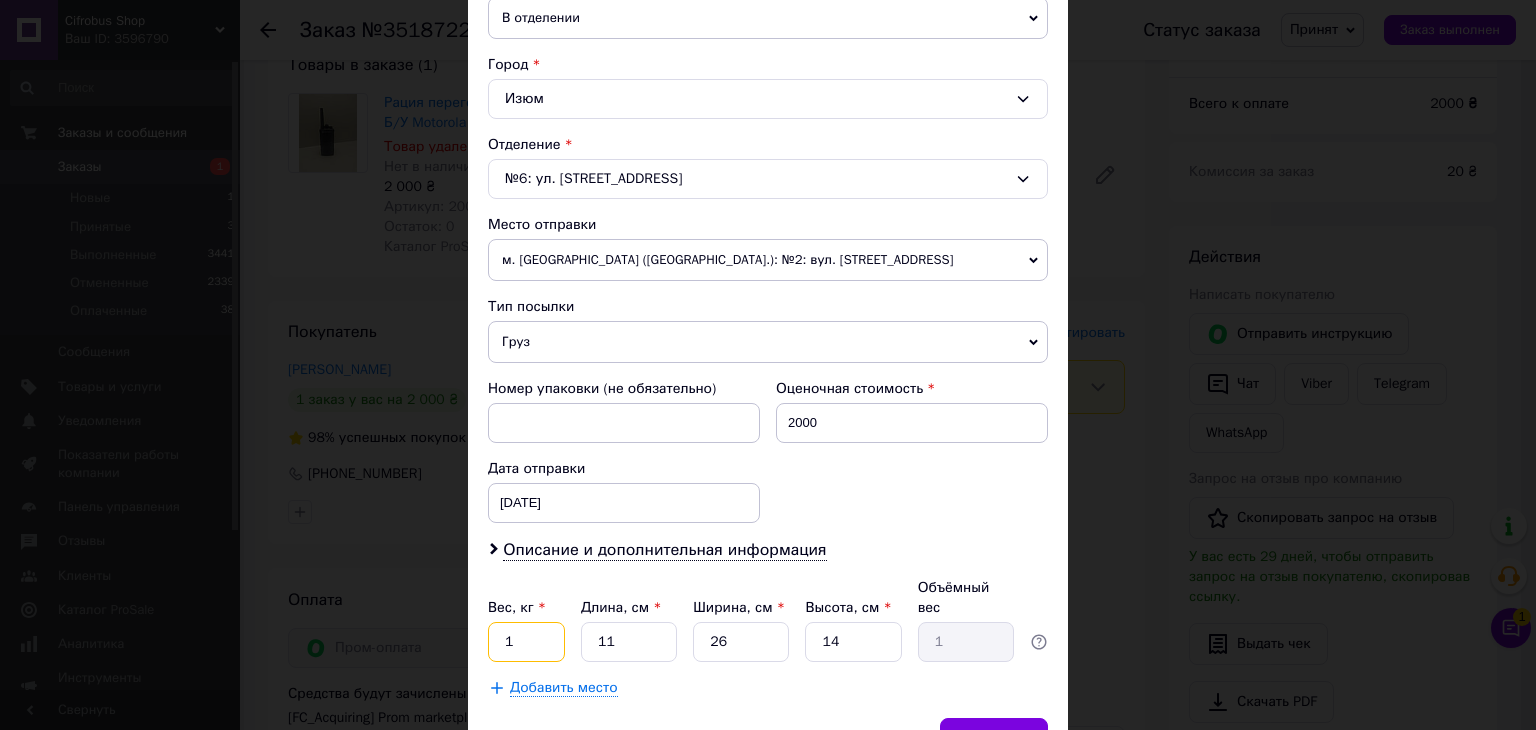 click on "1" at bounding box center [526, 642] 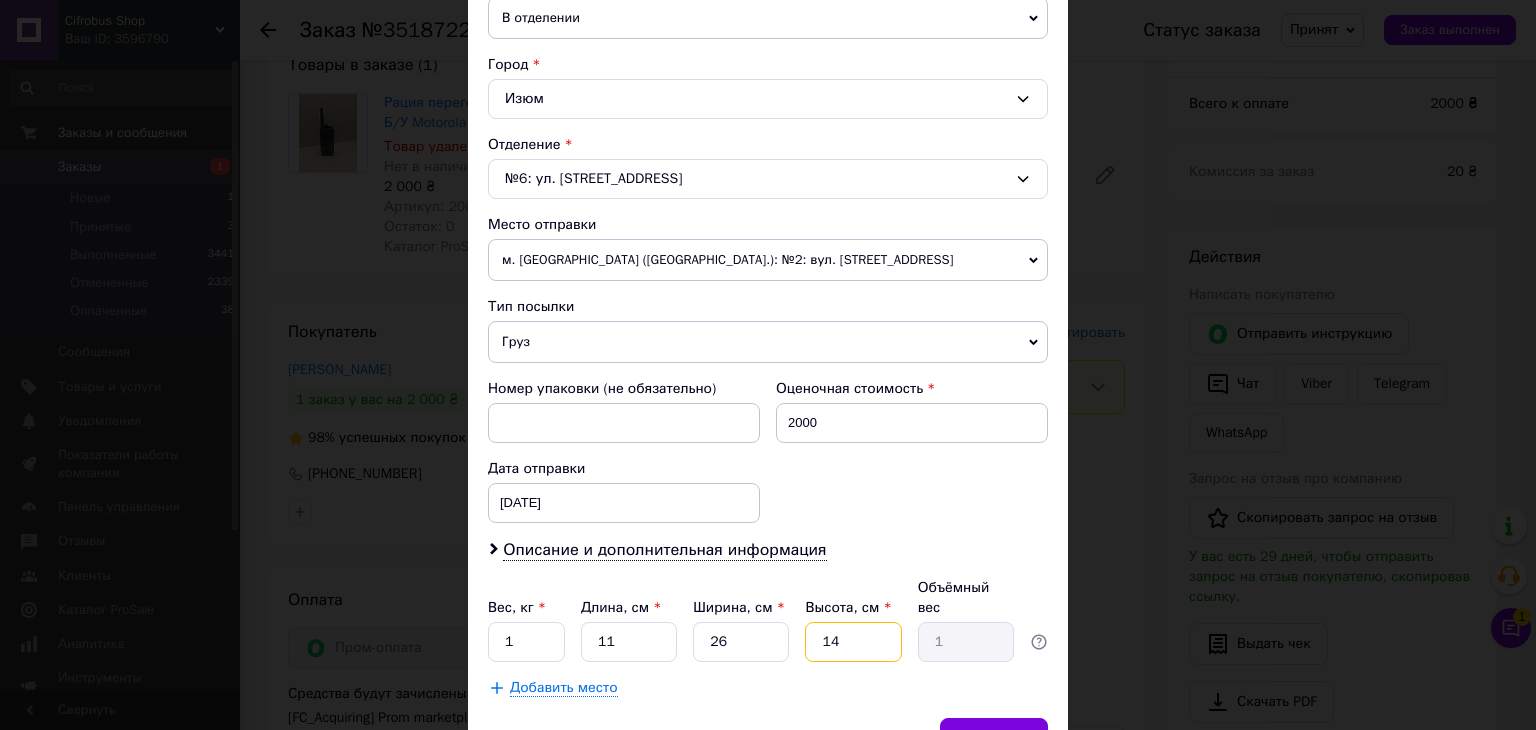click on "14" at bounding box center (853, 642) 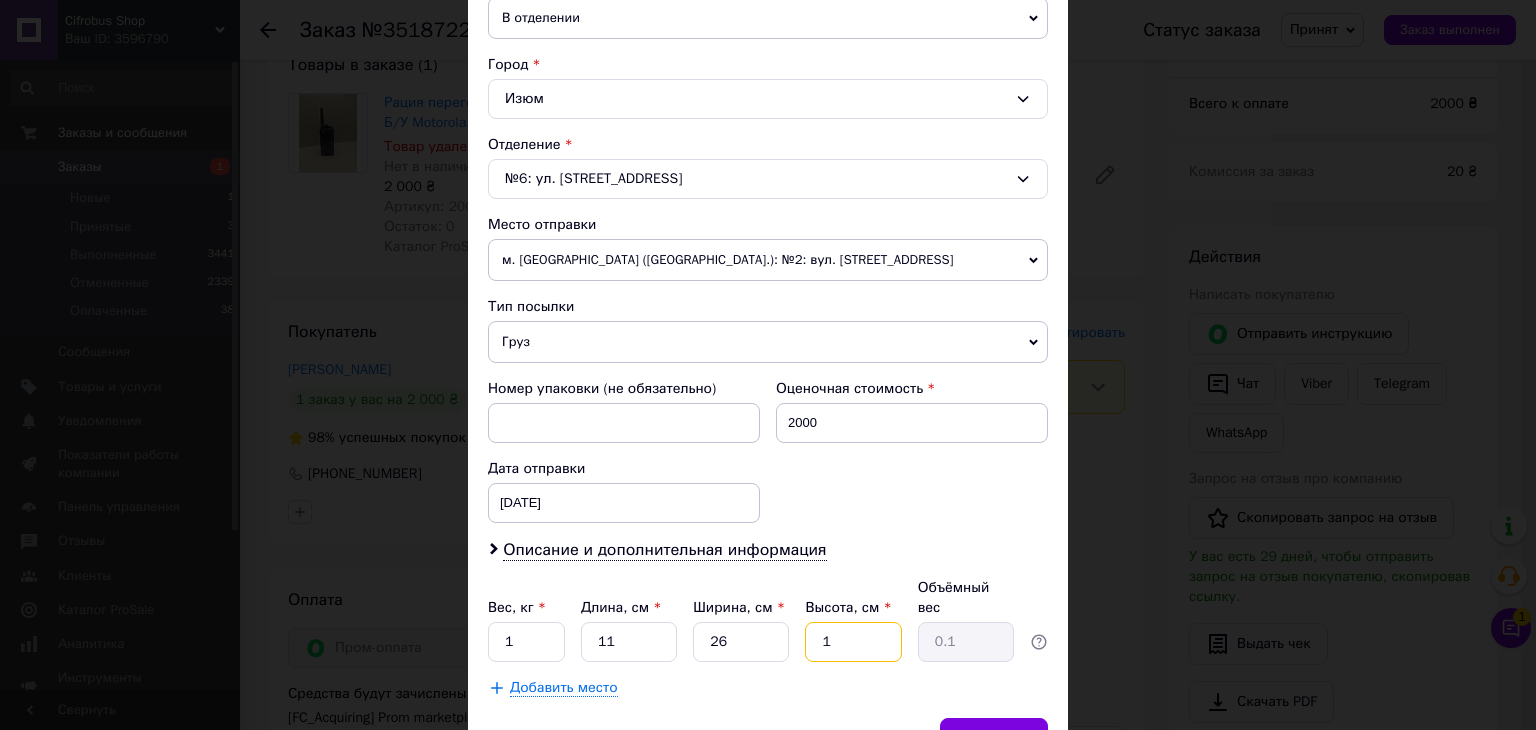 type on "10" 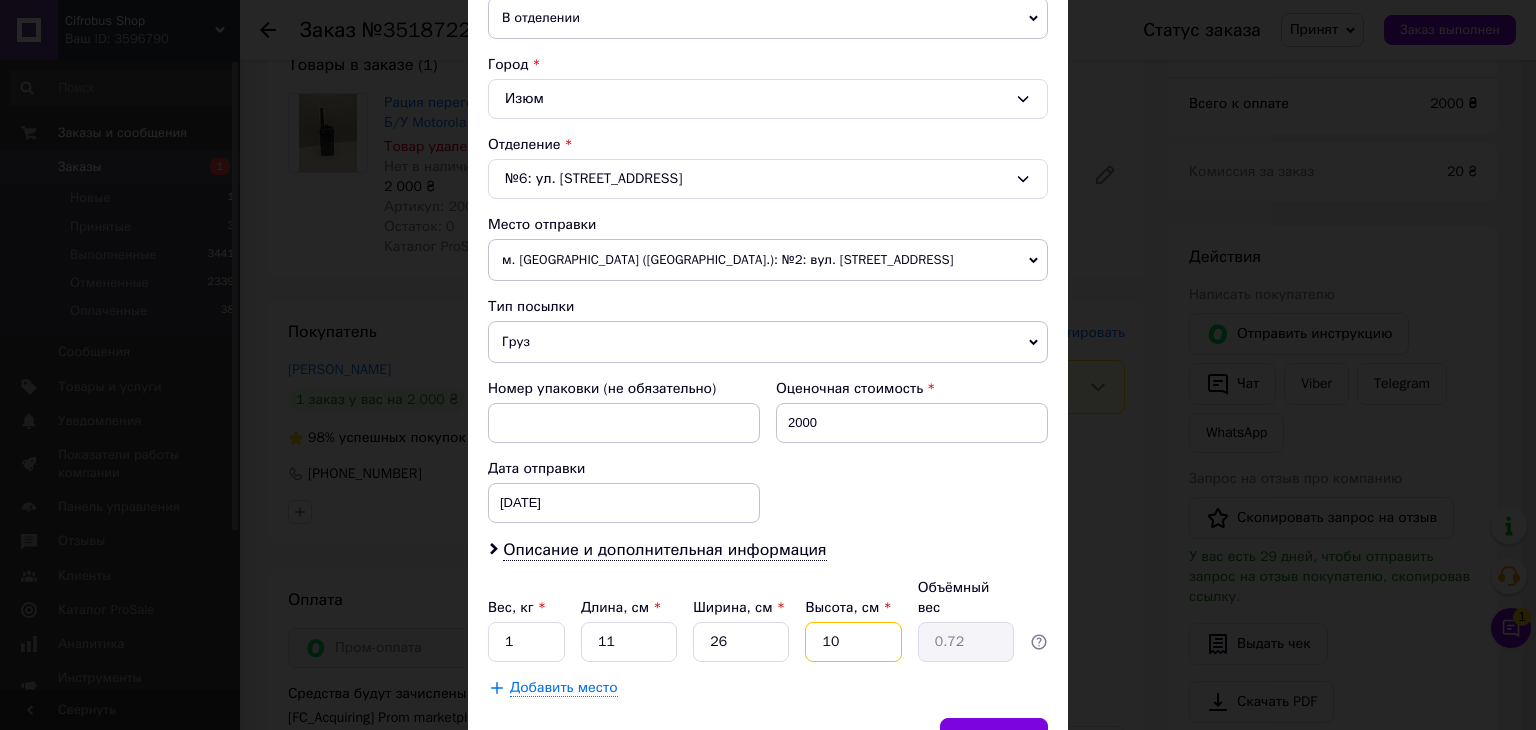 type on "10" 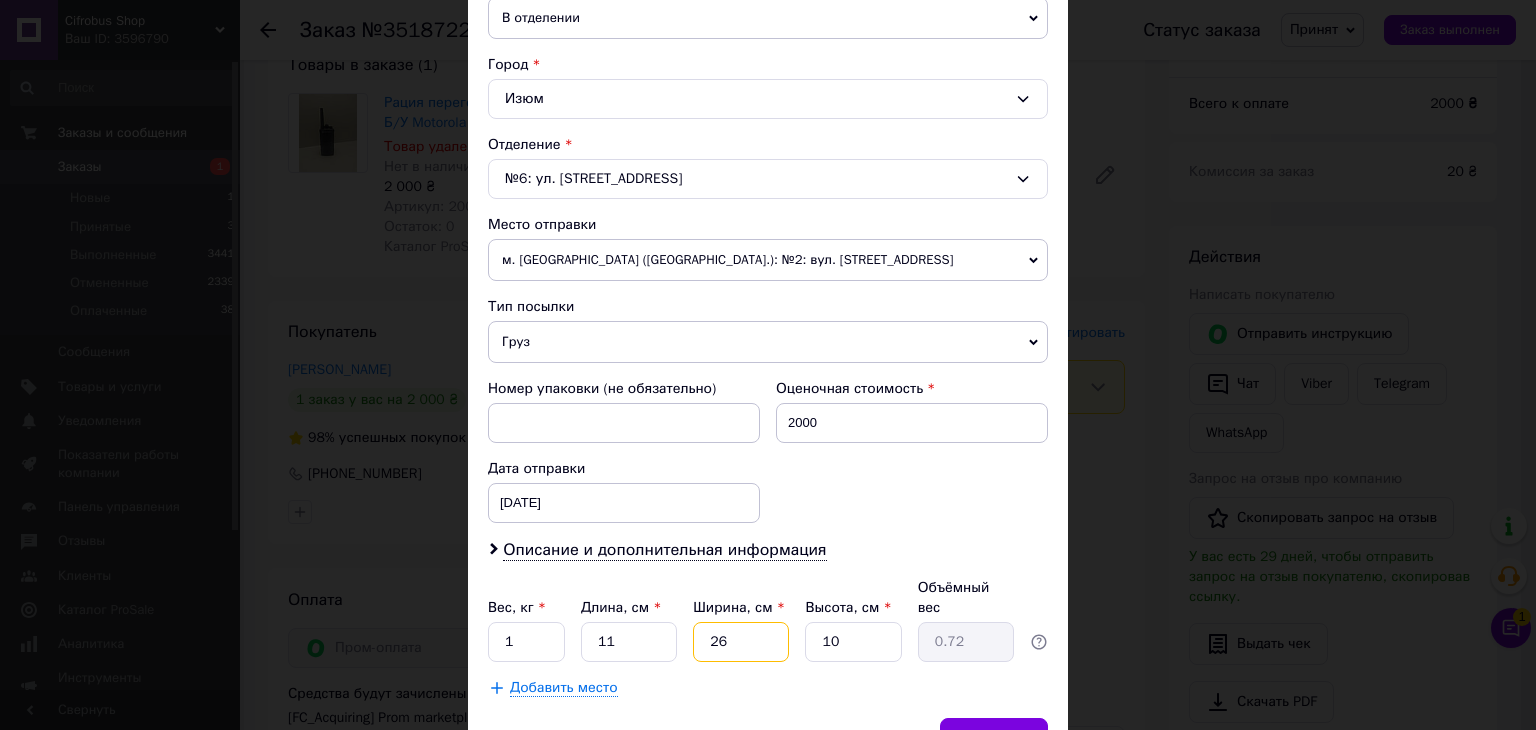 click on "26" at bounding box center (741, 642) 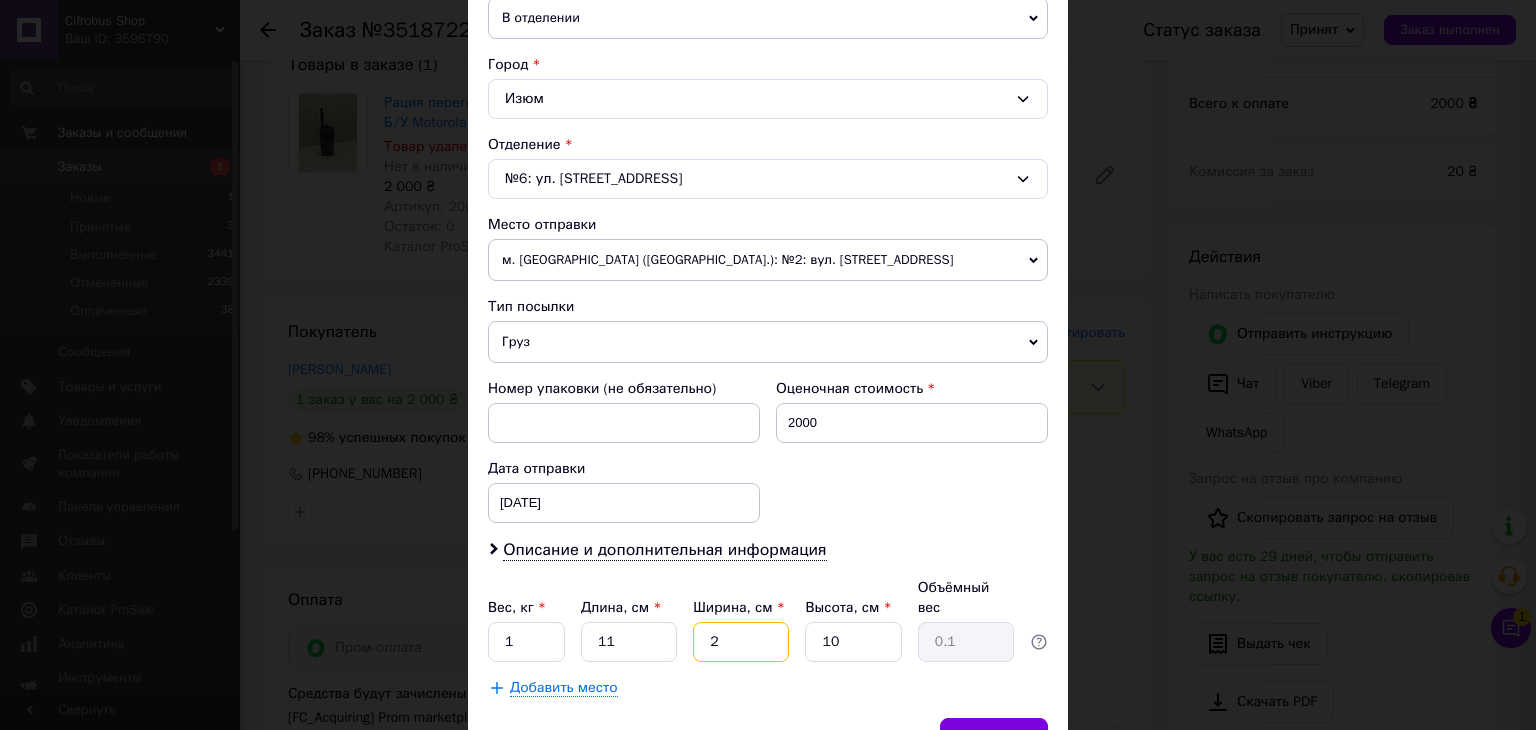 type on "25" 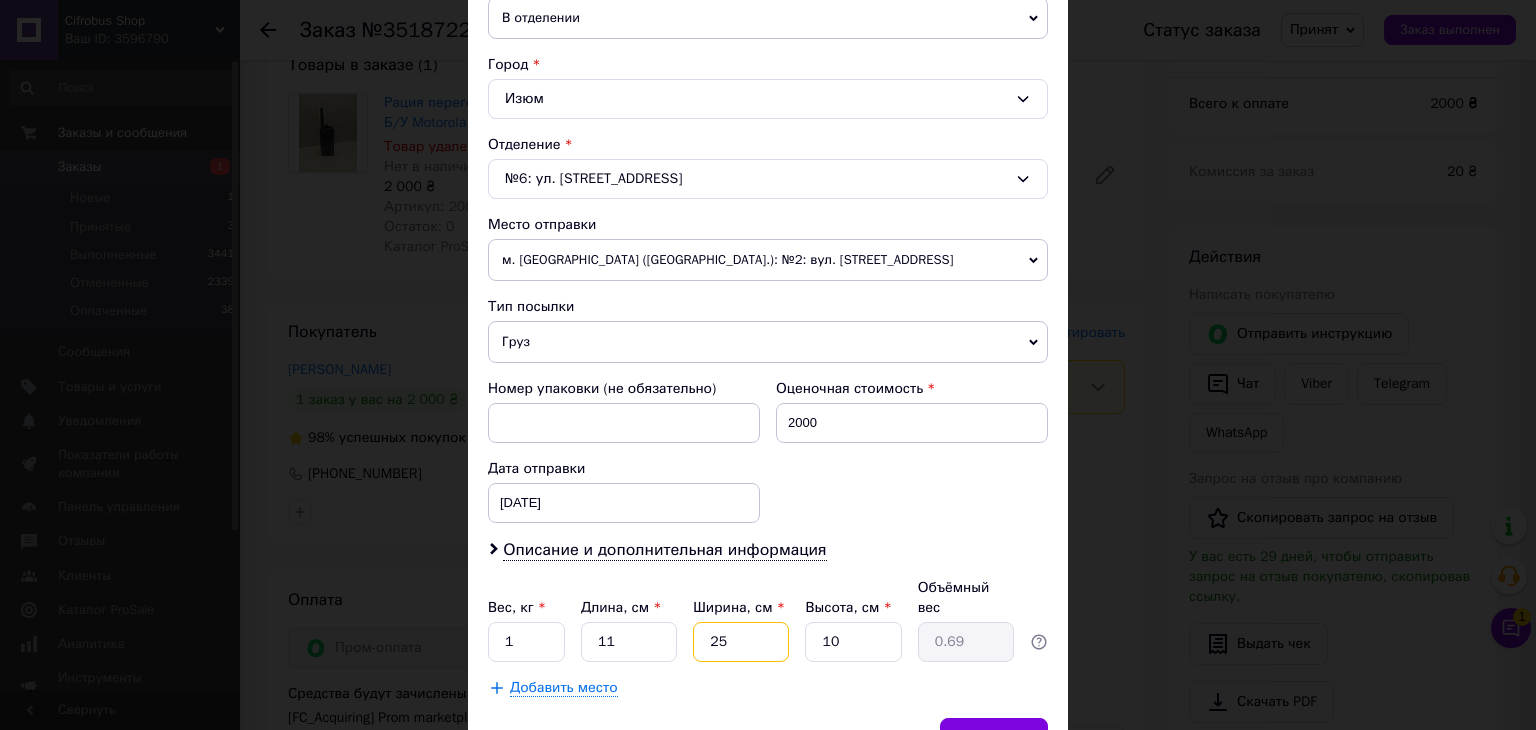 type on "25" 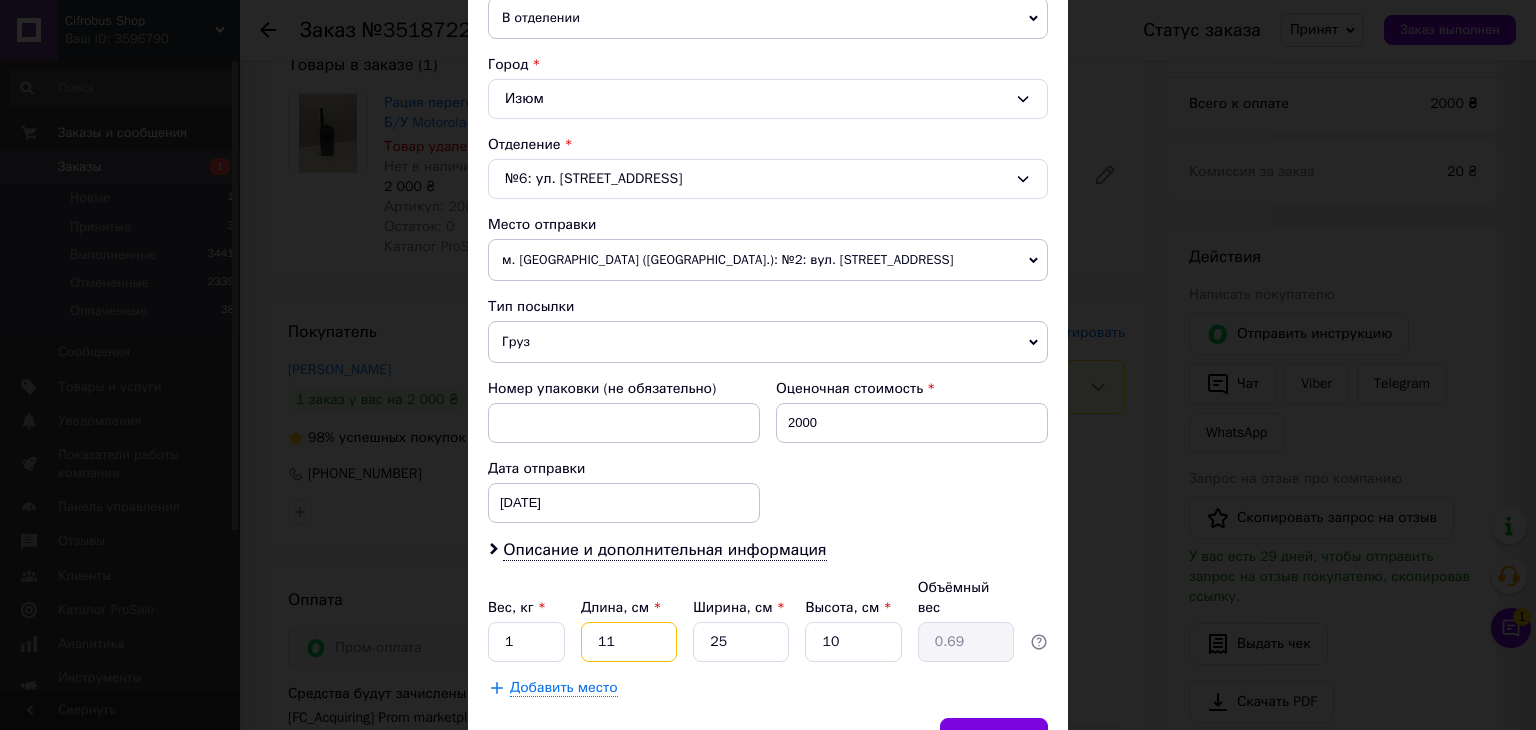 click on "11" at bounding box center [629, 642] 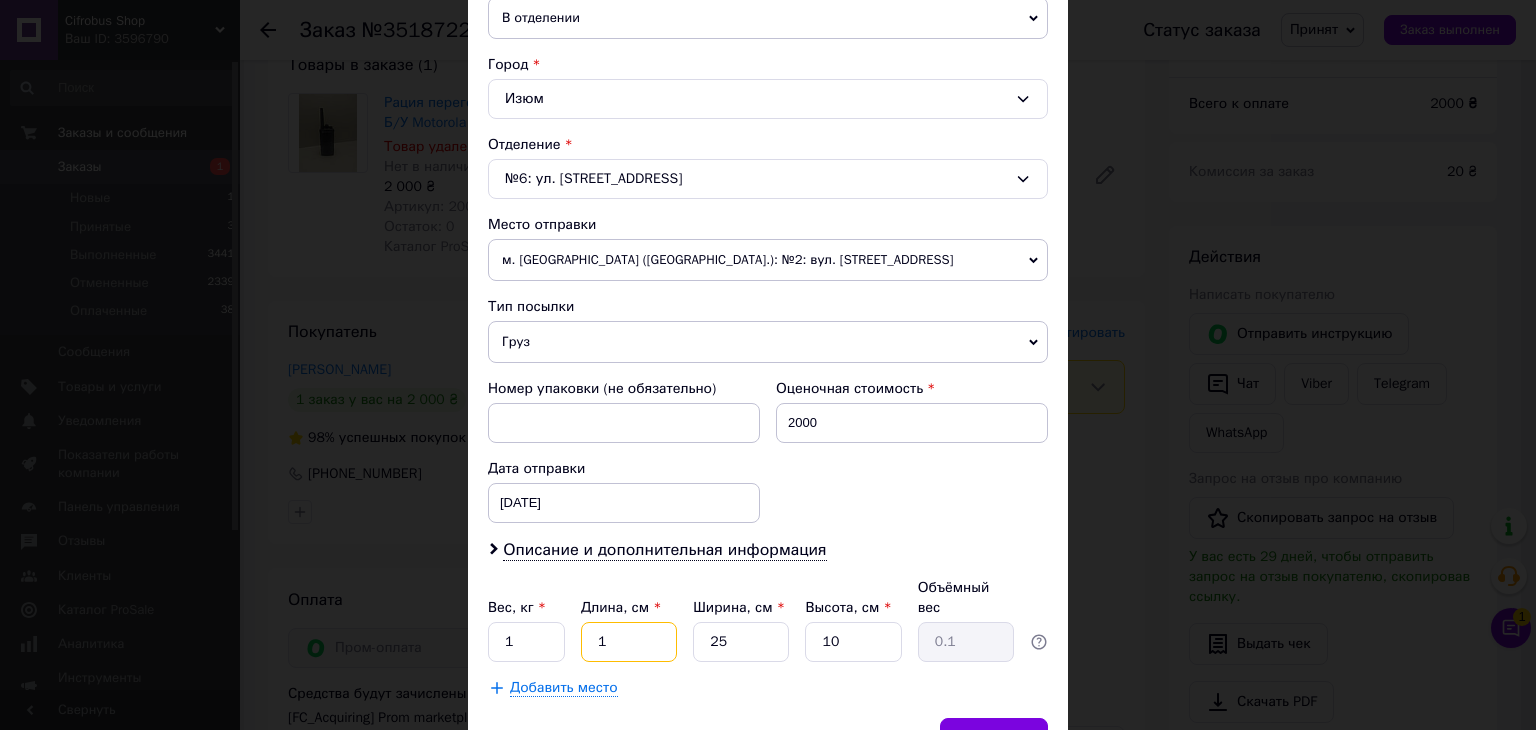 type on "15" 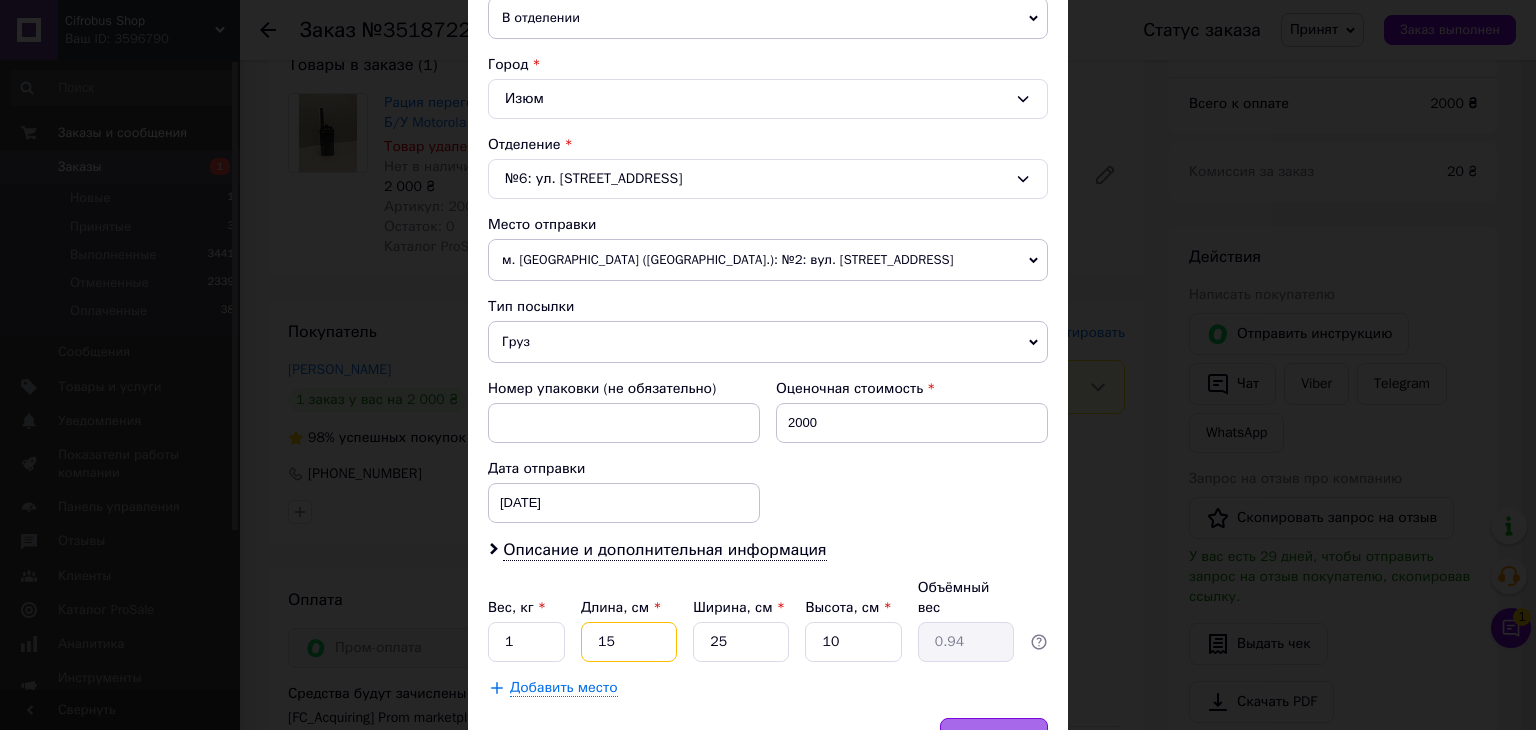 type on "15" 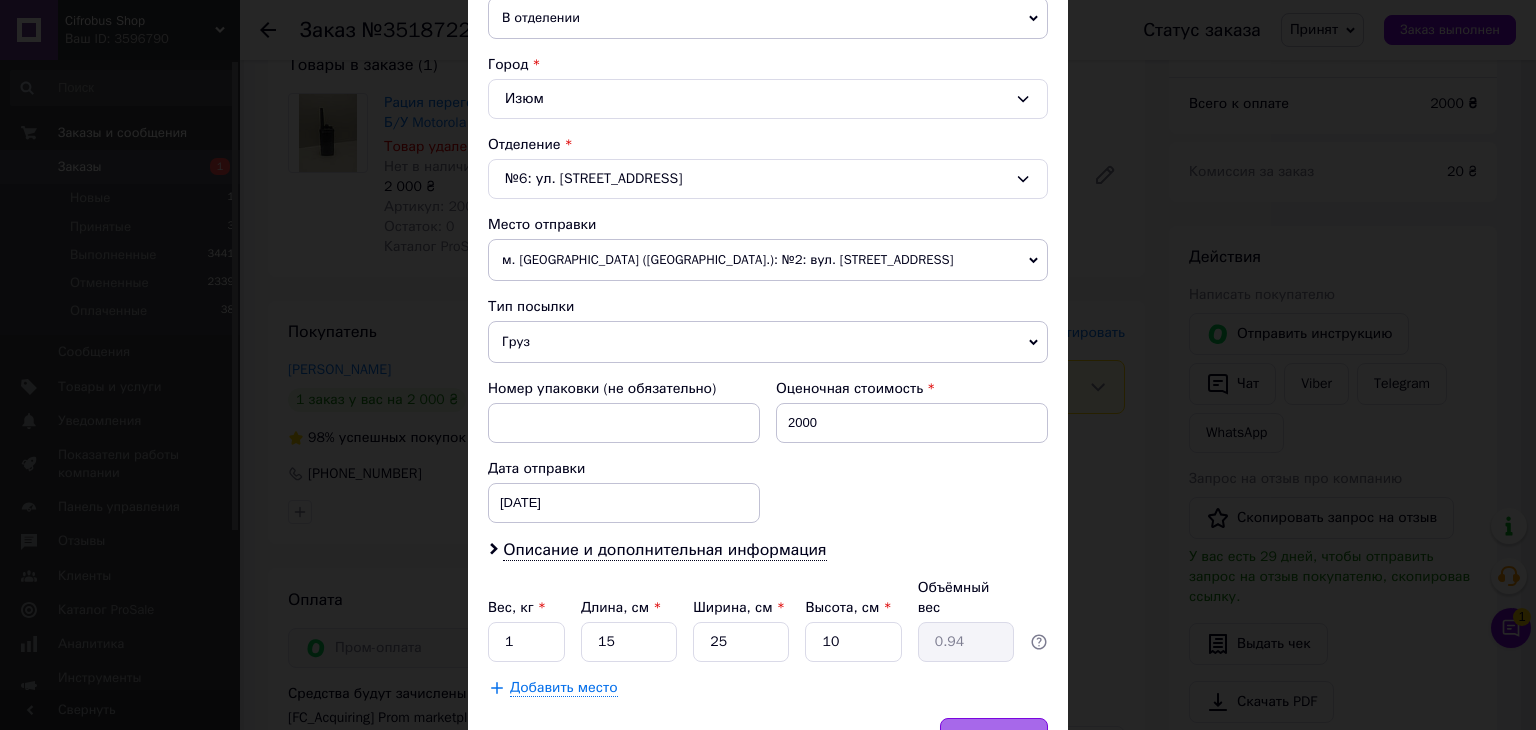 click on "Сохранить" at bounding box center [994, 738] 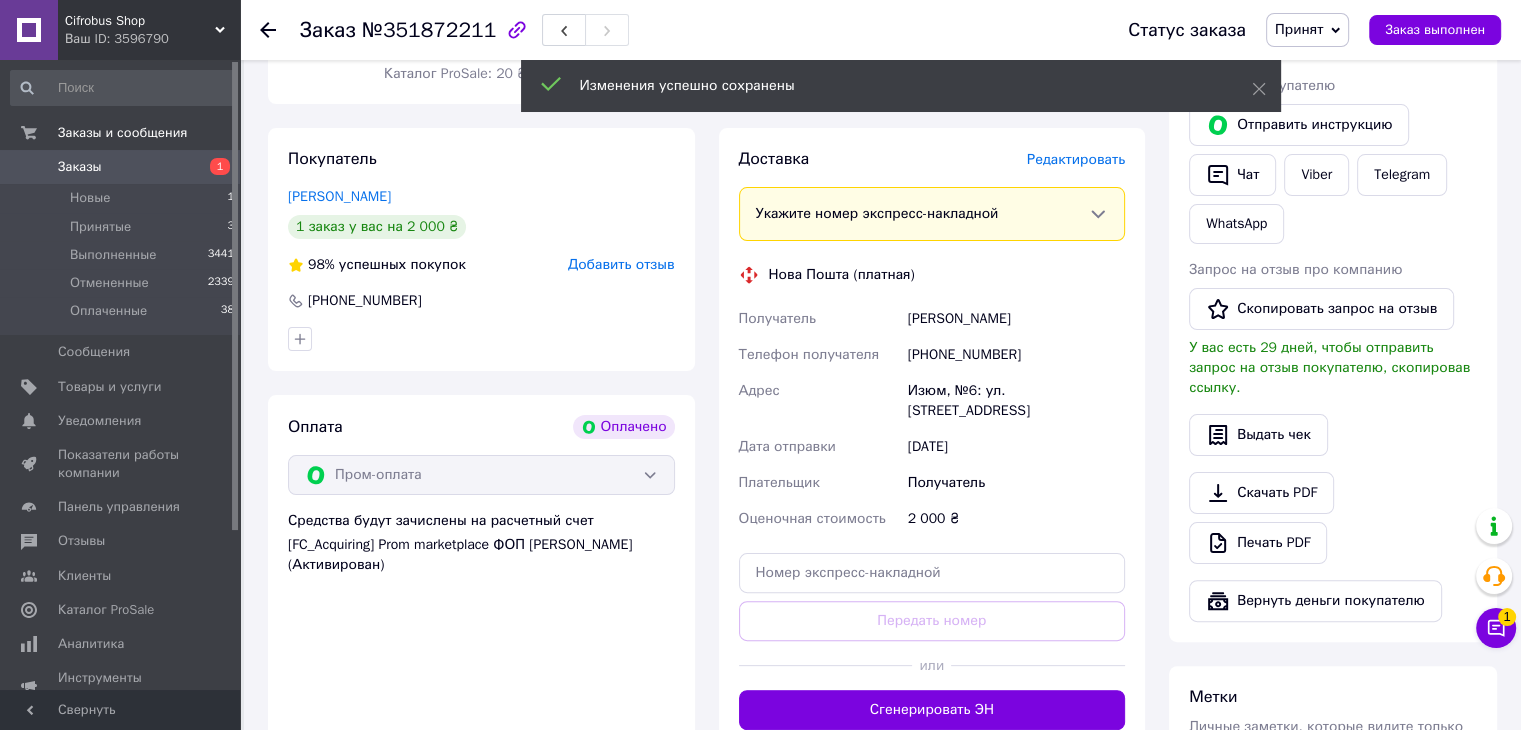 scroll, scrollTop: 500, scrollLeft: 0, axis: vertical 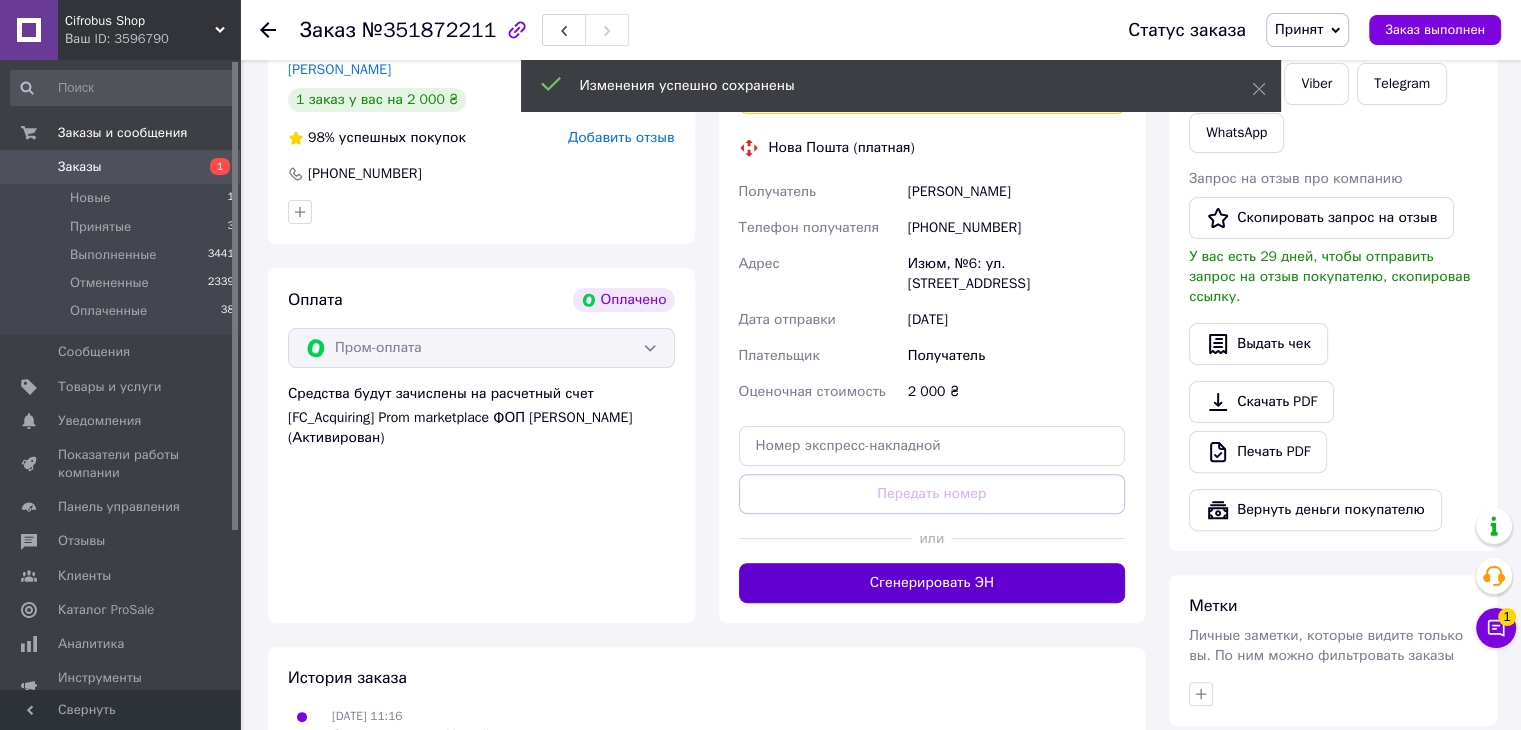 click on "Сгенерировать ЭН" at bounding box center (932, 583) 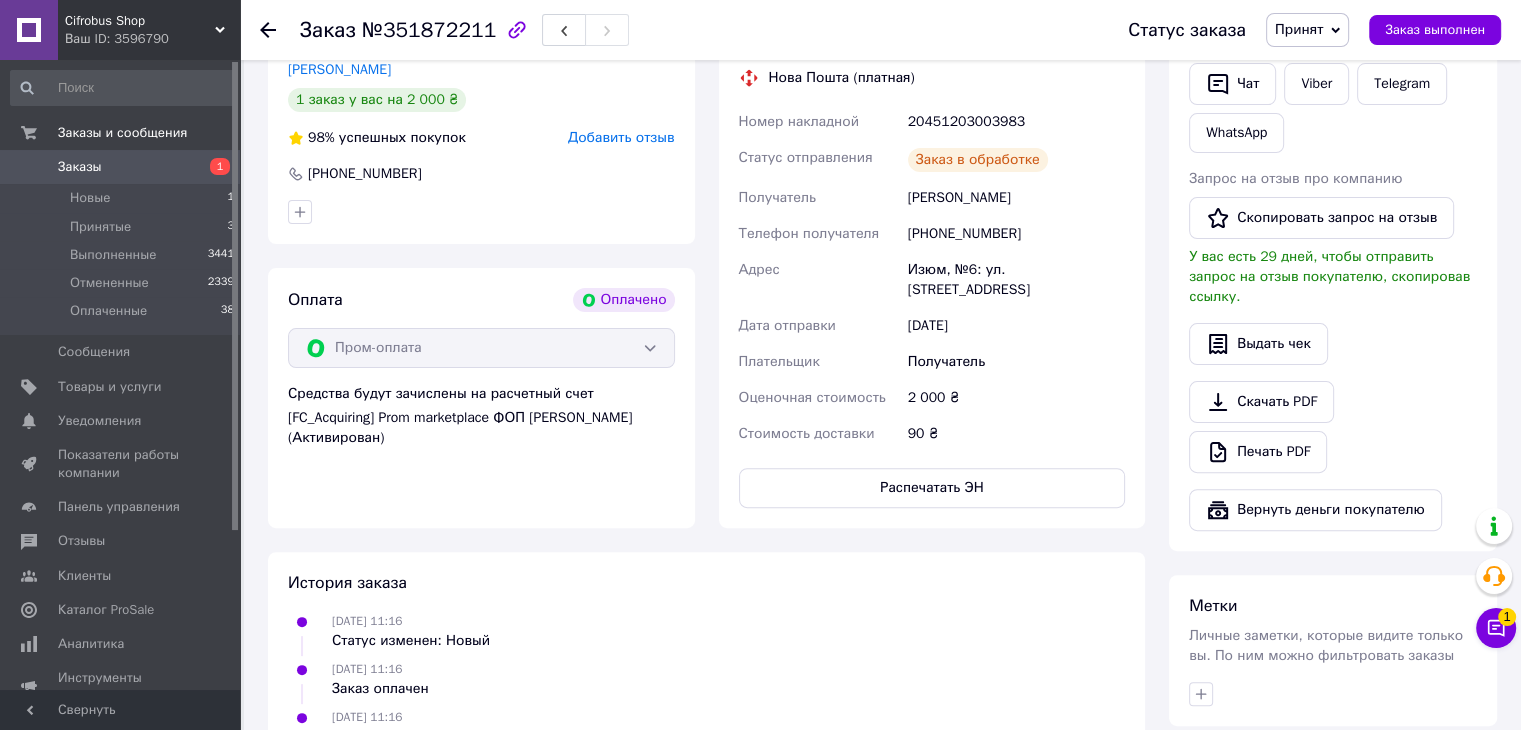 scroll, scrollTop: 200, scrollLeft: 0, axis: vertical 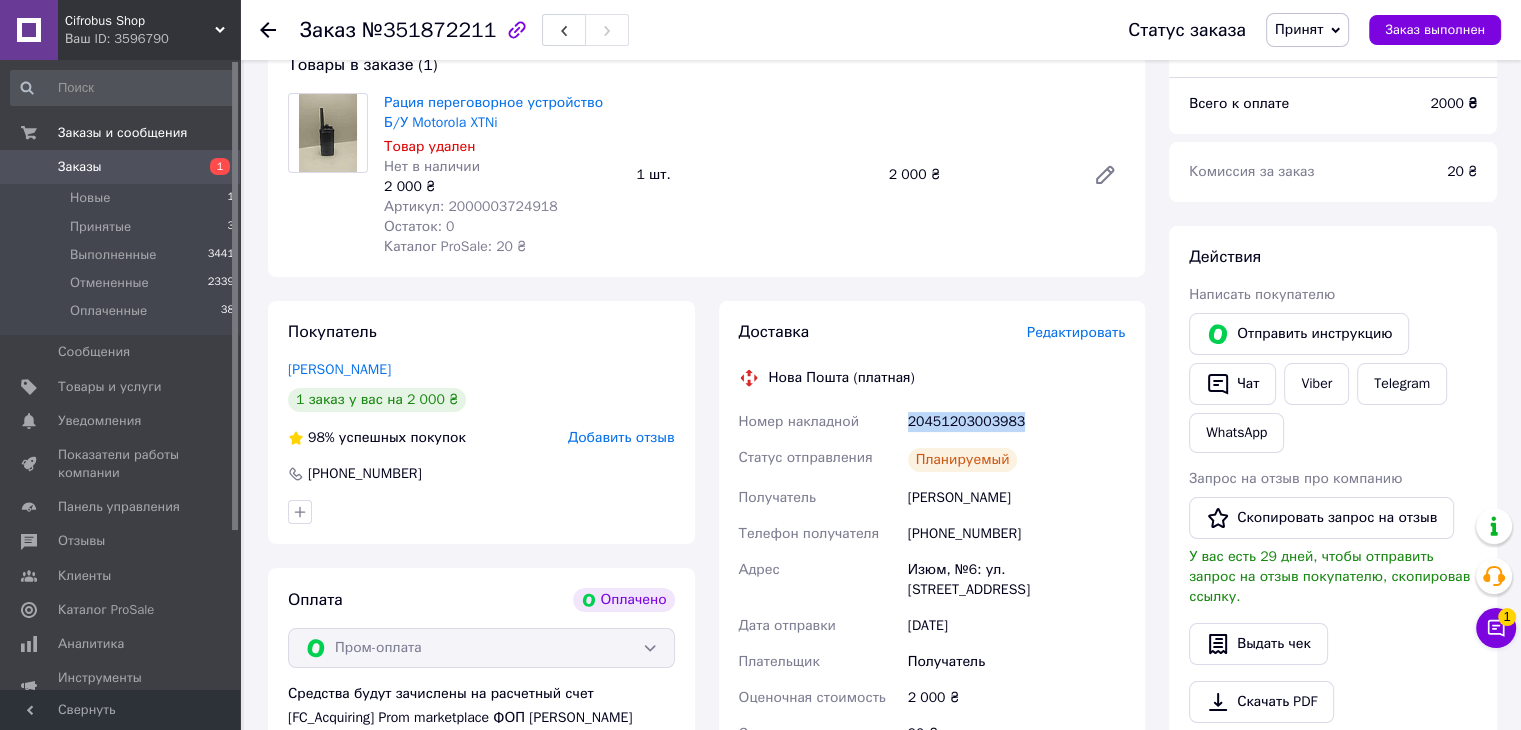 drag, startPoint x: 908, startPoint y: 423, endPoint x: 1063, endPoint y: 422, distance: 155.00322 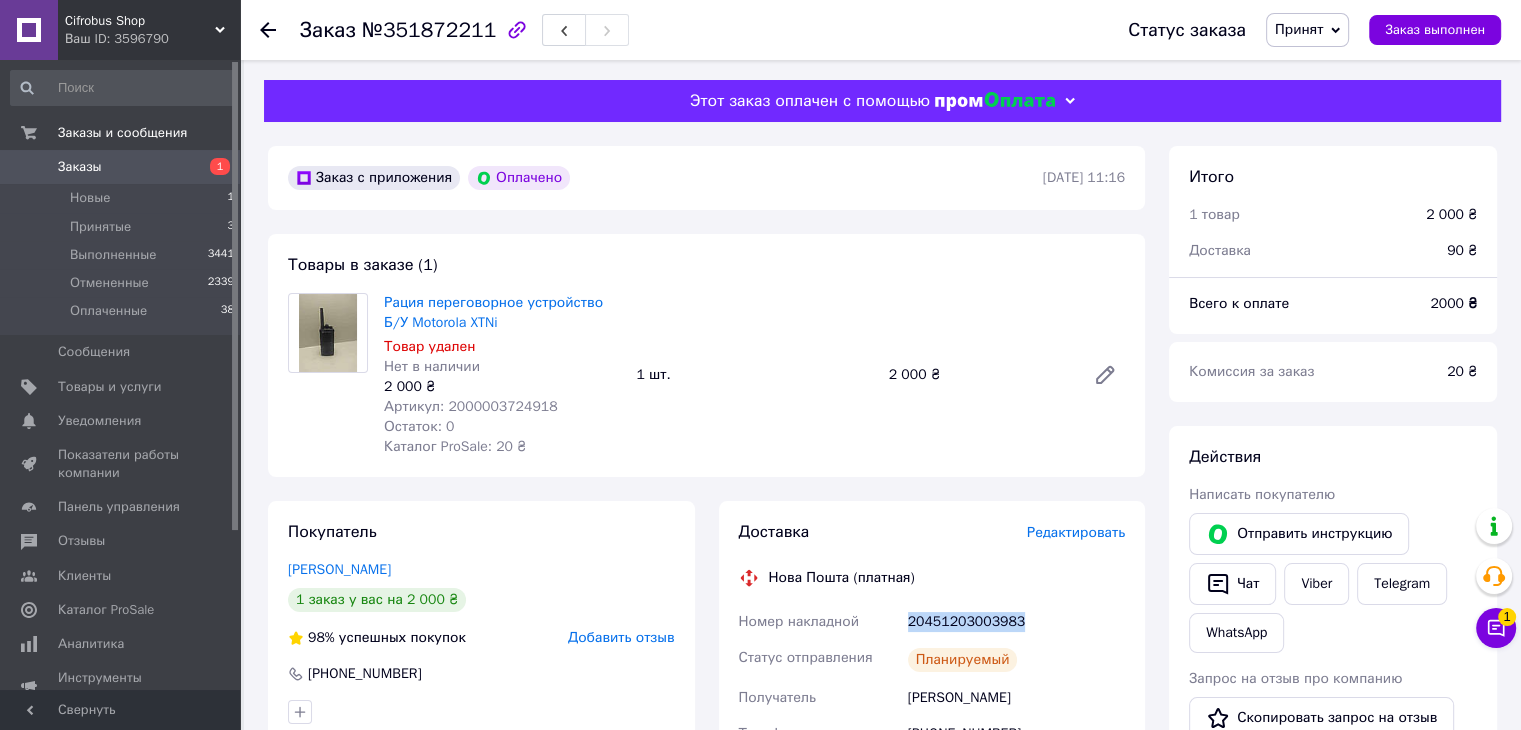 scroll, scrollTop: 300, scrollLeft: 0, axis: vertical 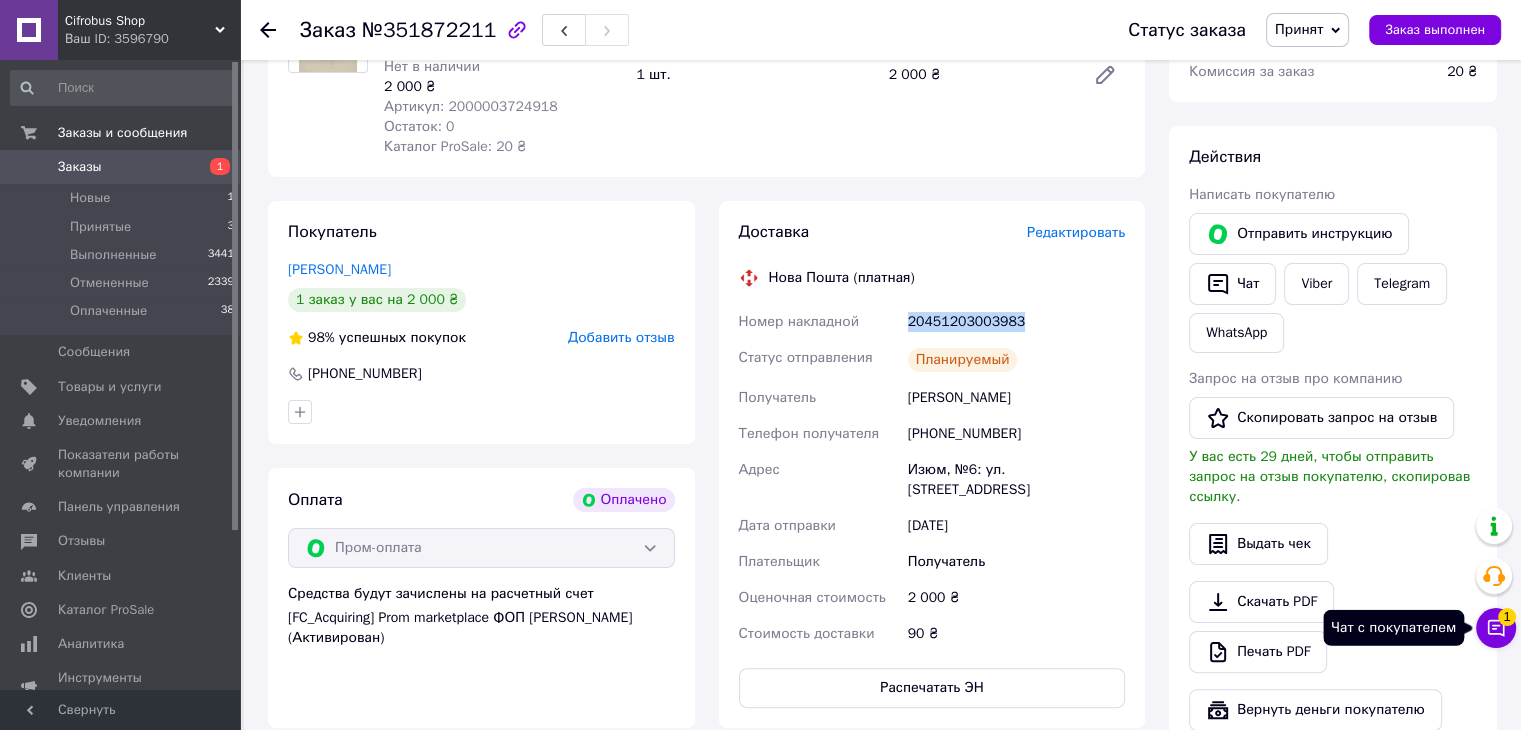 click on "Чат с покупателем 1" at bounding box center (1496, 628) 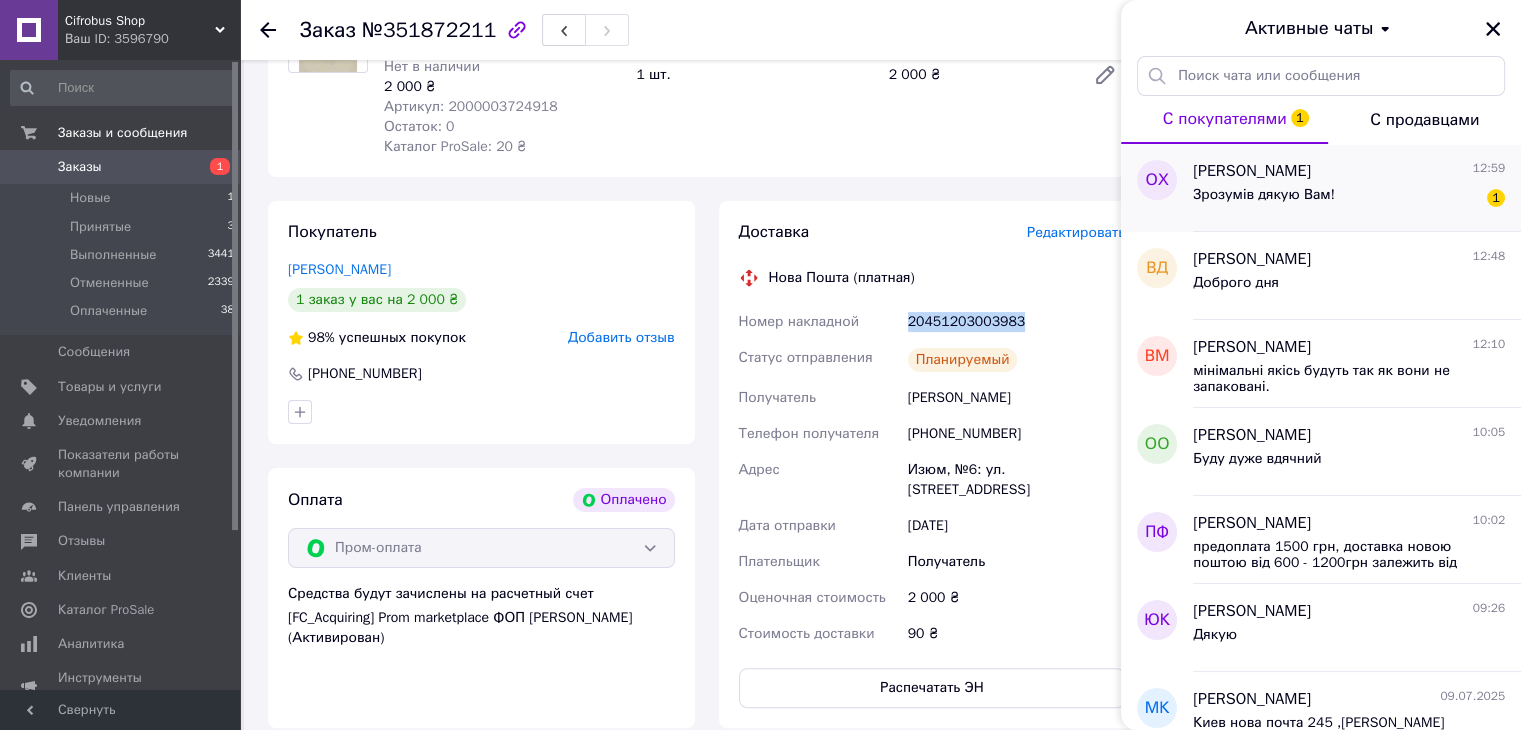 click on "Зрозумів дякую Вам! 1" at bounding box center [1349, 199] 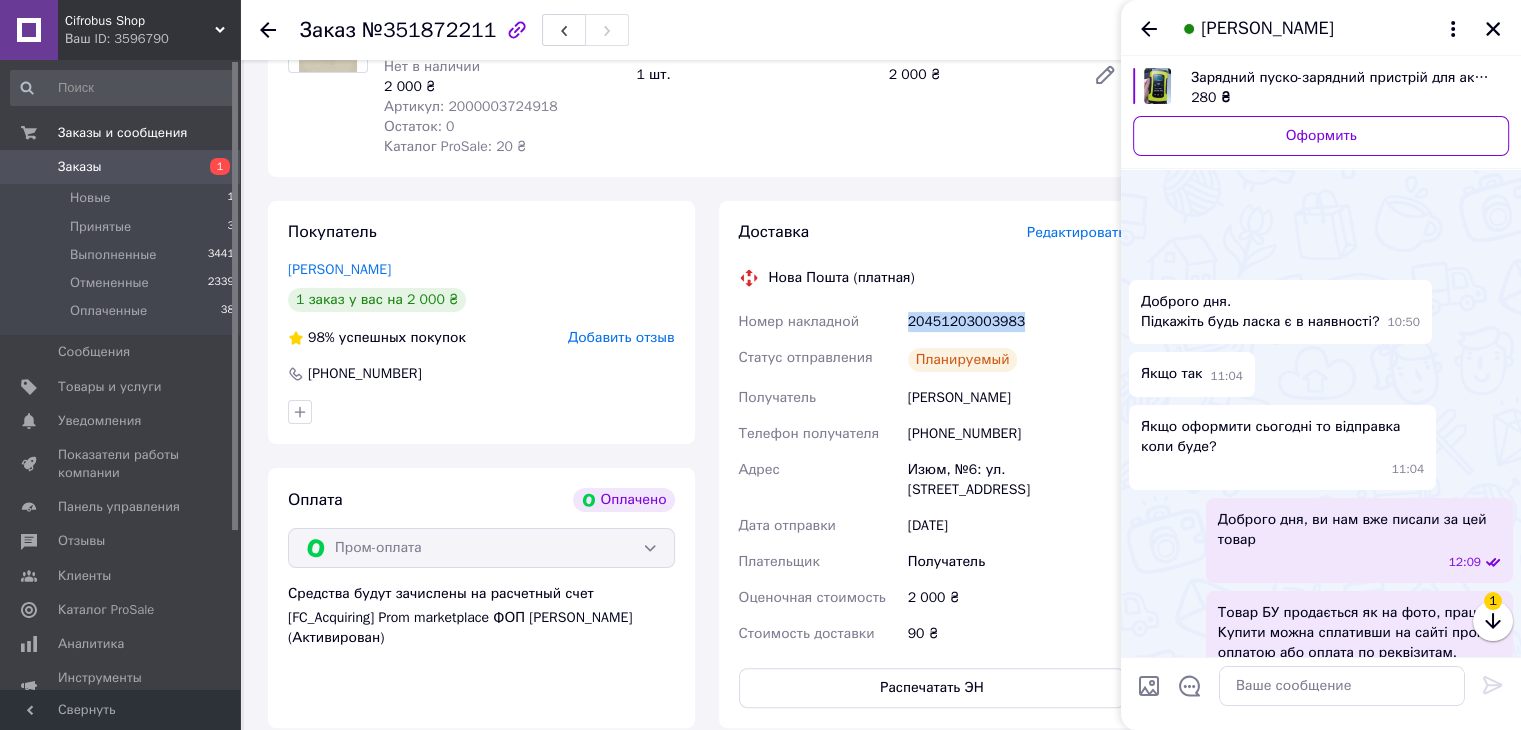 scroll, scrollTop: 416, scrollLeft: 0, axis: vertical 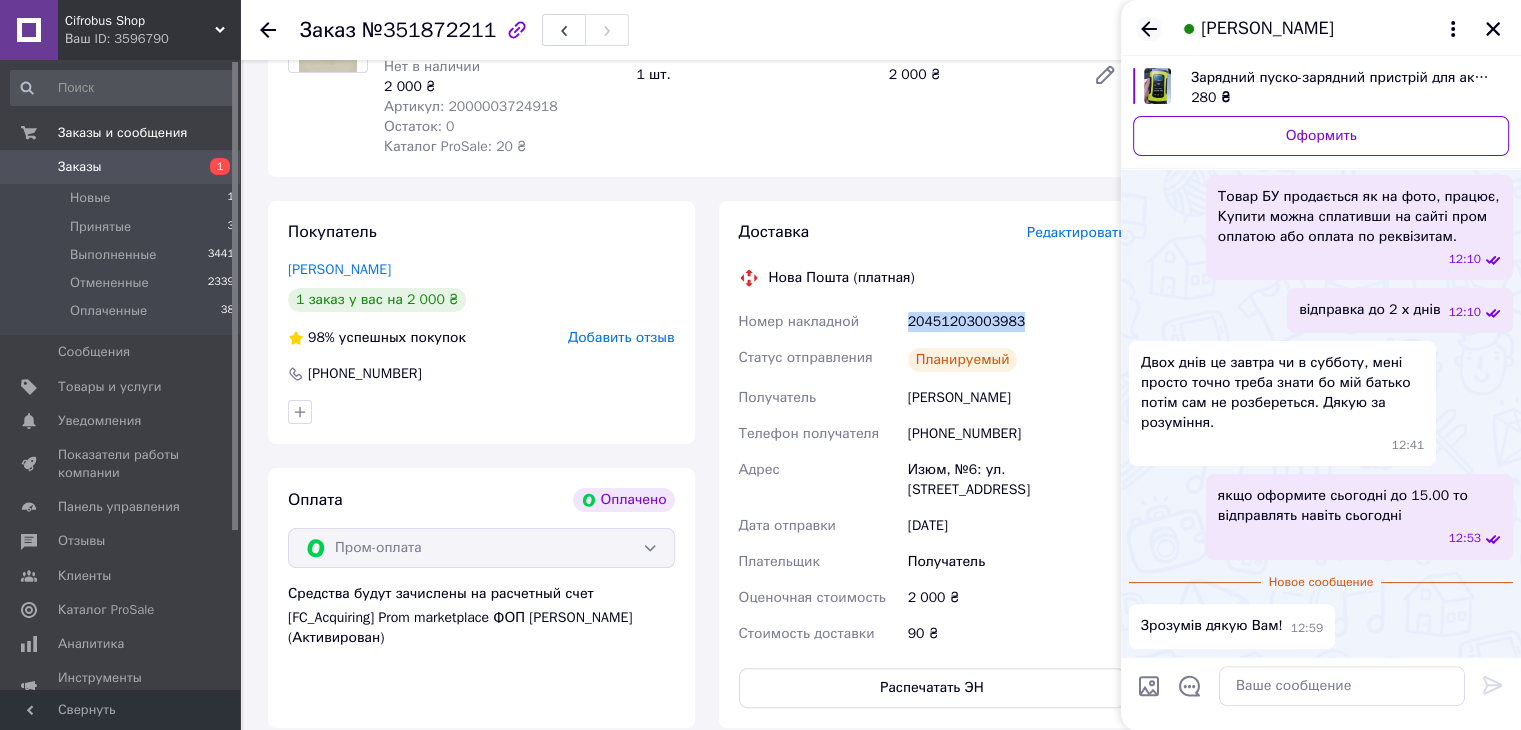 click 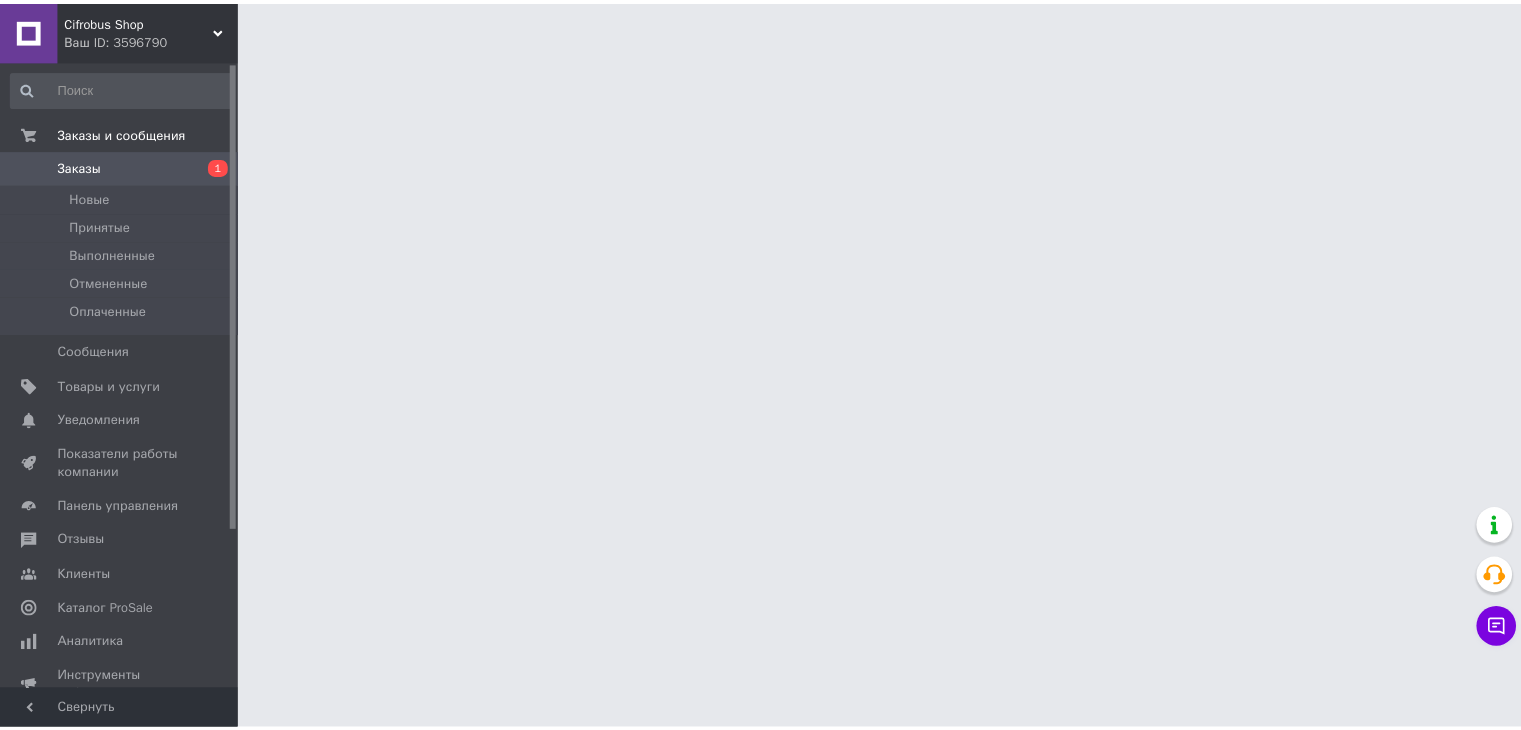 scroll, scrollTop: 0, scrollLeft: 0, axis: both 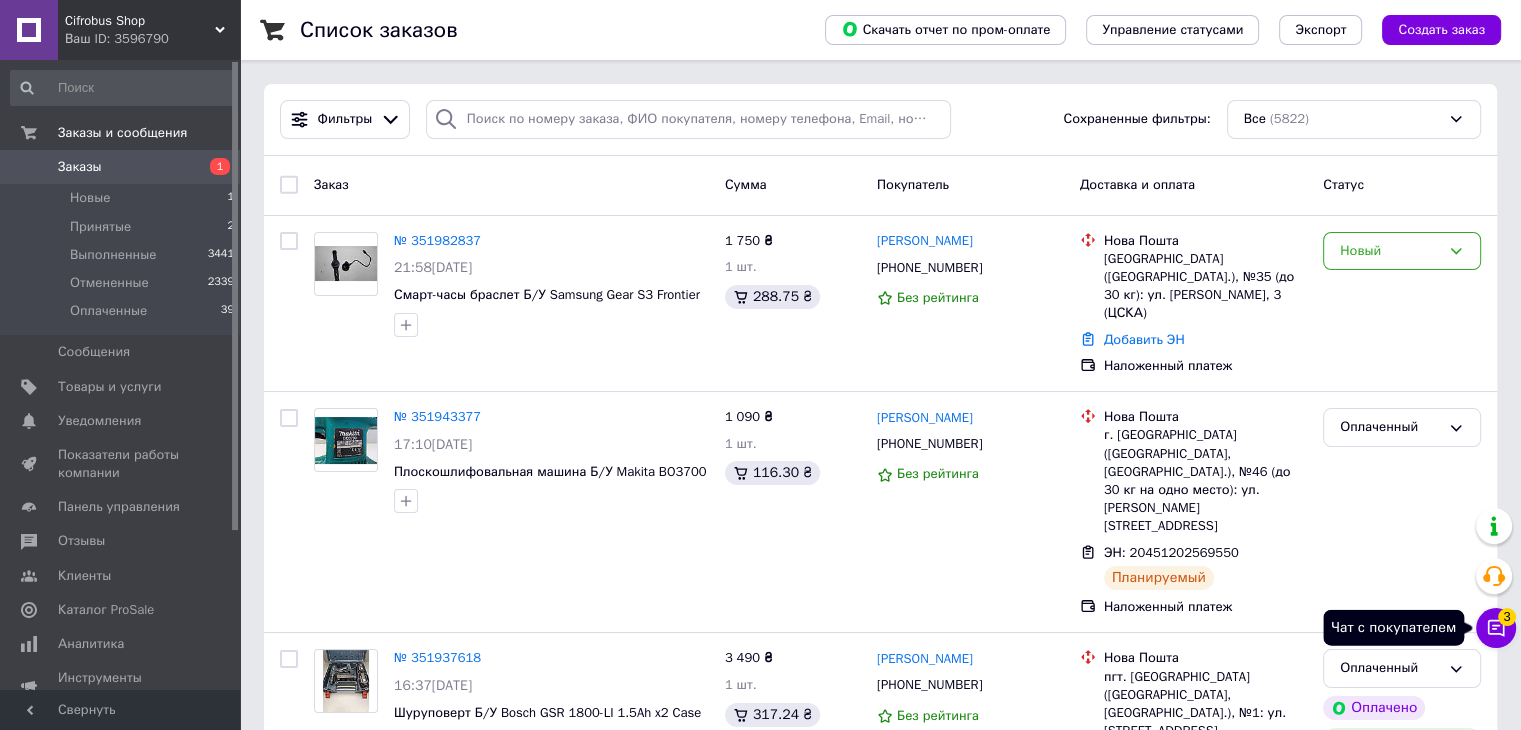 click on "Чат с покупателем 3" at bounding box center (1496, 628) 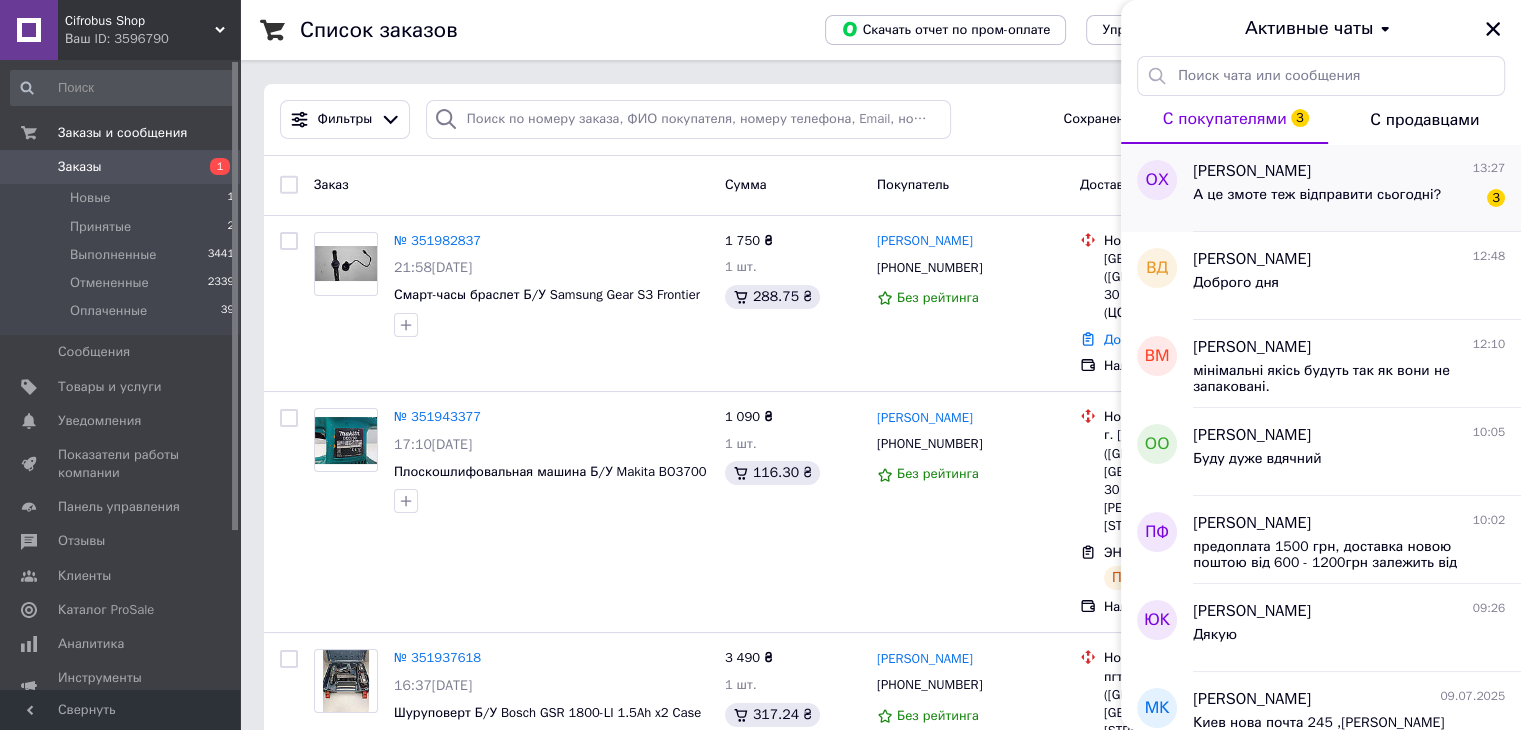 click on "А це змоте теж відправити сьогодні?" at bounding box center [1317, 195] 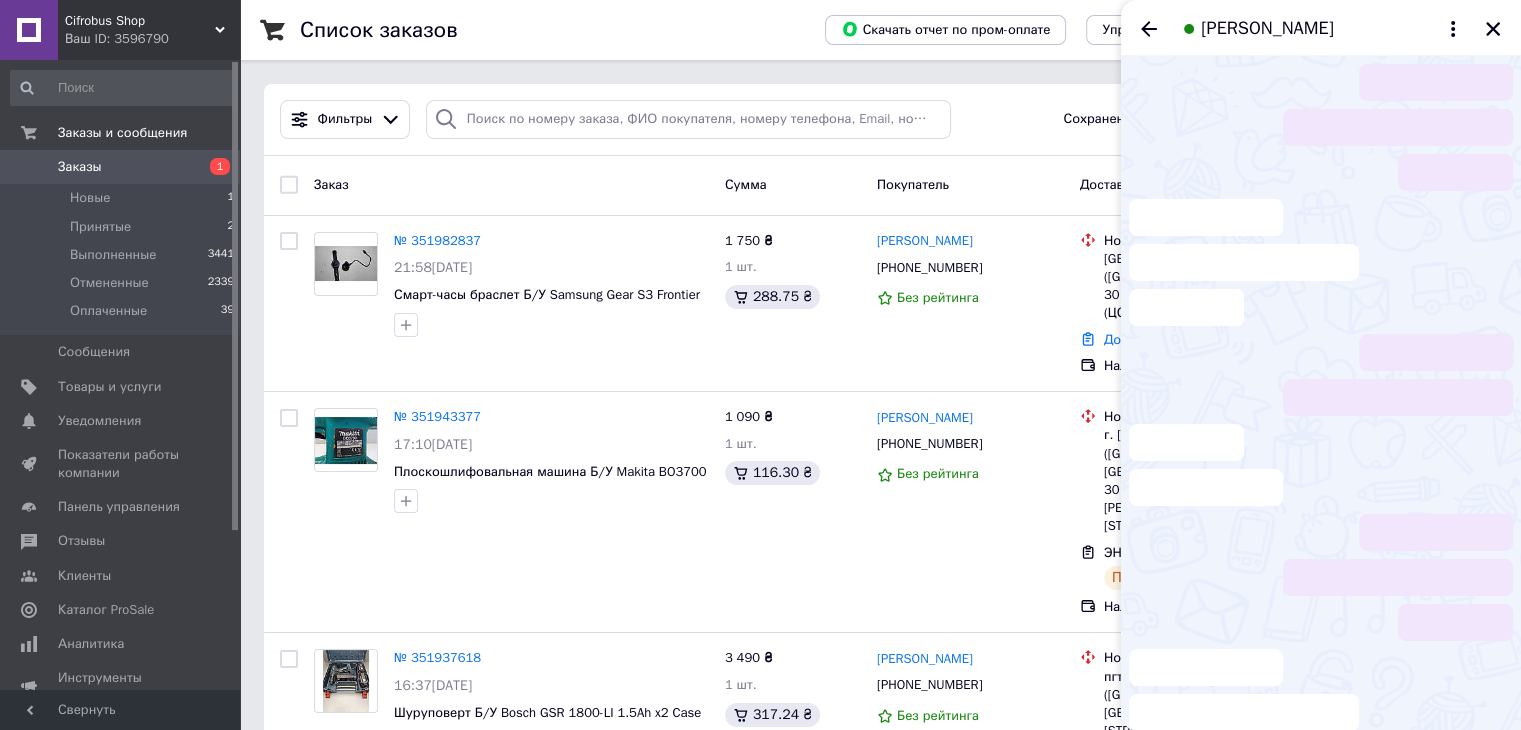 scroll, scrollTop: 734, scrollLeft: 0, axis: vertical 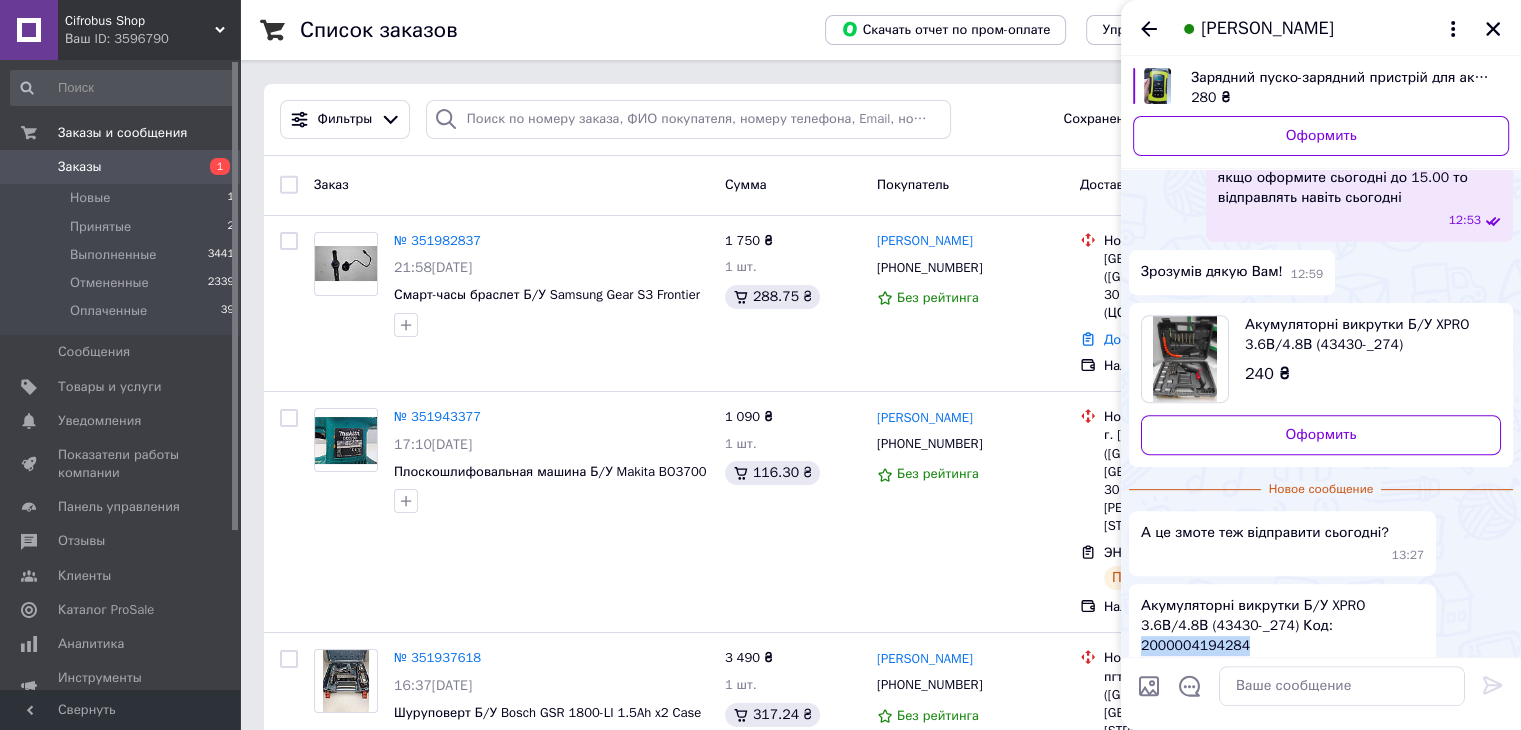 drag, startPoint x: 1259, startPoint y: 605, endPoint x: 1359, endPoint y: 607, distance: 100.02 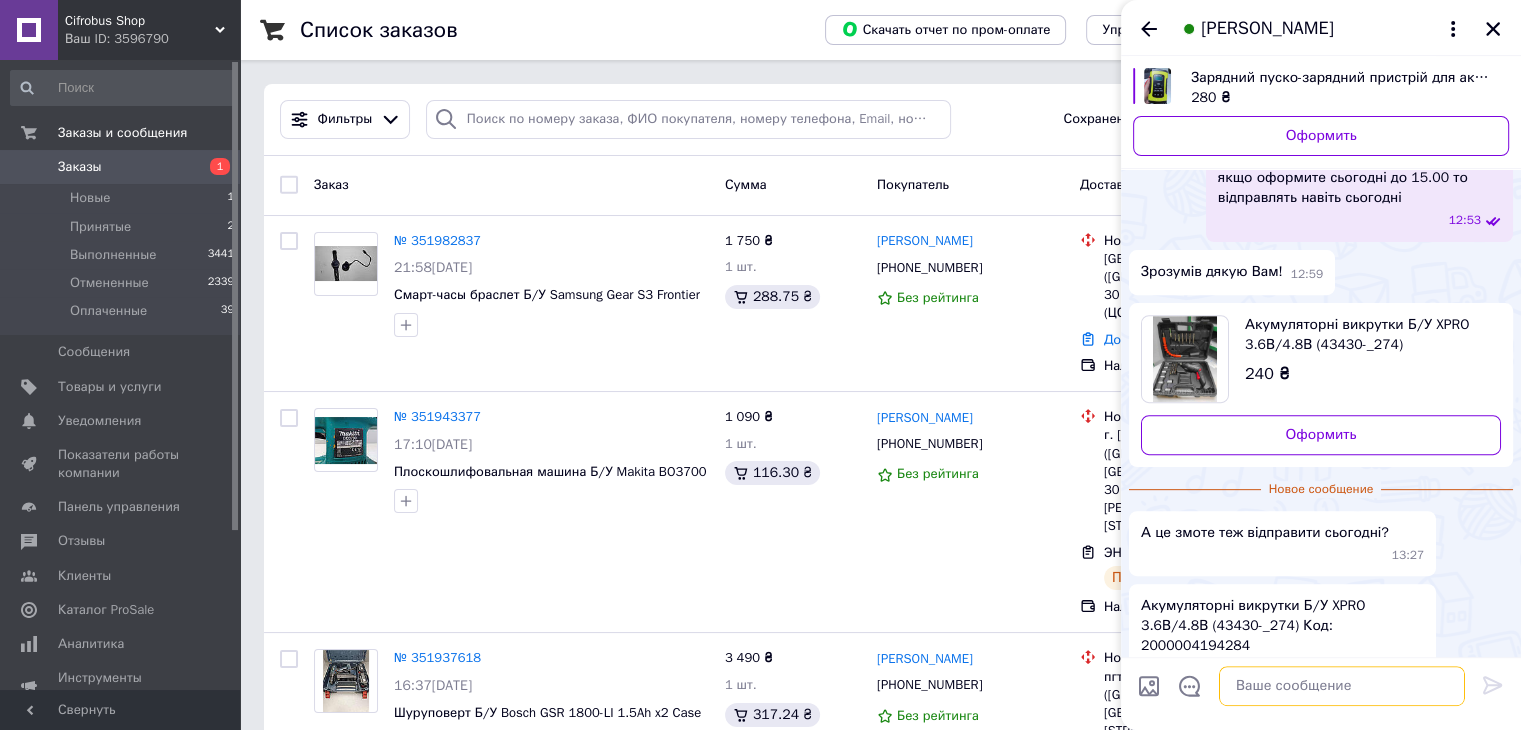 click at bounding box center [1342, 686] 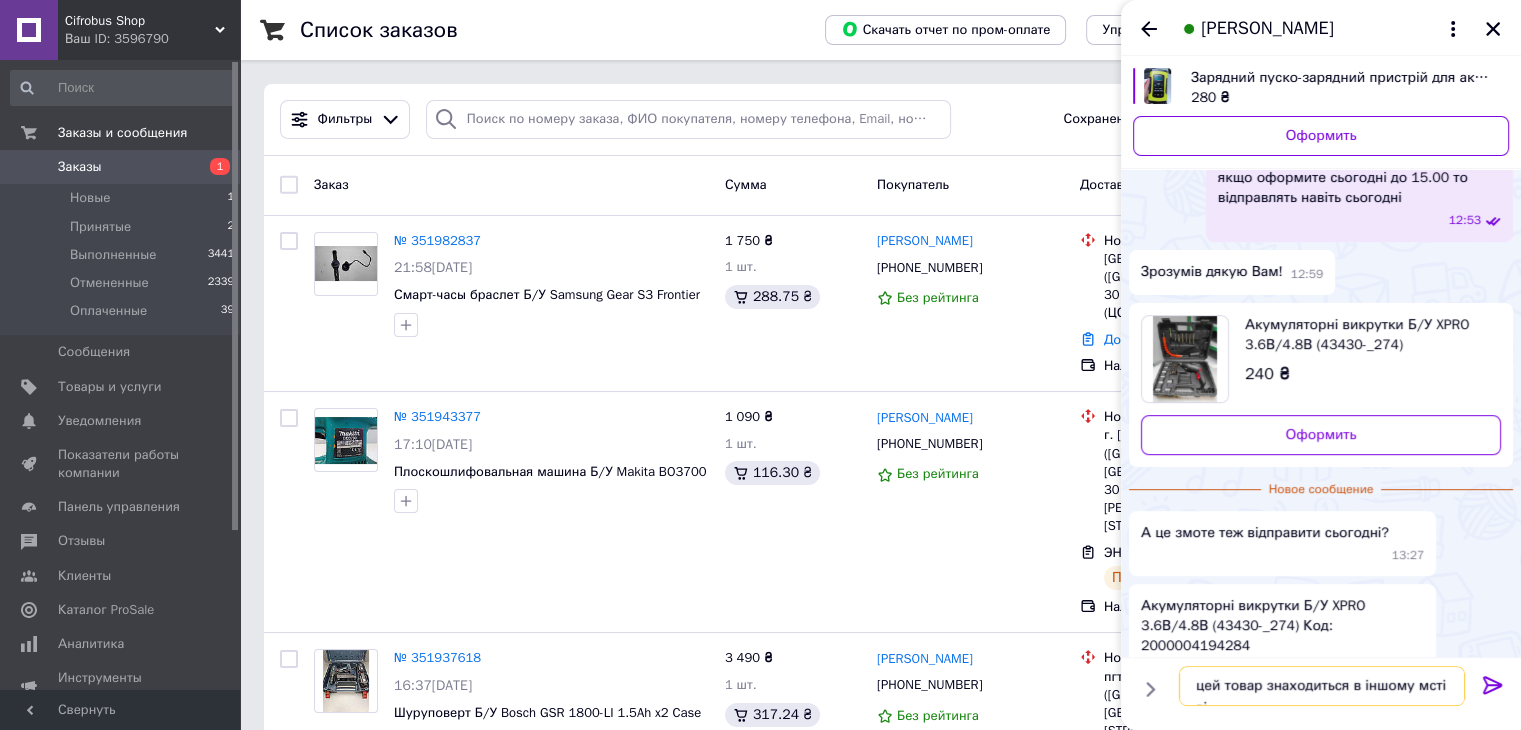 scroll, scrollTop: 1, scrollLeft: 0, axis: vertical 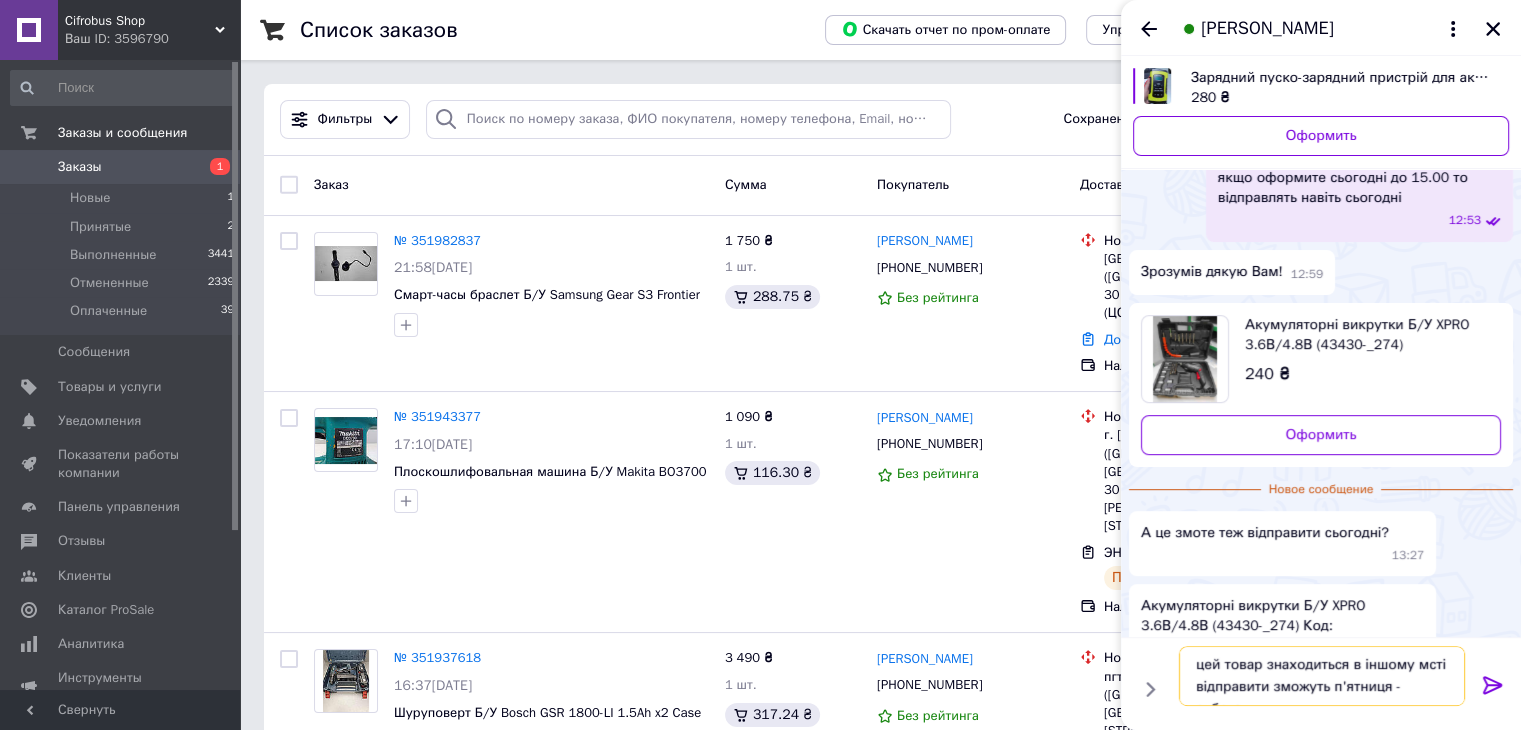 click on "цей товар знаходиться в іншому мсті відправити зможуть п'ятниця - субота" at bounding box center [1322, 676] 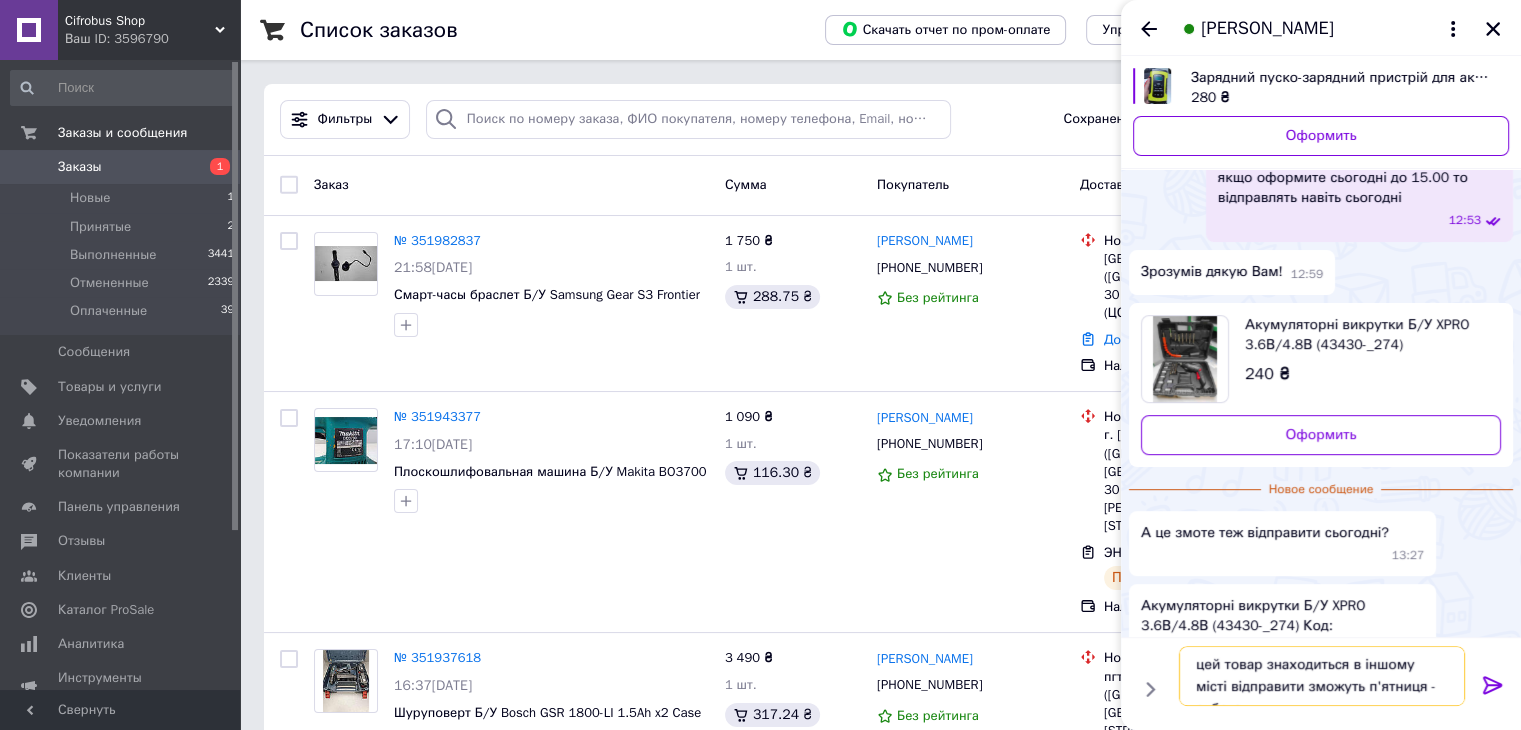 type on "цей товар знаходиться в іншому місті відправити зможуть п'ятниця - субота" 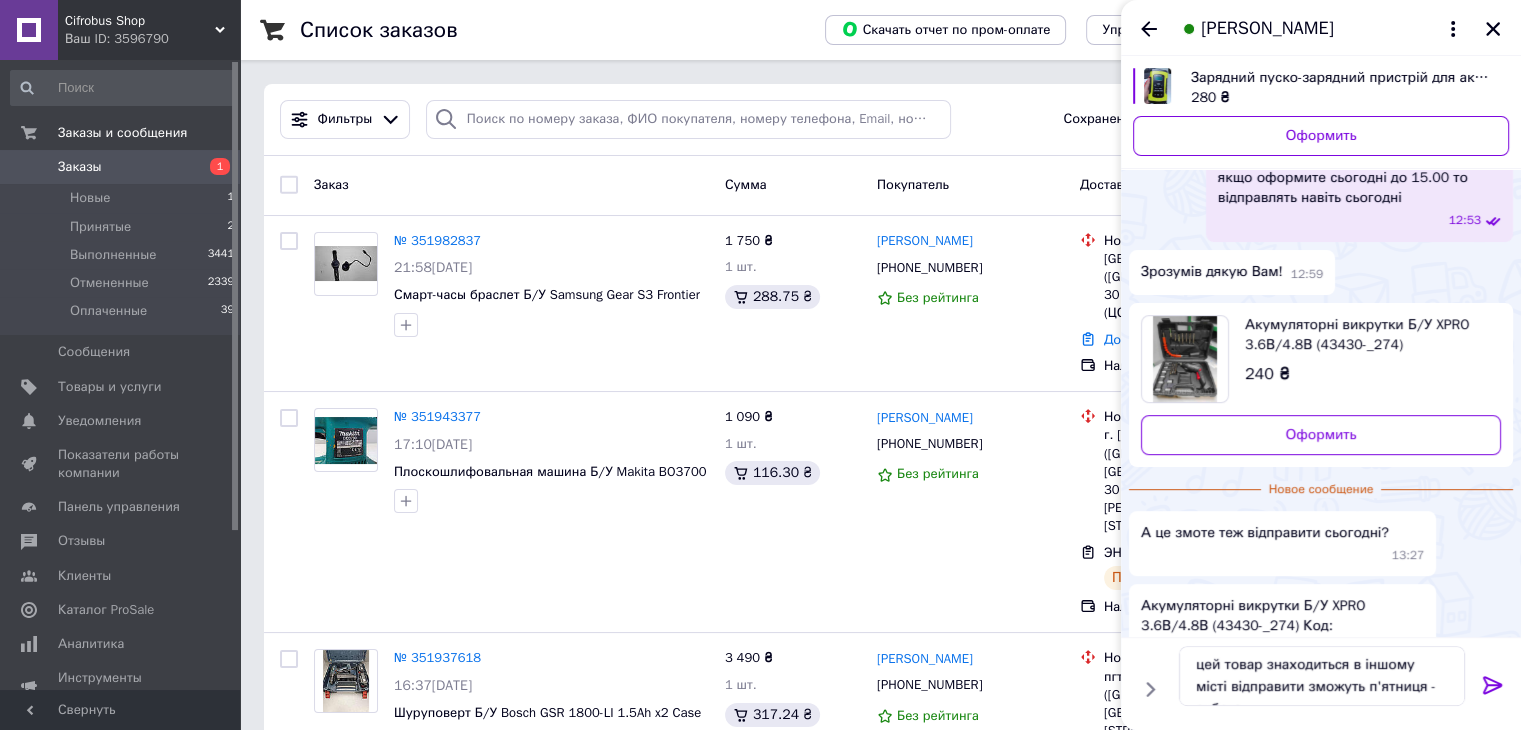 click 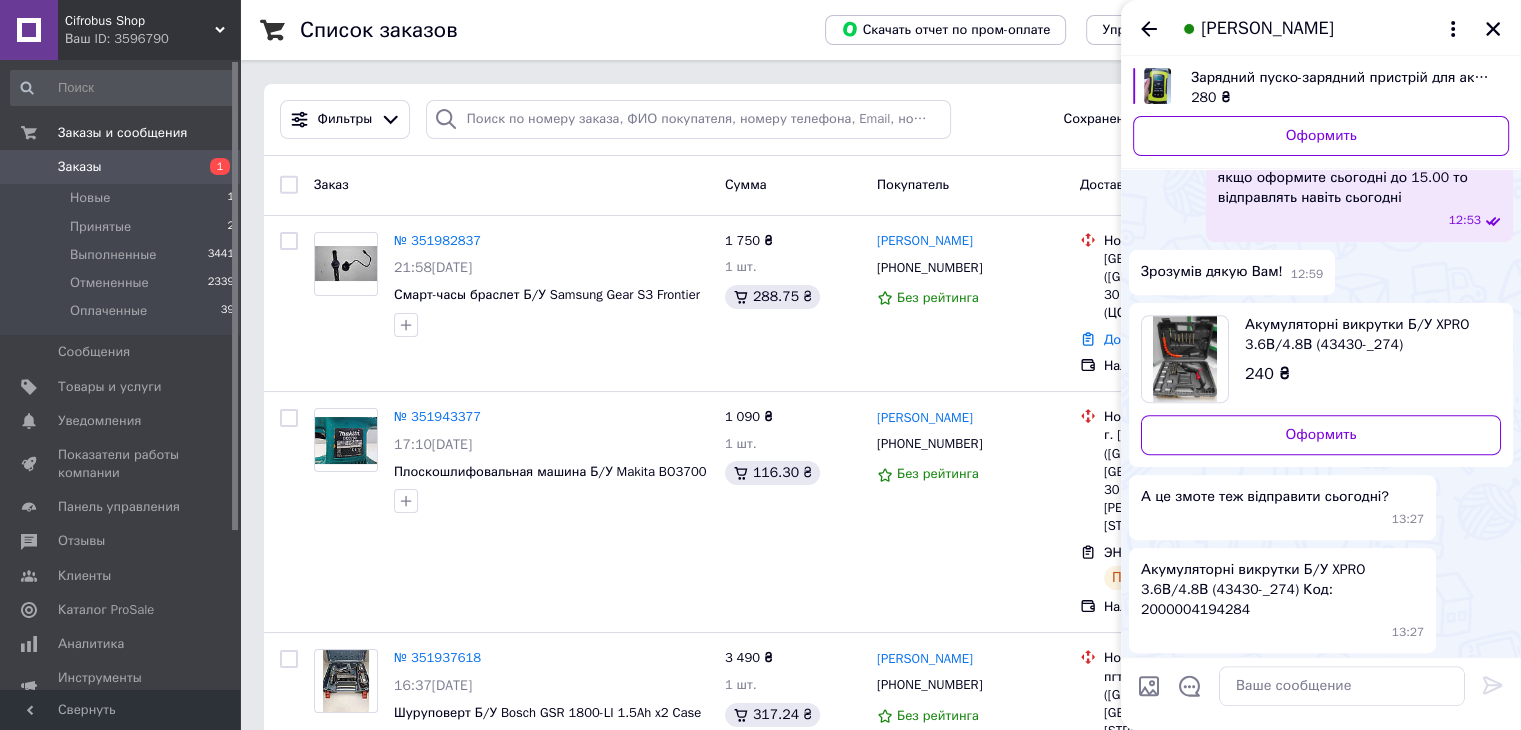scroll, scrollTop: 0, scrollLeft: 0, axis: both 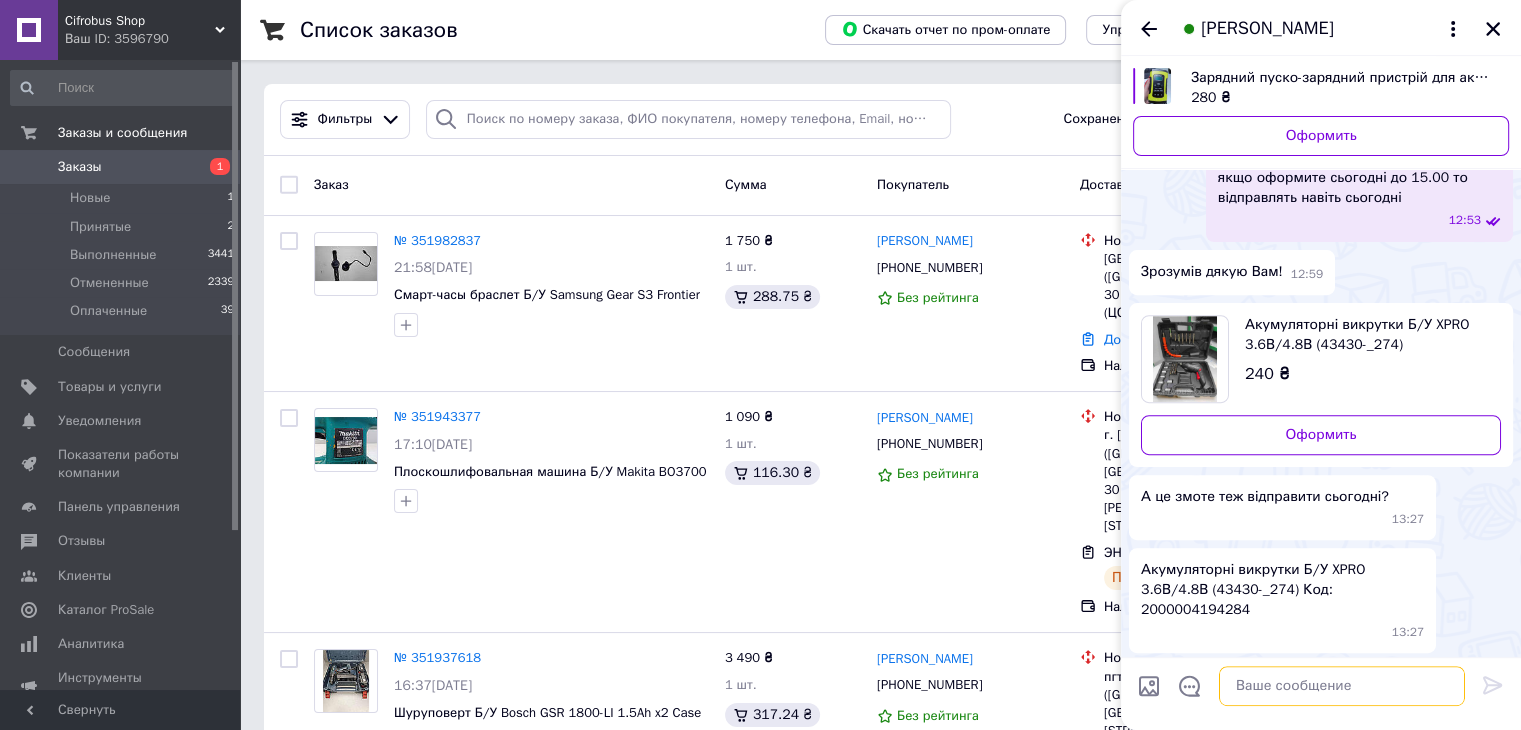 click at bounding box center [1342, 686] 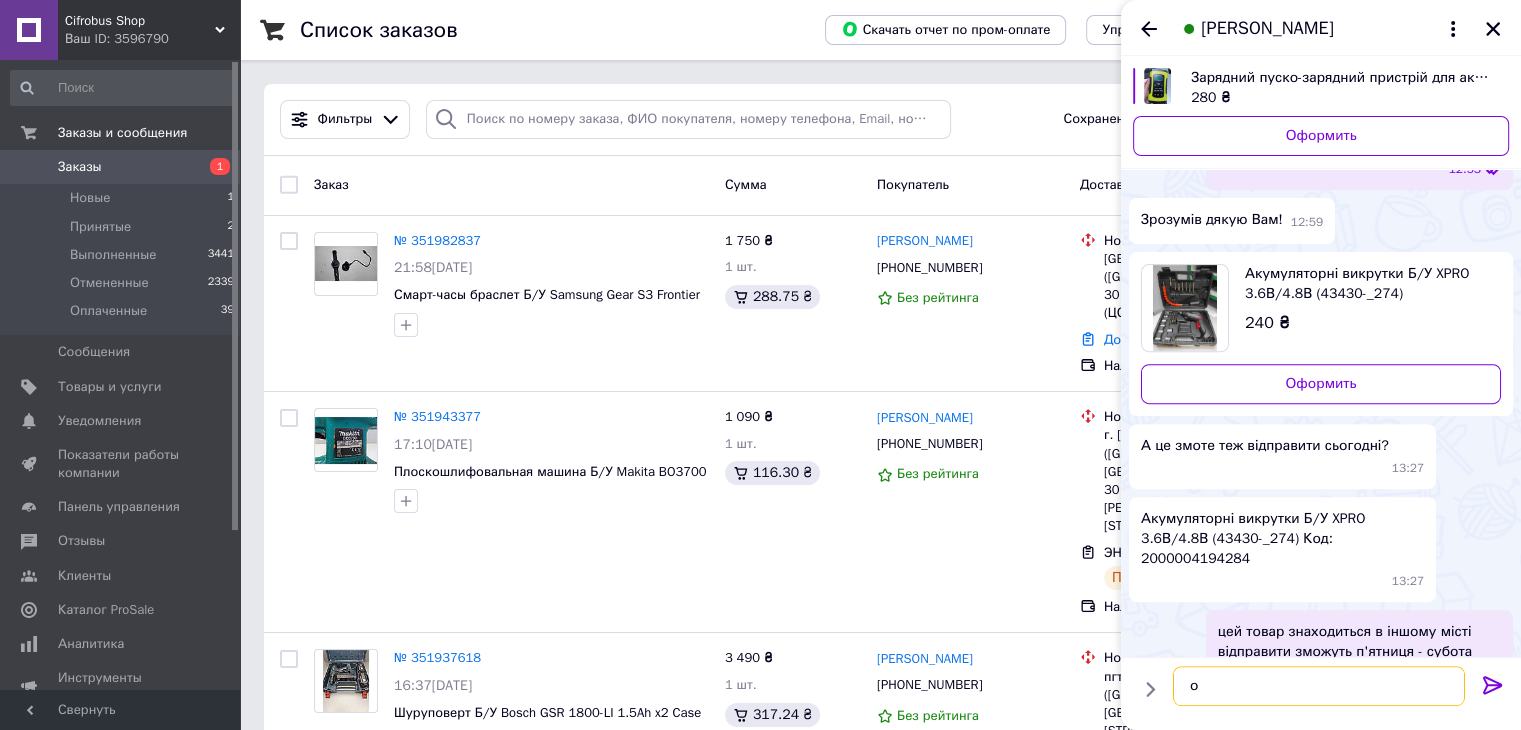 scroll, scrollTop: 740, scrollLeft: 0, axis: vertical 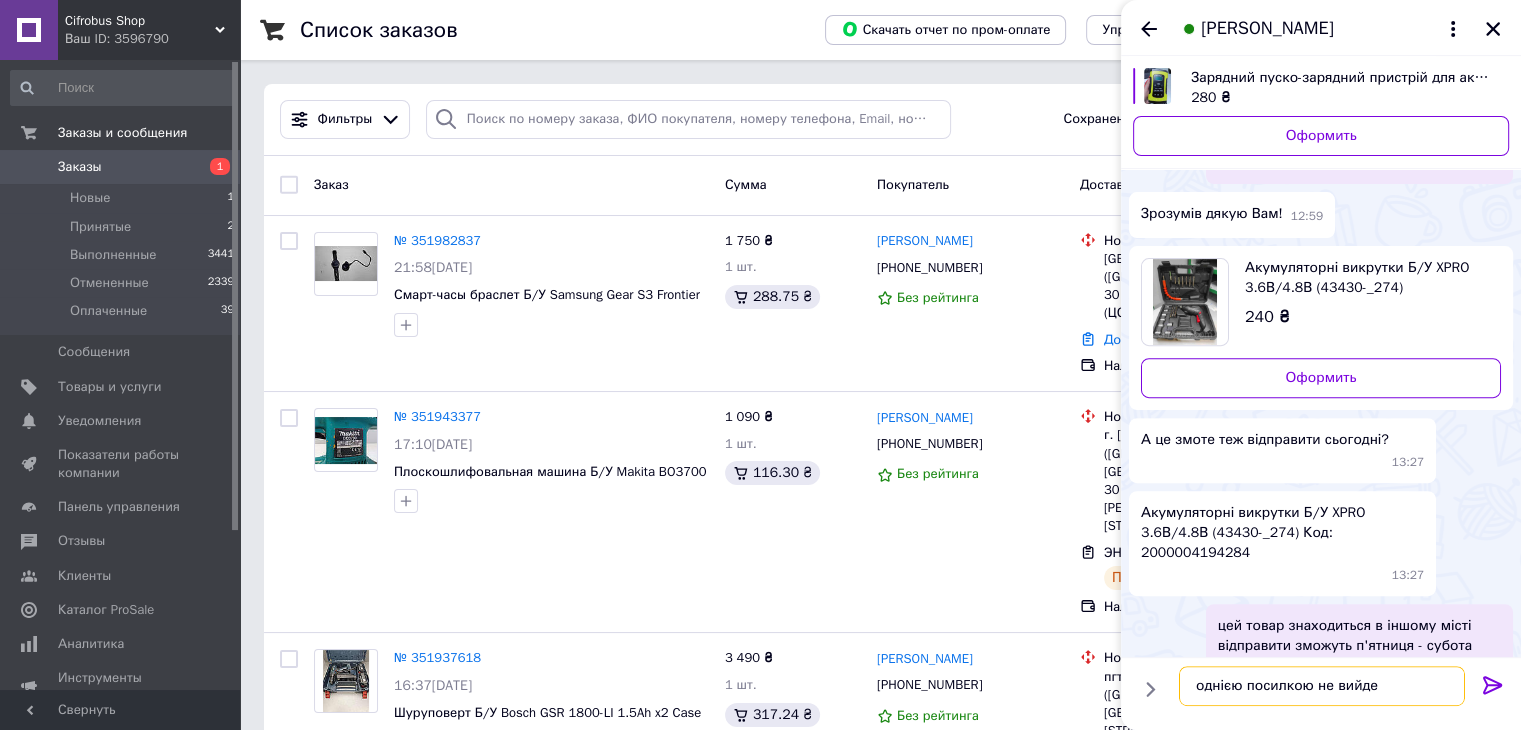type on "однією посилкою не вийде" 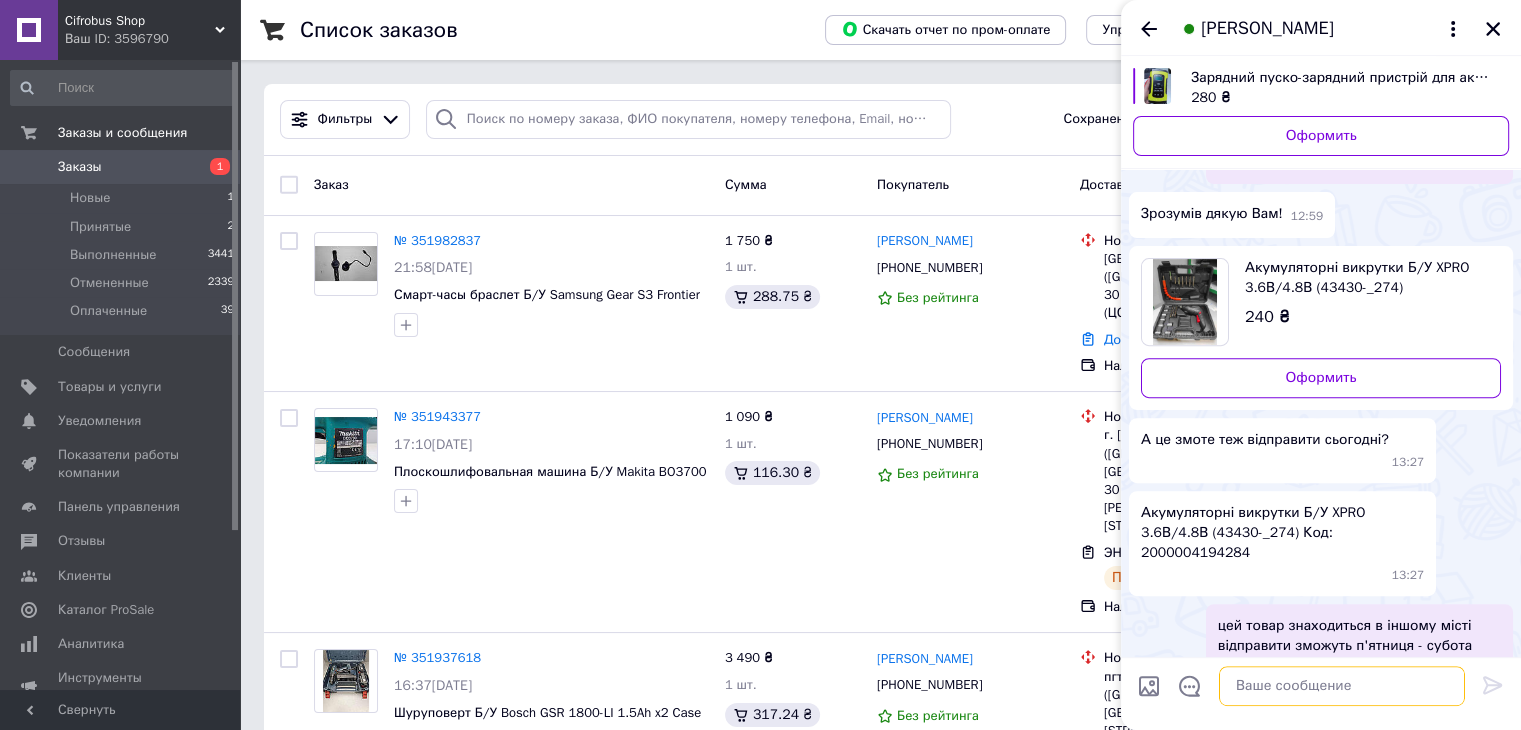 scroll, scrollTop: 793, scrollLeft: 0, axis: vertical 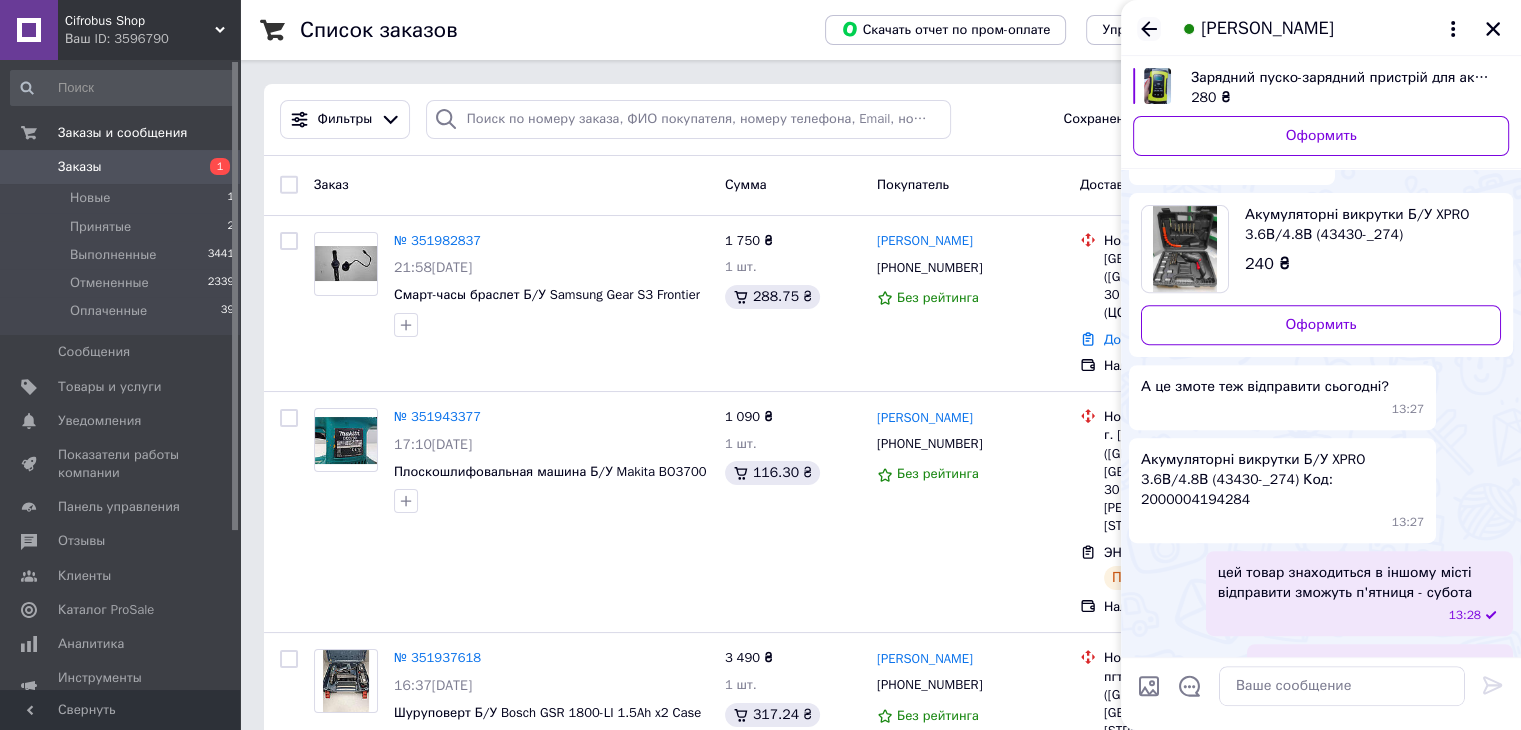 click 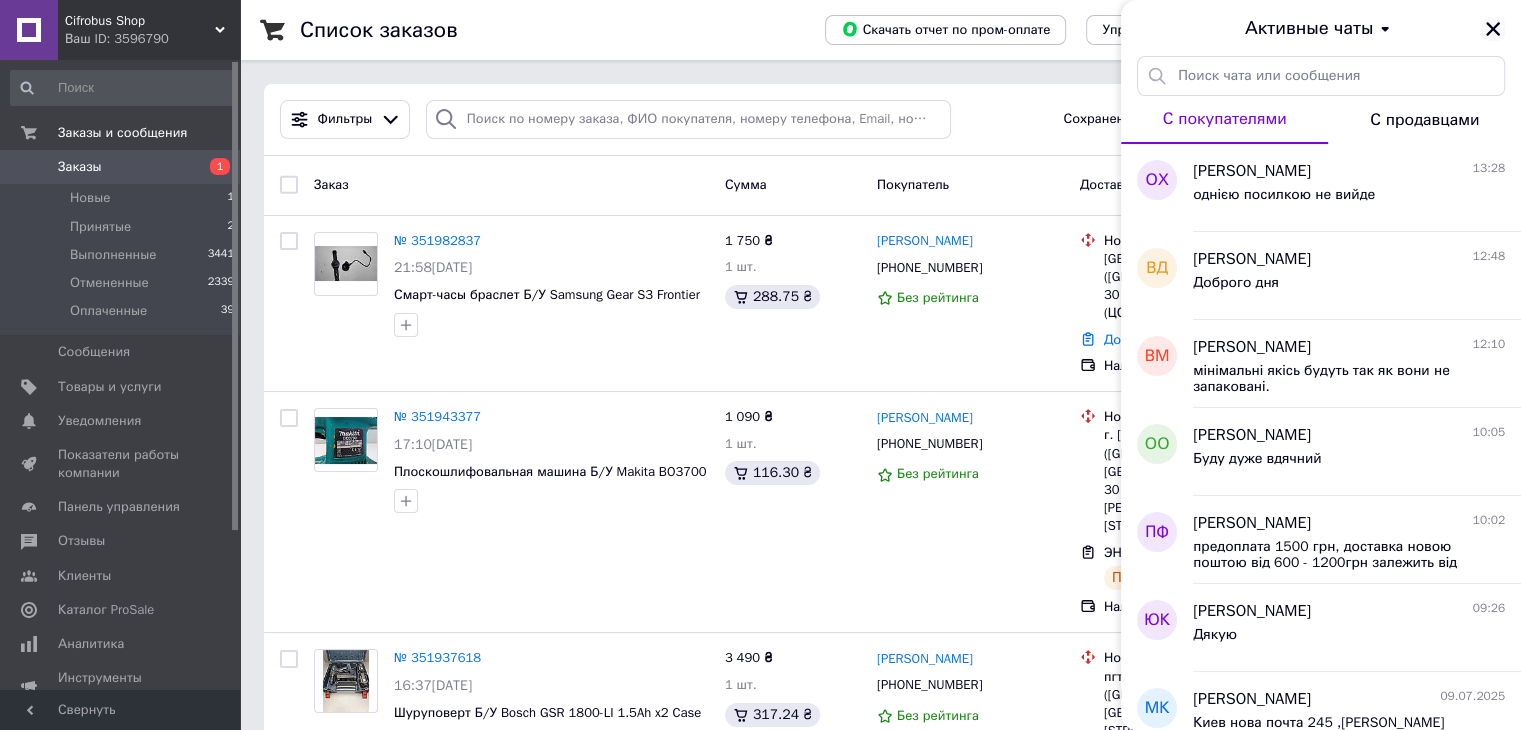 click 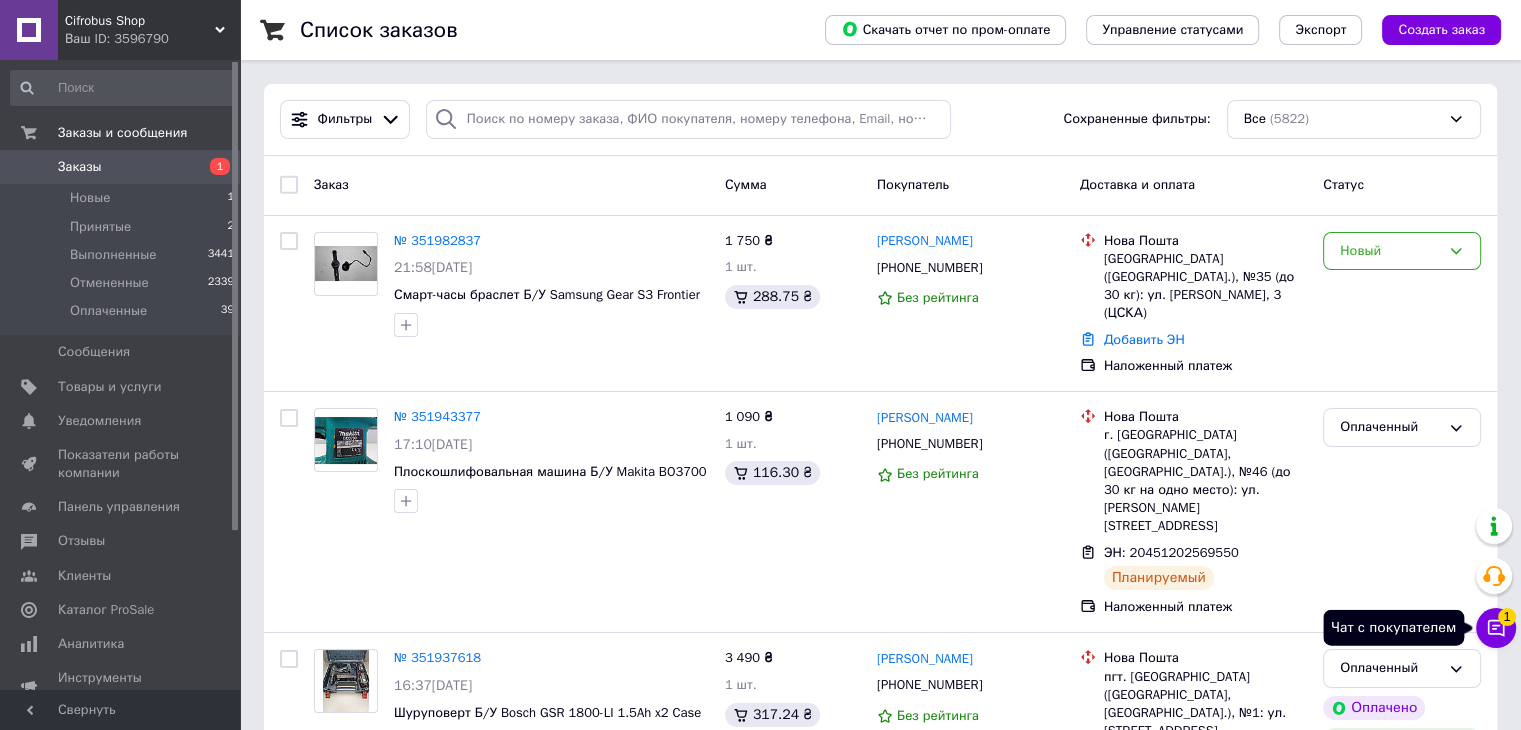 click on "Чат с покупателем 1" at bounding box center [1496, 628] 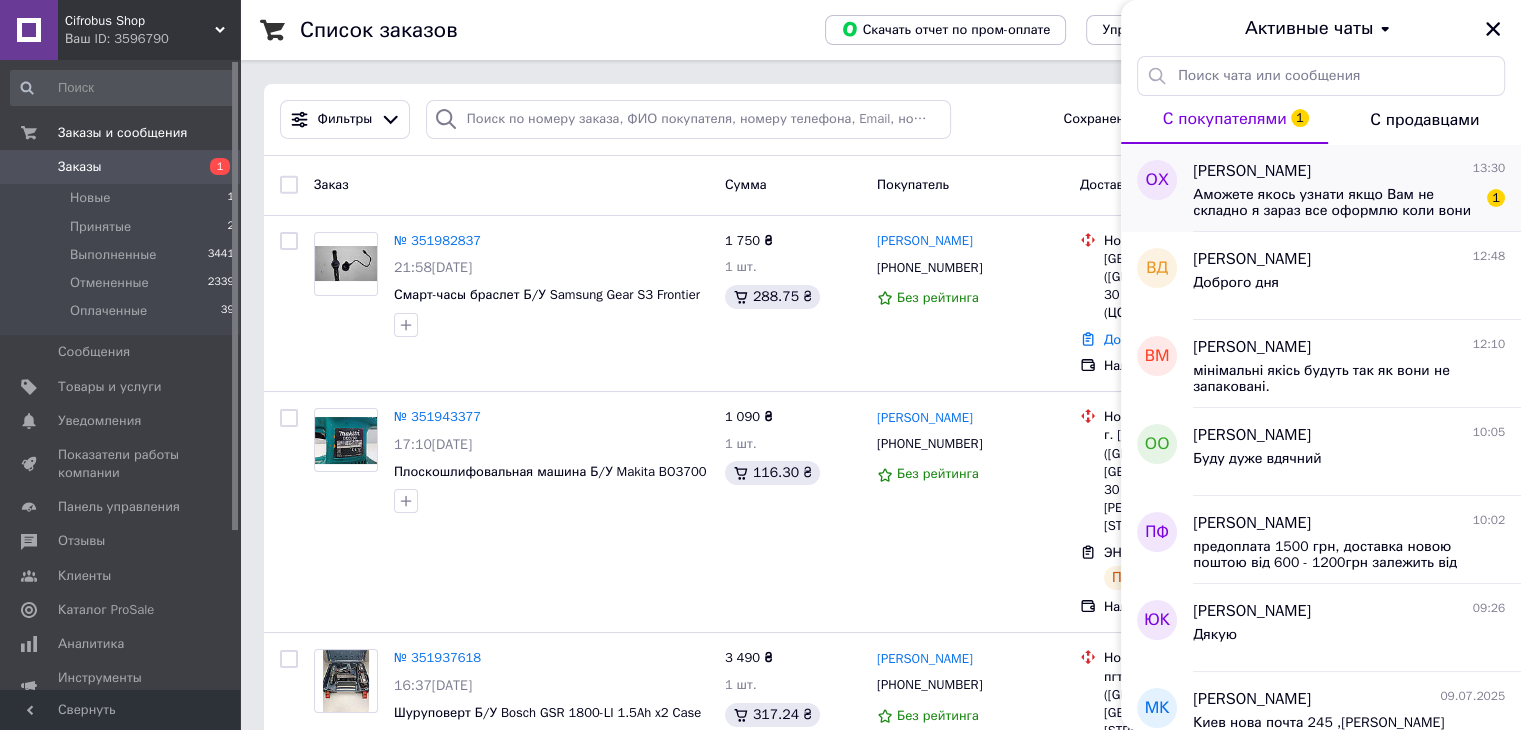 click on "Олександр Ходарченко 13:30 Аможете якось узнати якщо Вам не складно я зараз все оформлю коли вони зможуть пятницю чи суботу бо якщо в суботу то на другу адресу мені треба оформлювати. ДЯКУЮ 1" at bounding box center (1357, 188) 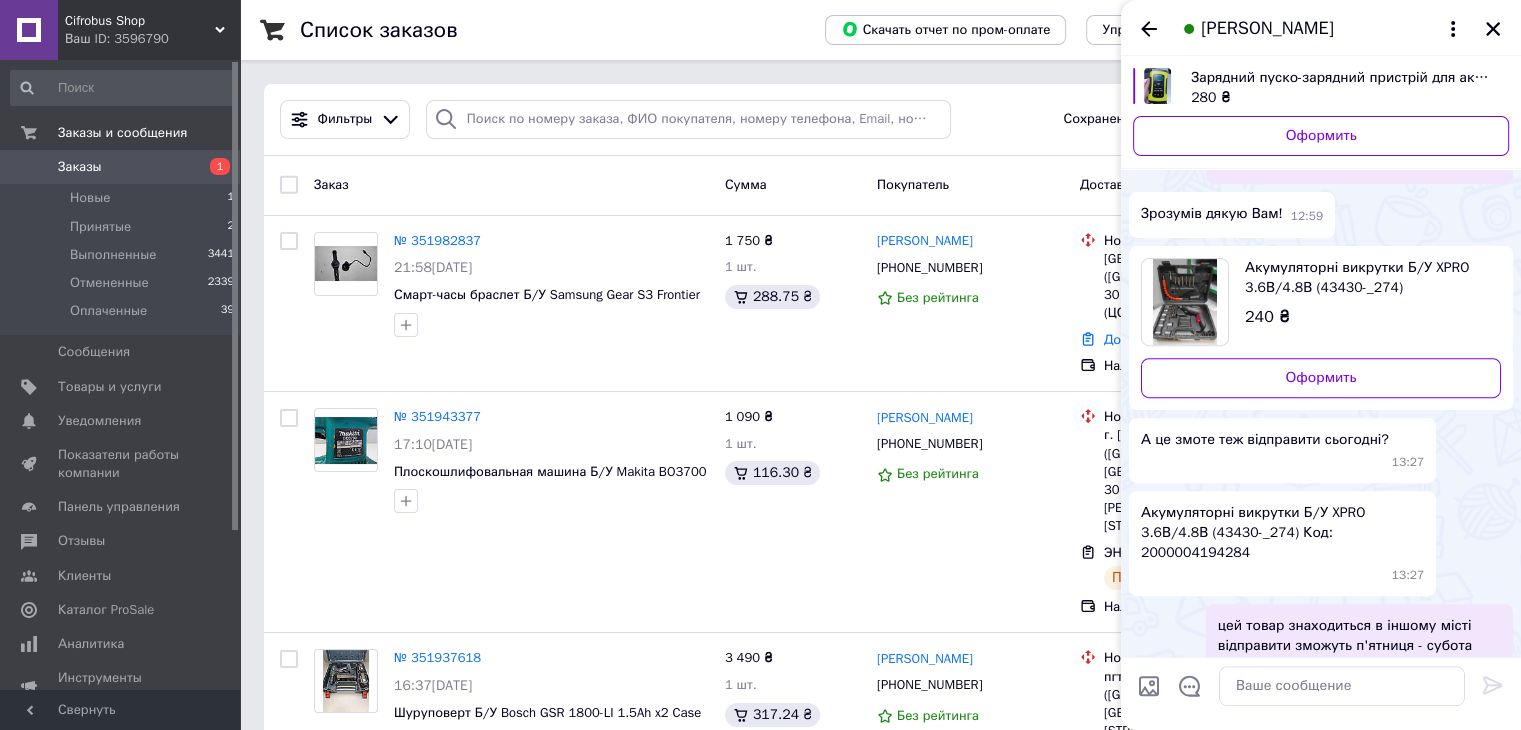 scroll, scrollTop: 732, scrollLeft: 0, axis: vertical 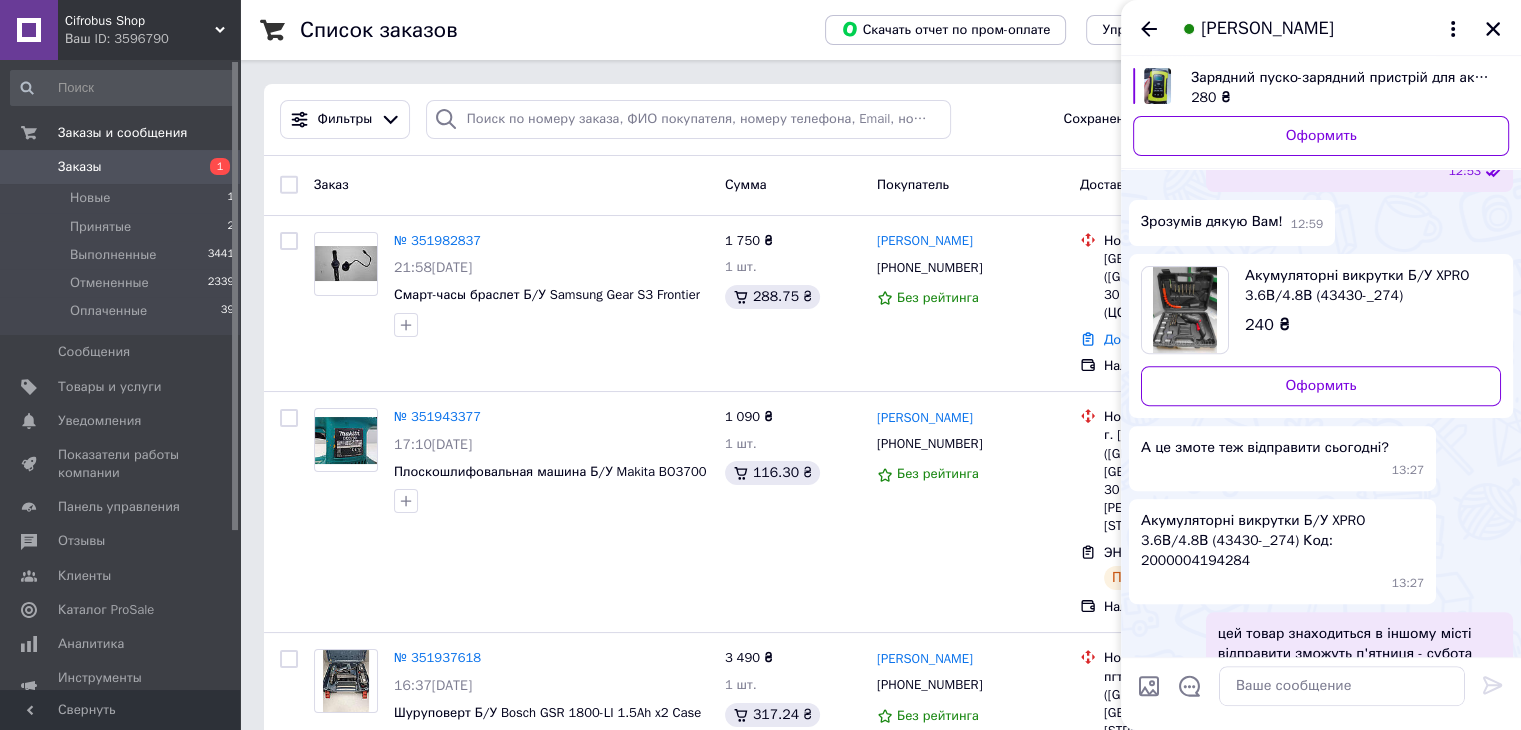 click on "Акумуляторні викрутки Б/У XPRO 3.6В/4.8В (43430-_274) Код: 2000004194284" at bounding box center (1282, 541) 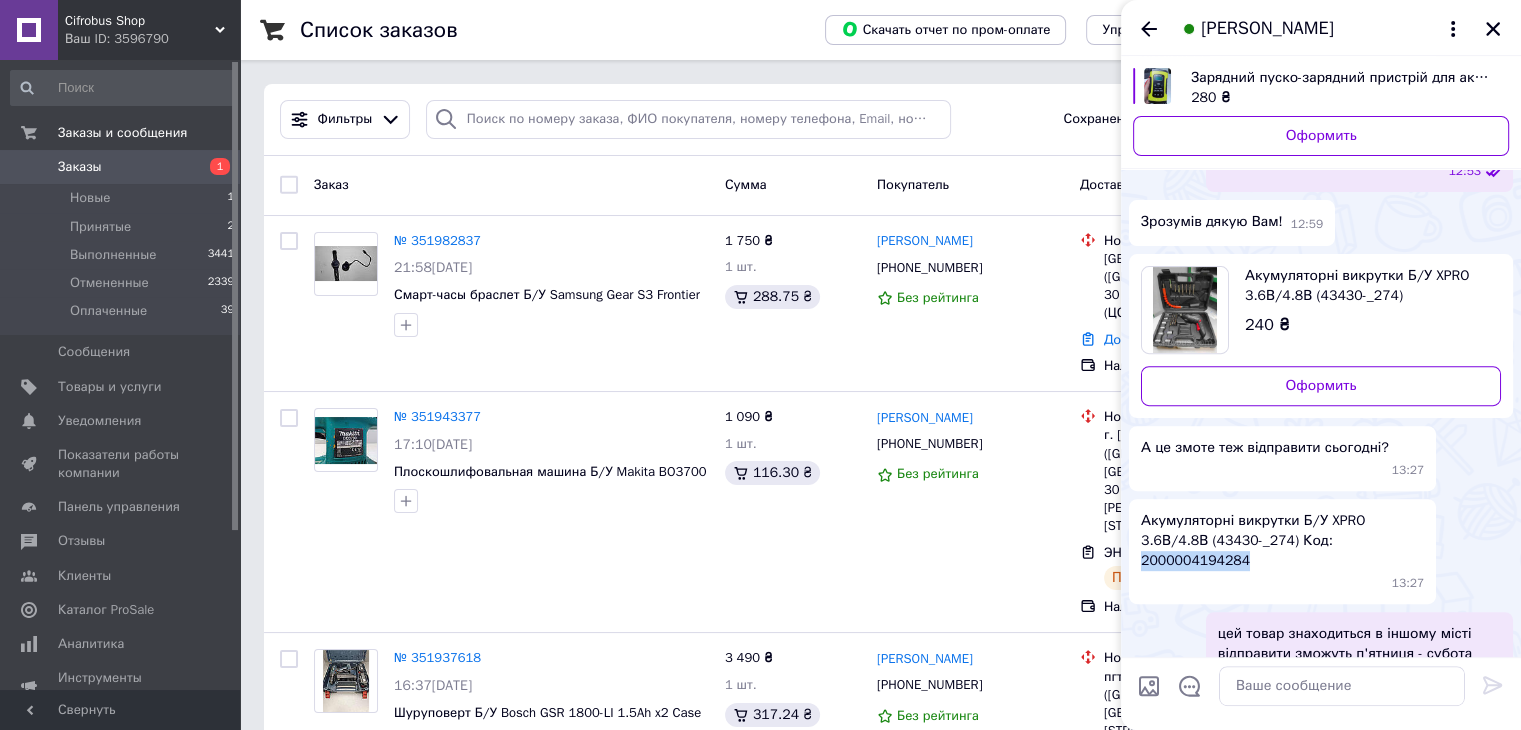 drag, startPoint x: 1258, startPoint y: 519, endPoint x: 1376, endPoint y: 528, distance: 118.34272 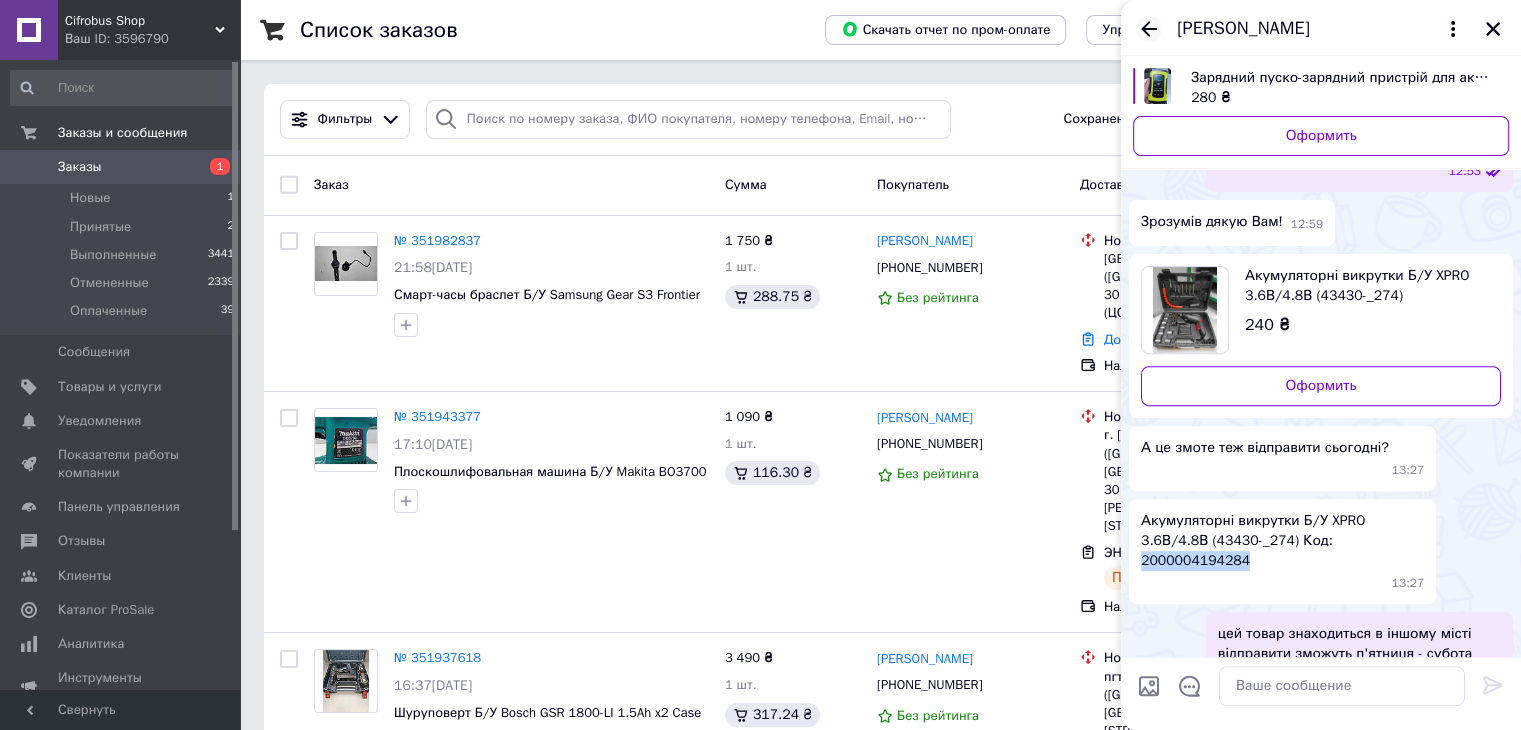 click 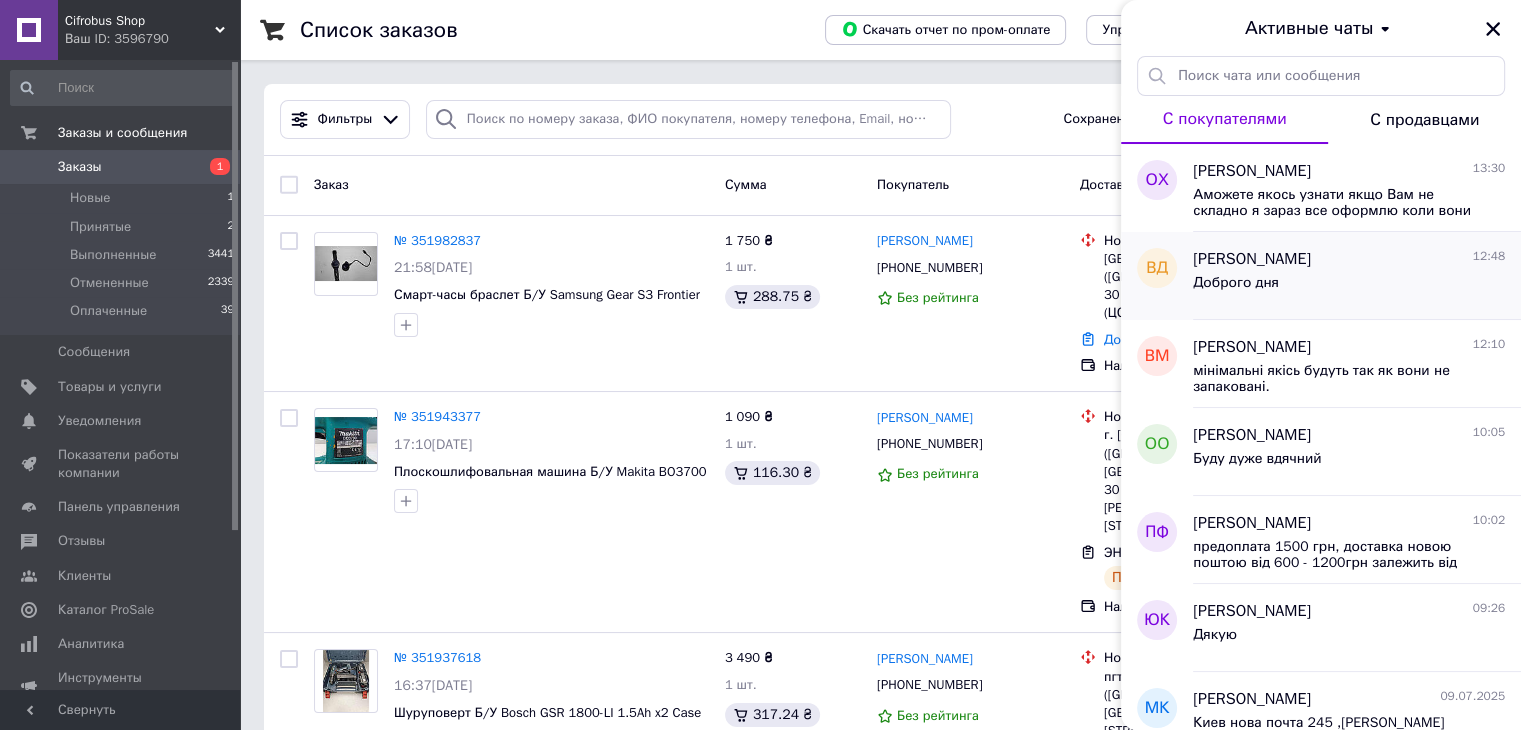 click on "Доброго дня" at bounding box center (1349, 287) 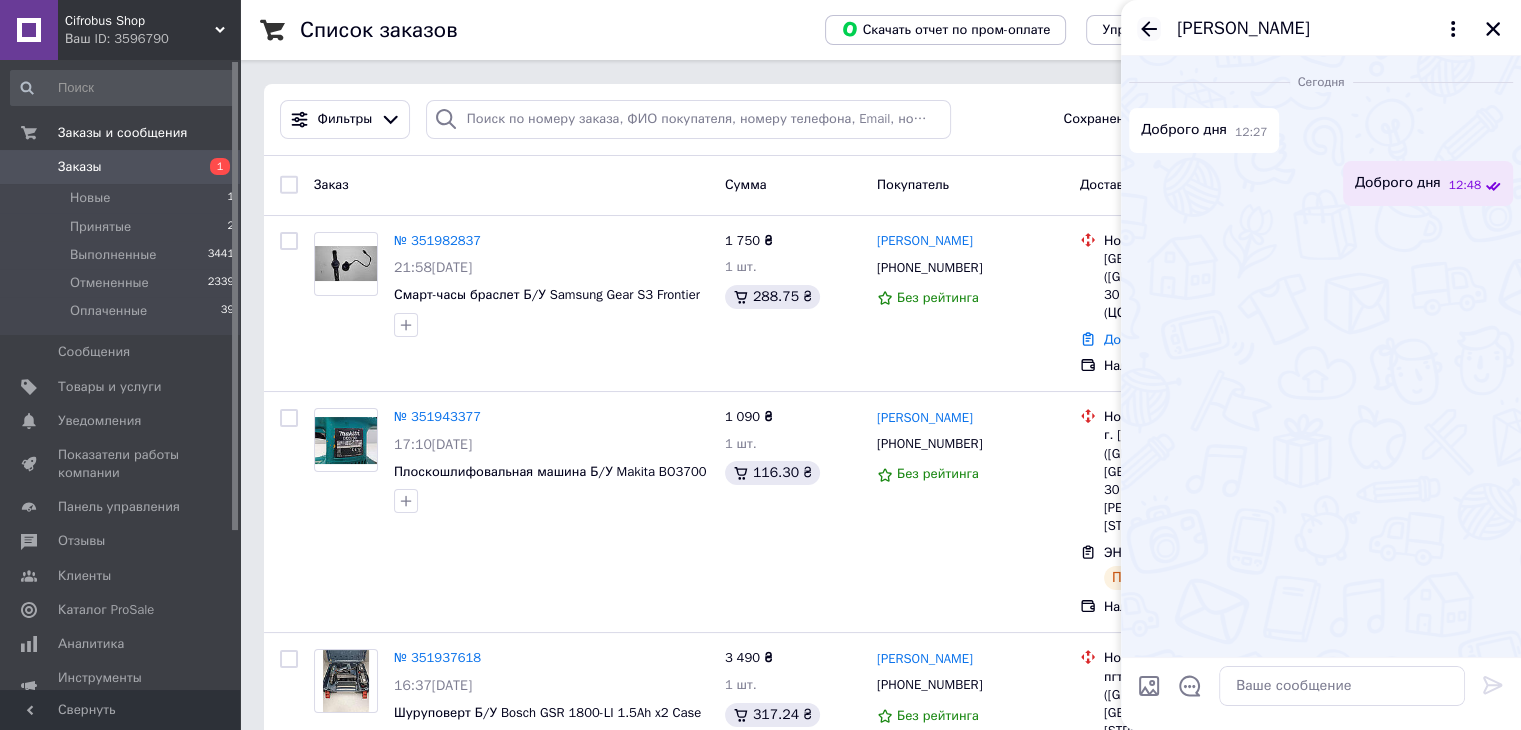 click 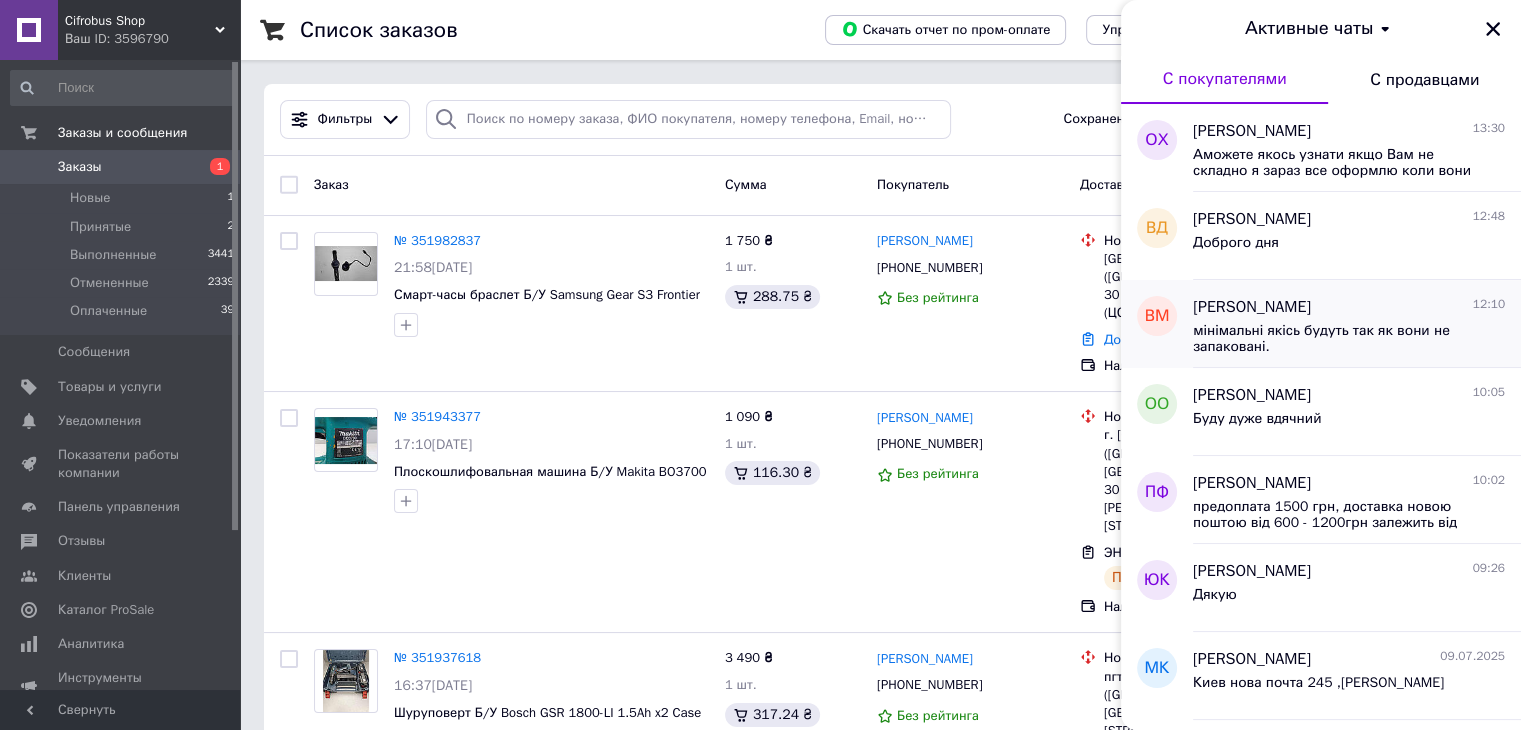 scroll, scrollTop: 200, scrollLeft: 0, axis: vertical 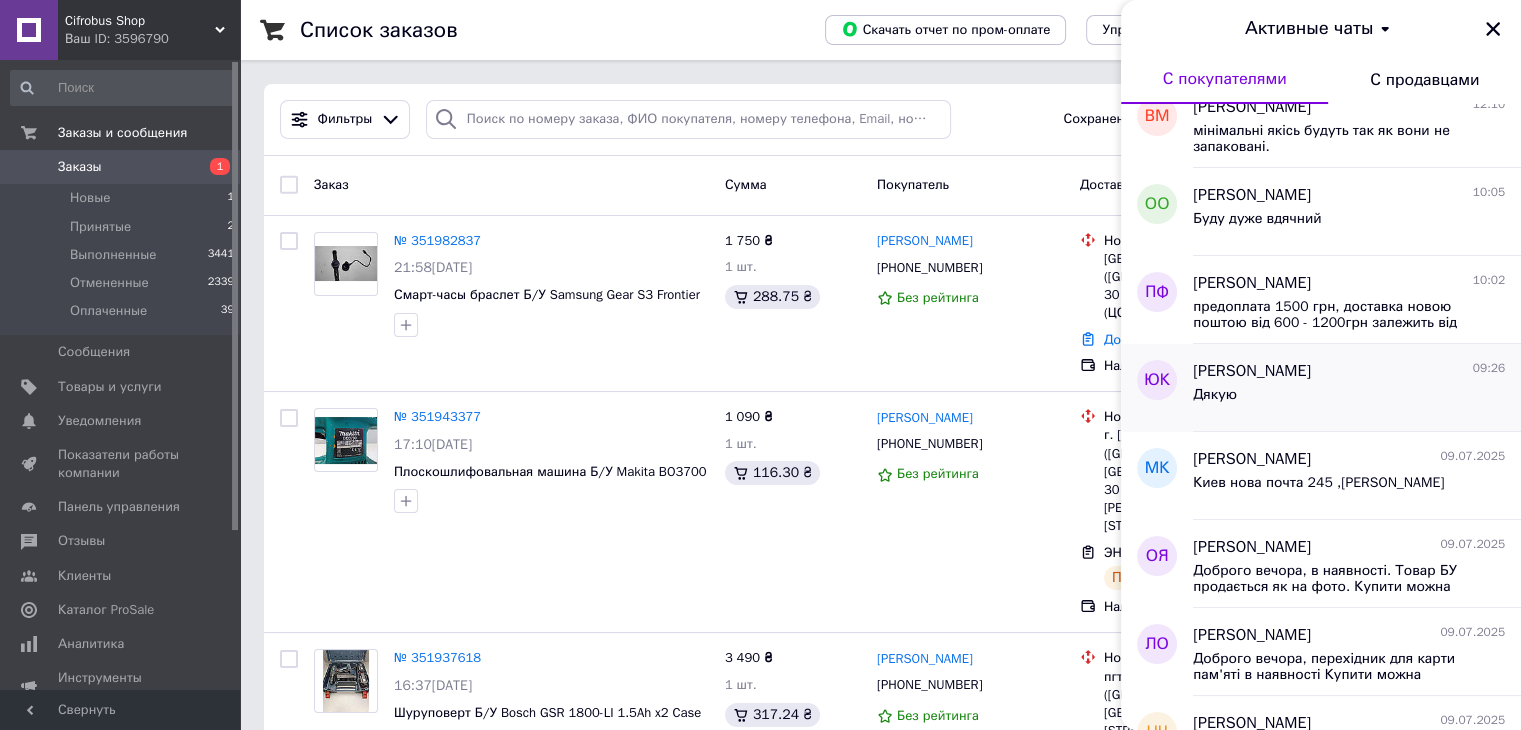click on "Дякую" at bounding box center [1349, 399] 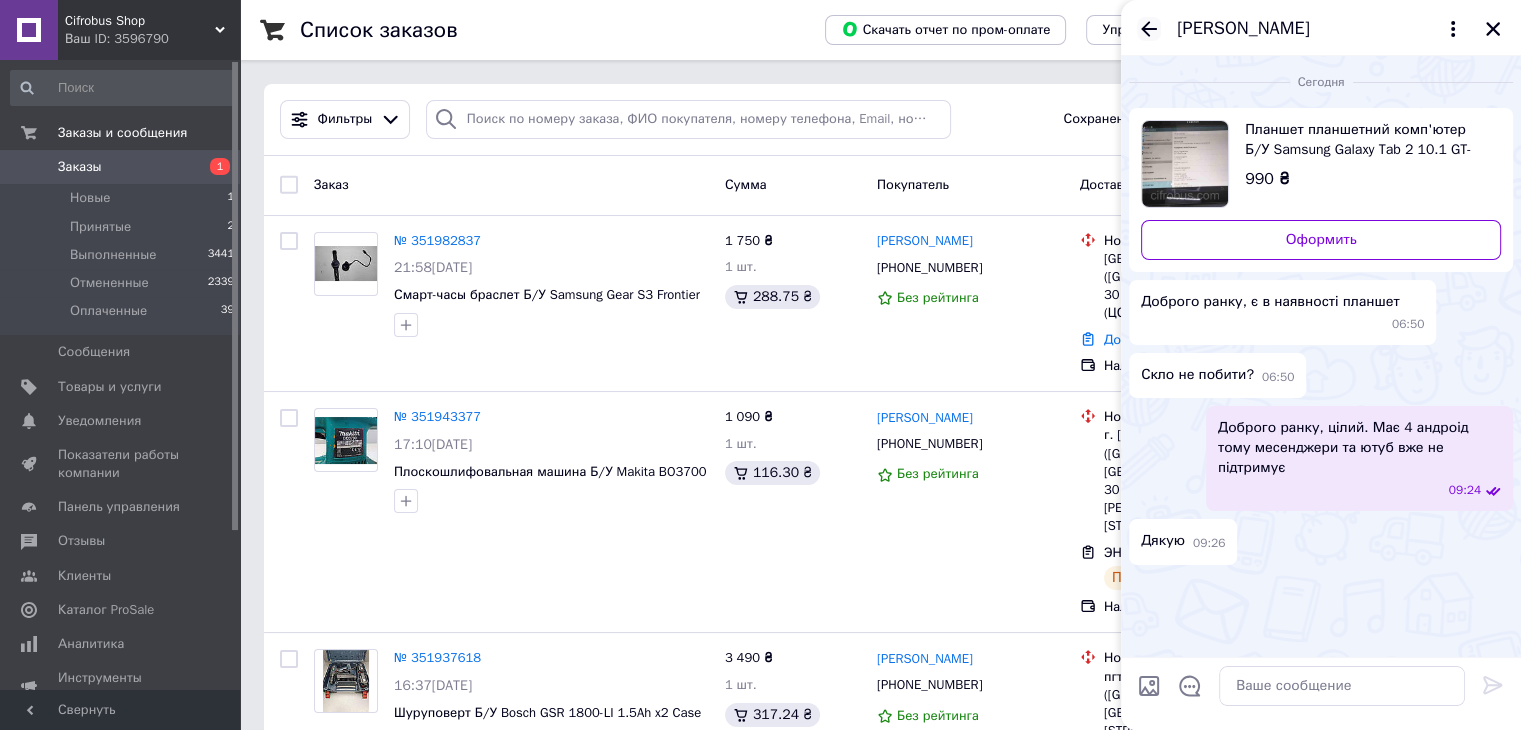 click 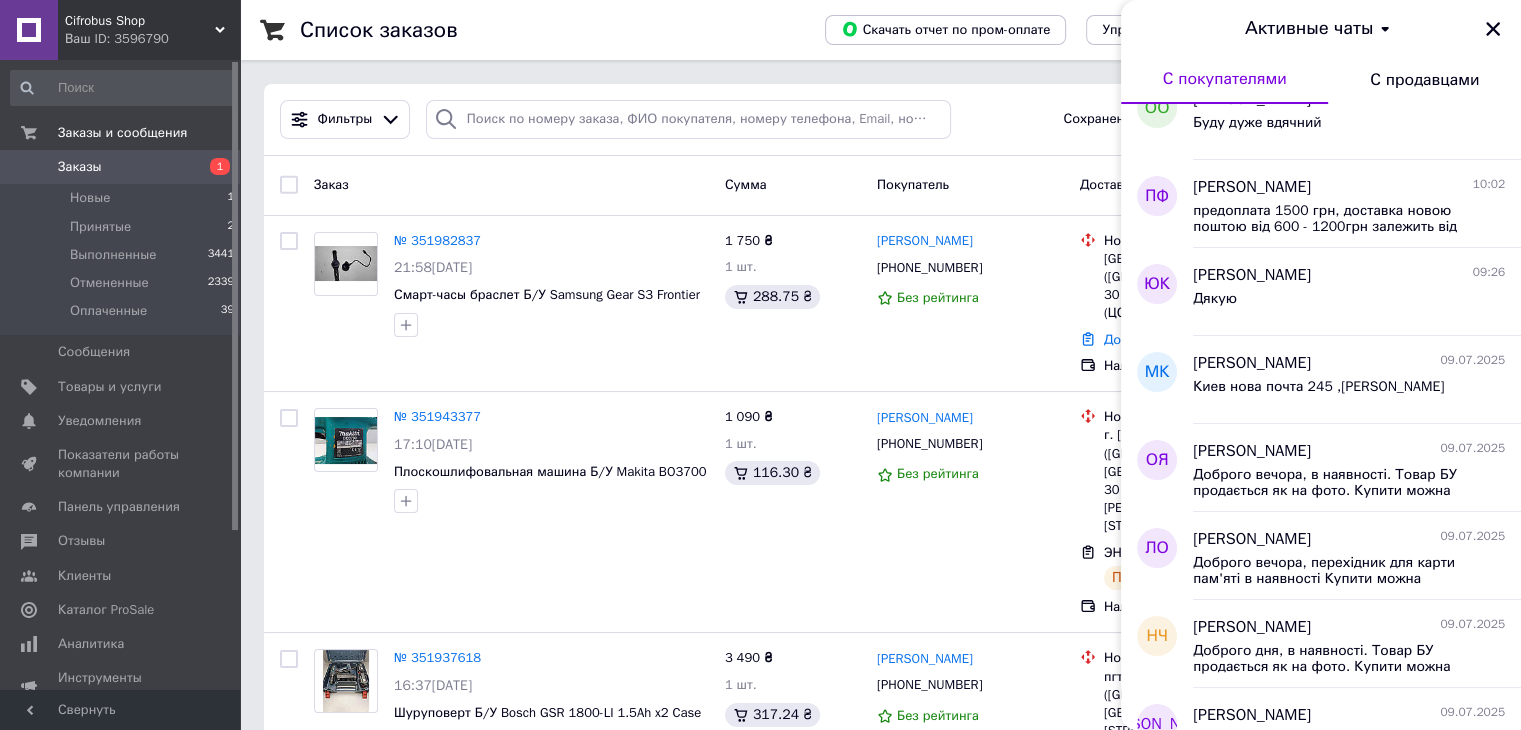 scroll, scrollTop: 300, scrollLeft: 0, axis: vertical 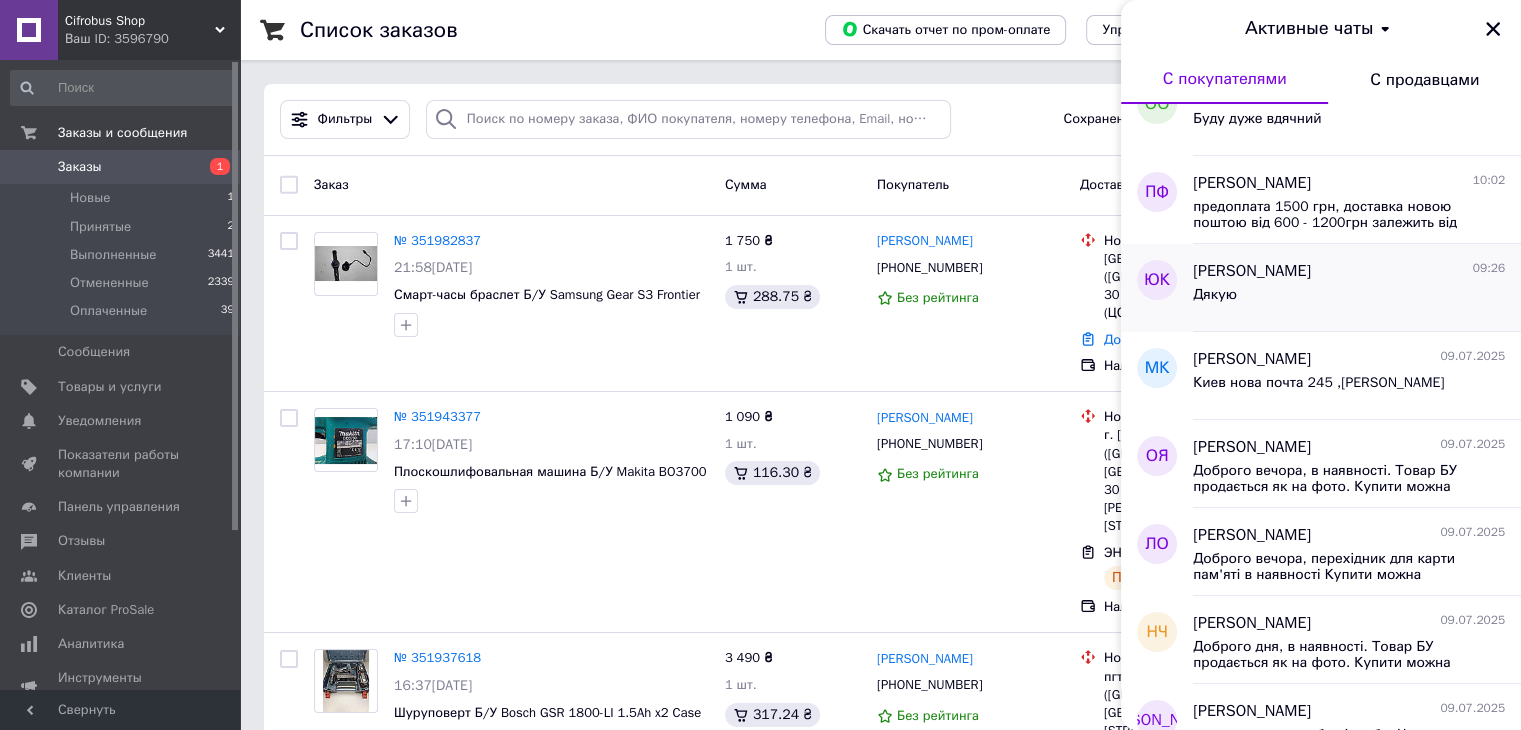 click on "Дякую" at bounding box center (1349, 299) 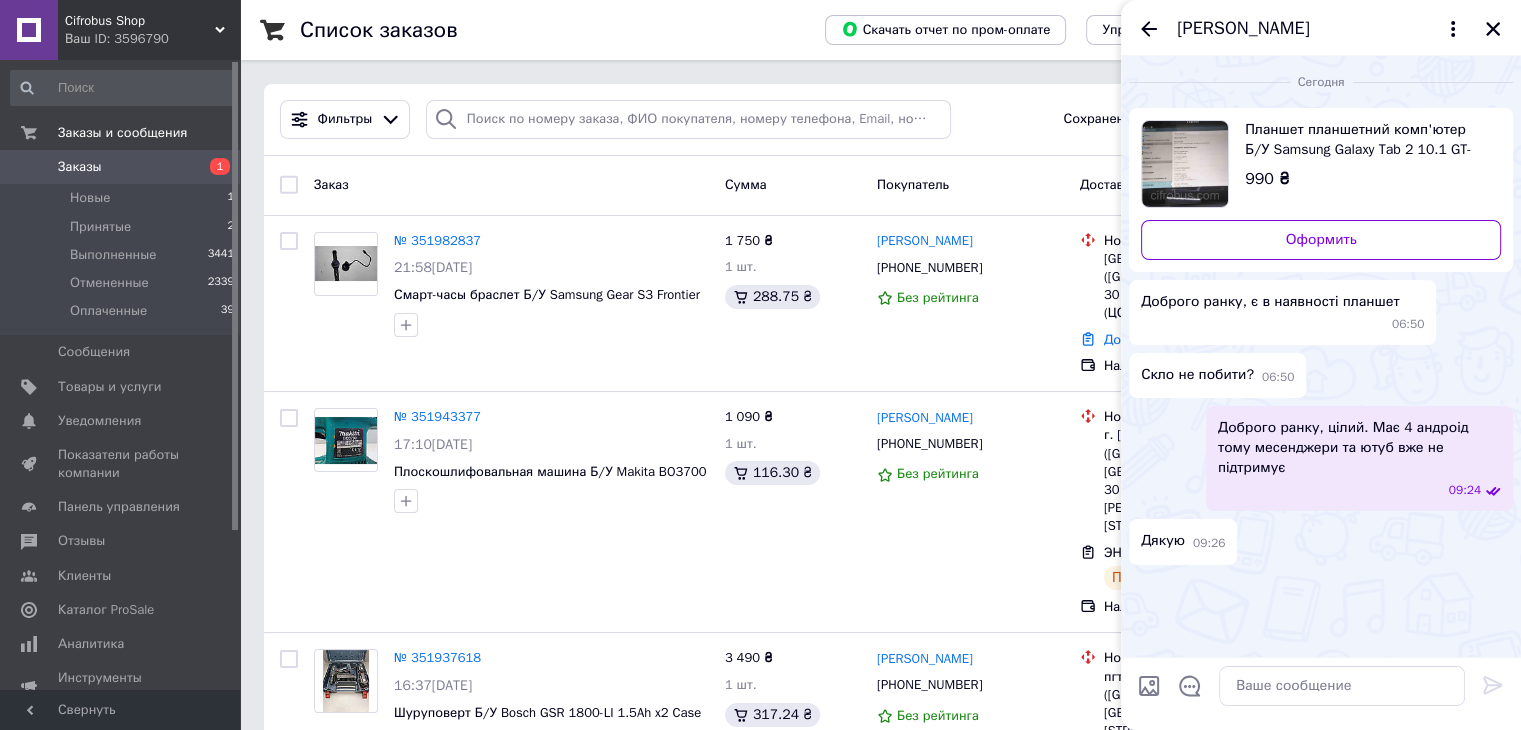 click on "[PERSON_NAME]" at bounding box center [1321, 28] 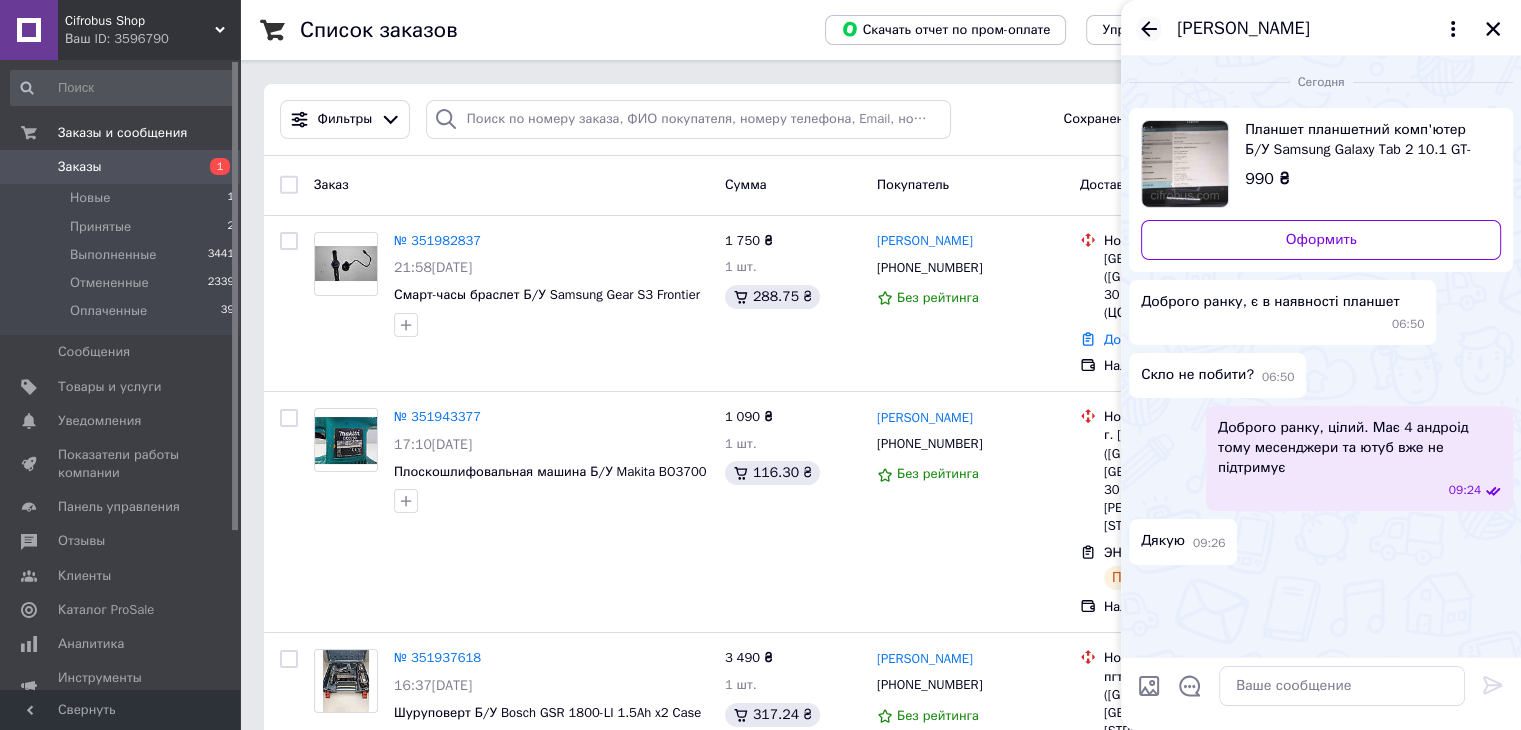 click 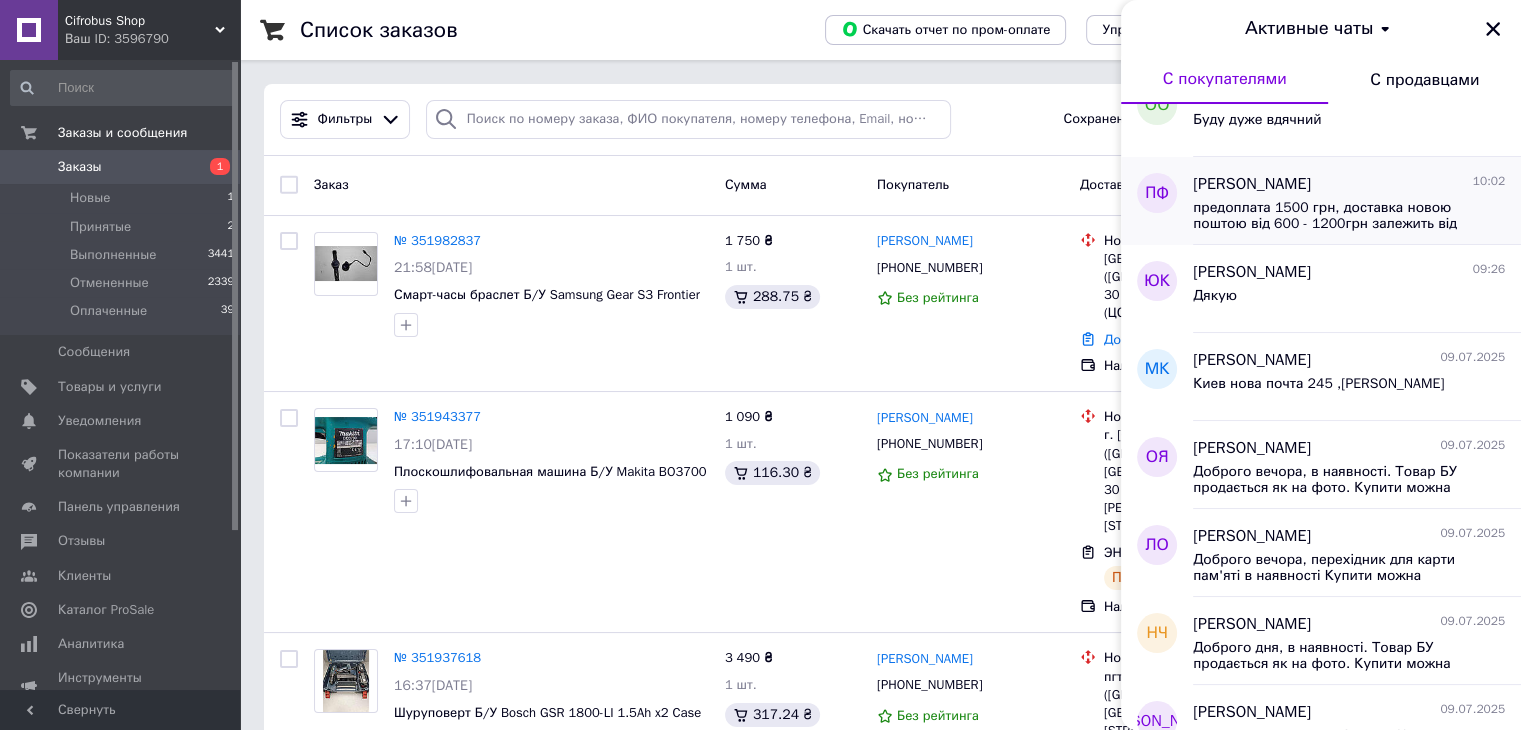 scroll, scrollTop: 300, scrollLeft: 0, axis: vertical 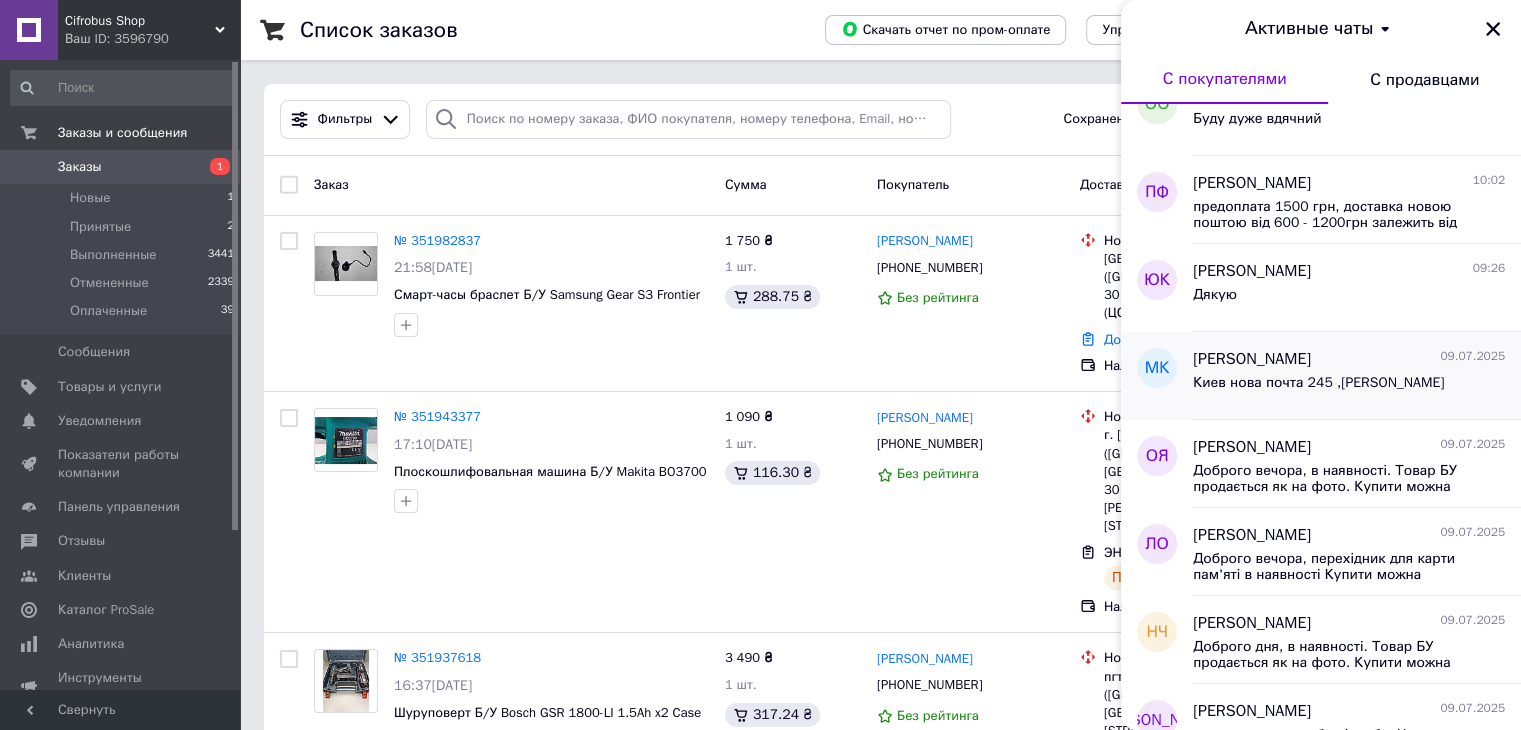 click on "Киев нова почта 245 ,[PERSON_NAME]" at bounding box center (1318, 383) 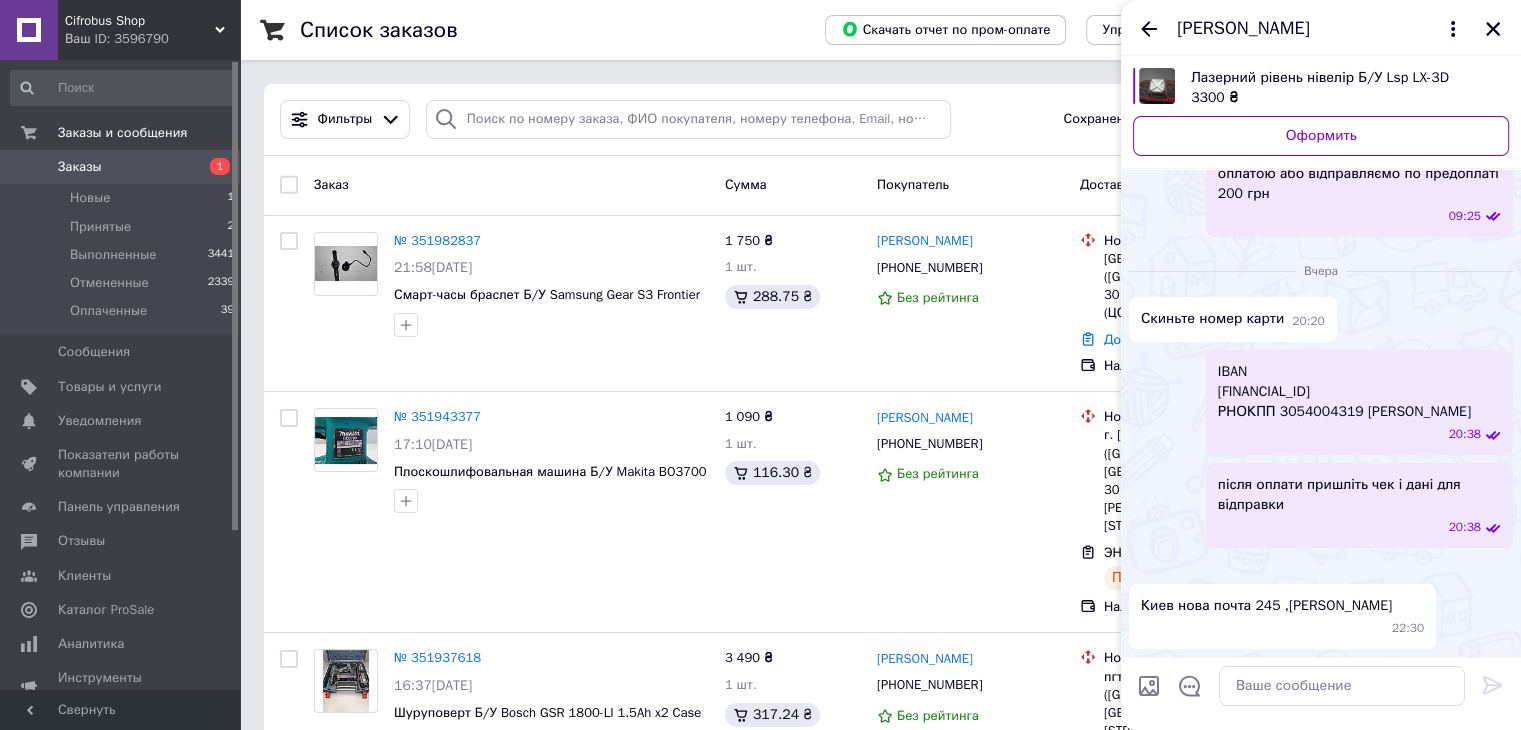 scroll, scrollTop: 536, scrollLeft: 0, axis: vertical 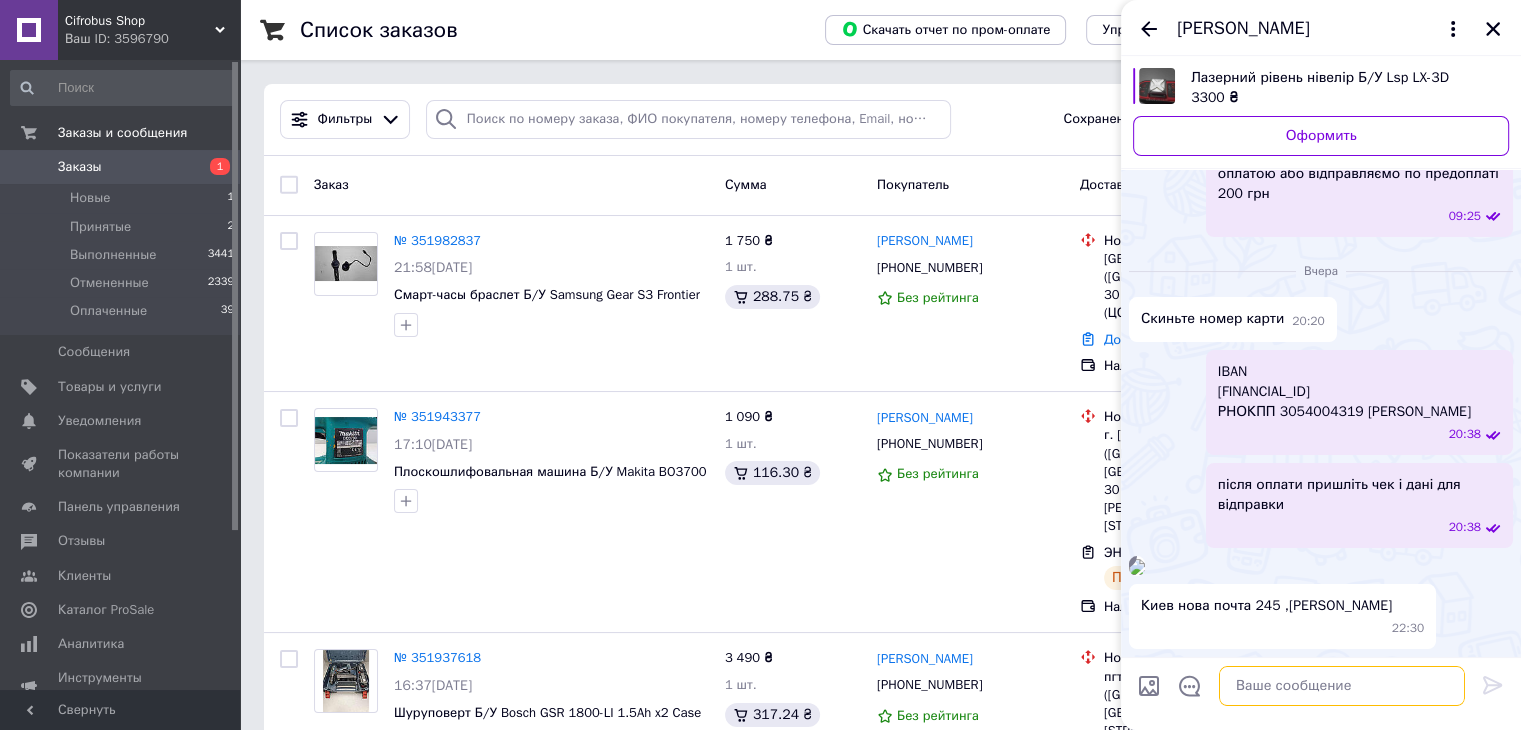 click at bounding box center (1342, 686) 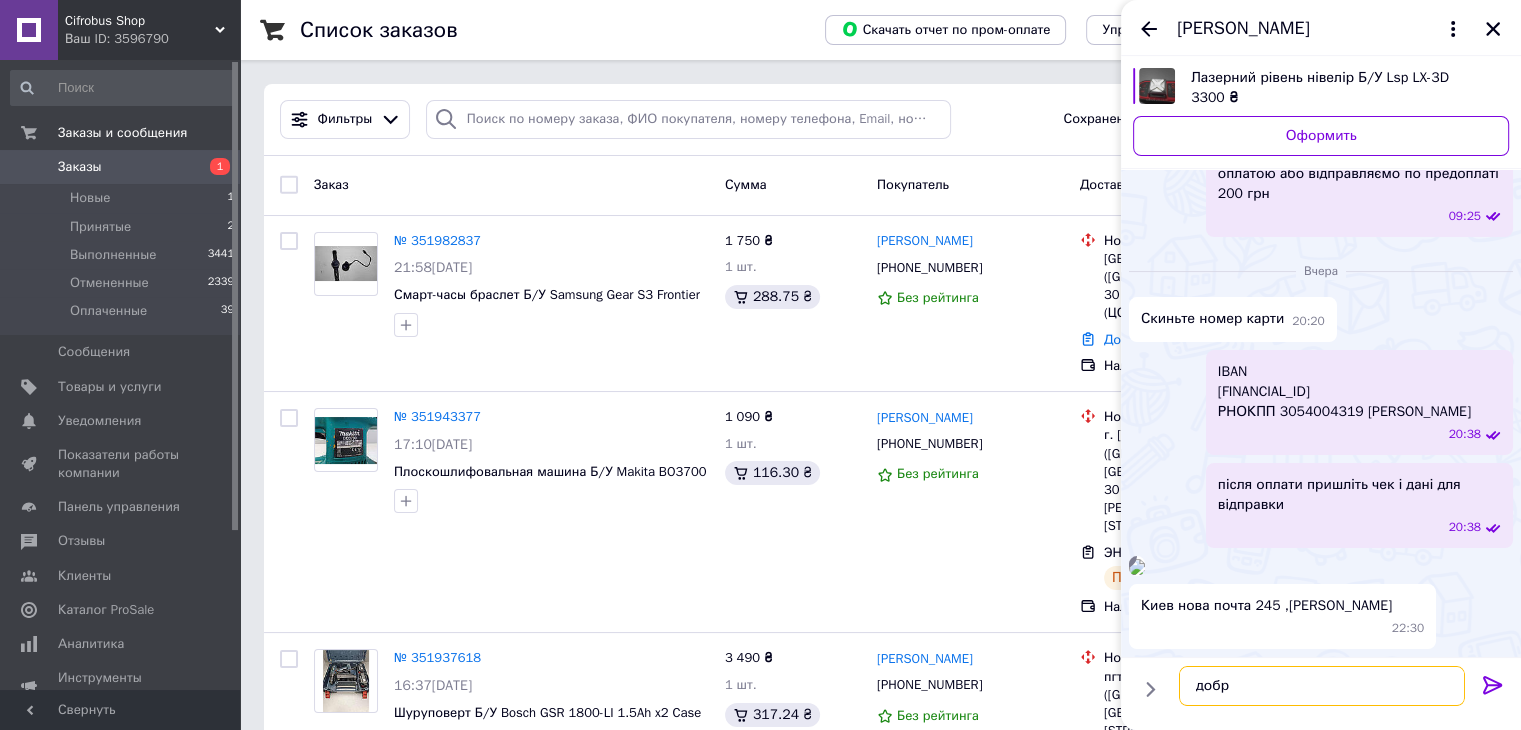 type on "добре" 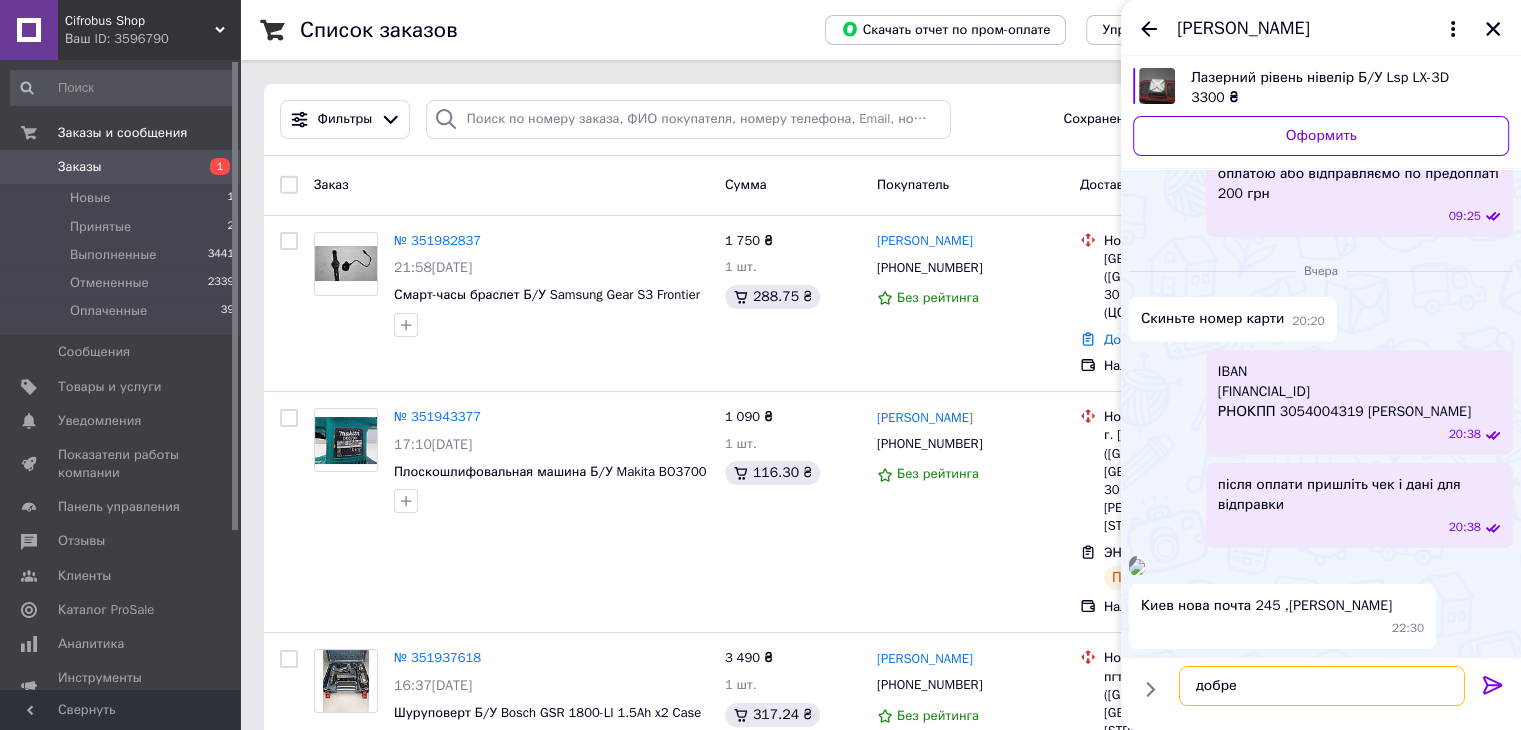 type 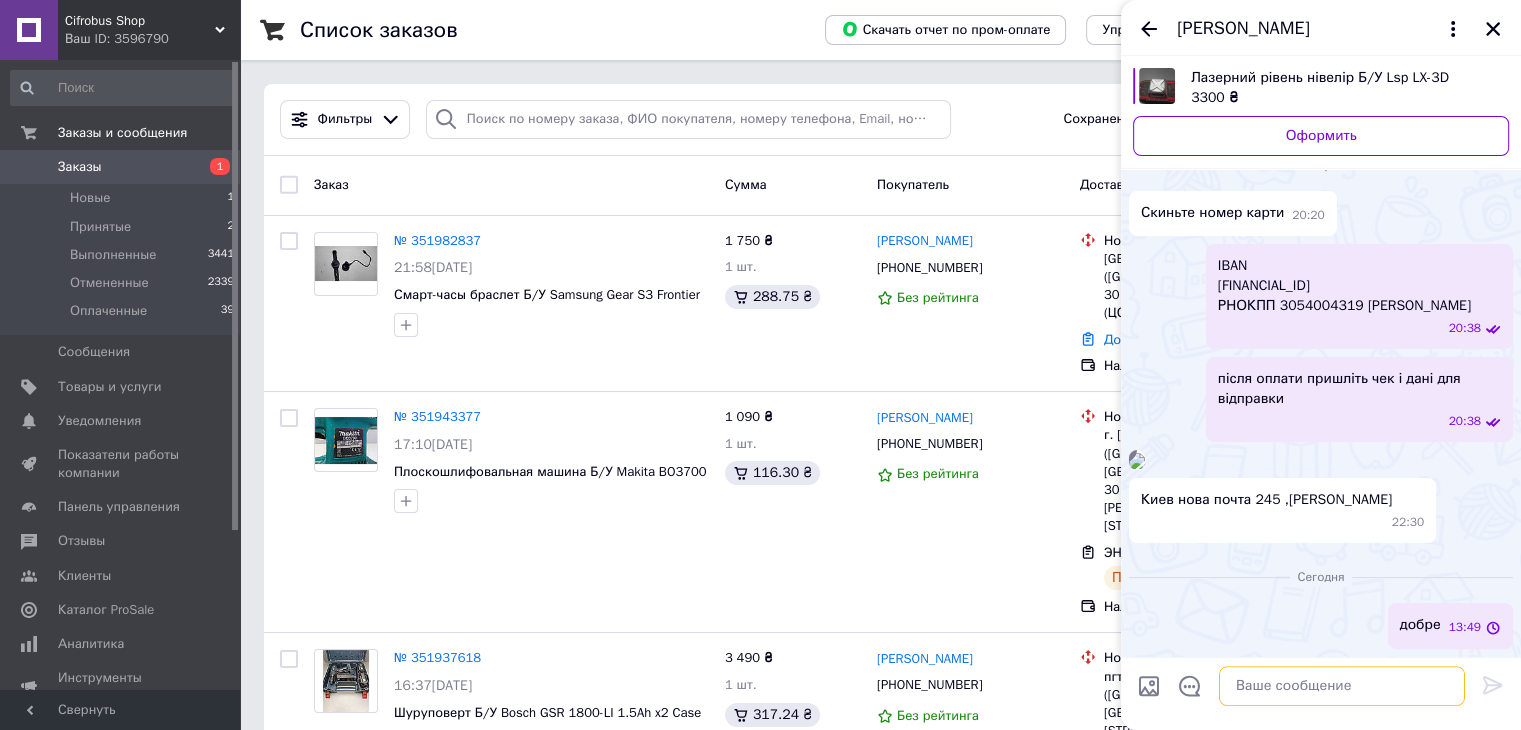 scroll, scrollTop: 642, scrollLeft: 0, axis: vertical 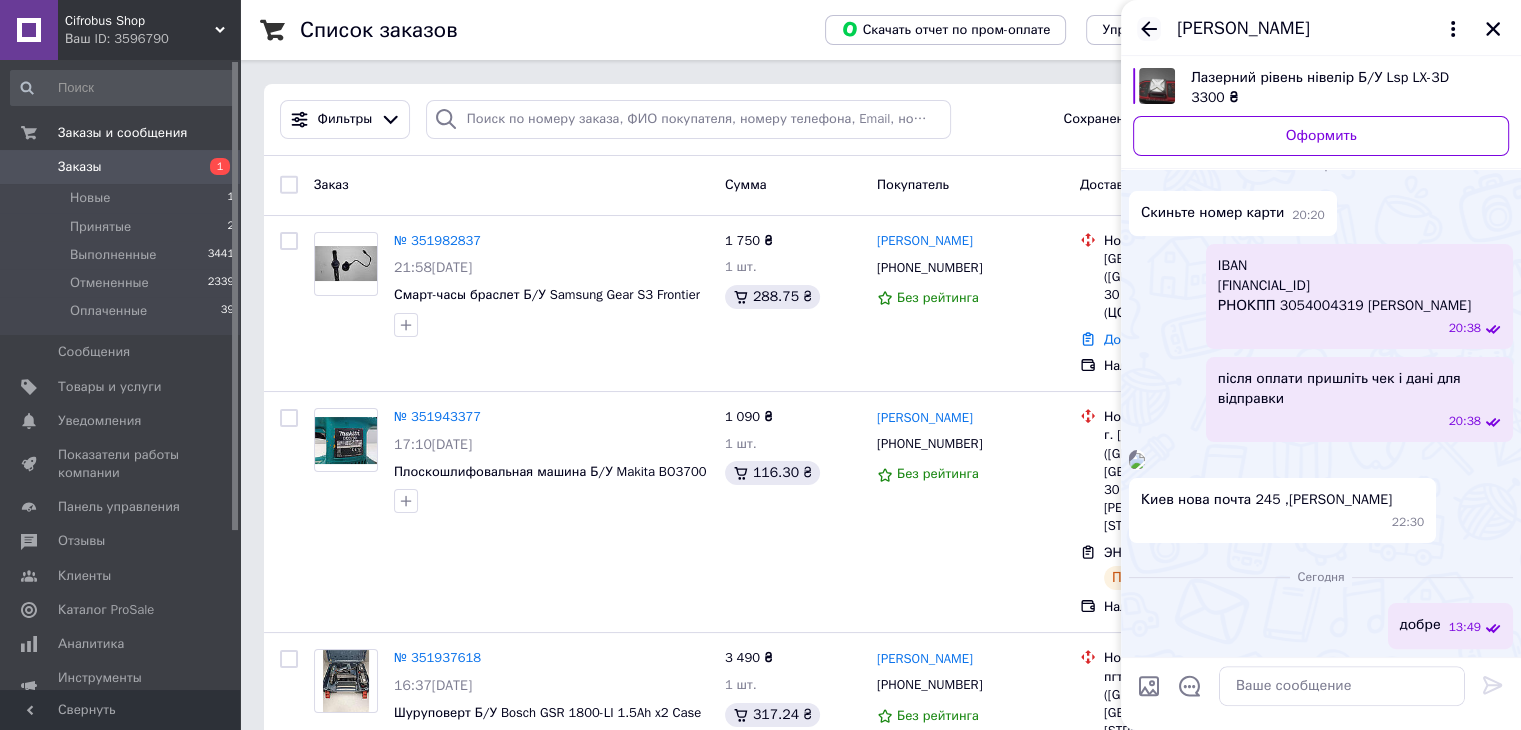 click 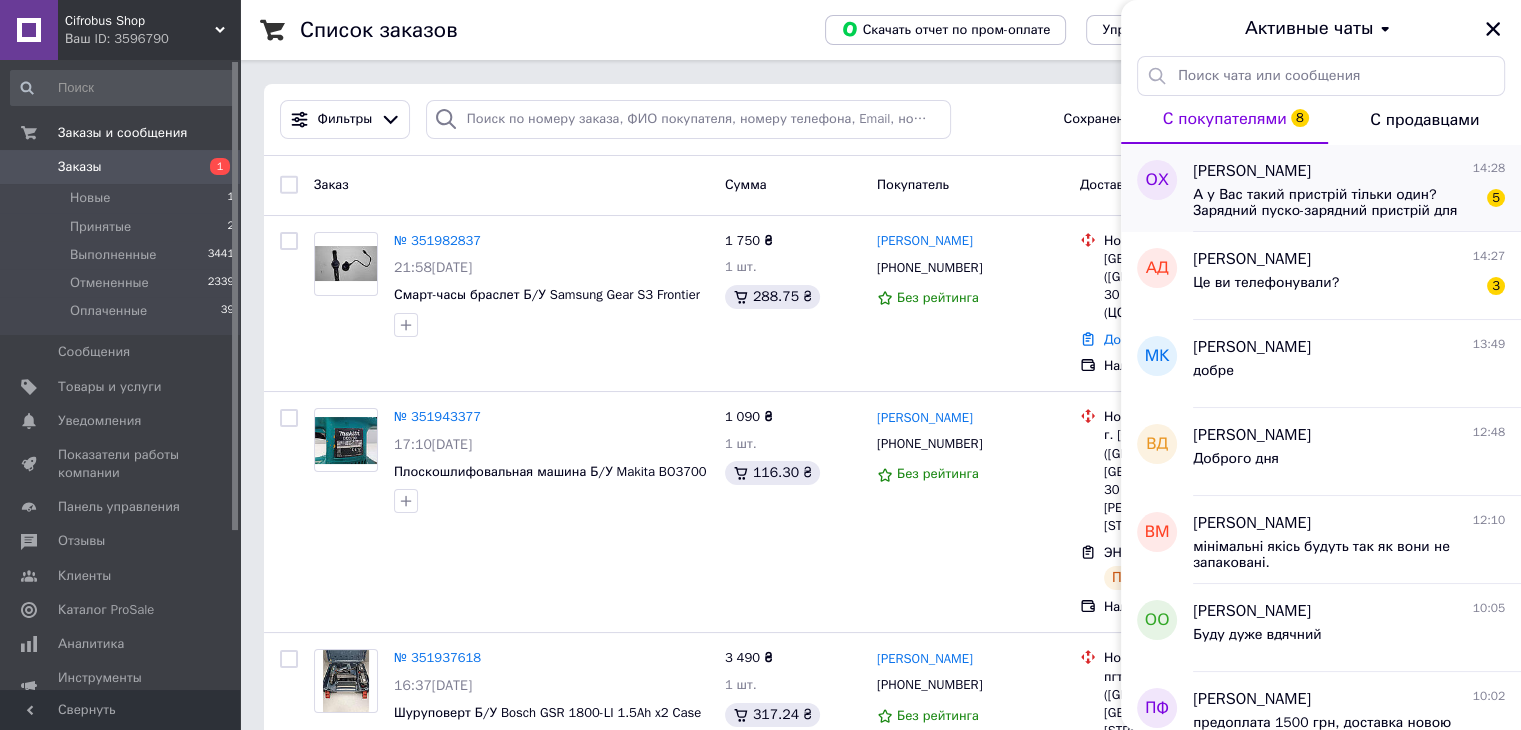 click on "[PERSON_NAME]" at bounding box center (1252, 171) 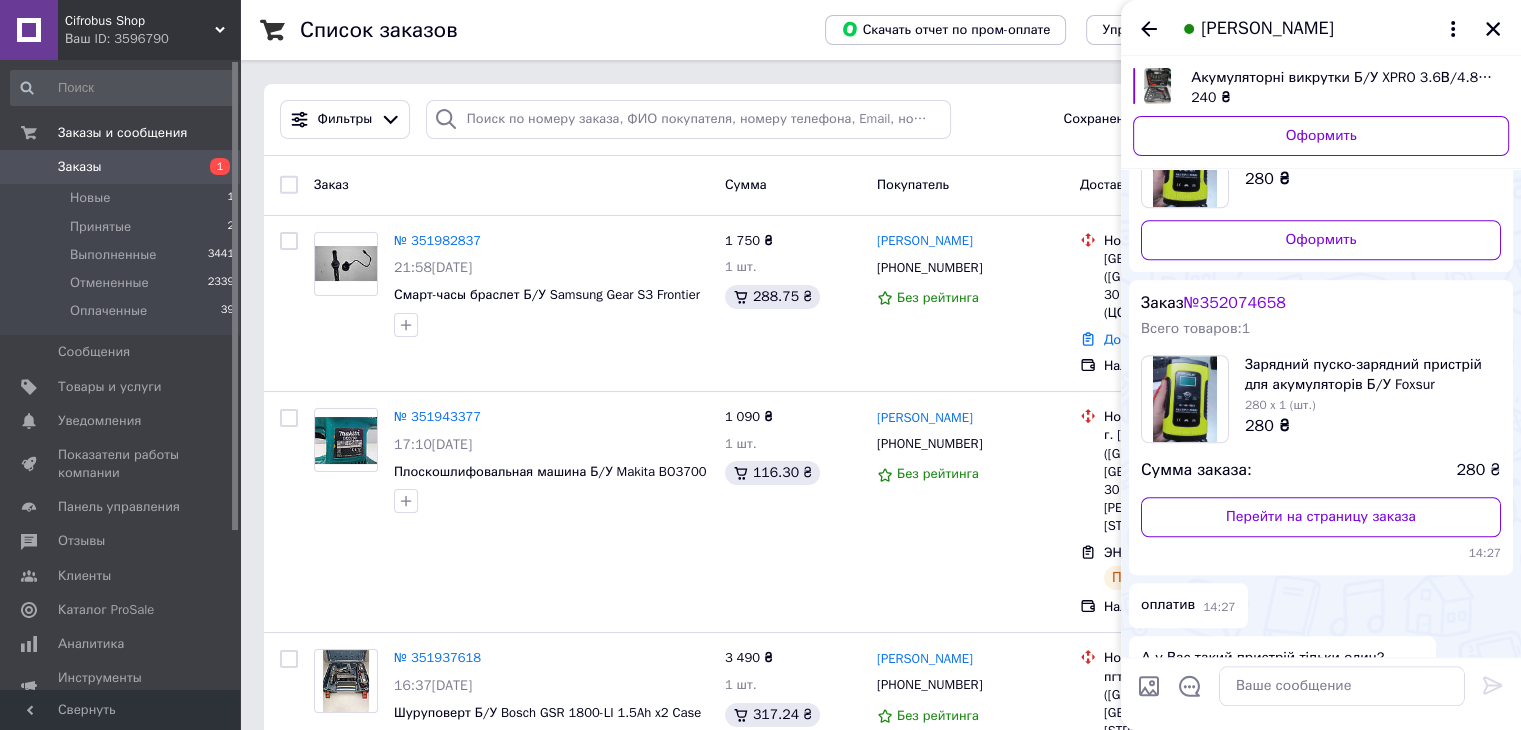 scroll, scrollTop: 1620, scrollLeft: 0, axis: vertical 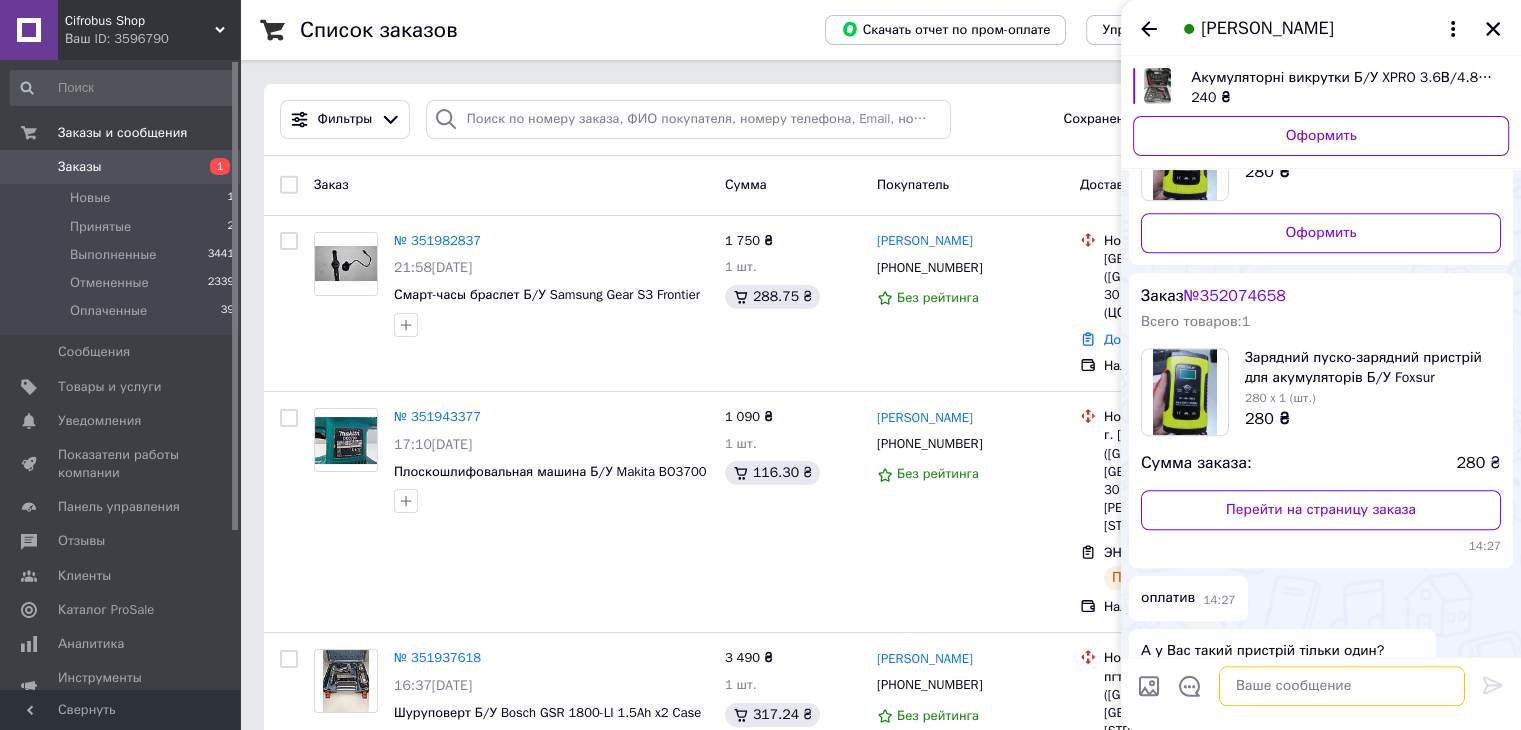 click at bounding box center (1342, 686) 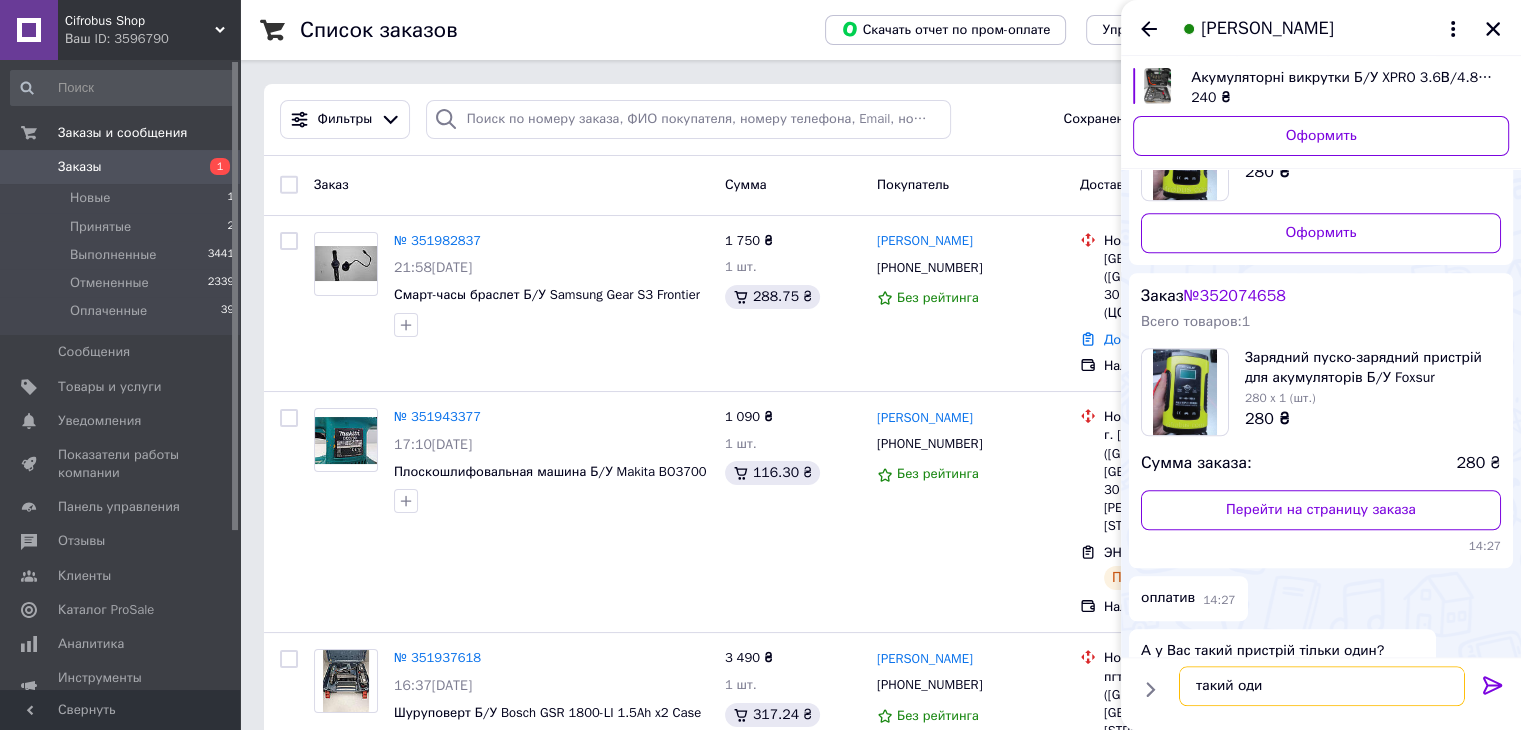 type on "такий один" 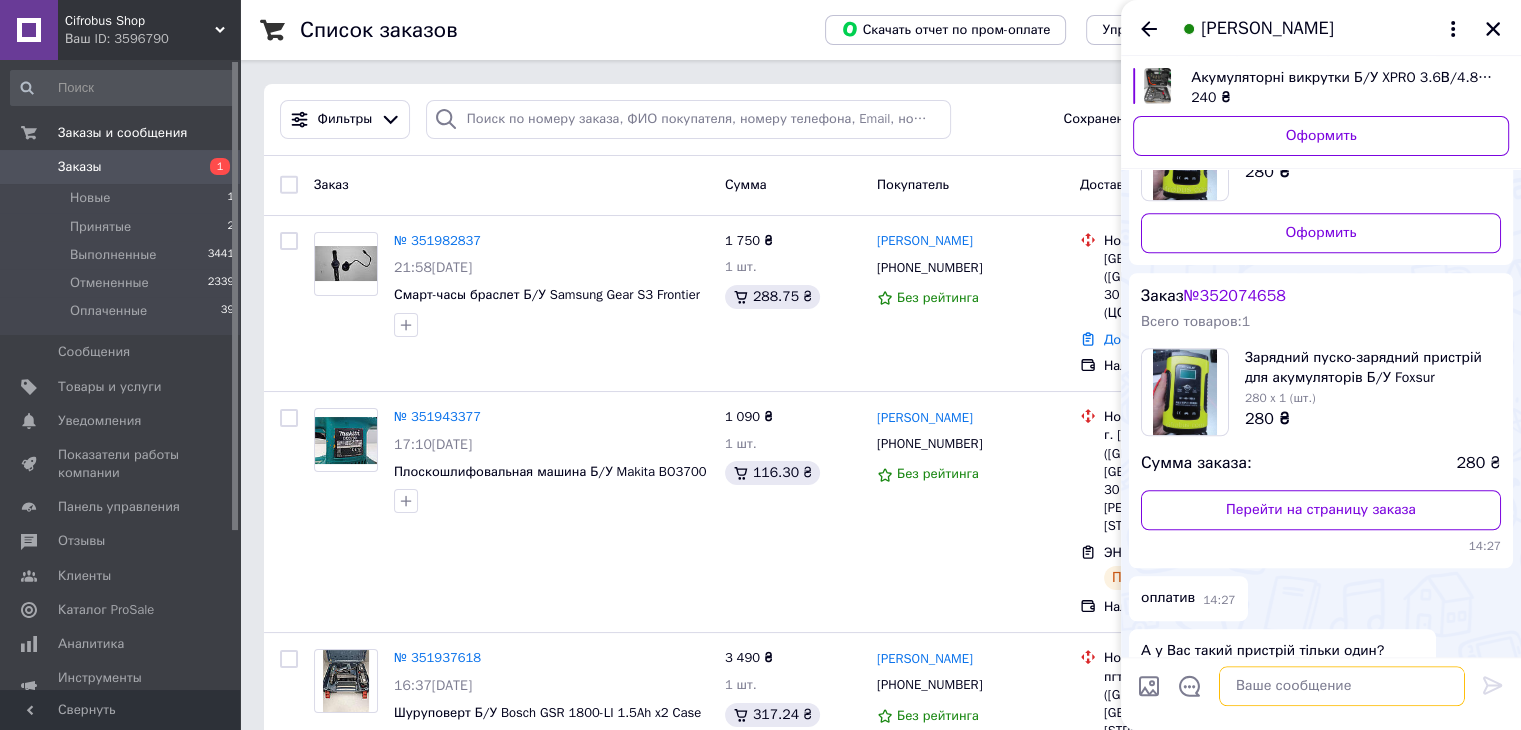 scroll, scrollTop: 1681, scrollLeft: 0, axis: vertical 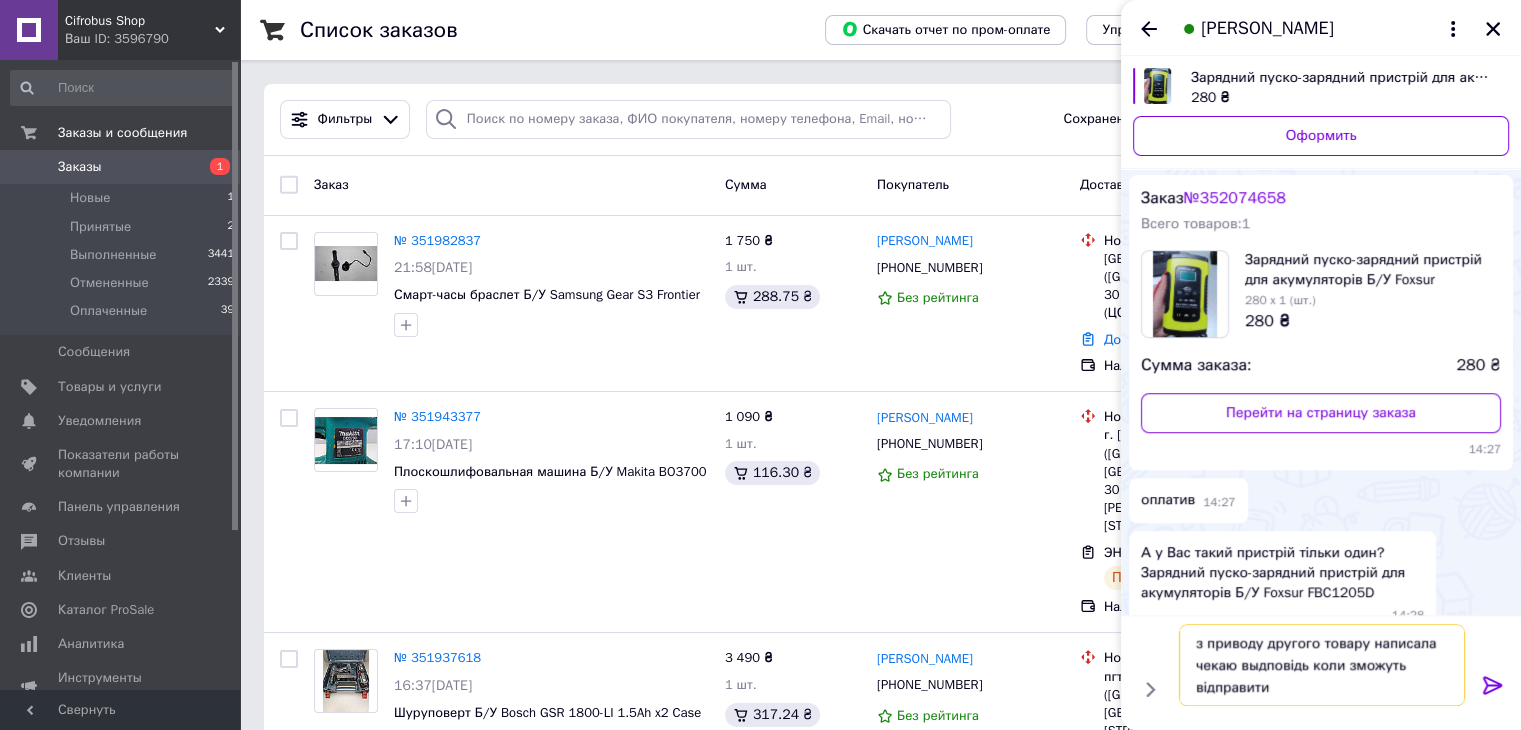 click on "з приводу другого товару написала чекаю выдповідь коли зможуть відправити" at bounding box center [1322, 665] 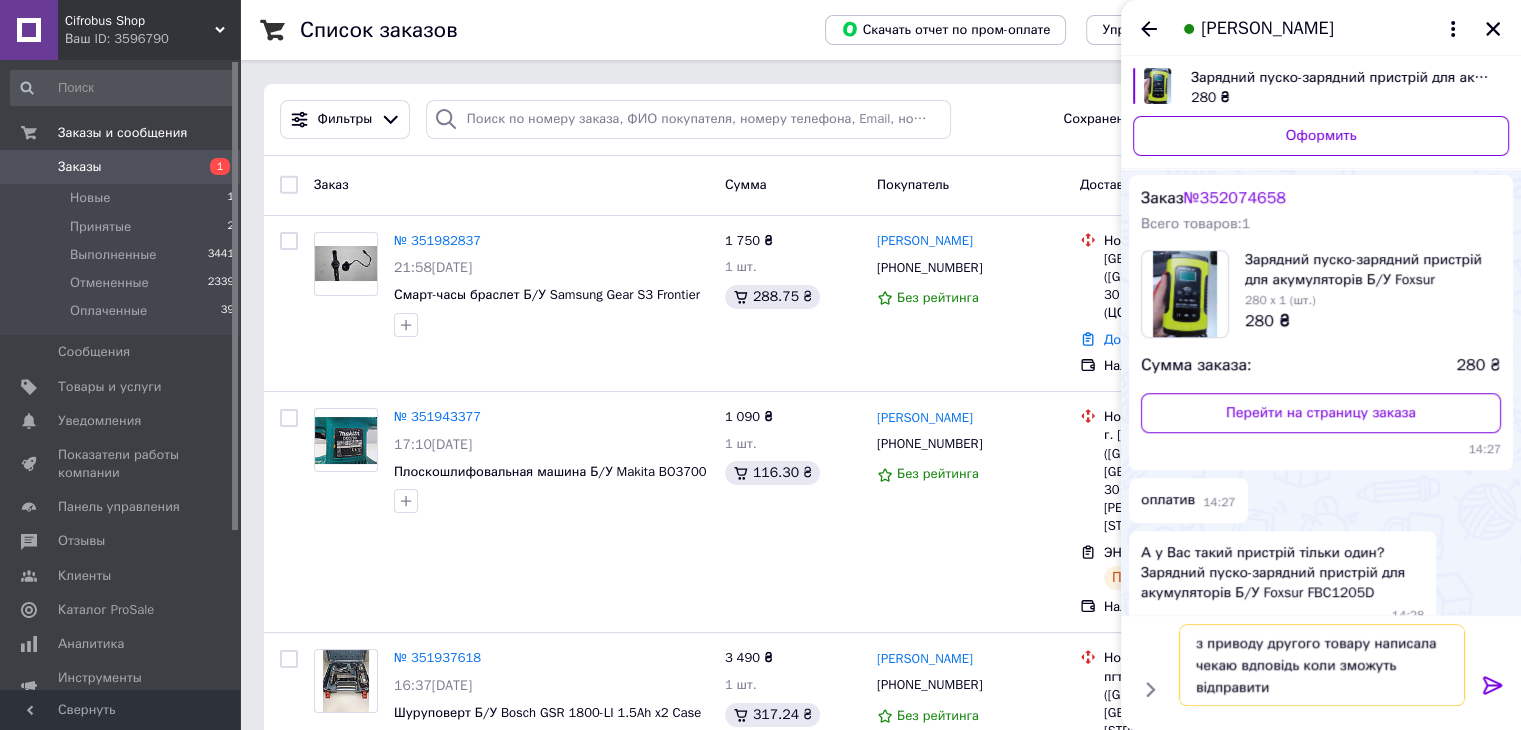 type on "з приводу другого товару написала чекаю відповідь коли зможуть відправити" 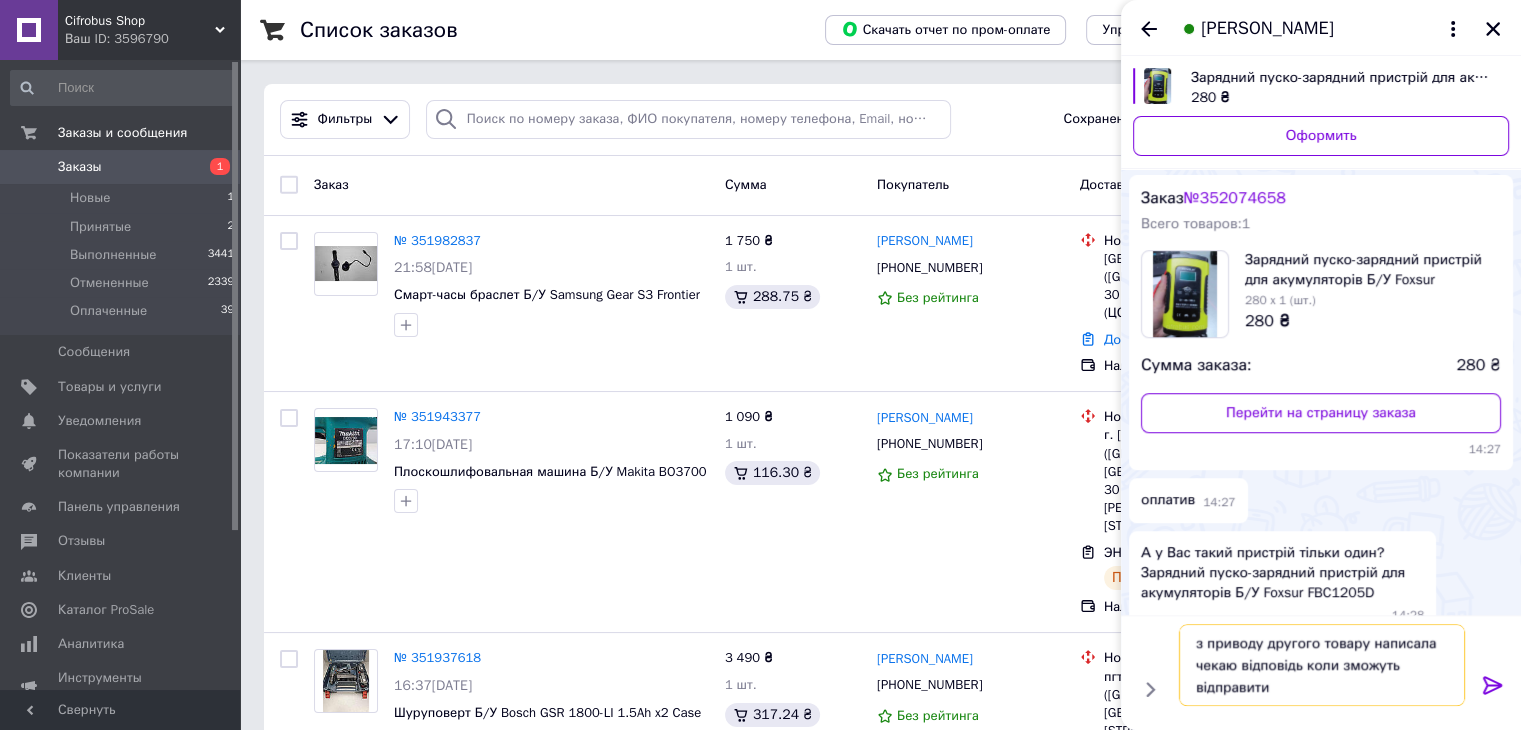 click on "з приводу другого товару написала чекаю відповідь коли зможуть відправити" at bounding box center [1322, 665] 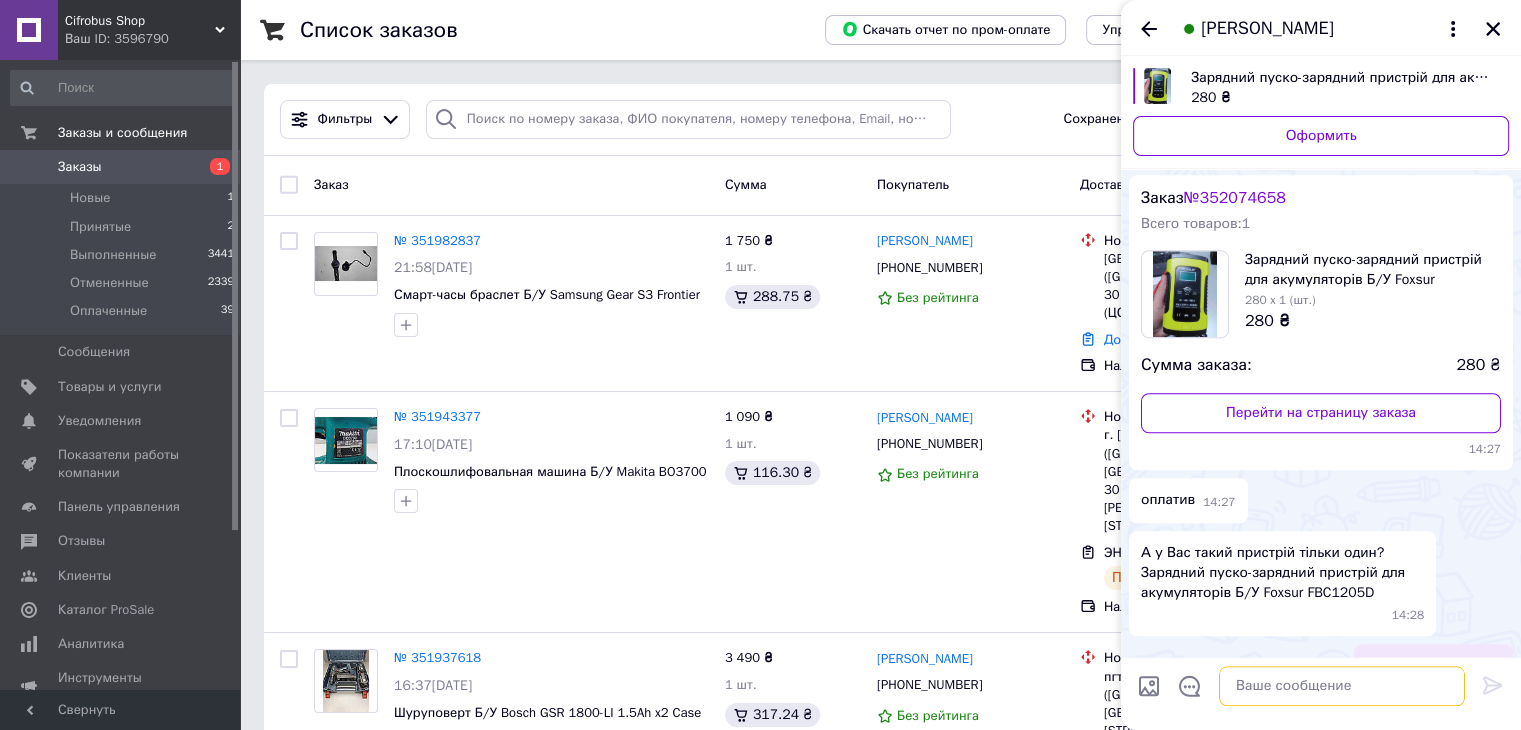 scroll, scrollTop: 1724, scrollLeft: 0, axis: vertical 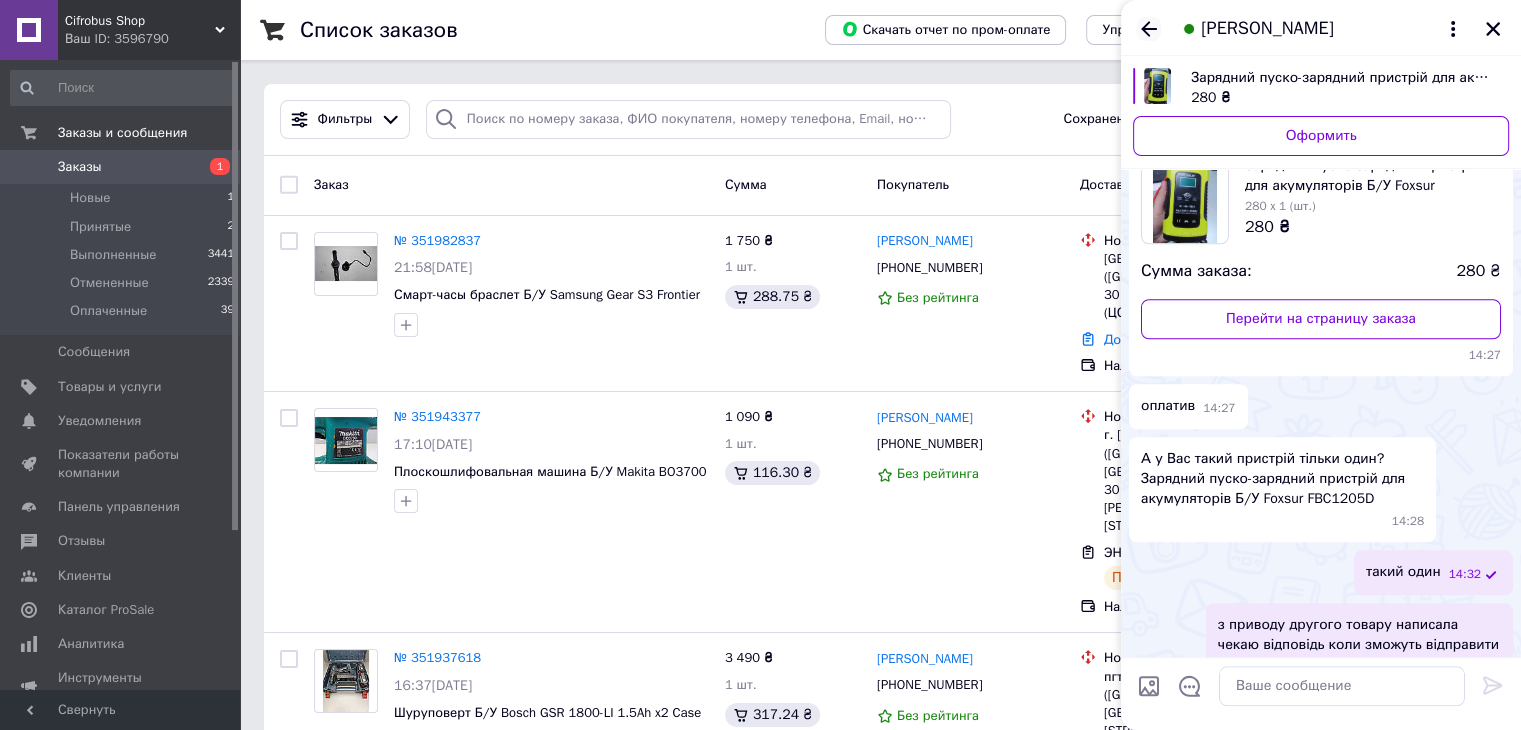 click 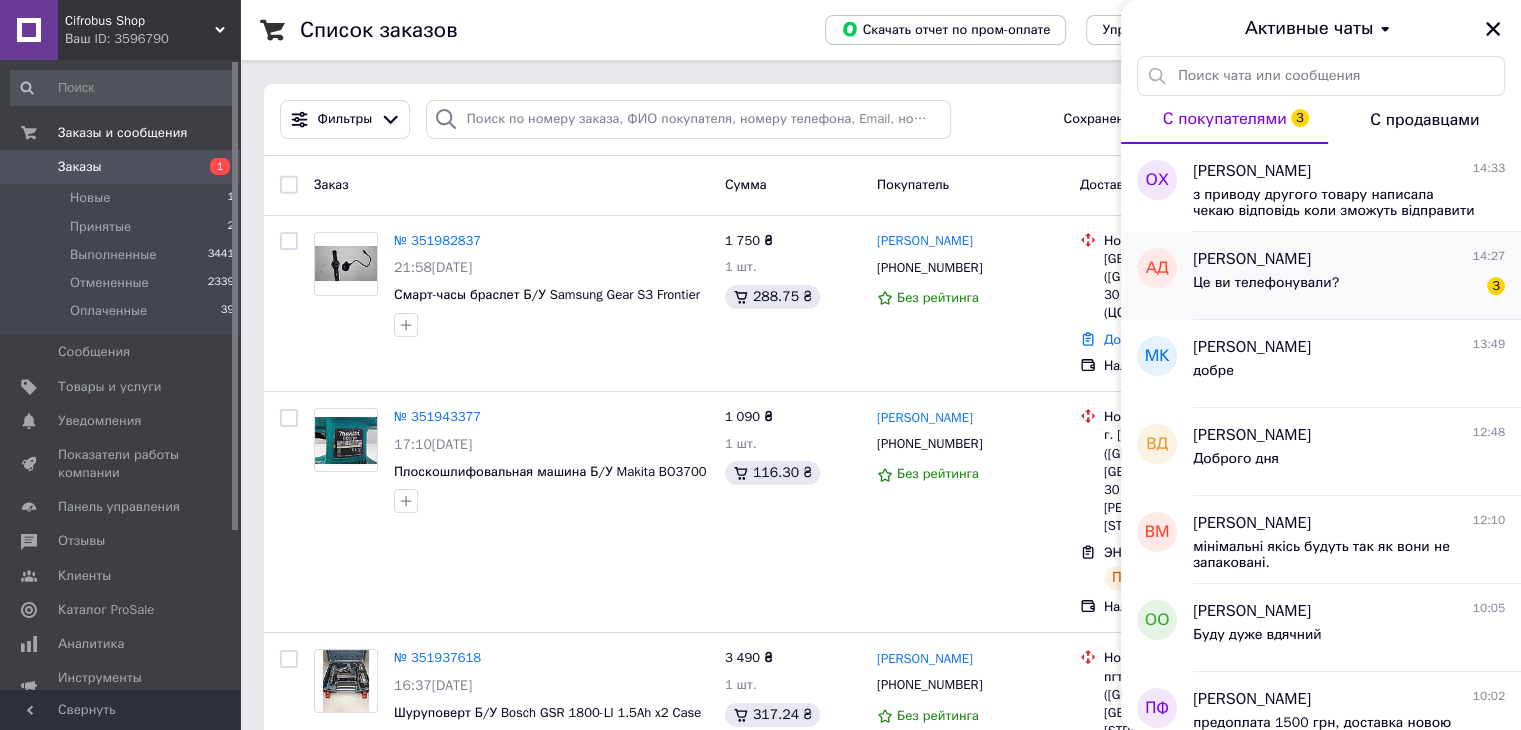 click on "Це ви телефонували? 3" at bounding box center [1349, 287] 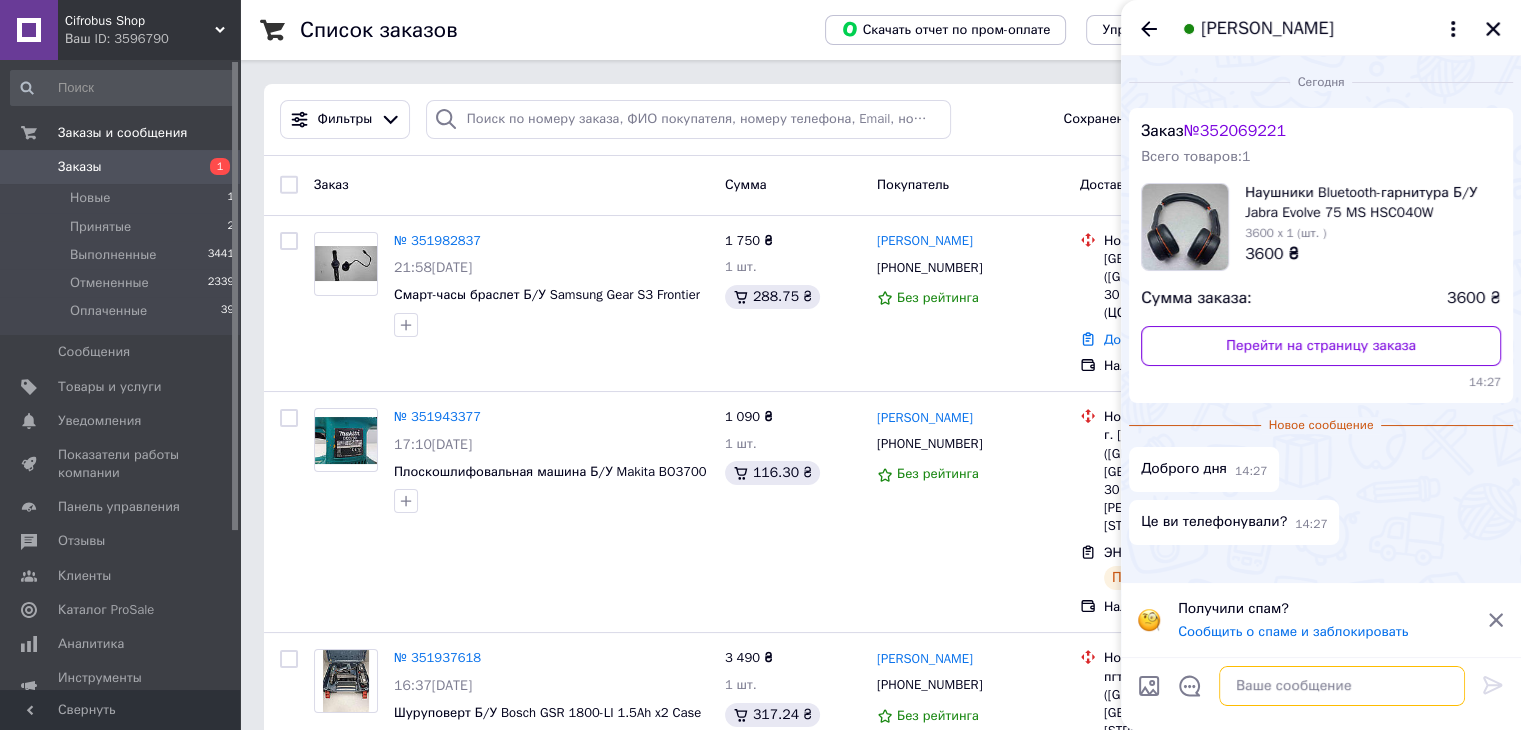 click at bounding box center [1342, 686] 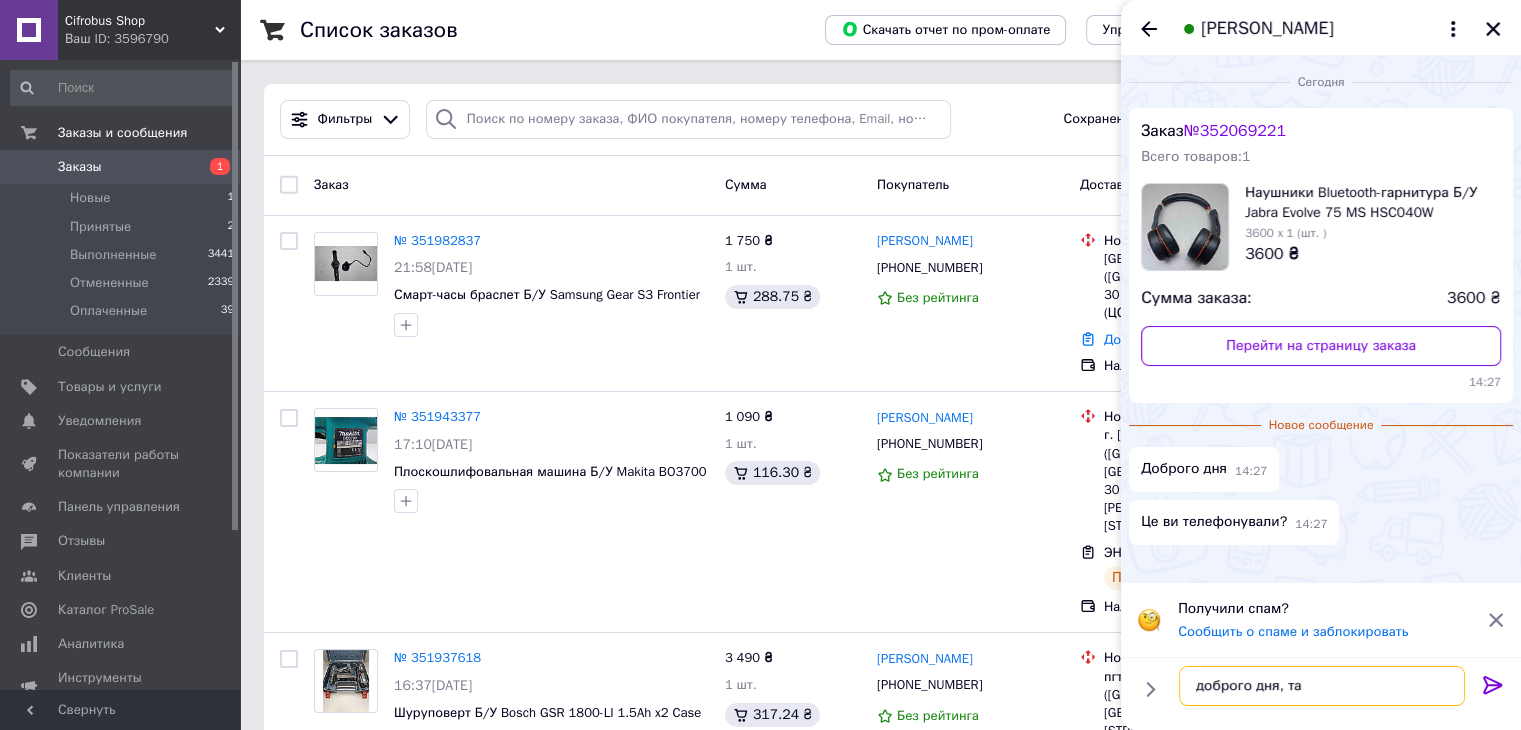 type on "доброго дня, так" 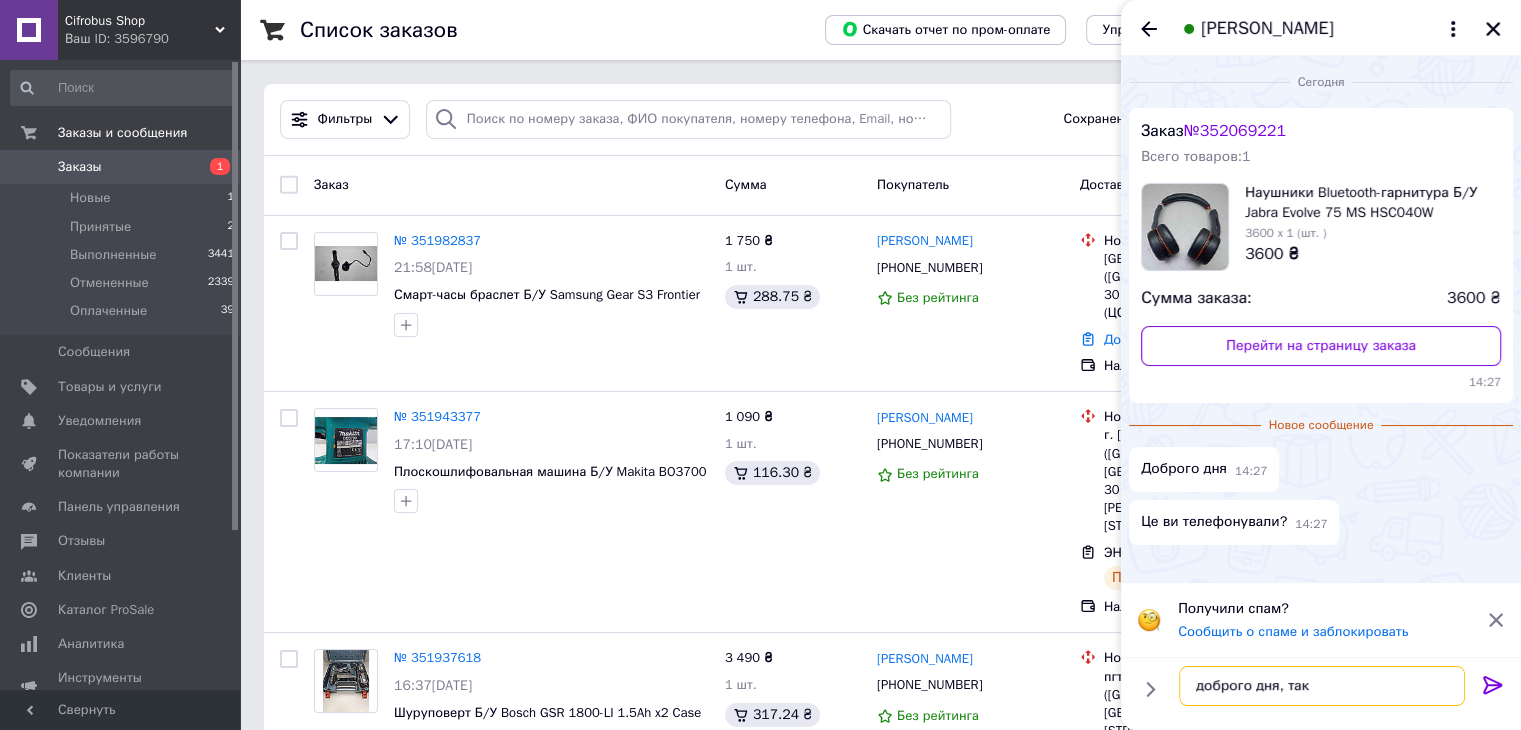 type 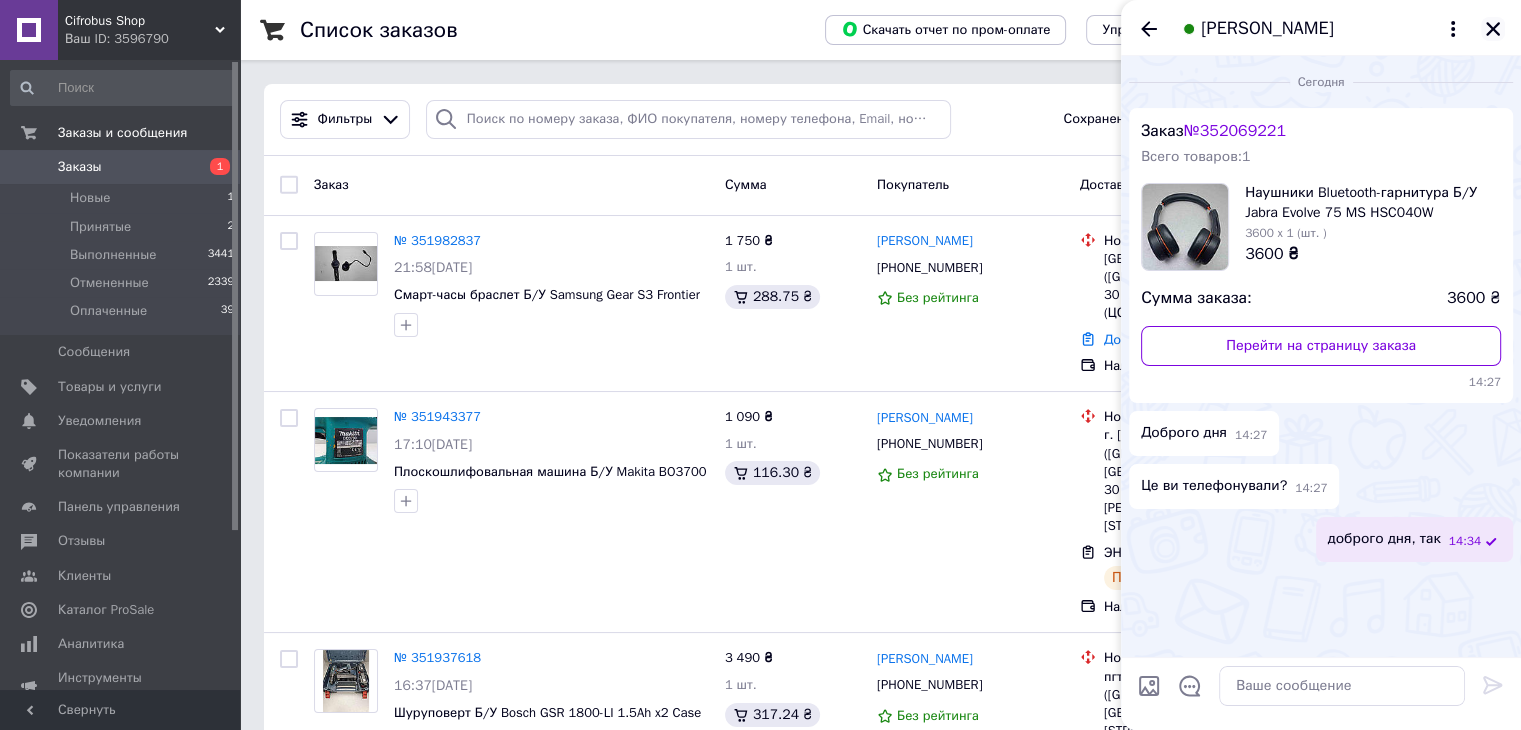 click 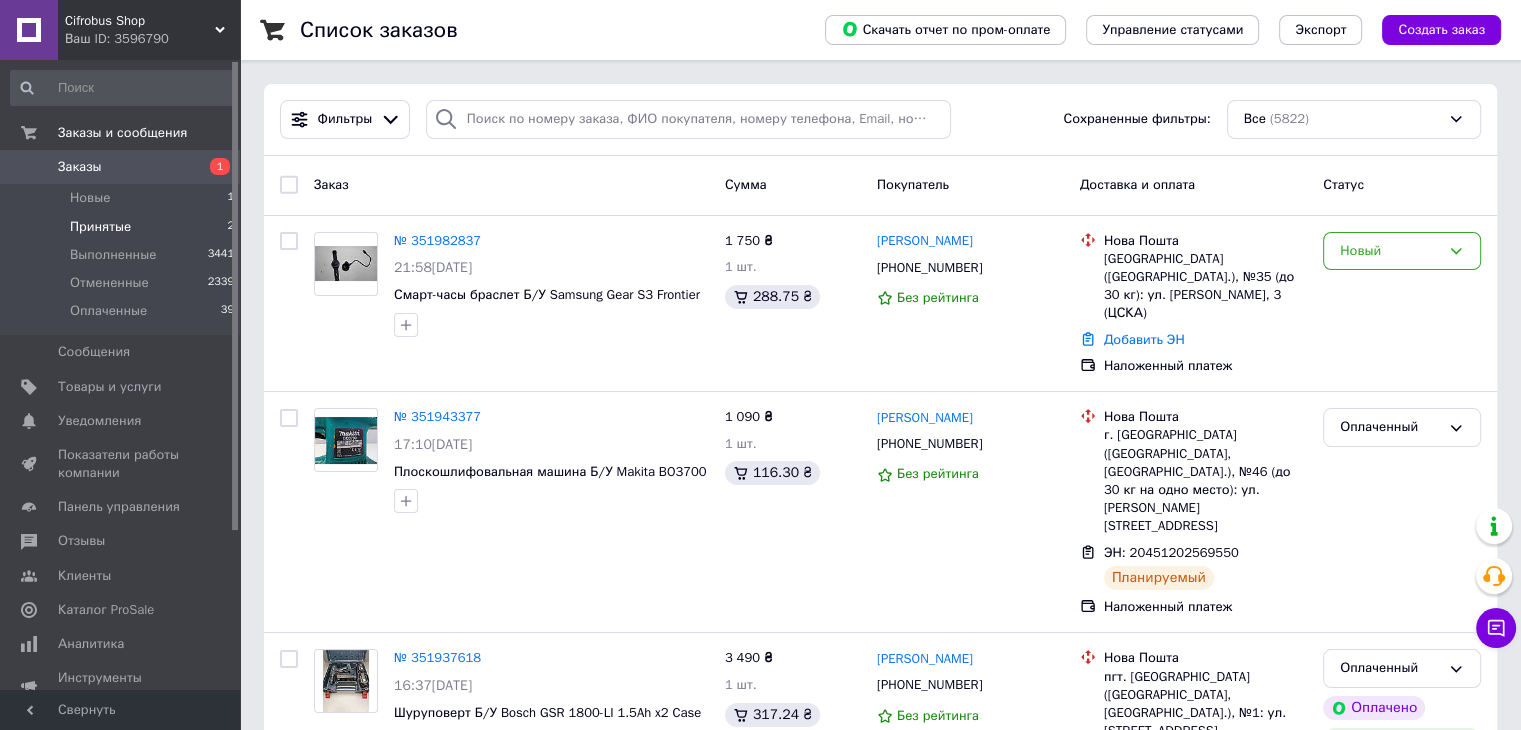 click on "Принятые" at bounding box center [100, 227] 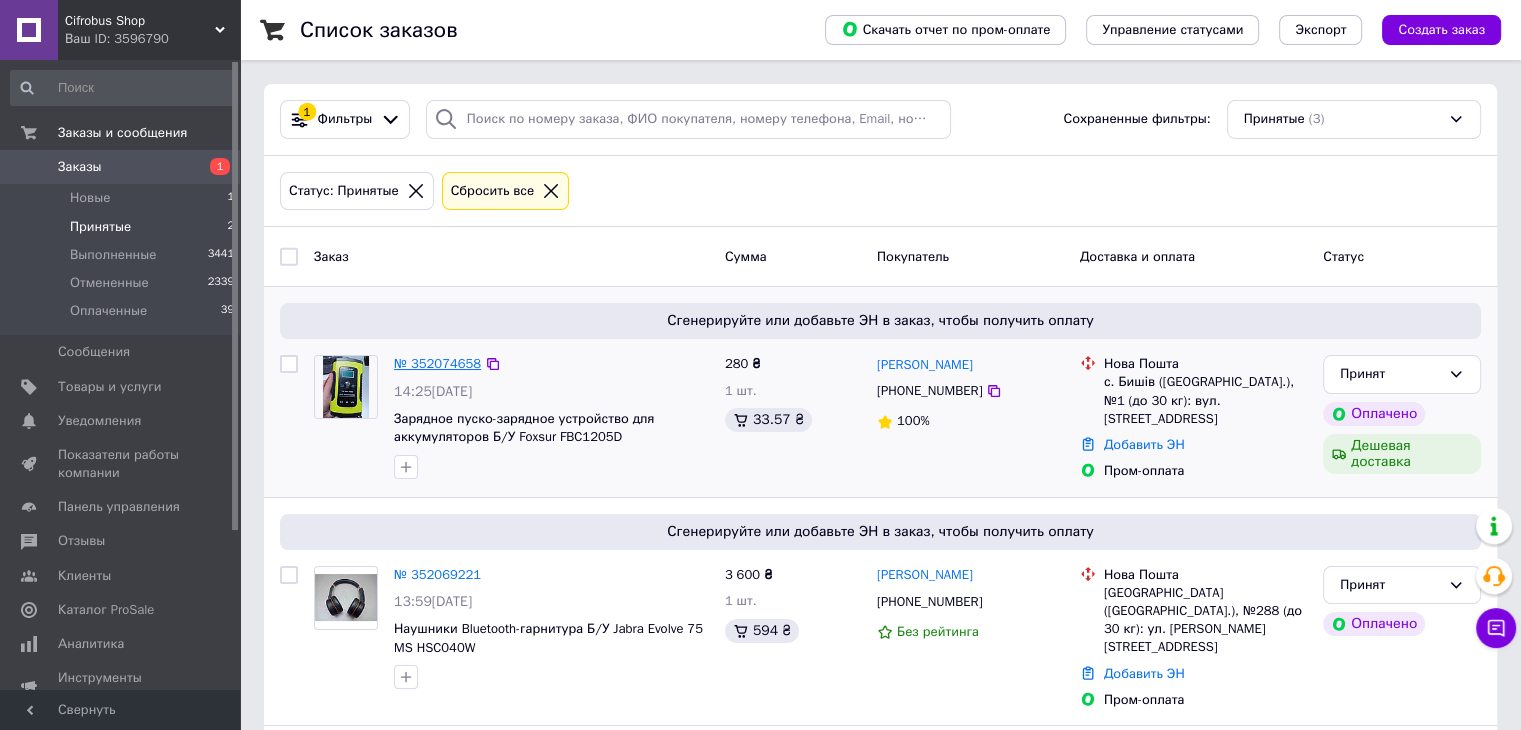 click on "№ 352074658" at bounding box center [437, 363] 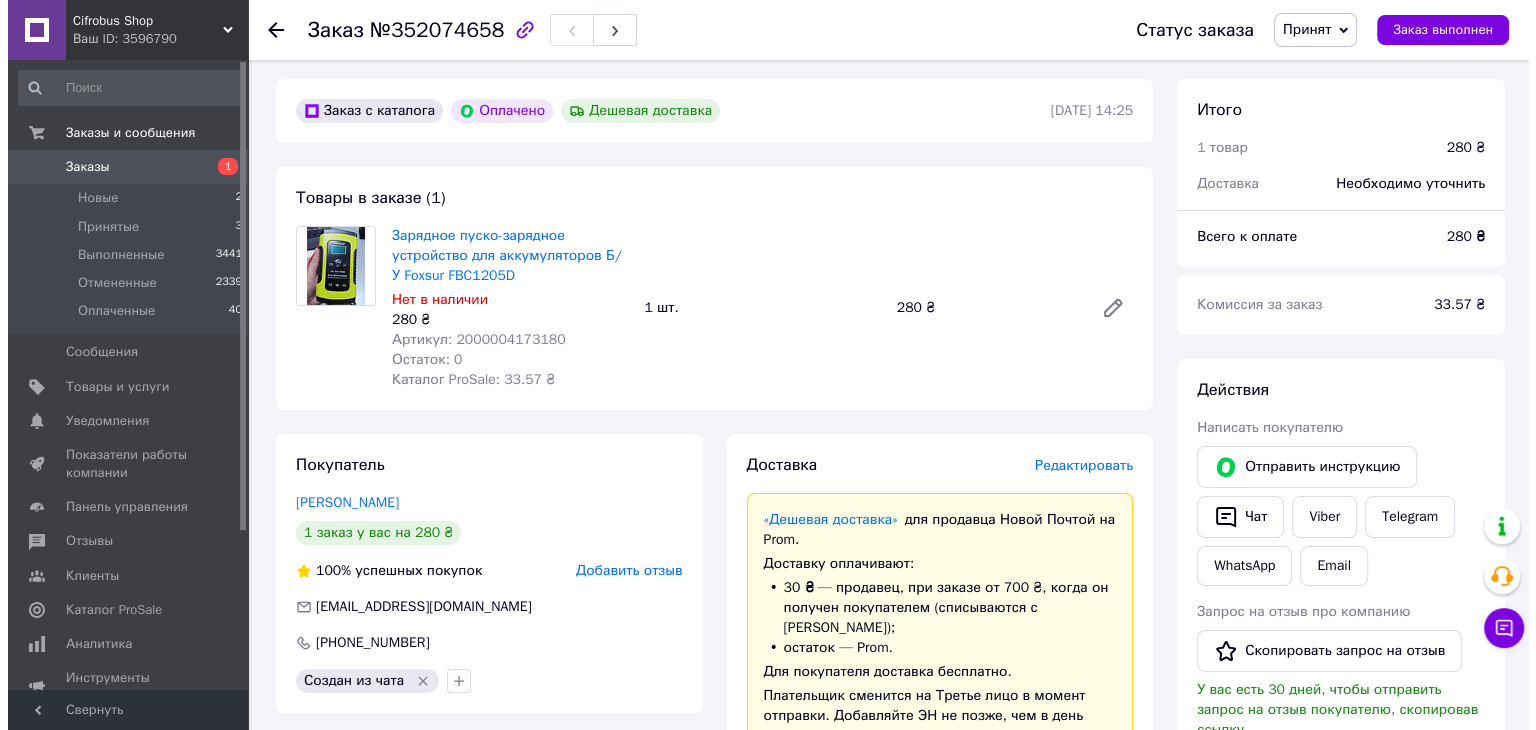 scroll, scrollTop: 100, scrollLeft: 0, axis: vertical 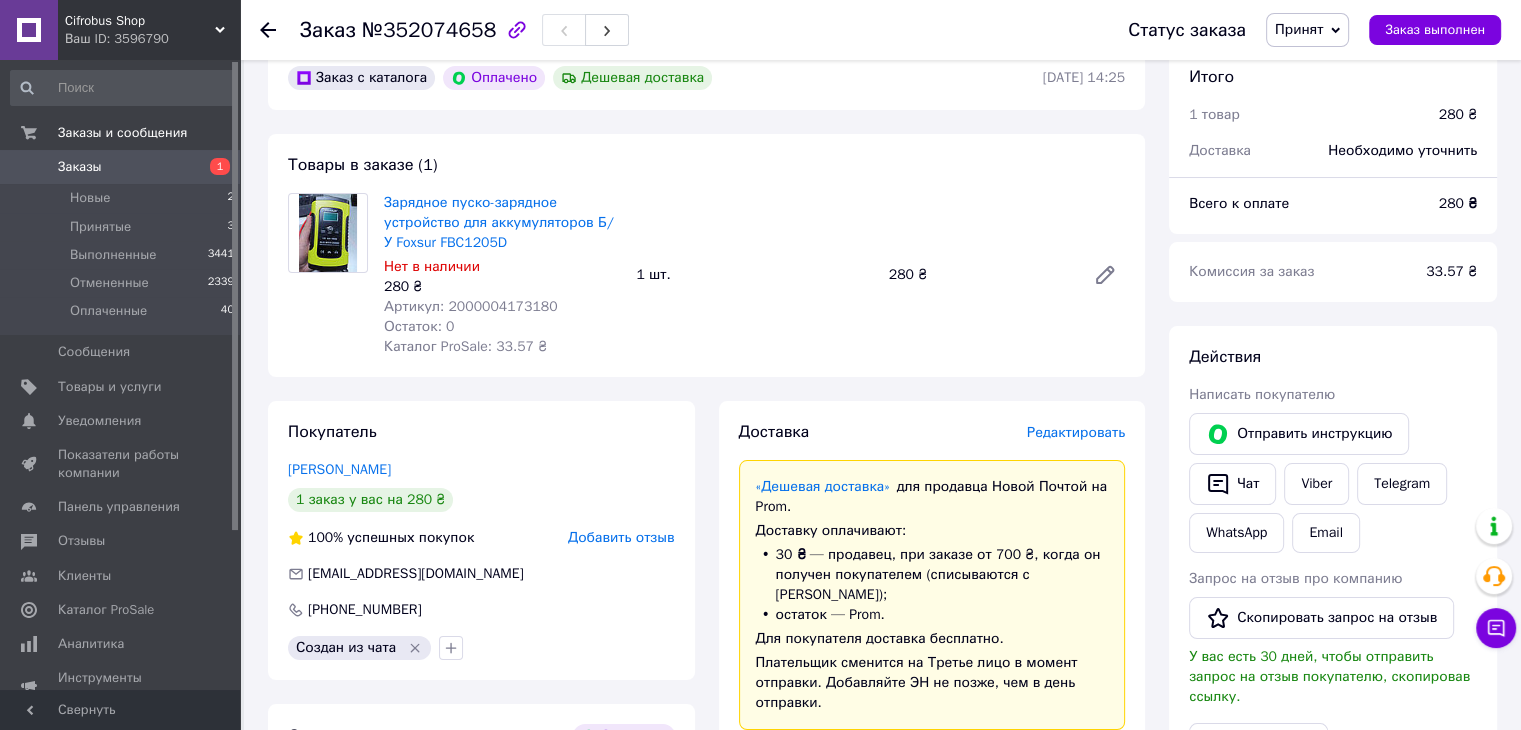 click on "Редактировать" at bounding box center [1076, 432] 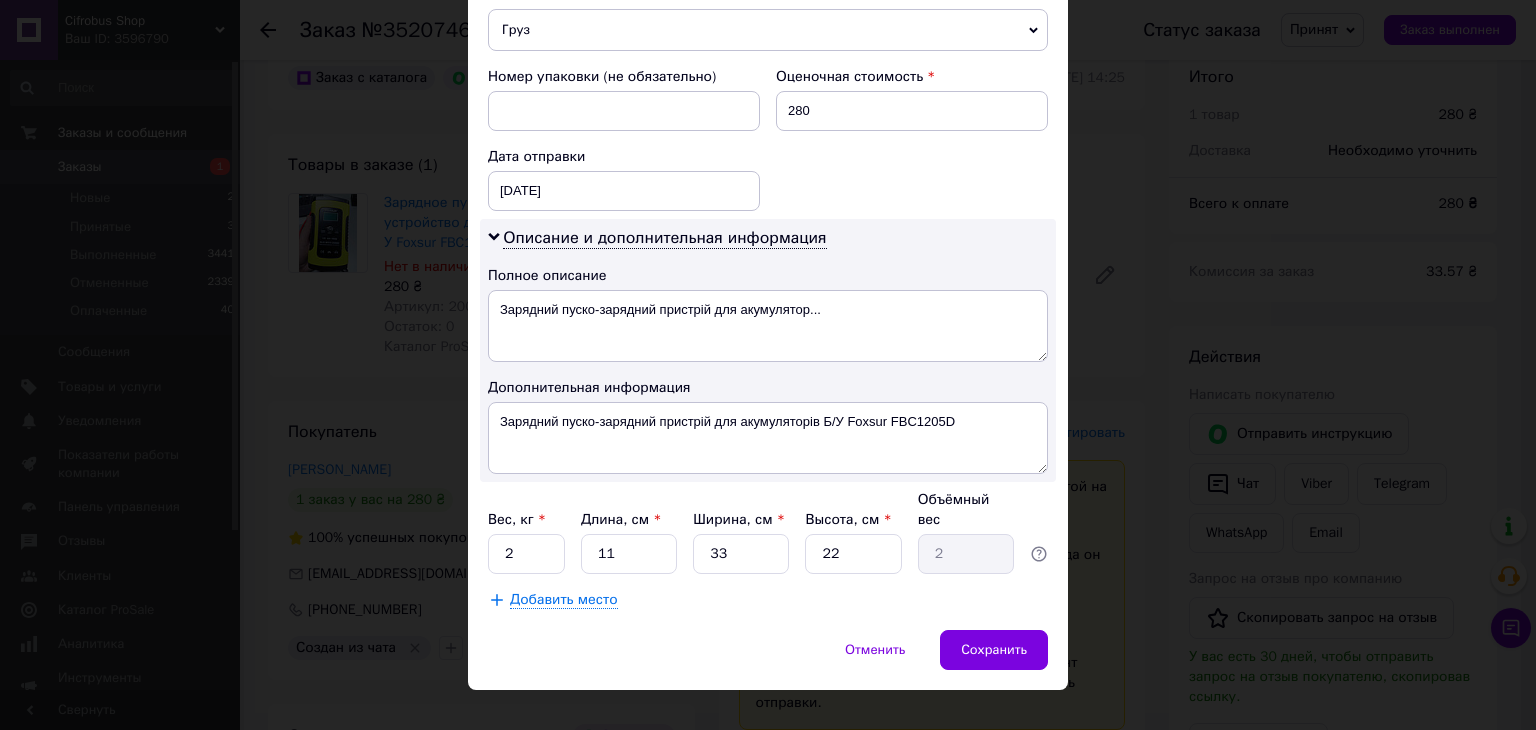 scroll, scrollTop: 816, scrollLeft: 0, axis: vertical 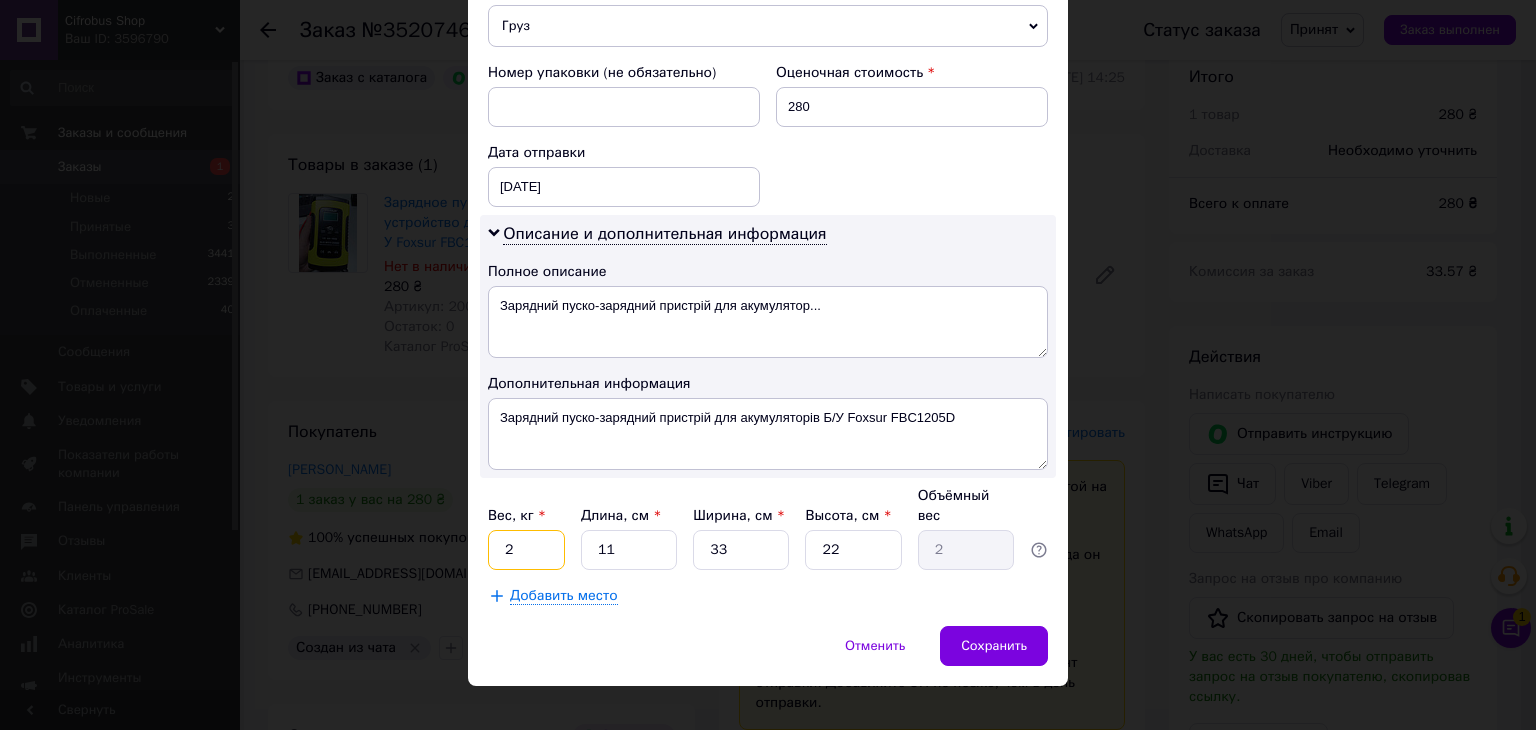 click on "2" at bounding box center (526, 550) 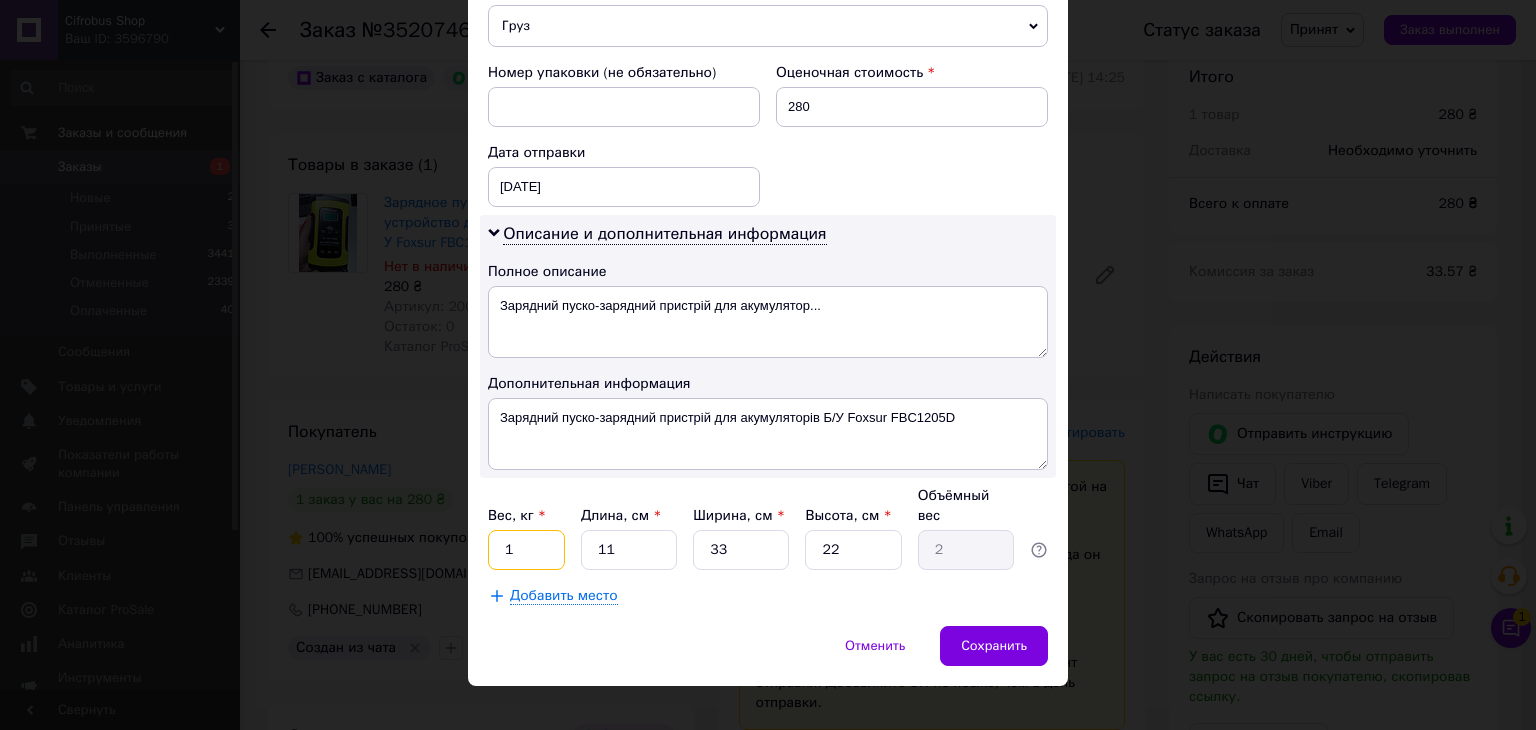 type on "1" 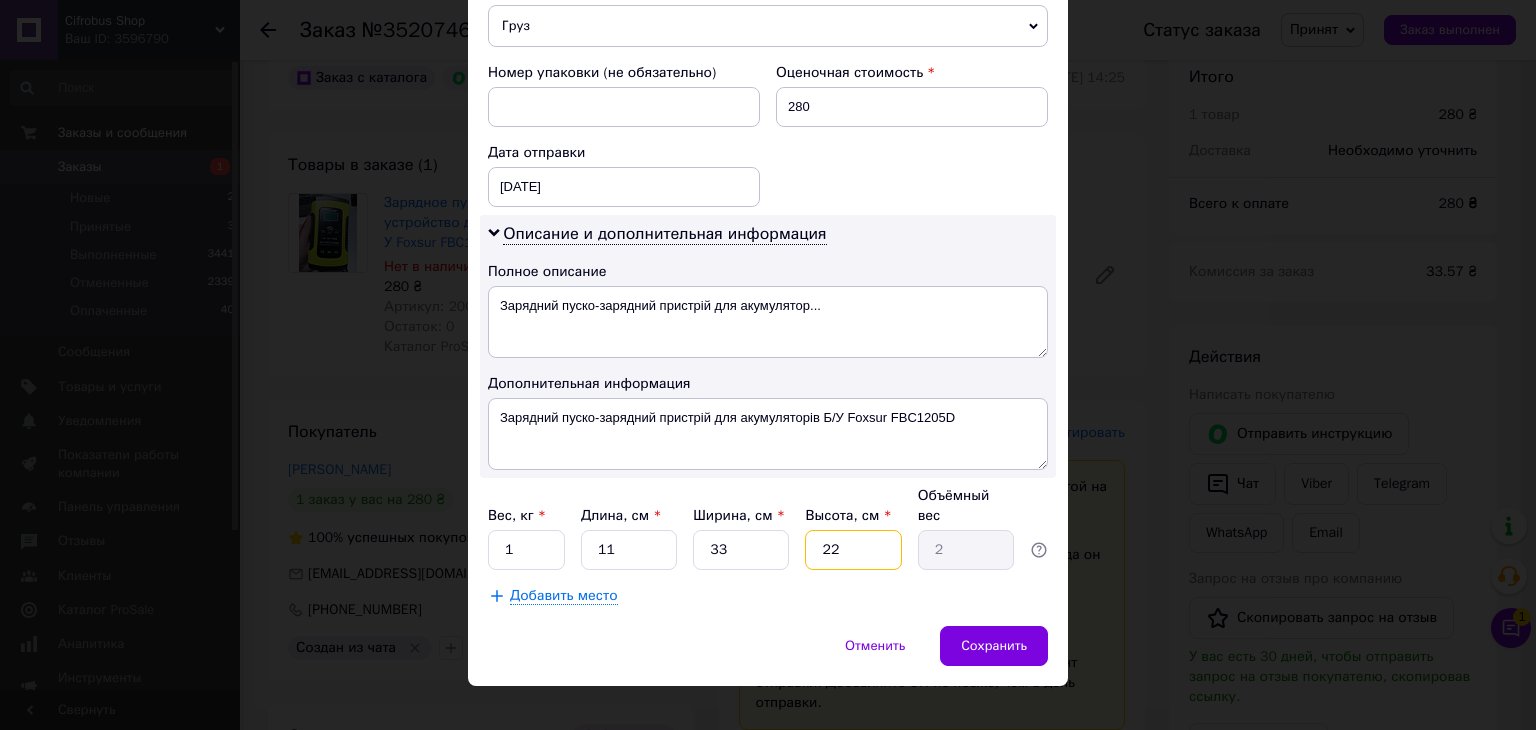 click on "22" at bounding box center (853, 550) 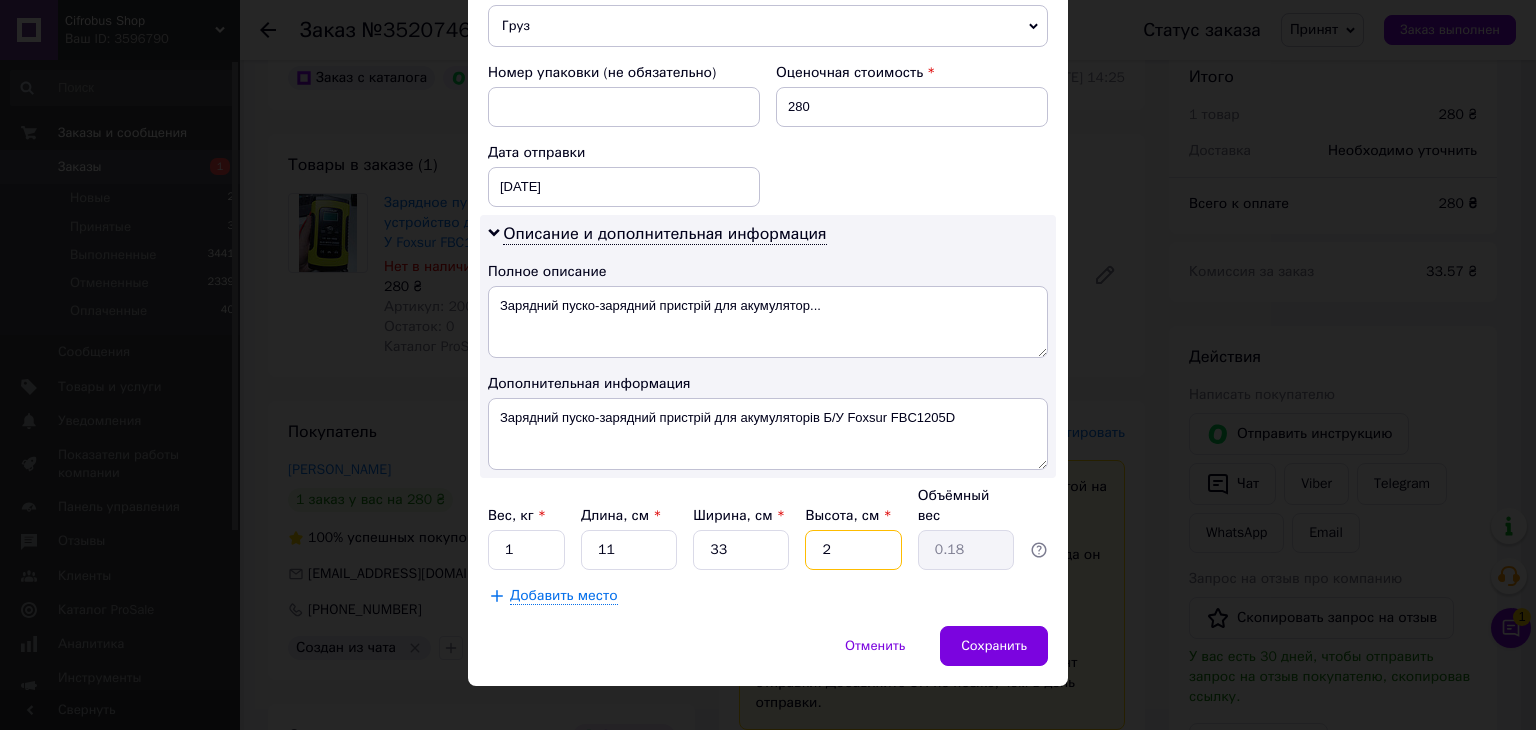 type on "20" 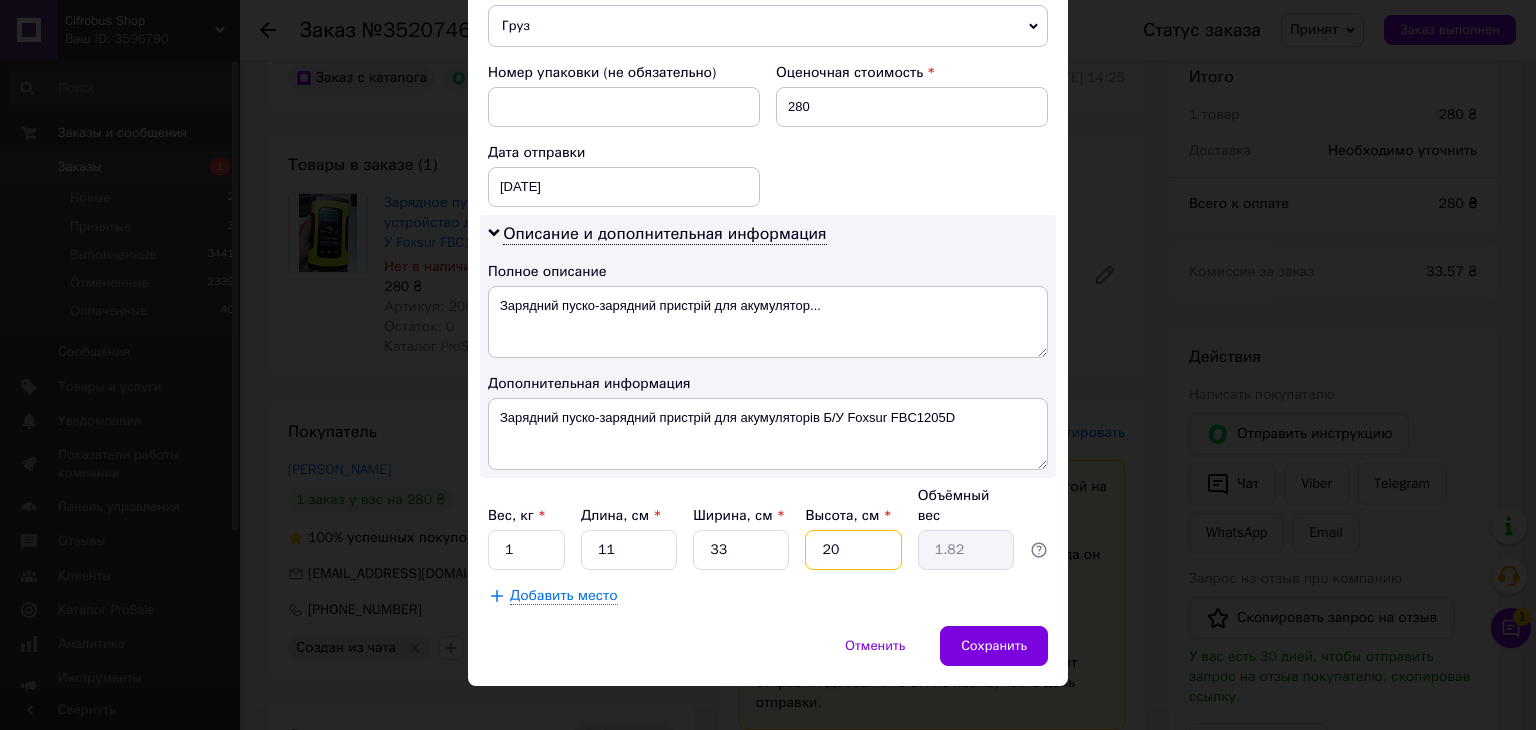 type on "20" 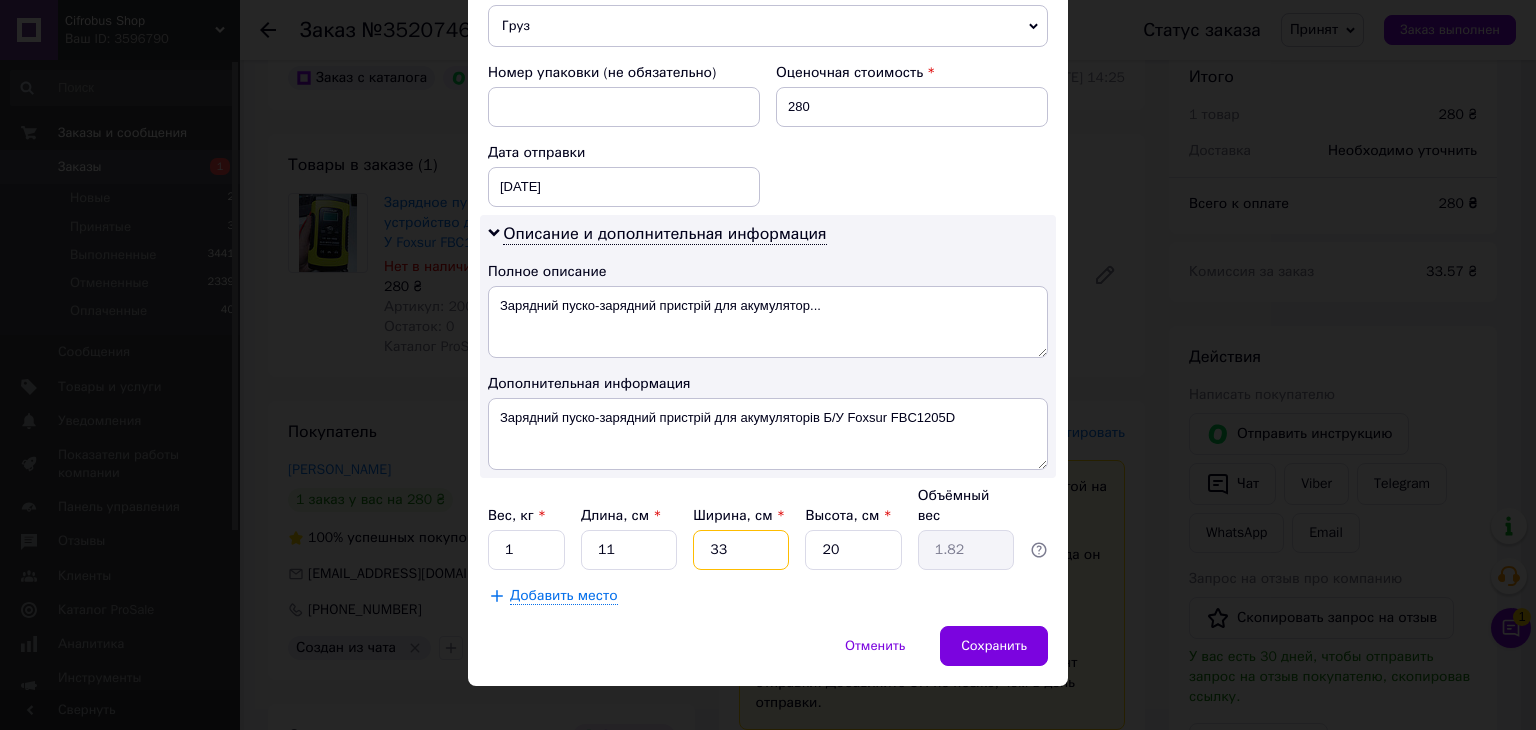 click on "33" at bounding box center (741, 550) 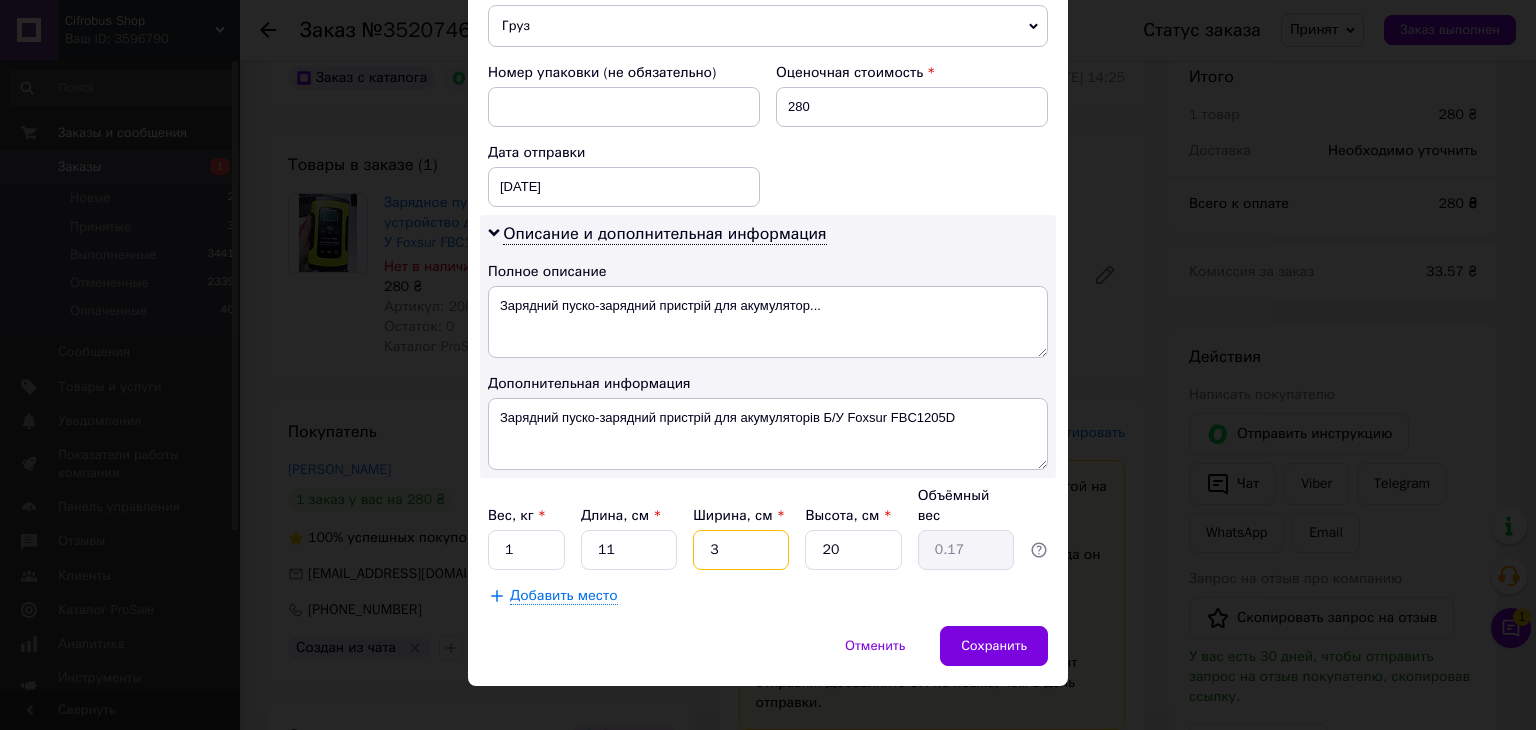 type 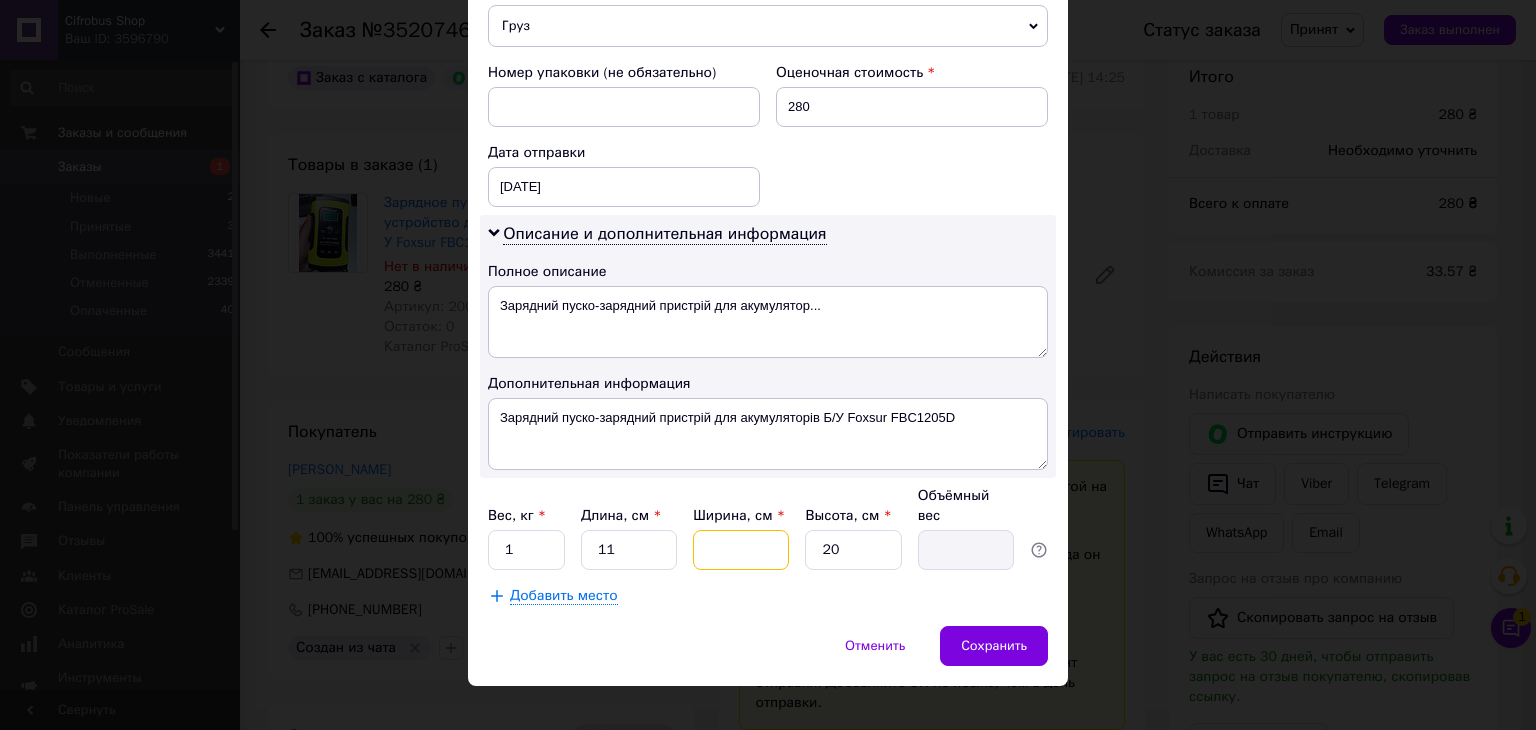 type on "1" 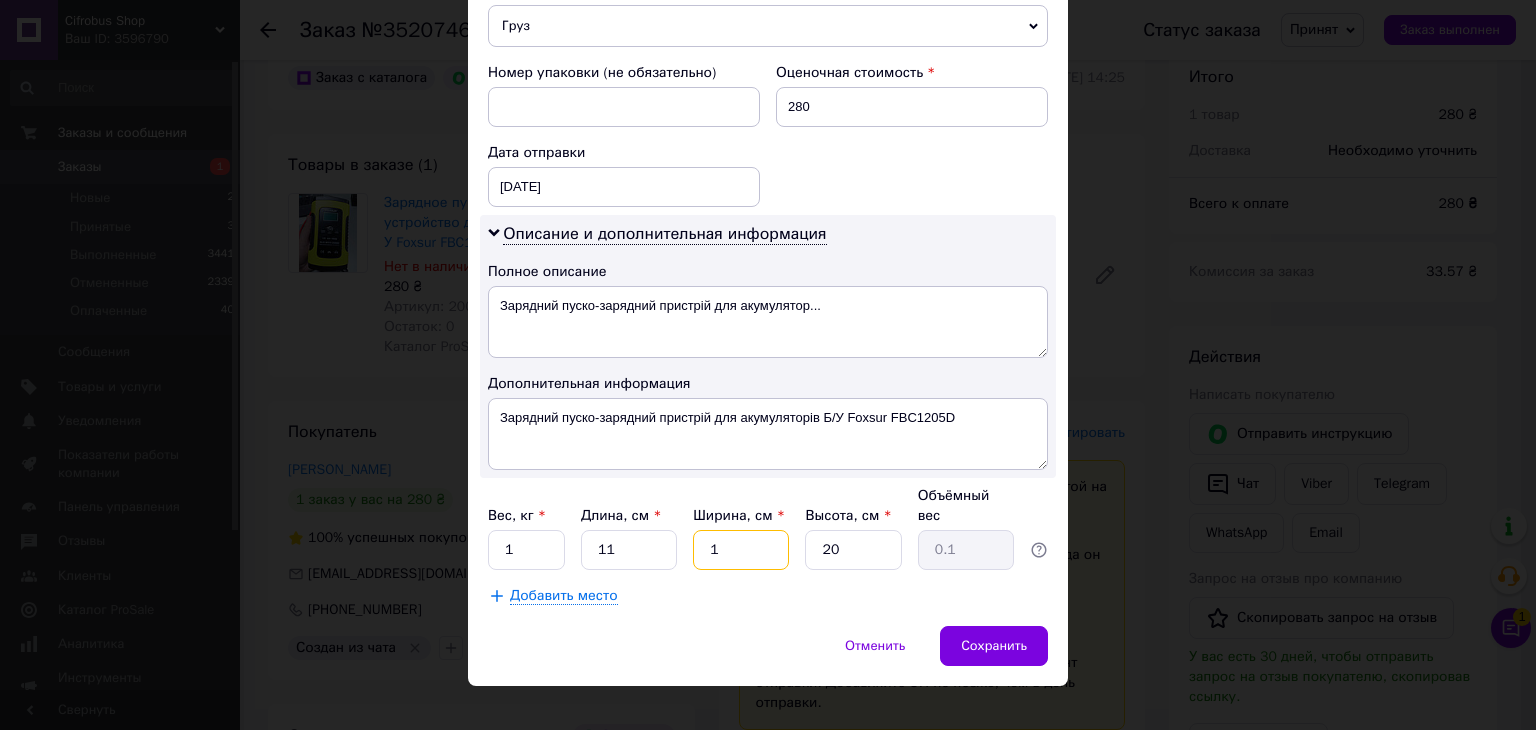 type on "15" 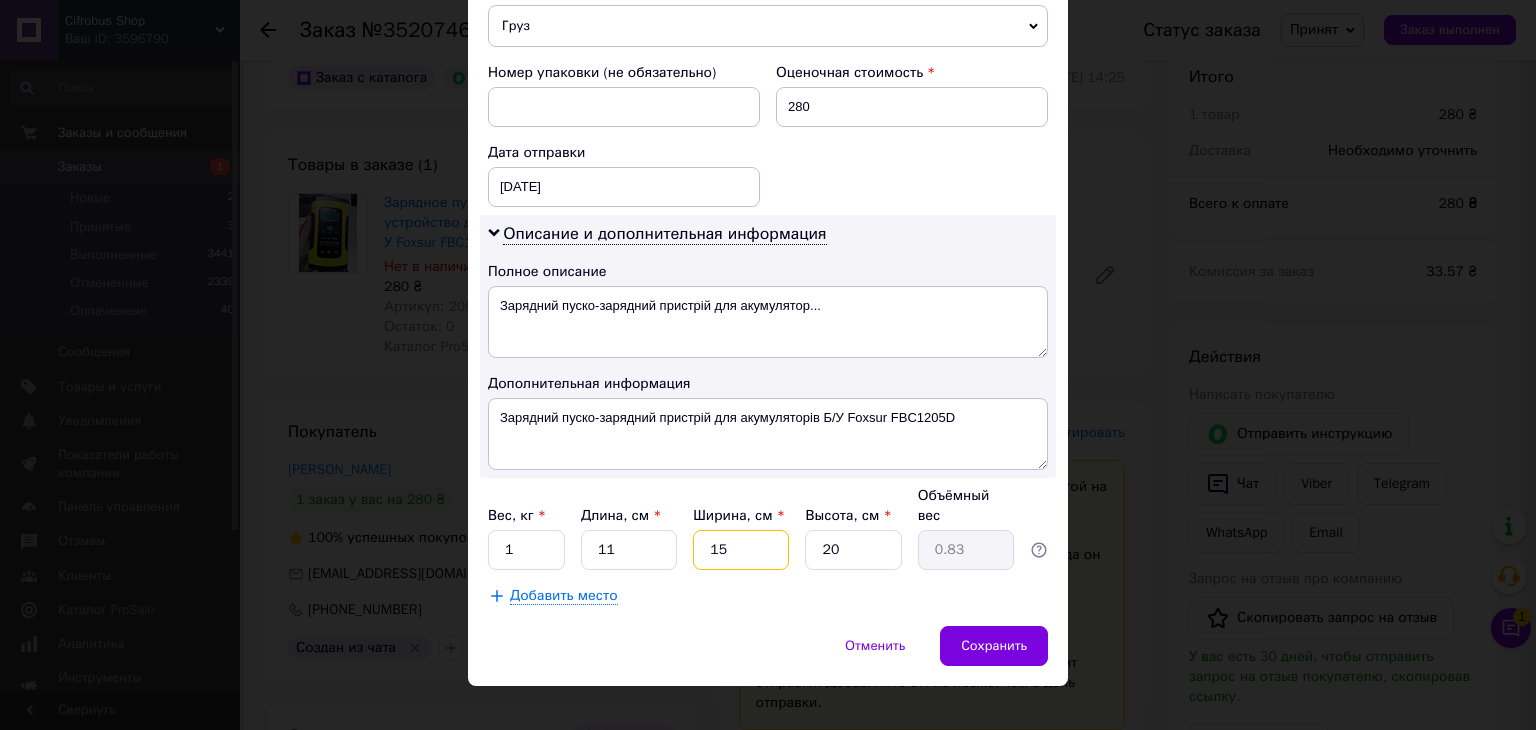 type on "15" 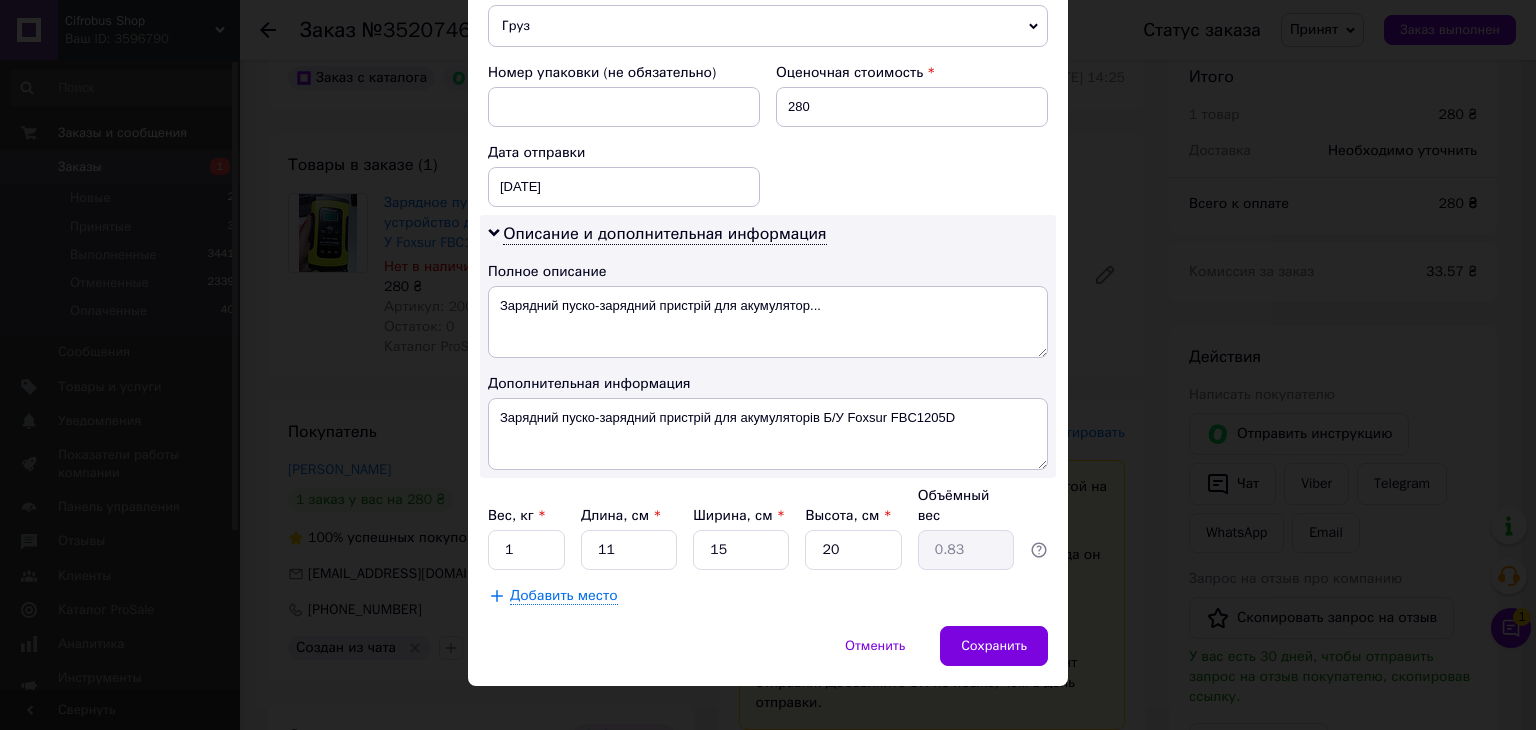click on "Вес, кг   * 1 Длина, см   * 11 Ширина, см   * 15 Высота, см   * 20 Объёмный вес 0.83" at bounding box center (768, 528) 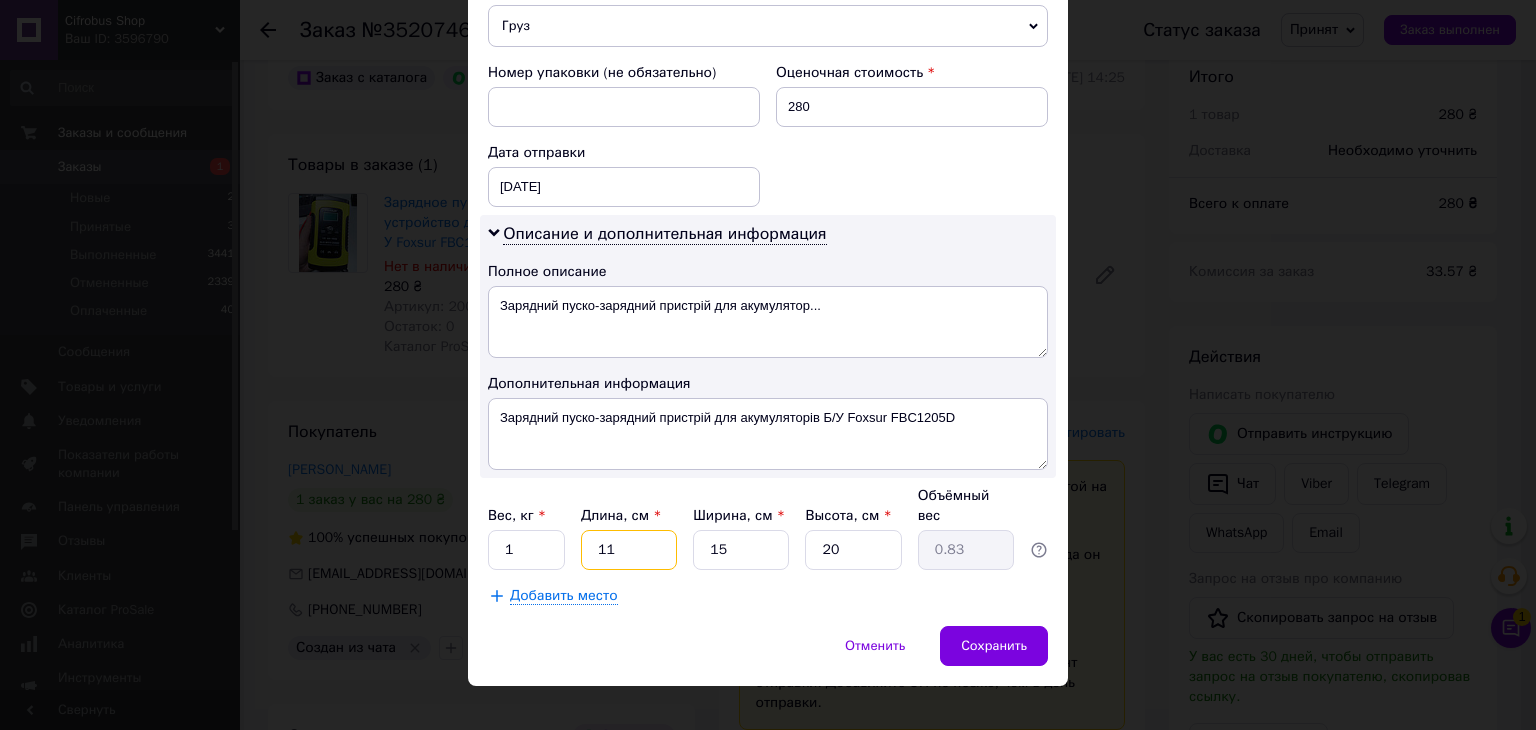 click on "11" at bounding box center [629, 550] 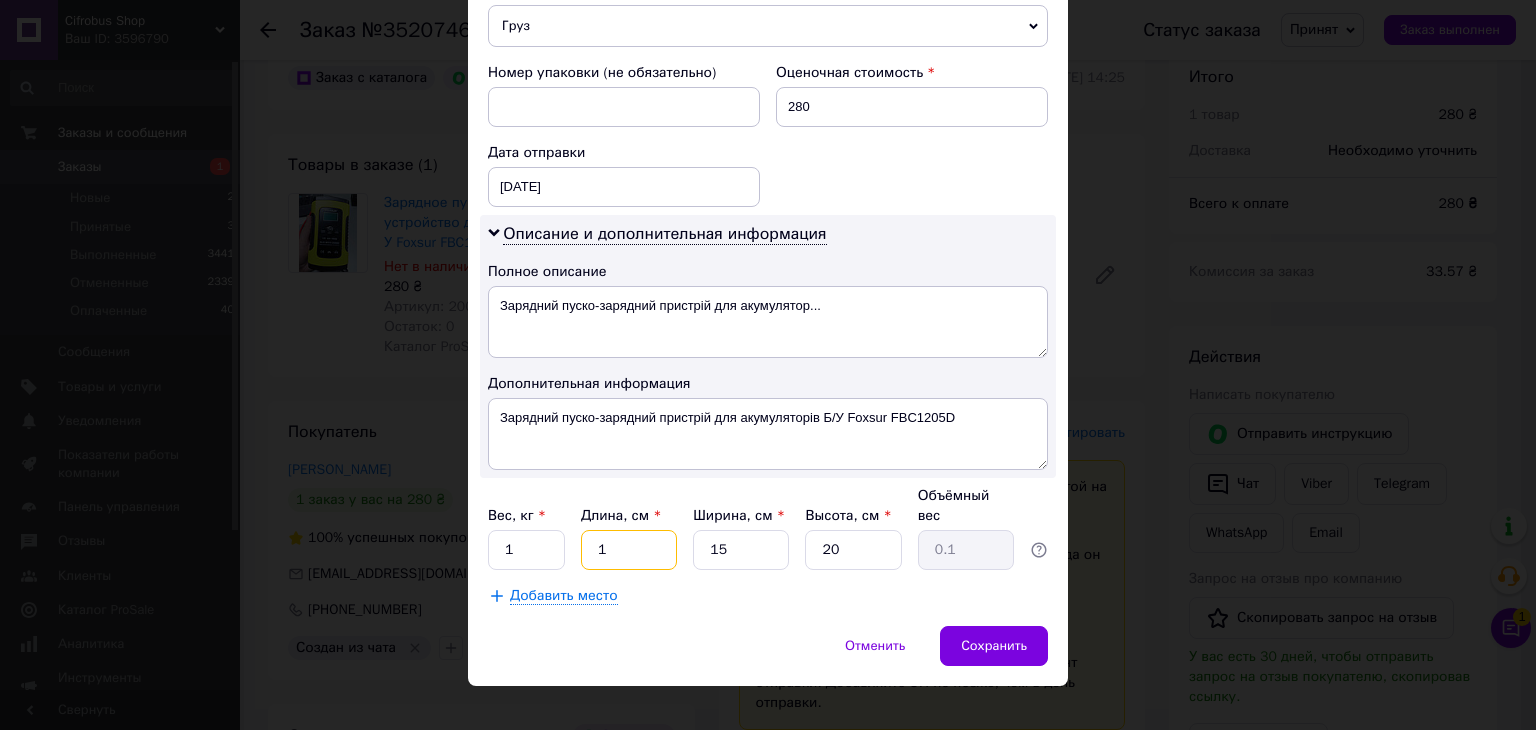 type 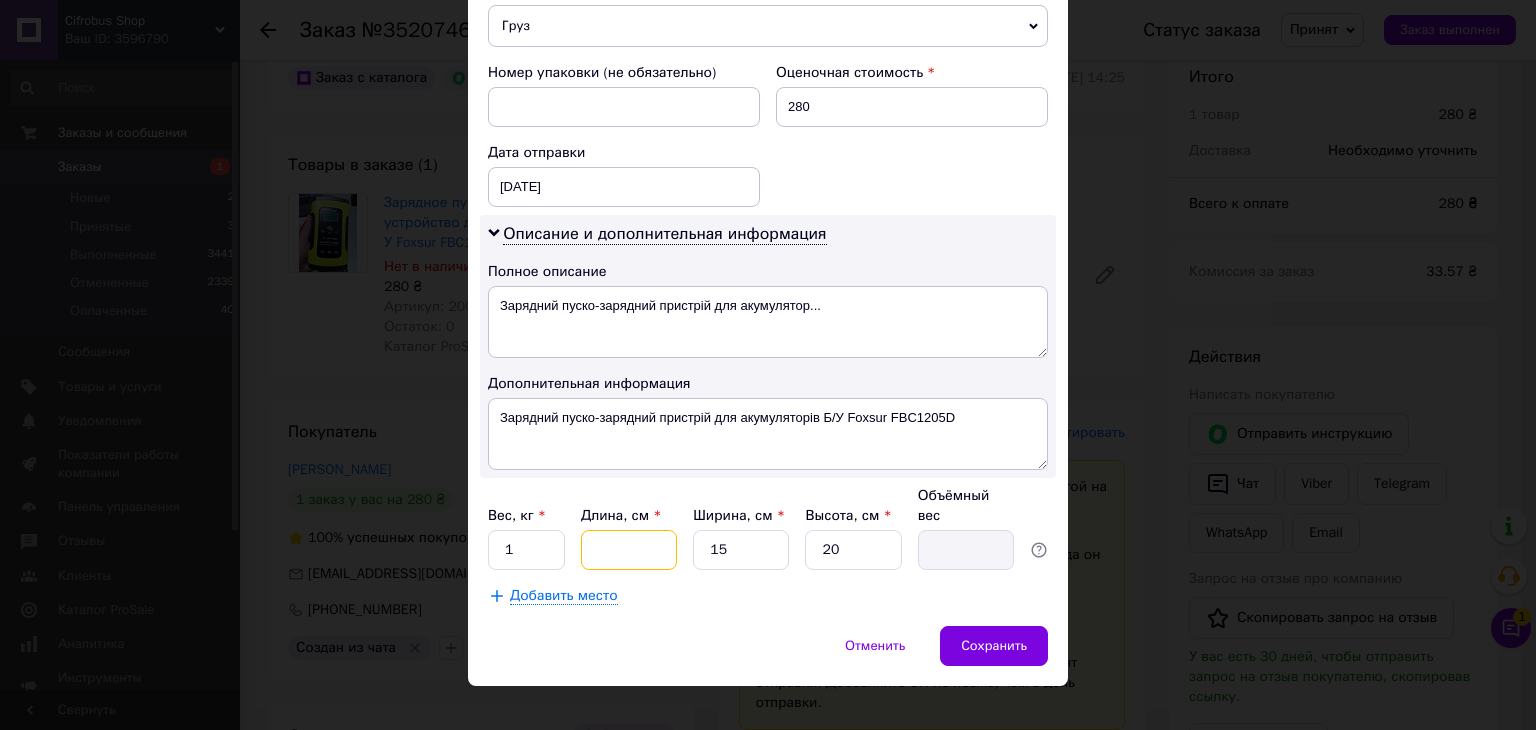 type on "2" 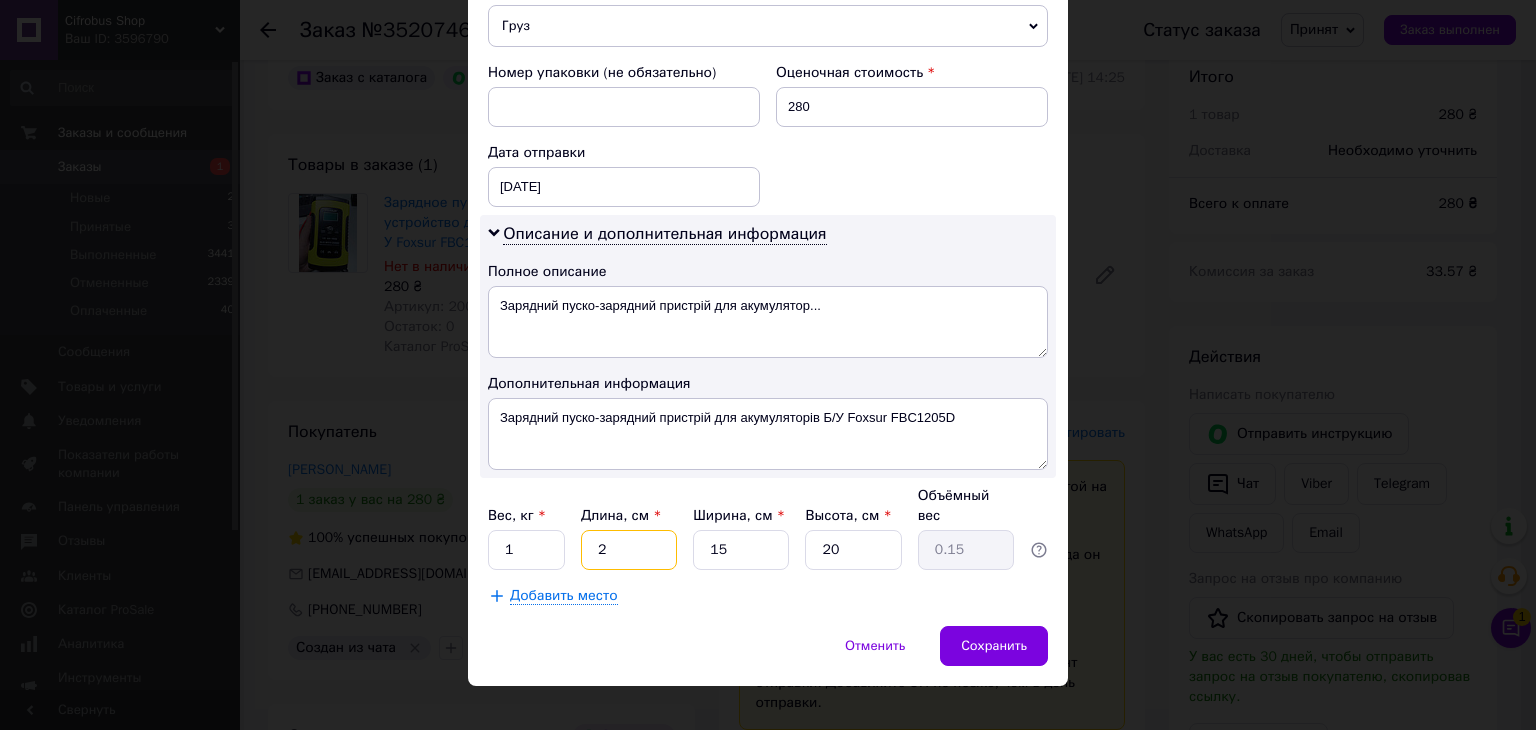 type on "25" 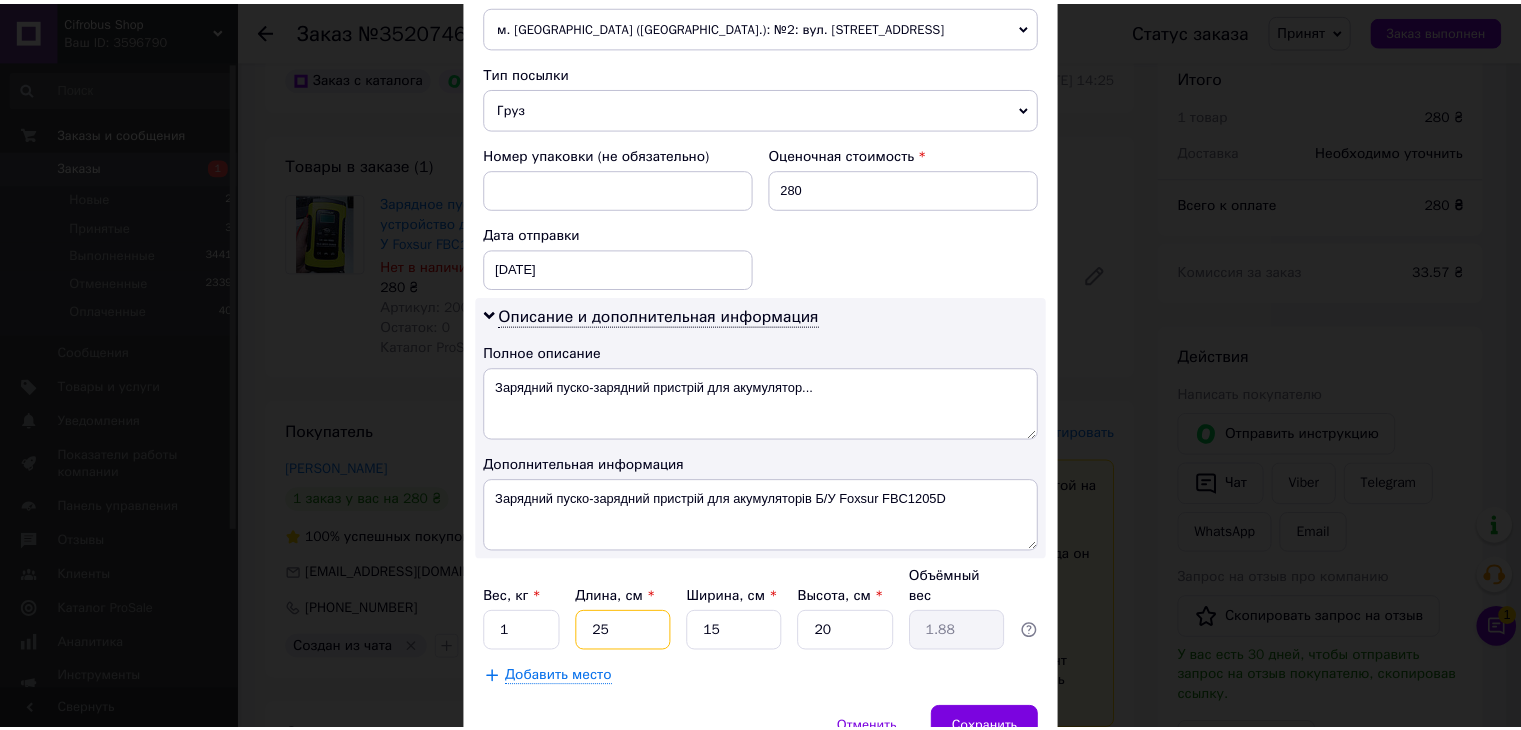 scroll, scrollTop: 816, scrollLeft: 0, axis: vertical 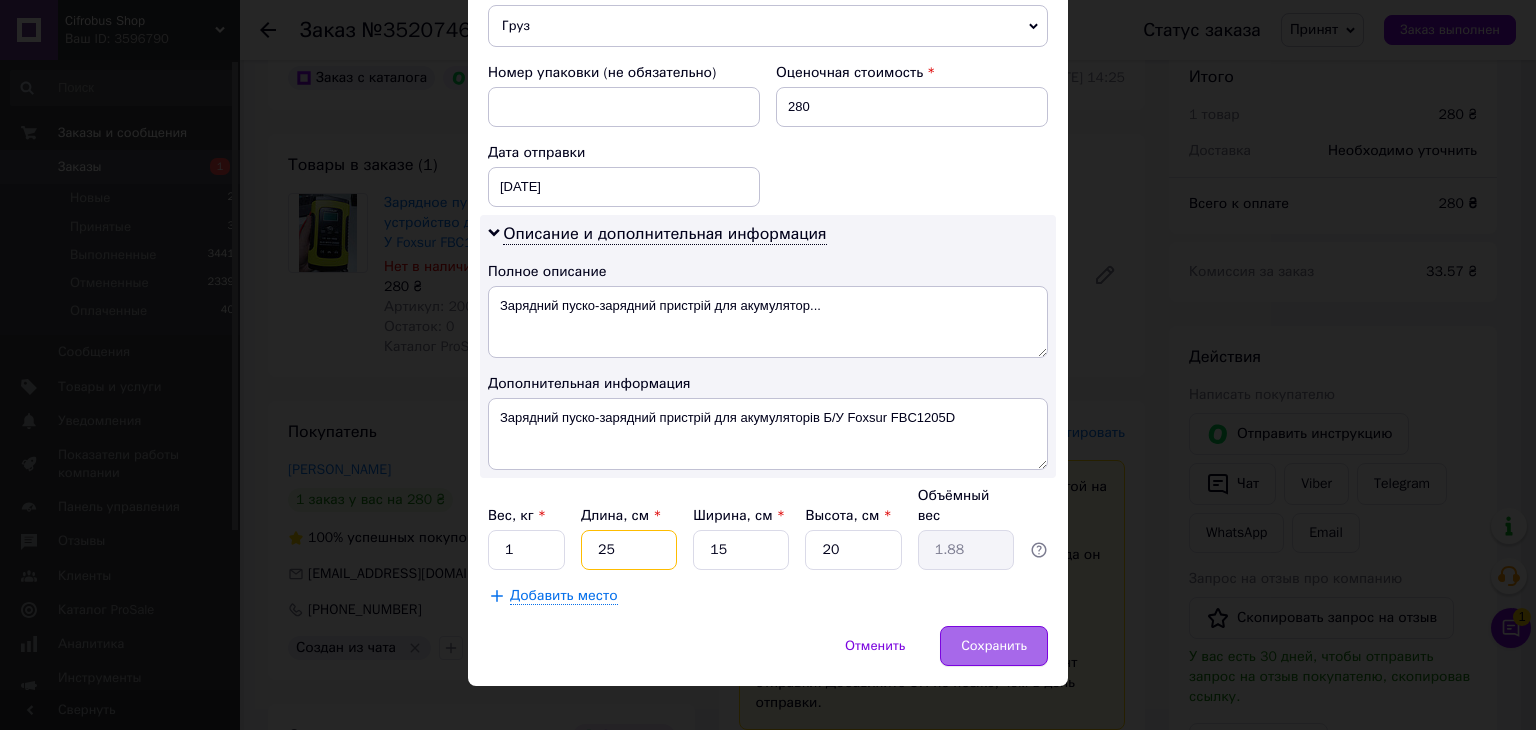 type on "25" 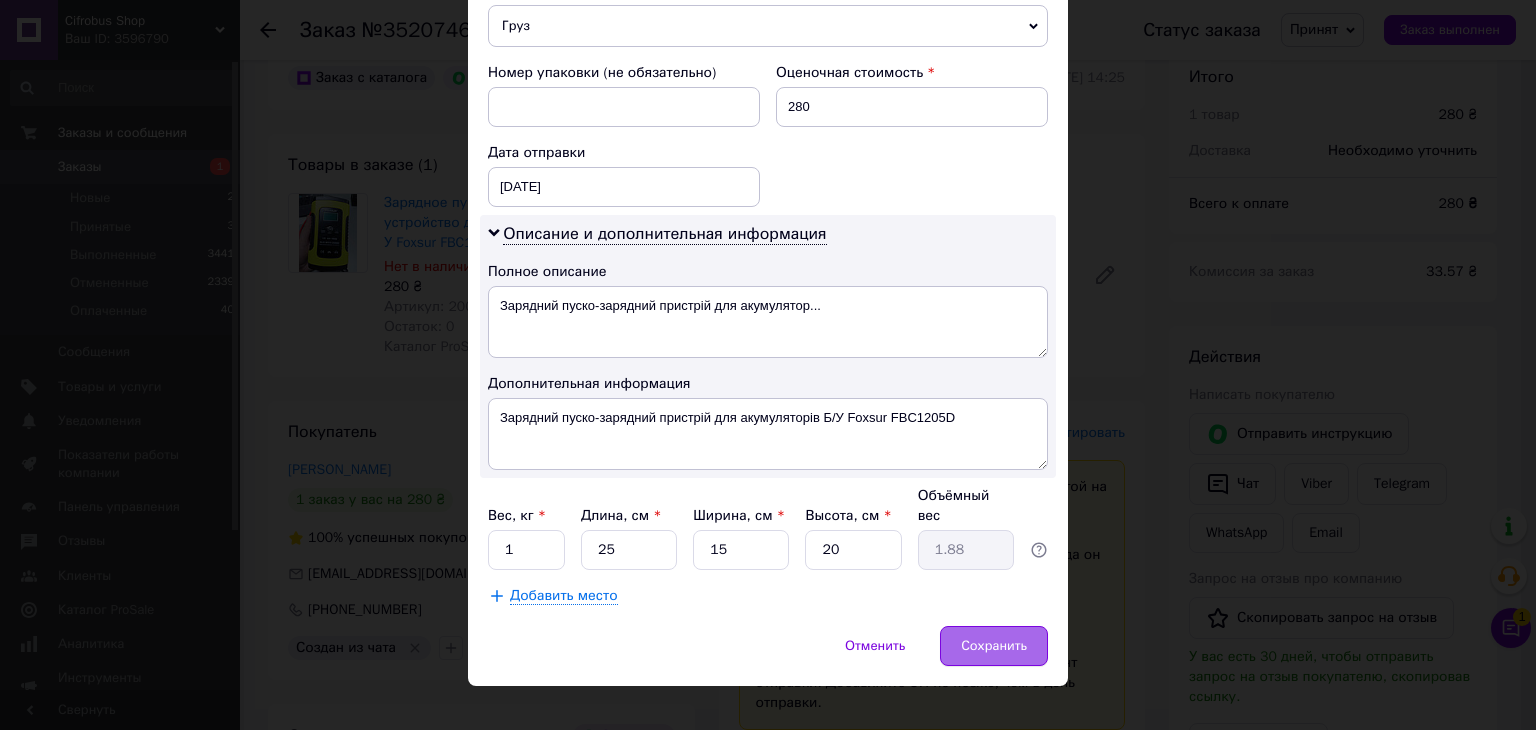 click on "Сохранить" at bounding box center (994, 646) 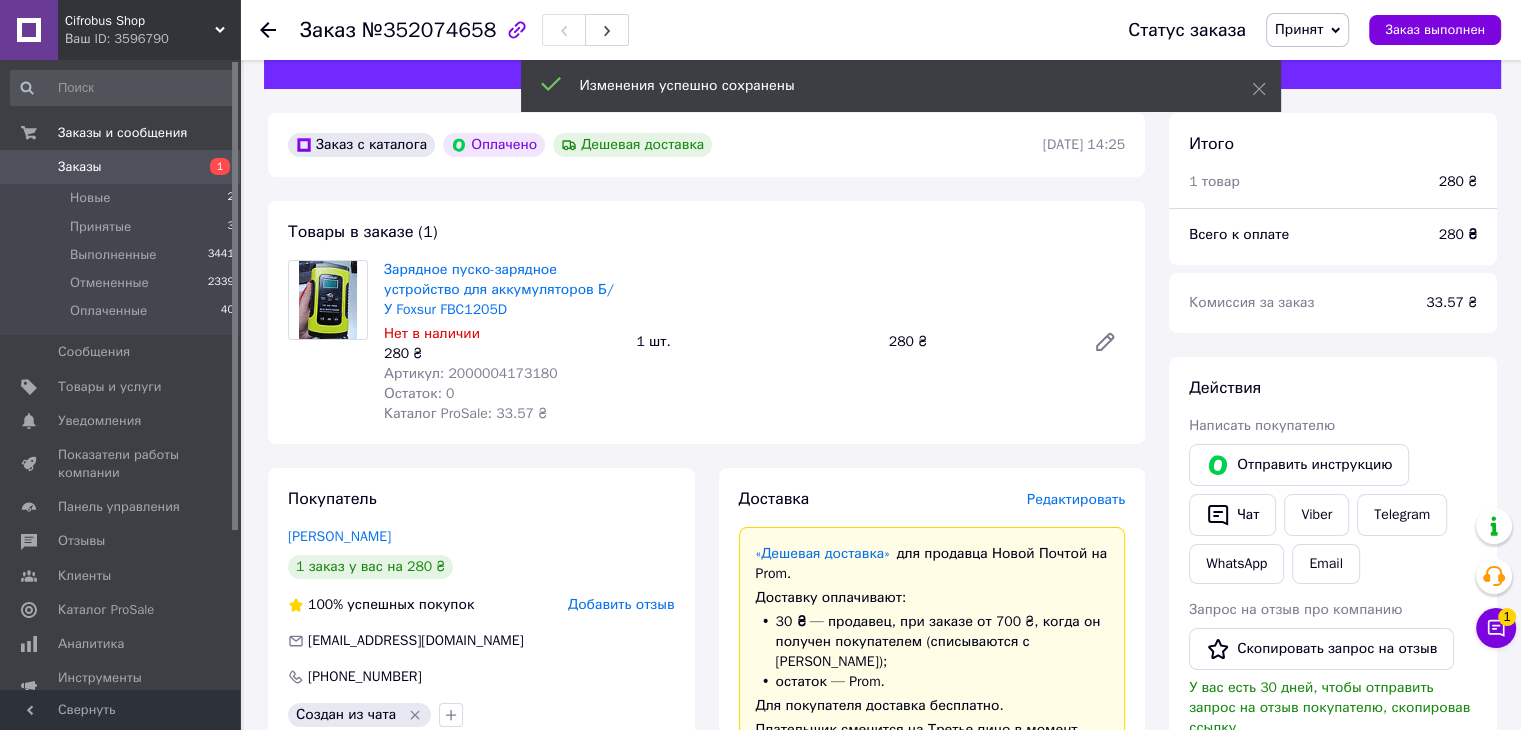 scroll, scrollTop: 0, scrollLeft: 0, axis: both 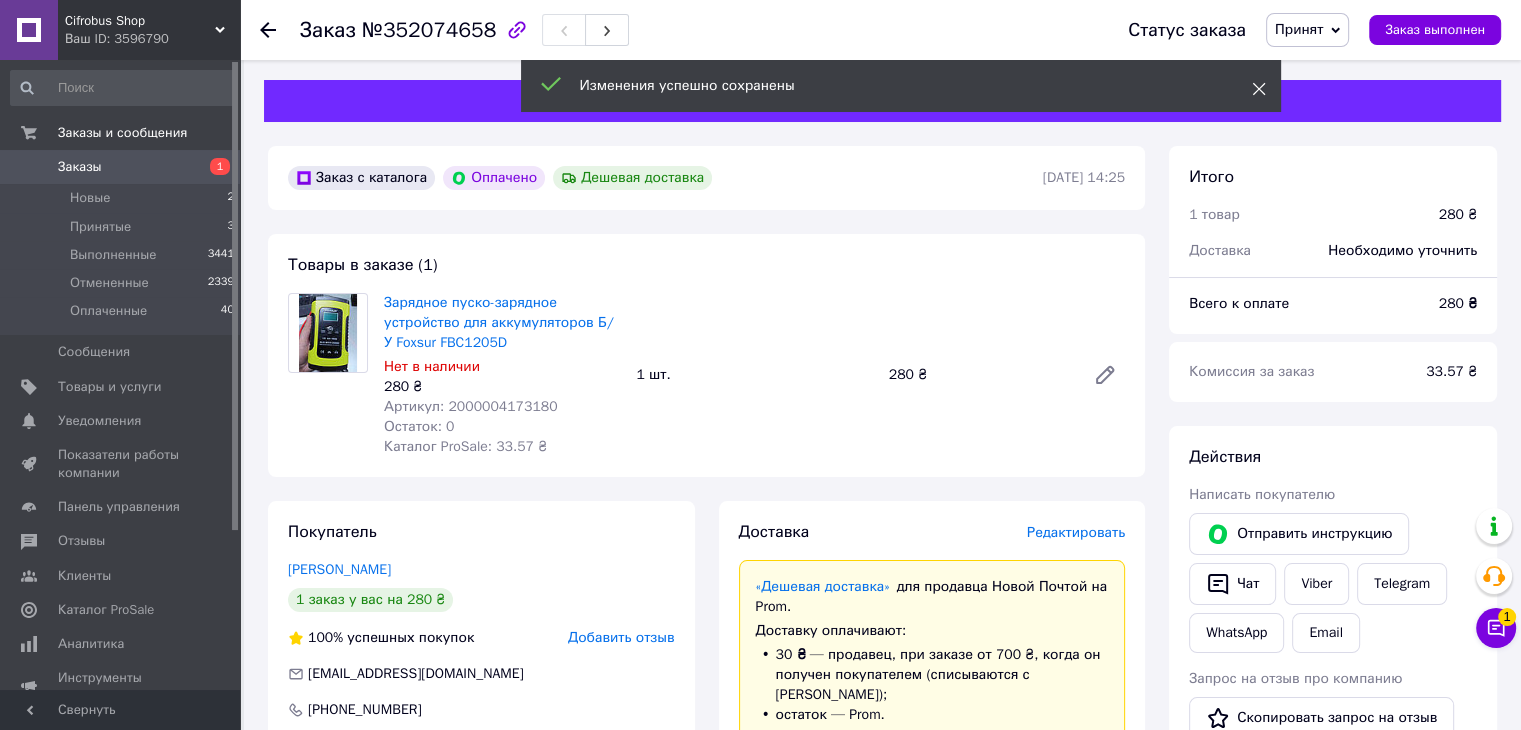 click 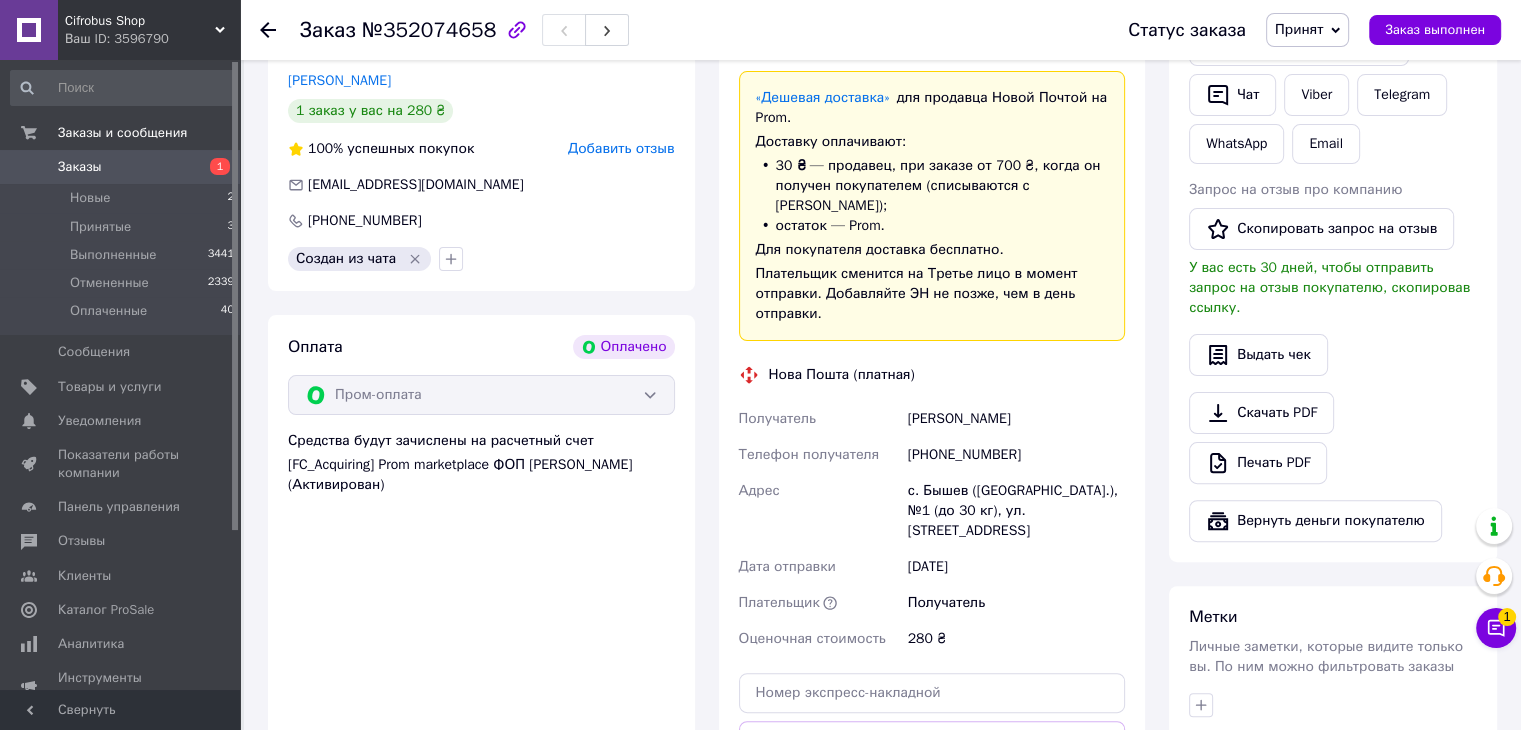 scroll, scrollTop: 700, scrollLeft: 0, axis: vertical 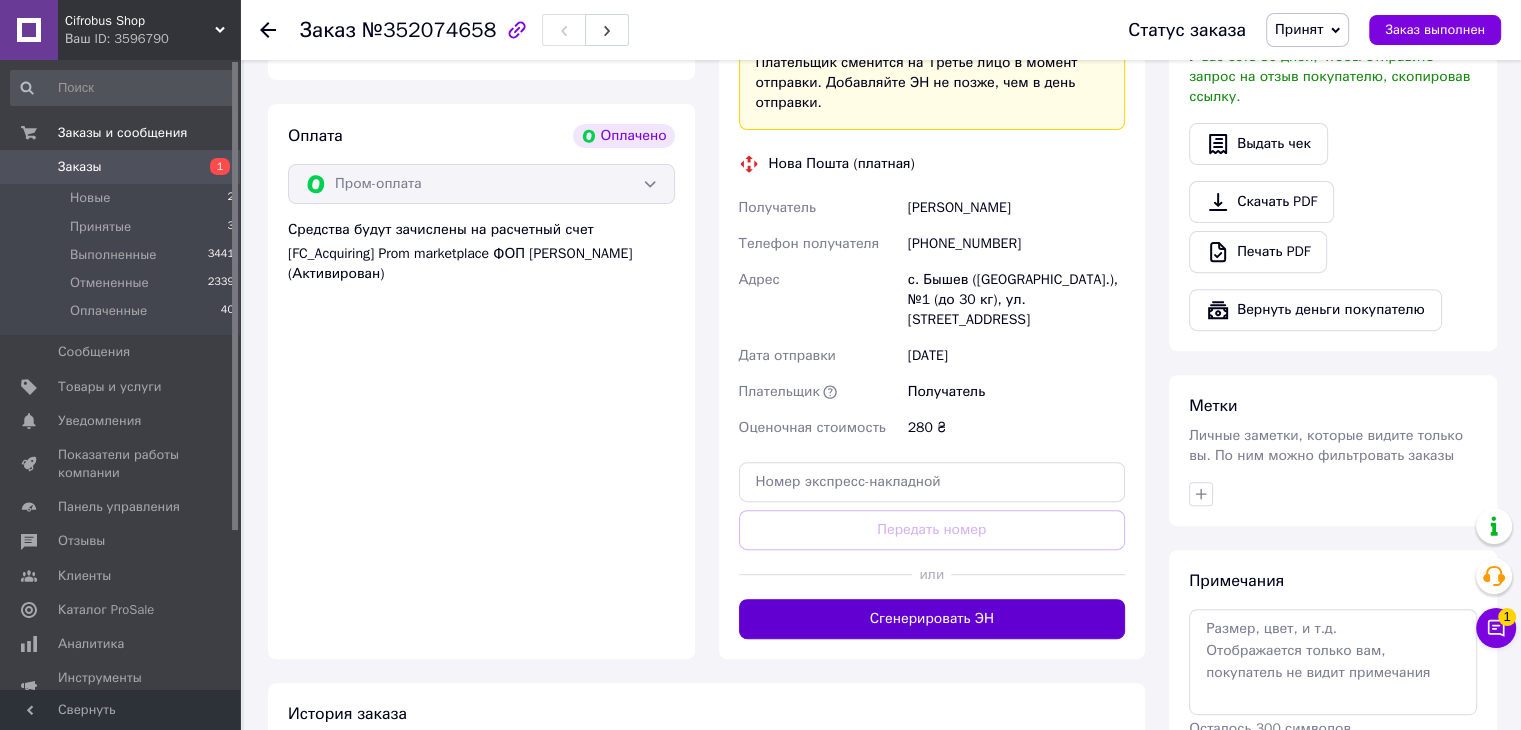 click on "Сгенерировать ЭН" at bounding box center (932, 619) 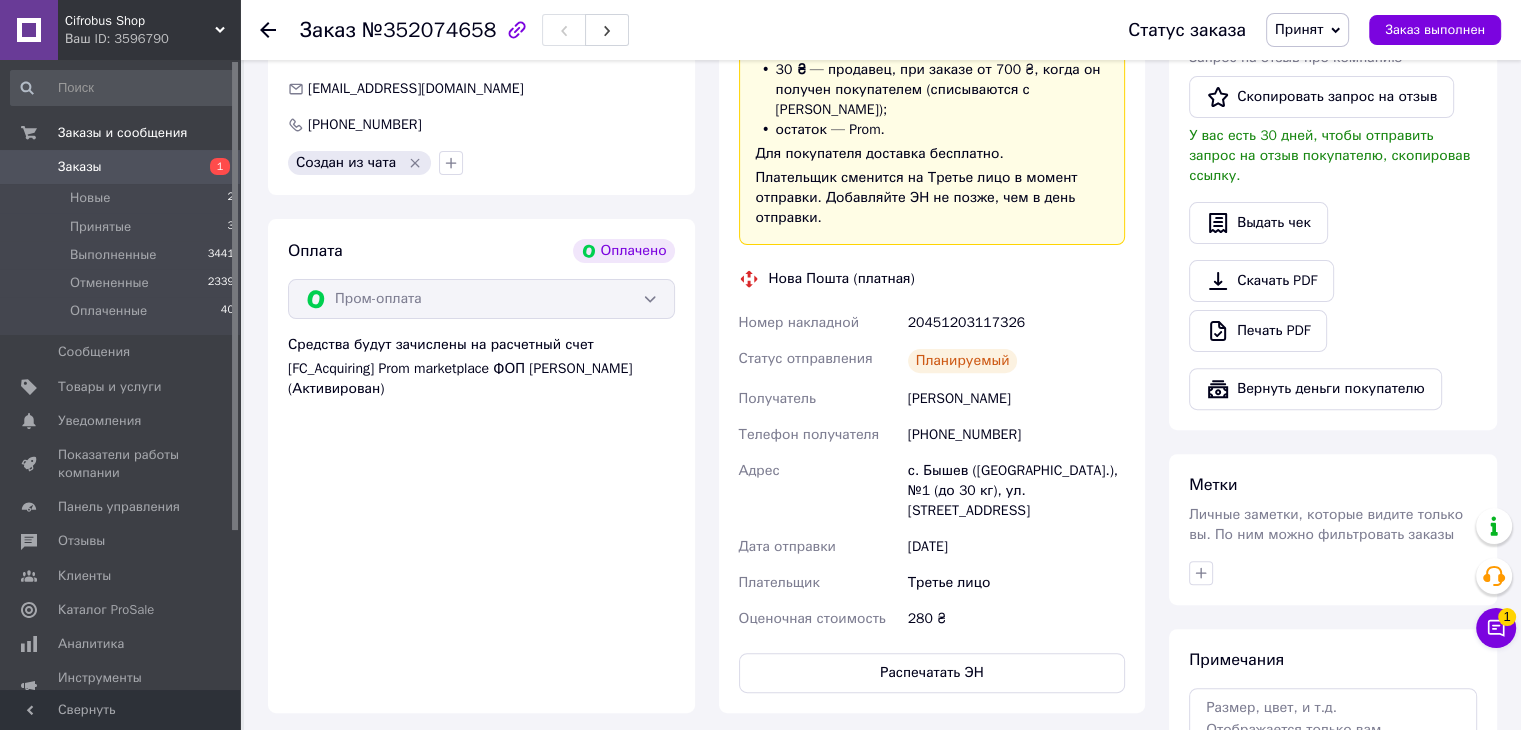 scroll, scrollTop: 500, scrollLeft: 0, axis: vertical 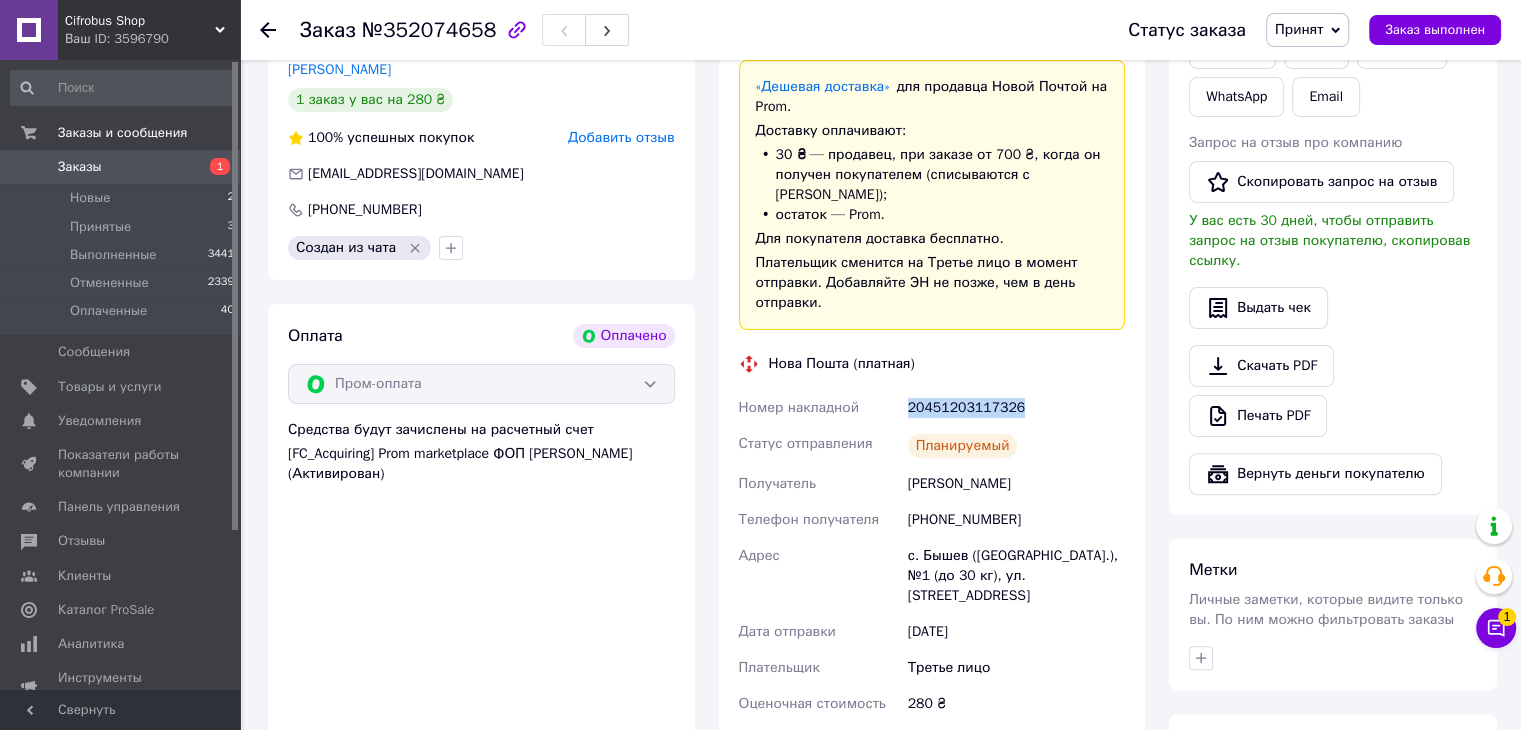 drag, startPoint x: 909, startPoint y: 385, endPoint x: 1038, endPoint y: 392, distance: 129.18979 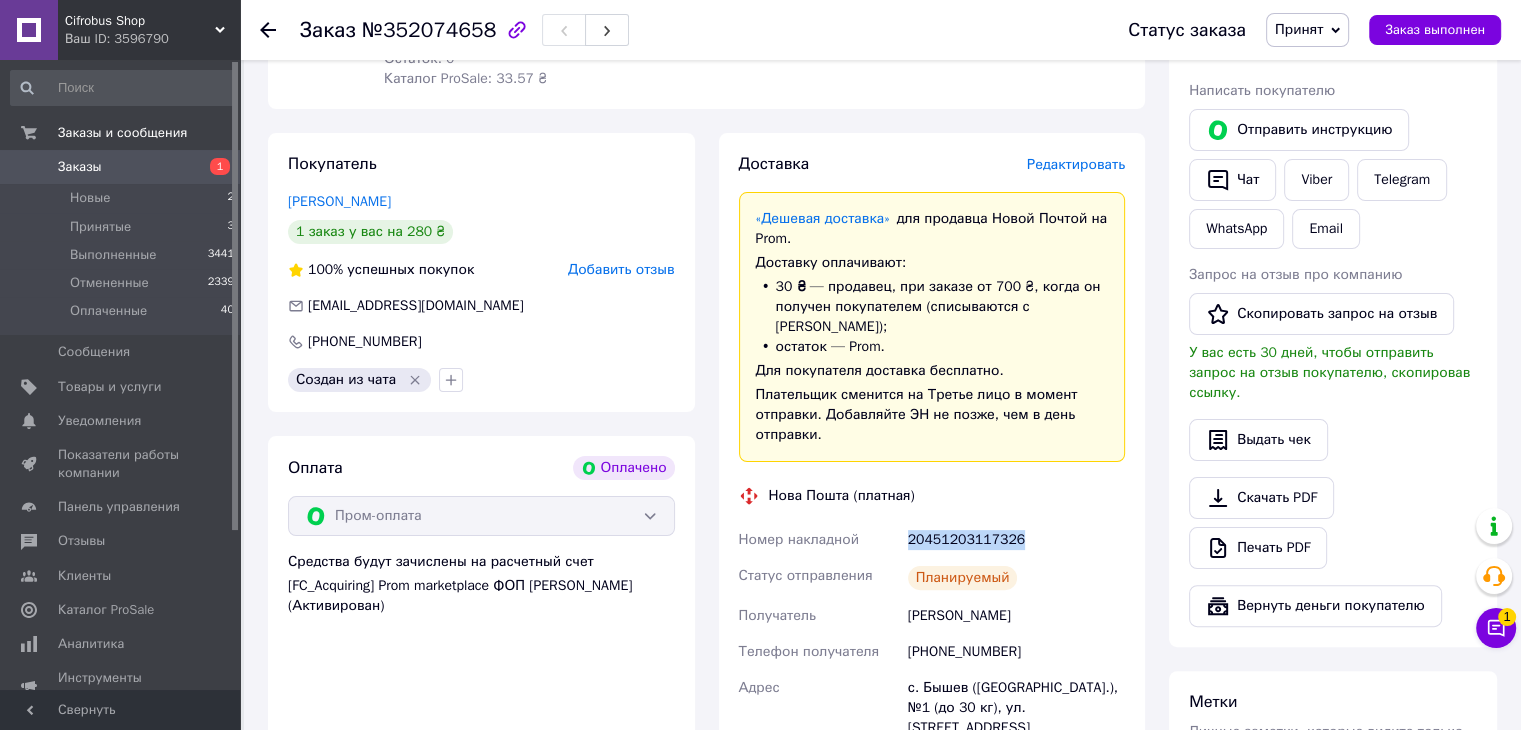 scroll, scrollTop: 500, scrollLeft: 0, axis: vertical 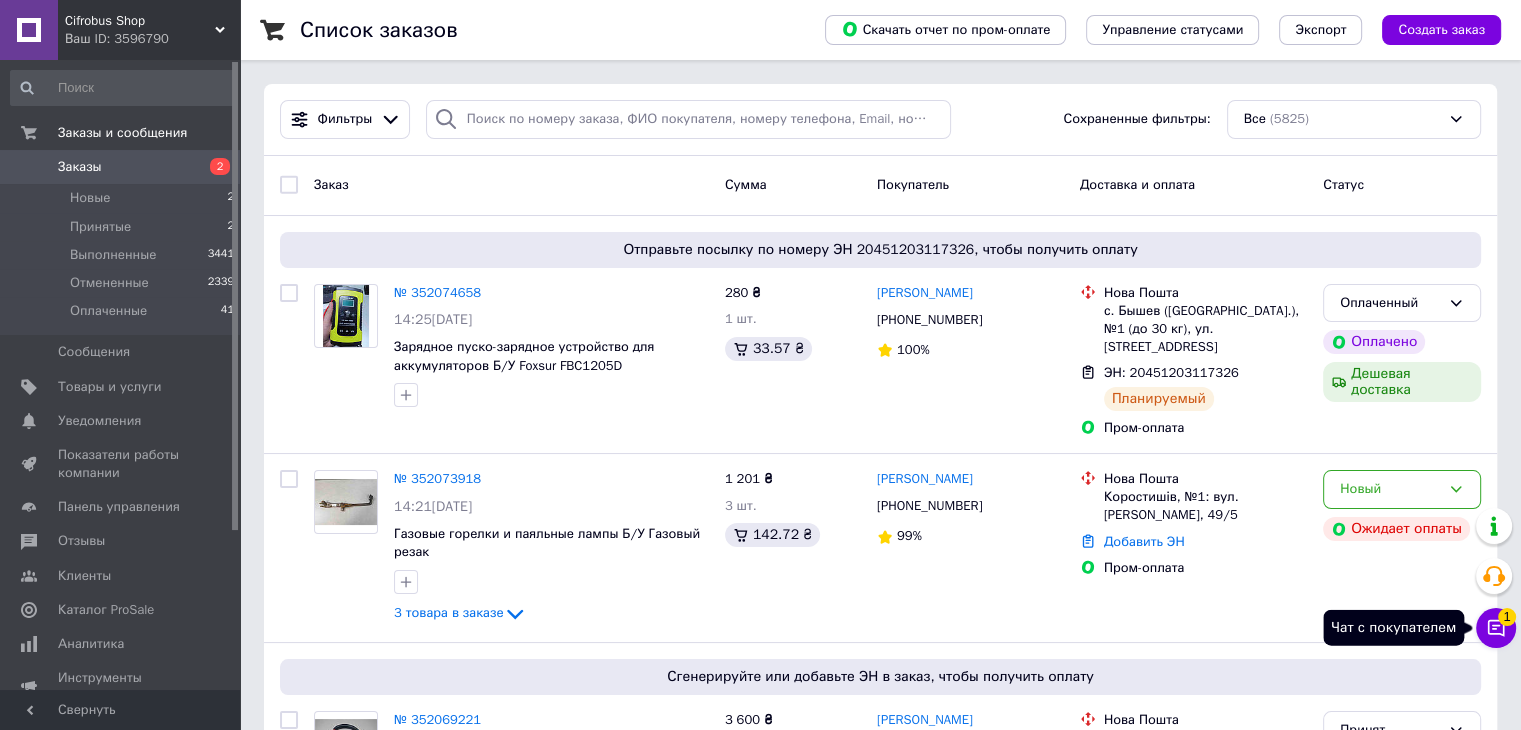 click 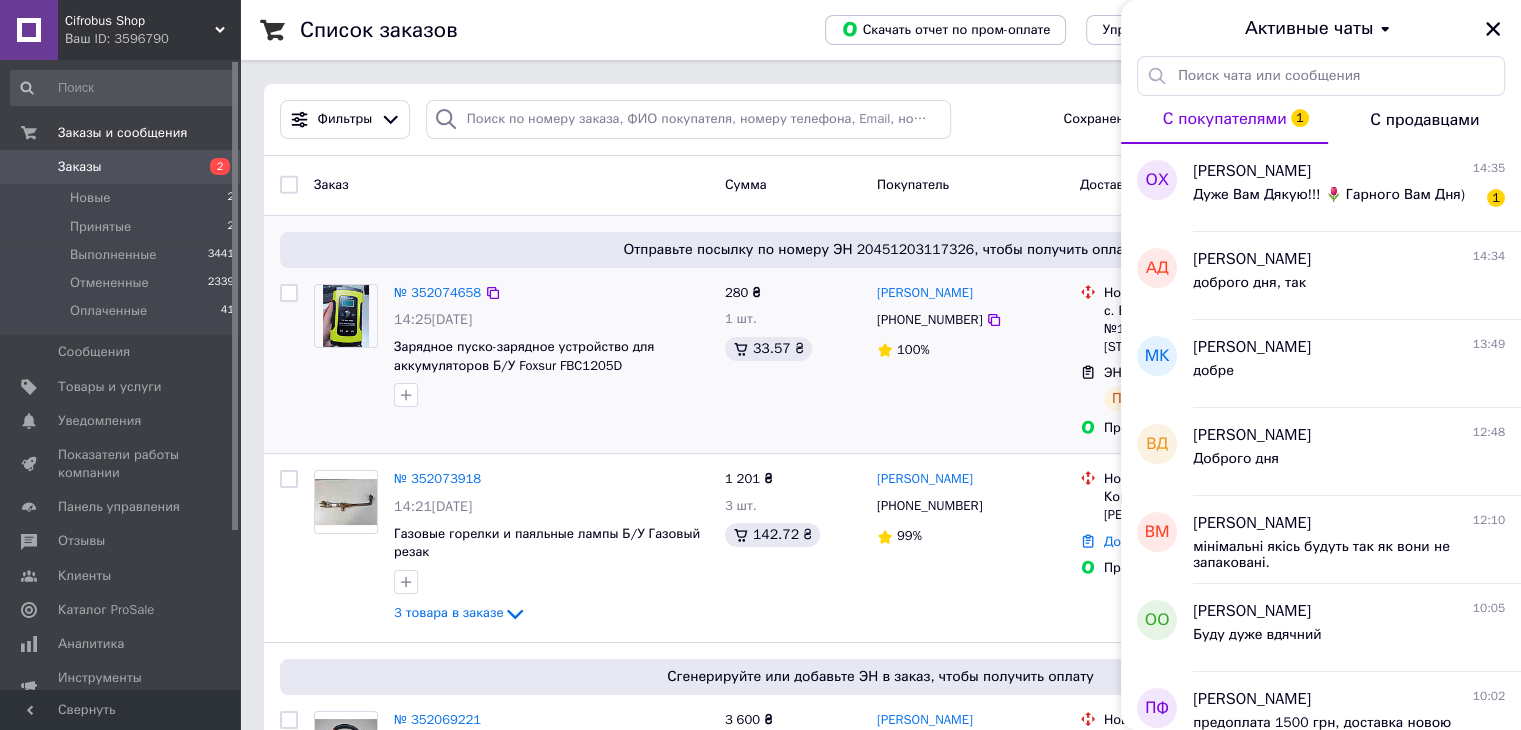 drag, startPoint x: 1492, startPoint y: 25, endPoint x: 1208, endPoint y: 215, distance: 341.69577 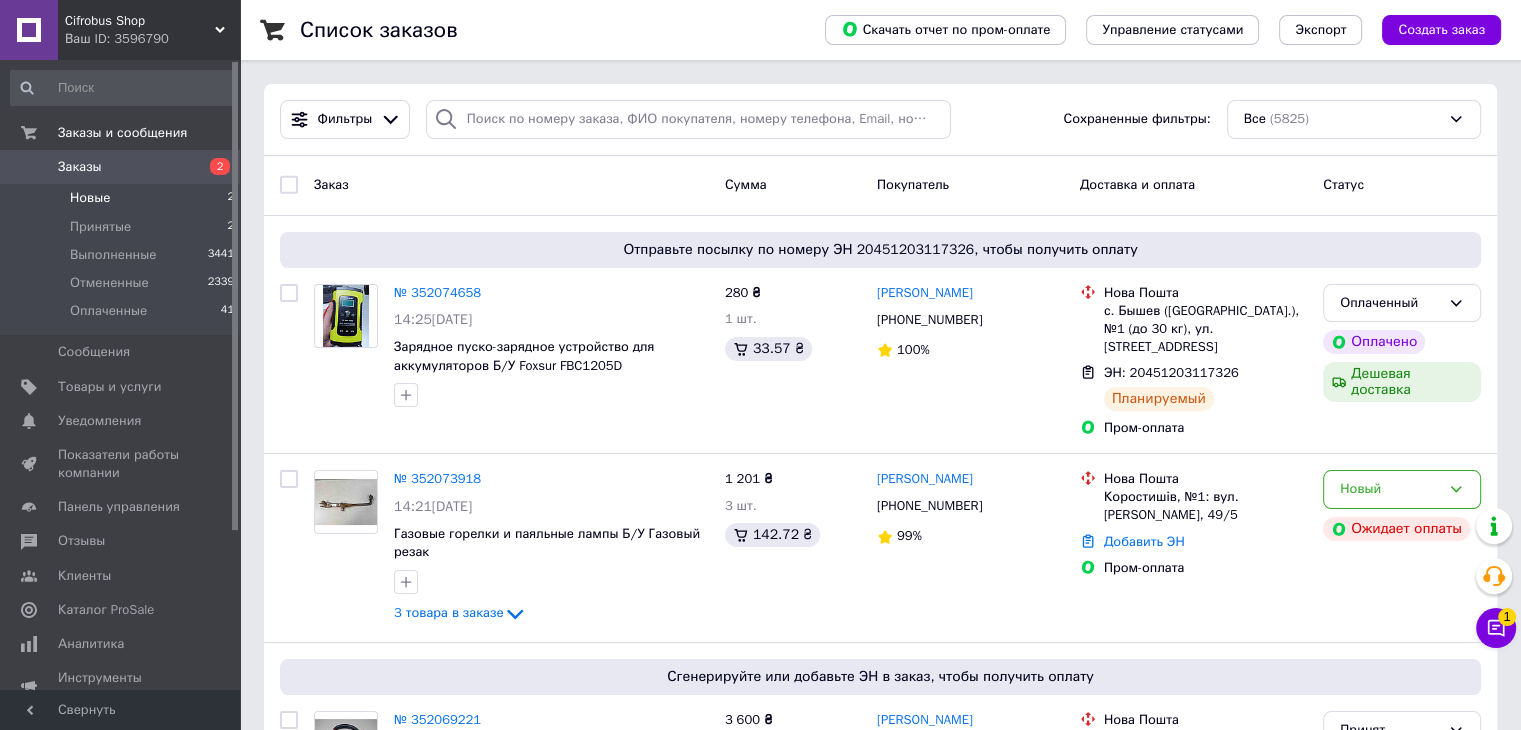 click on "Новые" at bounding box center [90, 198] 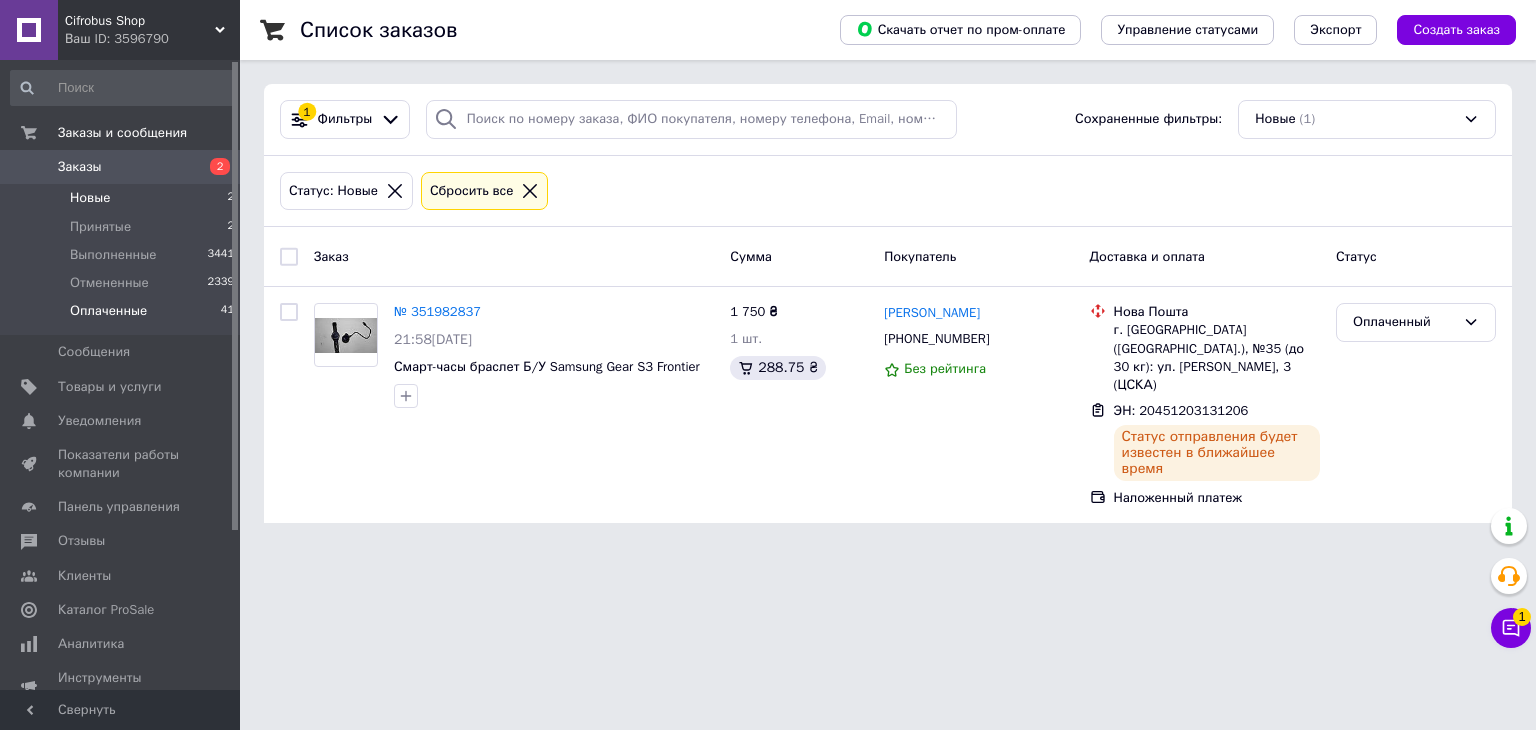 click on "Оплаченные" at bounding box center (108, 311) 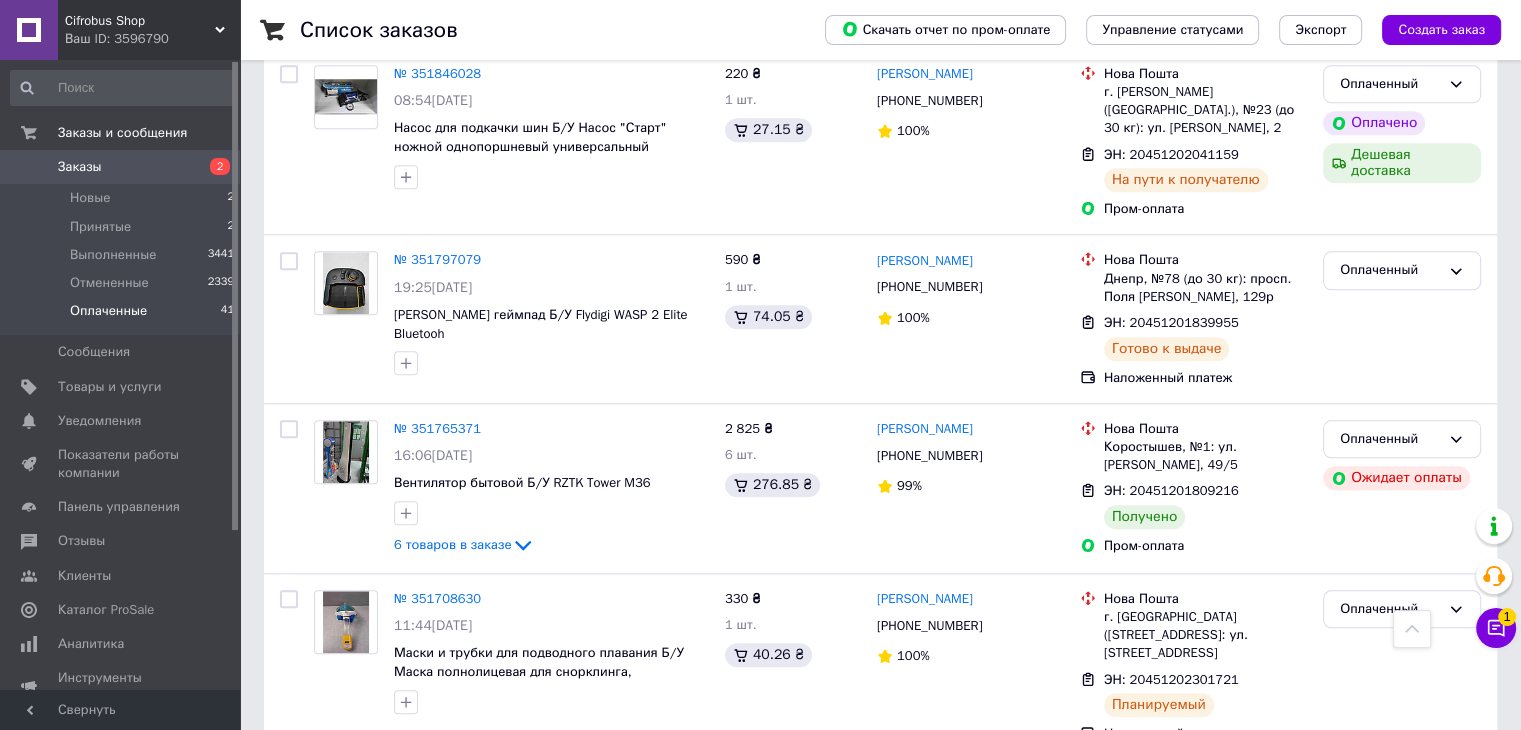 scroll, scrollTop: 2000, scrollLeft: 0, axis: vertical 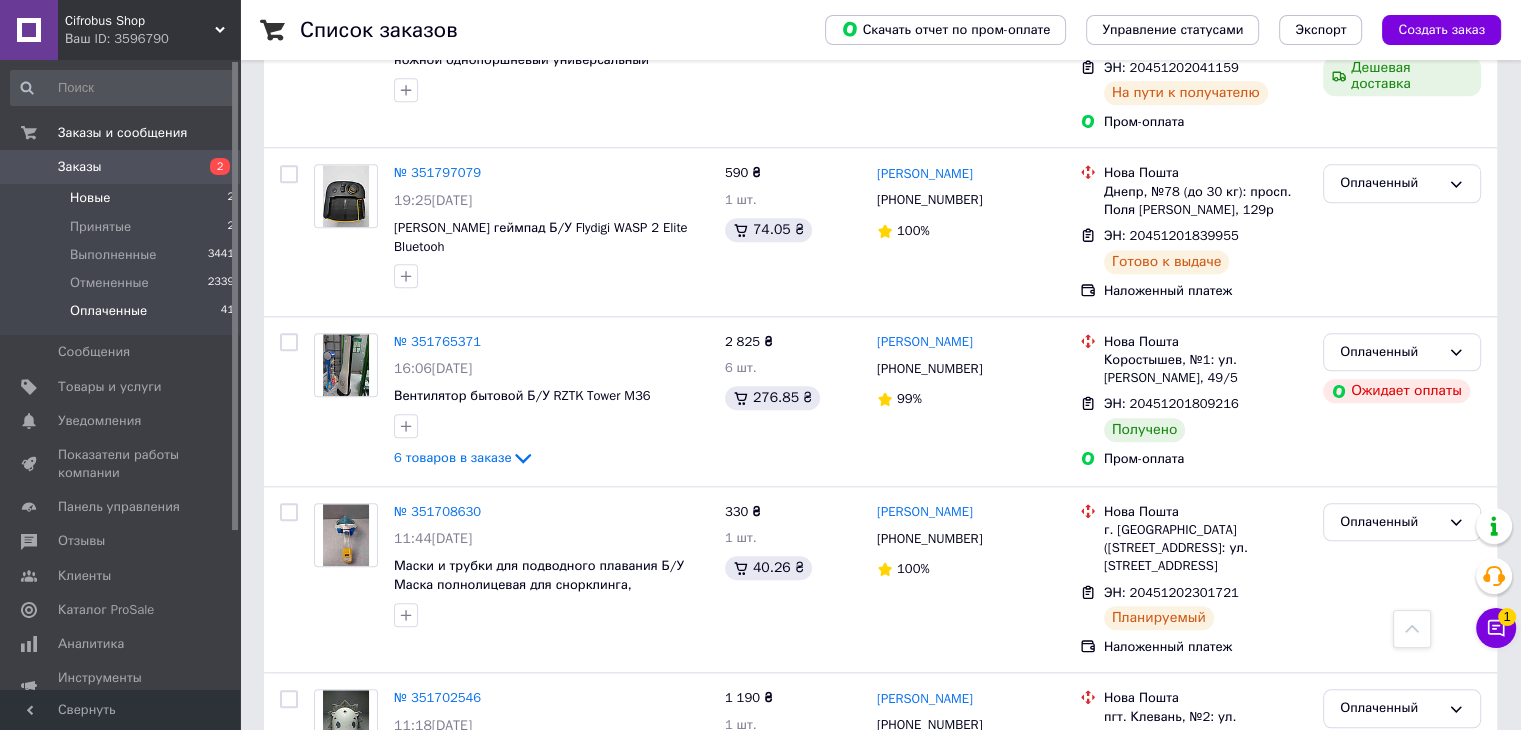 click on "Новые" at bounding box center (90, 198) 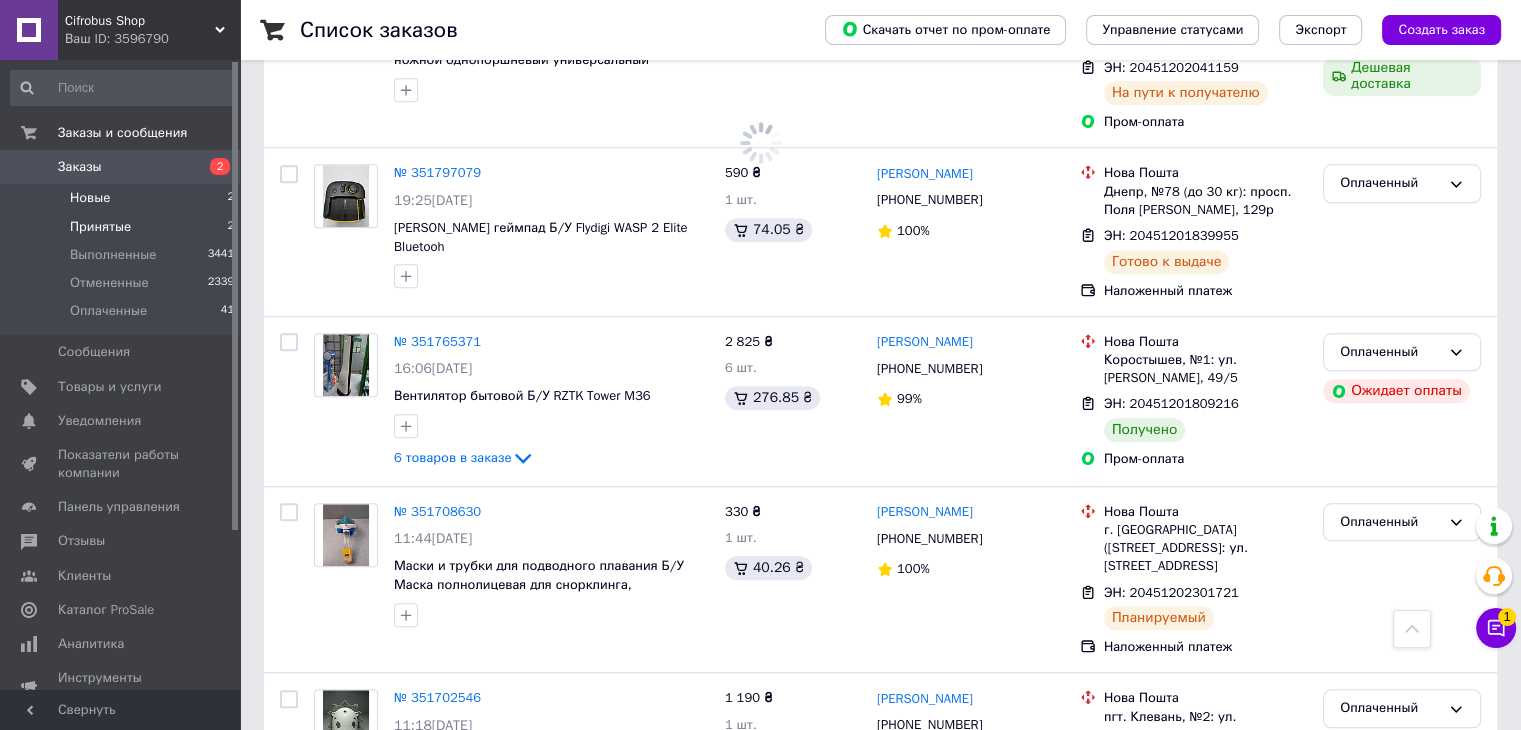 scroll, scrollTop: 0, scrollLeft: 0, axis: both 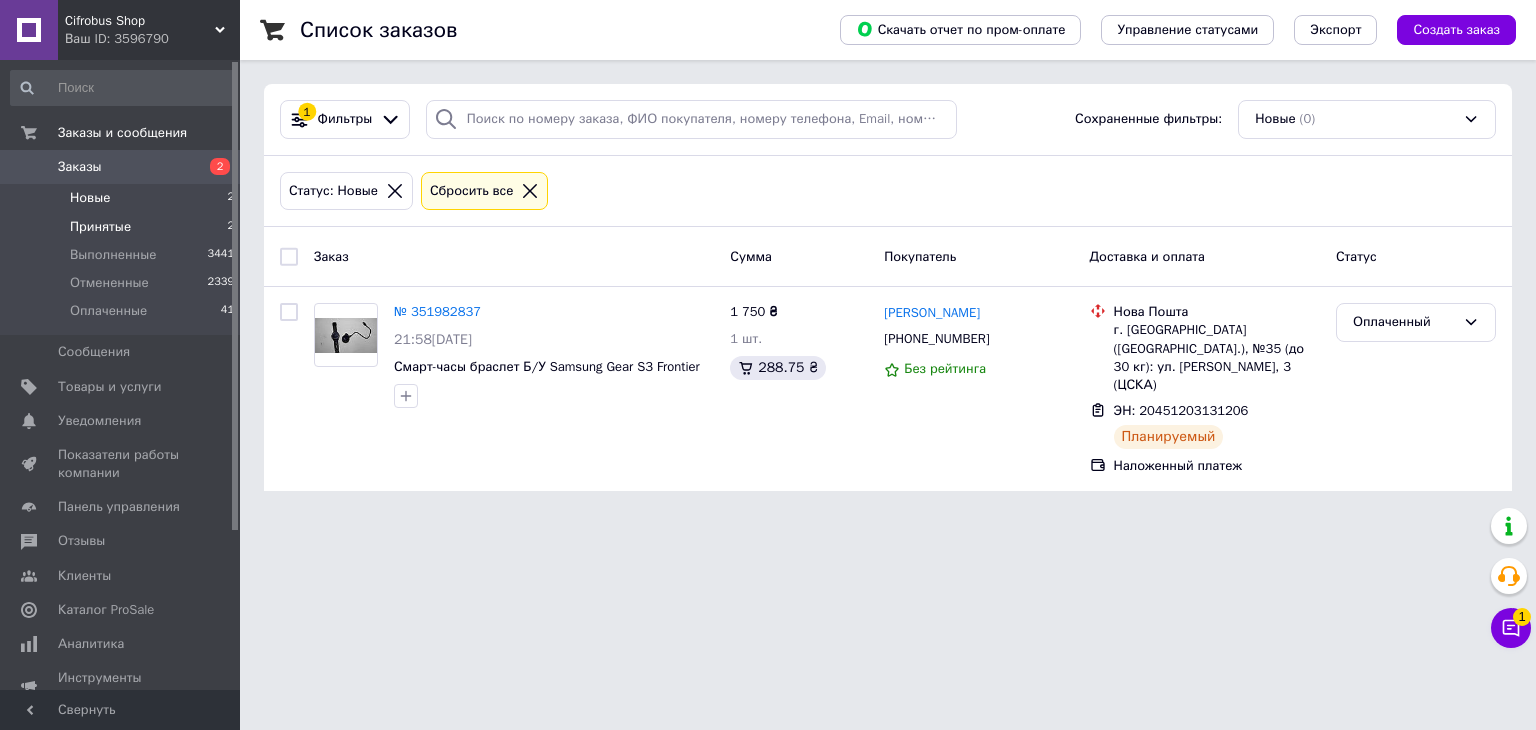 click on "Принятые" at bounding box center (100, 227) 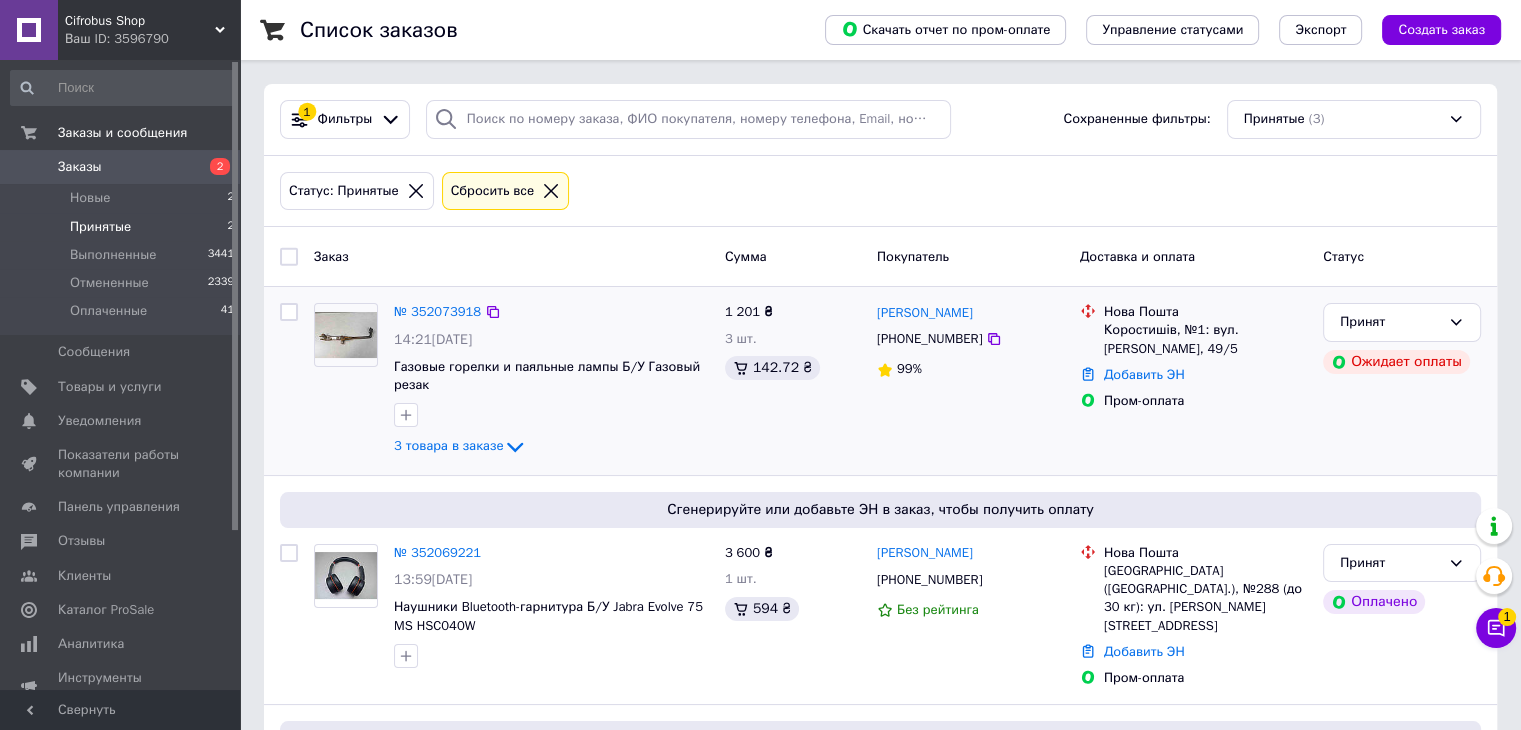 scroll, scrollTop: 184, scrollLeft: 0, axis: vertical 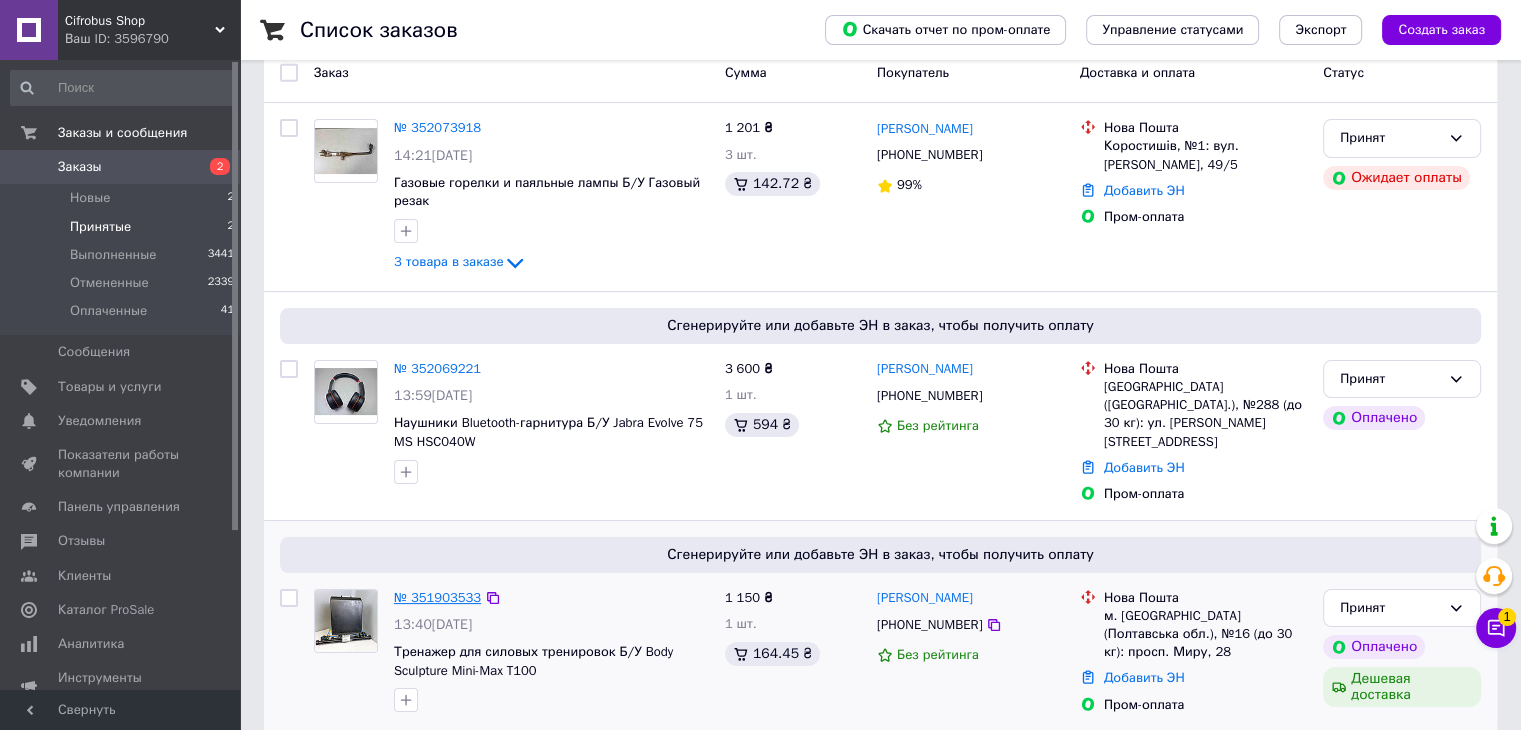 click on "№ 351903533" at bounding box center [437, 597] 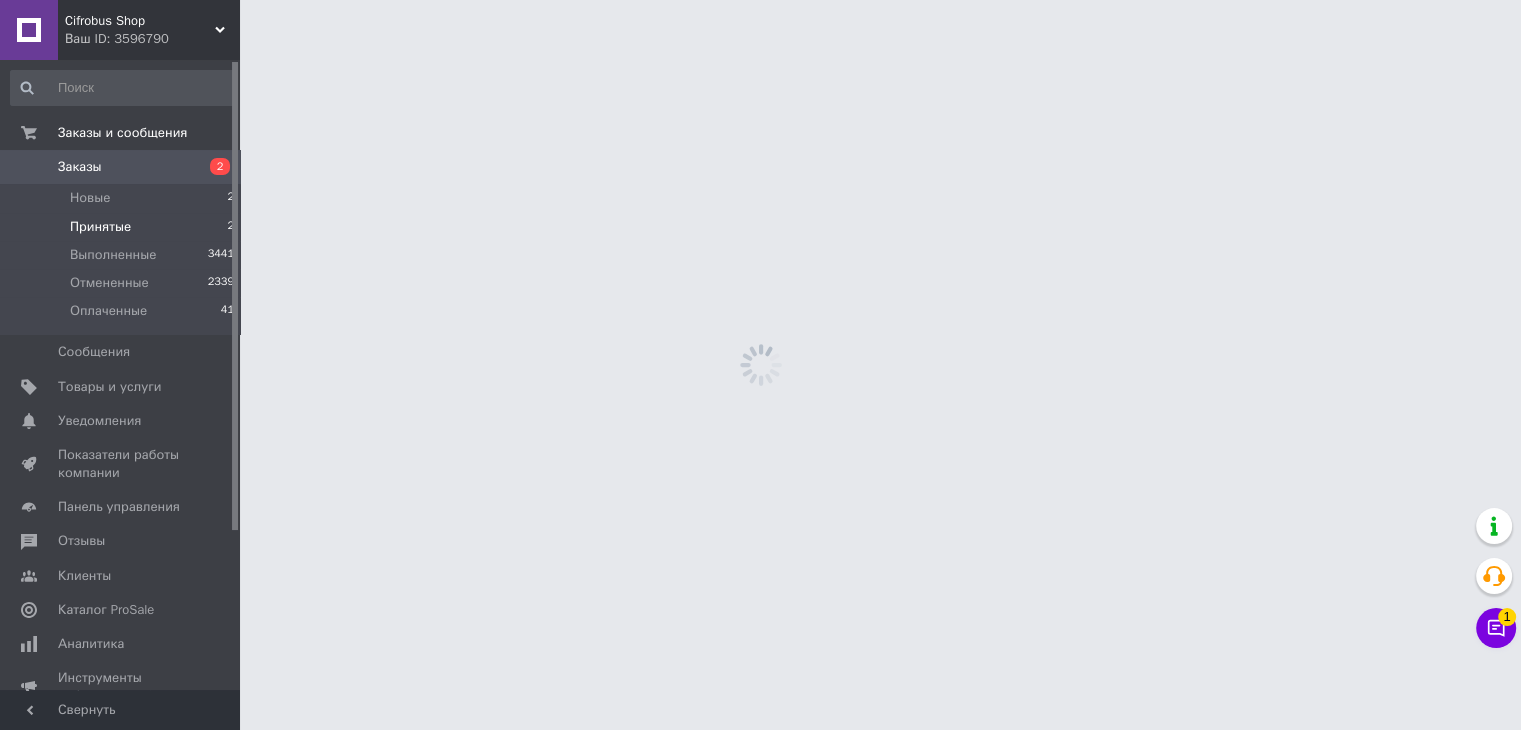 scroll, scrollTop: 0, scrollLeft: 0, axis: both 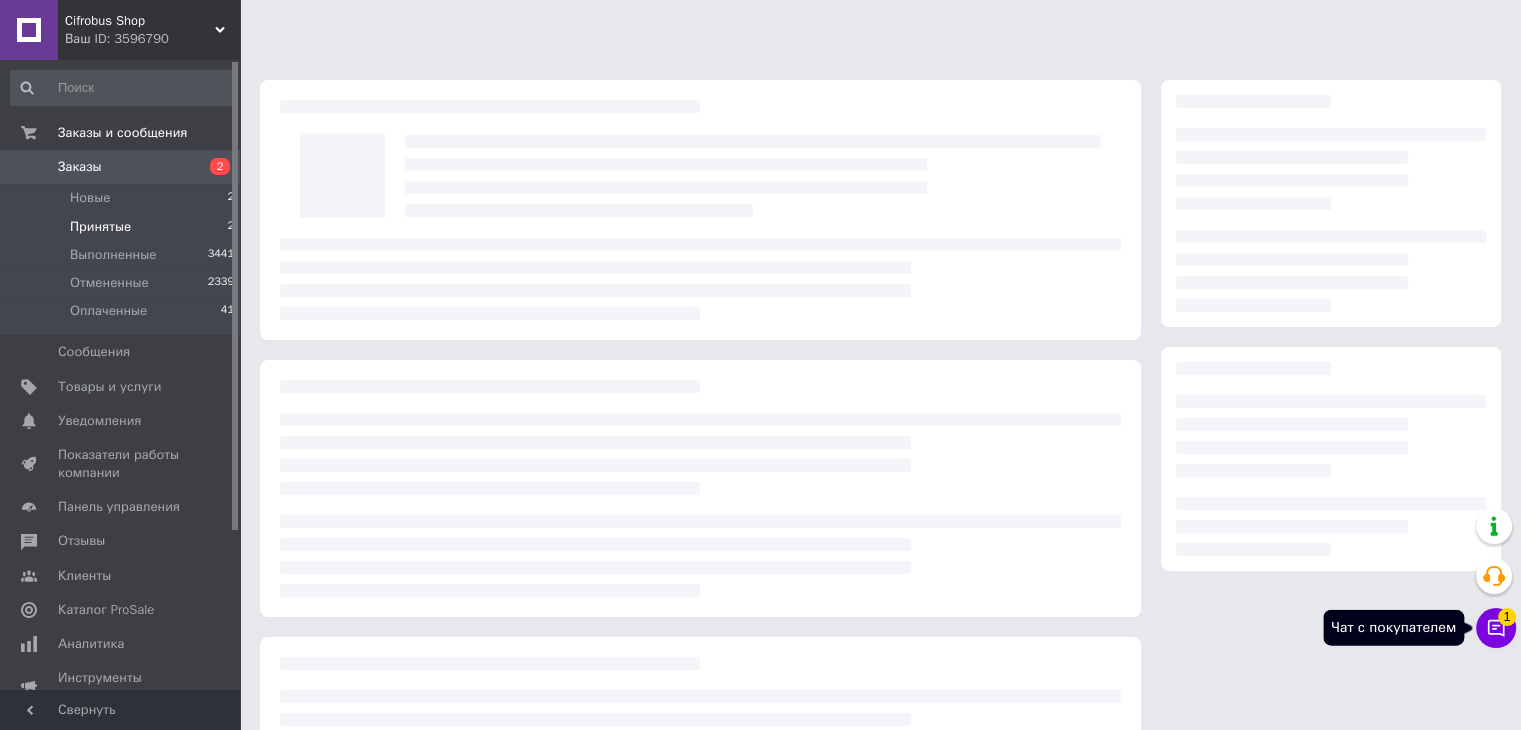 click 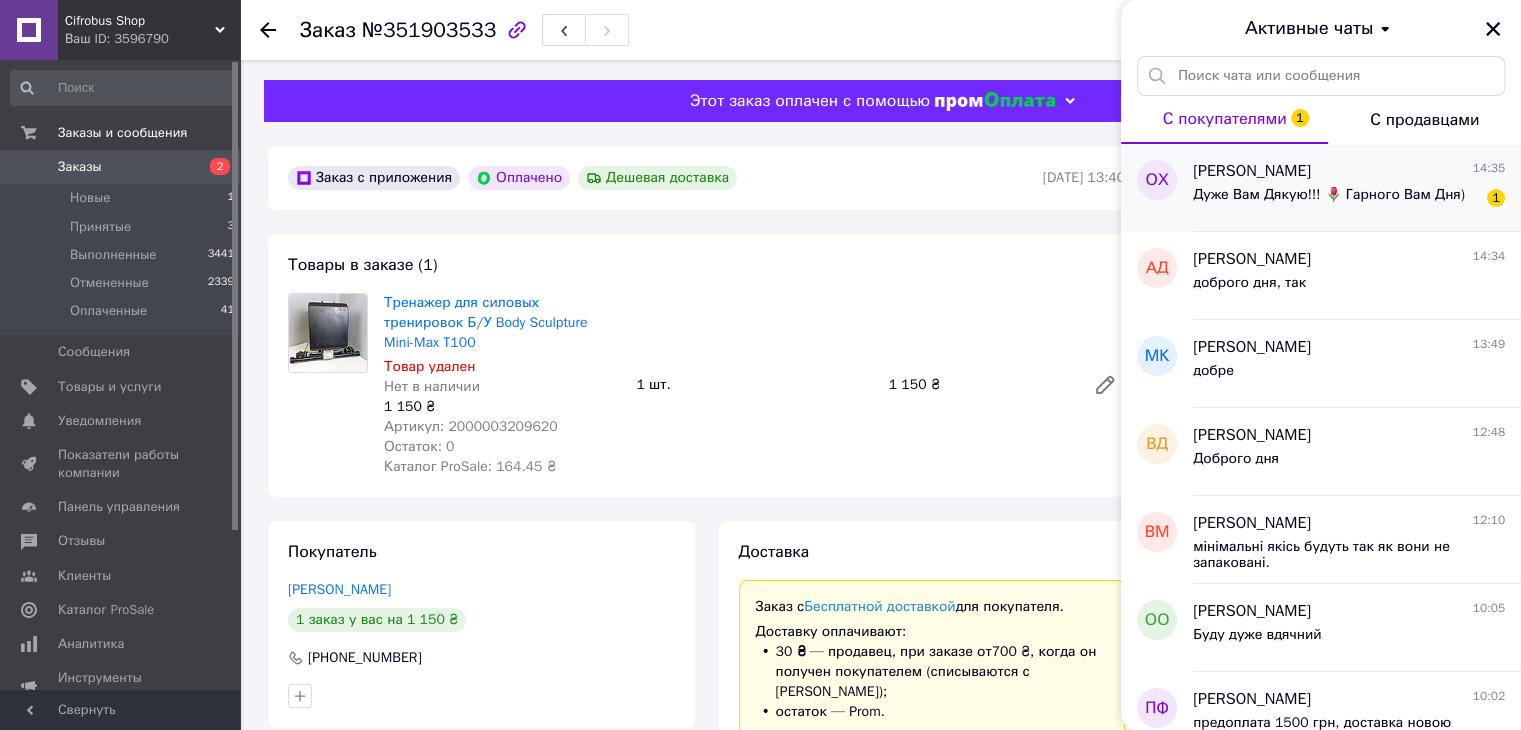 click on "Дуже Вам Дякую!!! 🌷
Гарного Вам Дня)" at bounding box center [1329, 195] 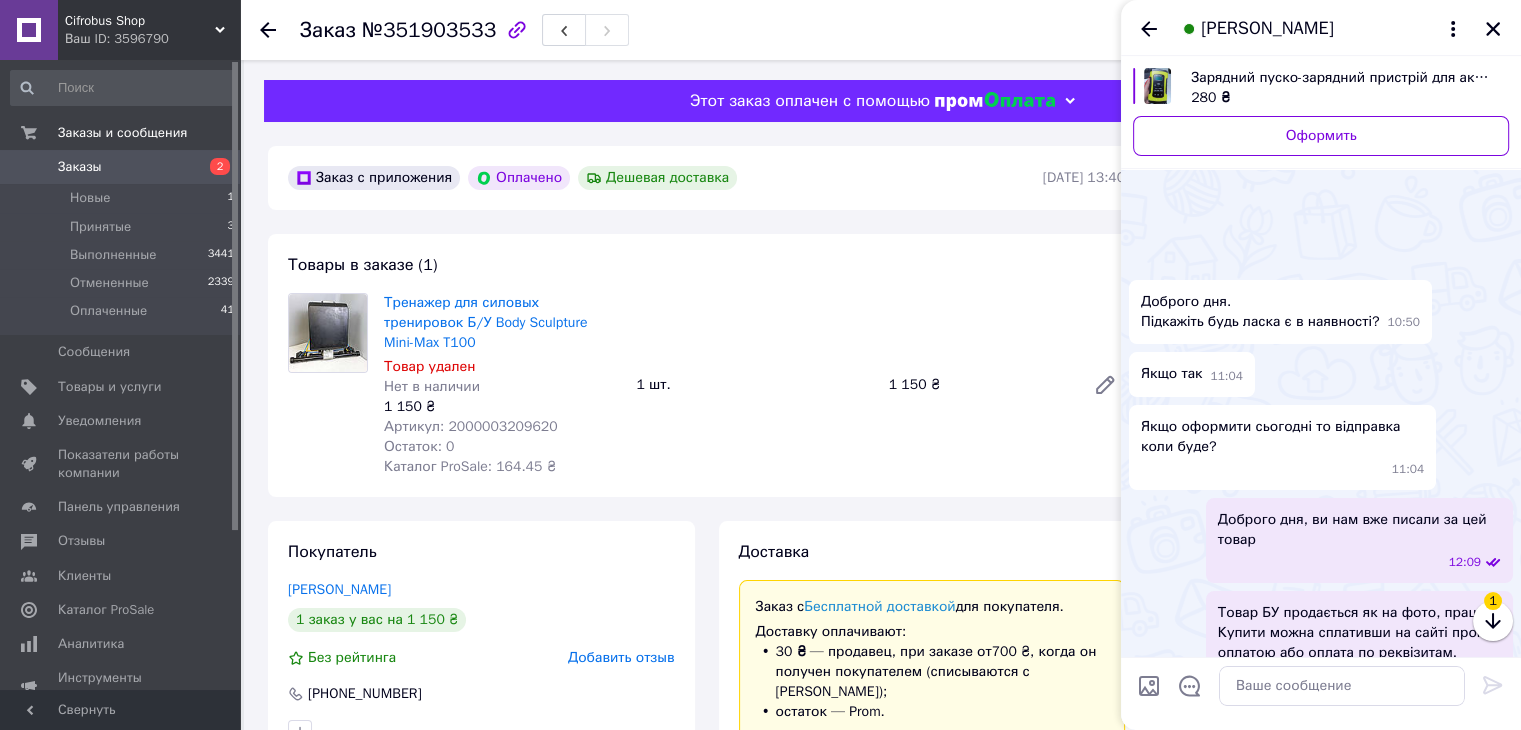 scroll, scrollTop: 1985, scrollLeft: 0, axis: vertical 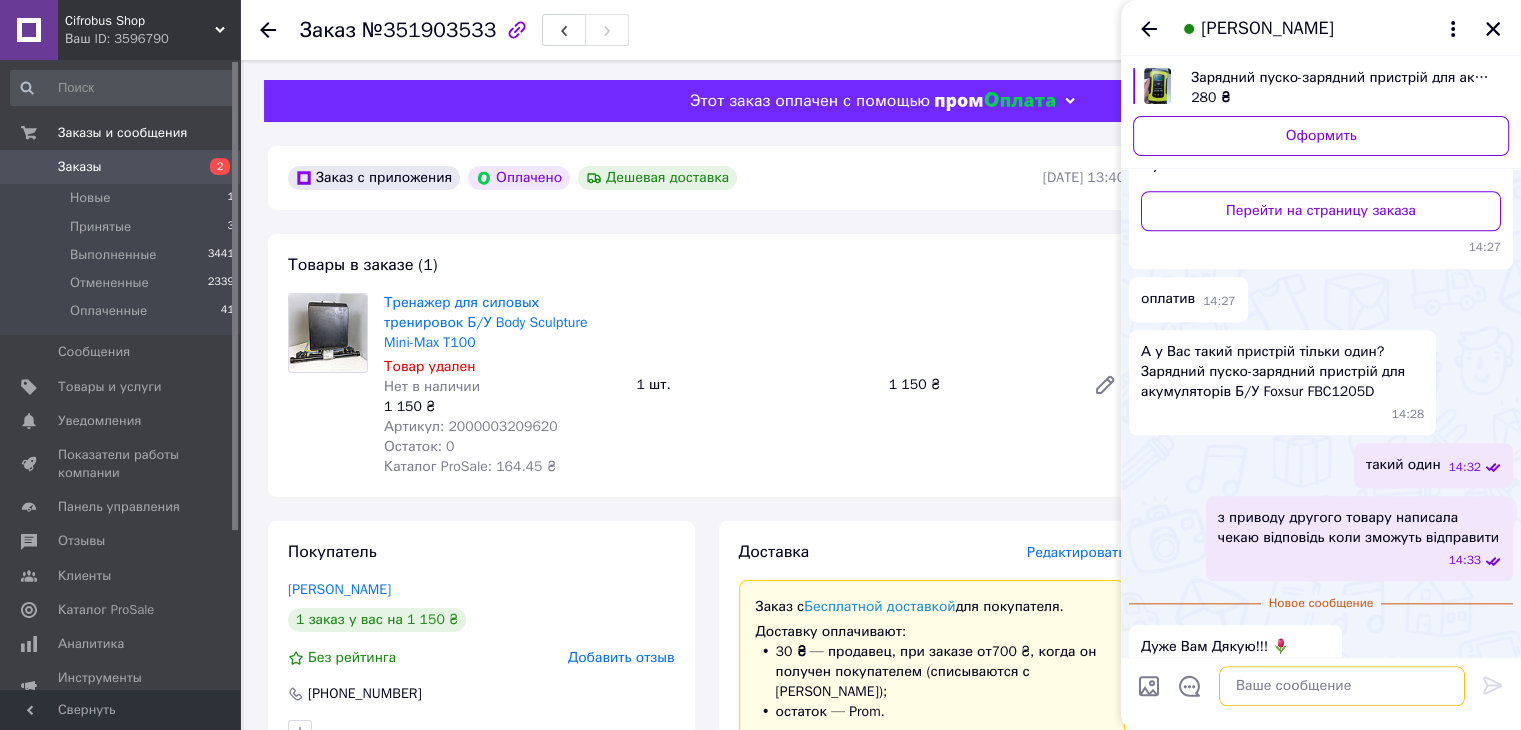 click at bounding box center (1342, 686) 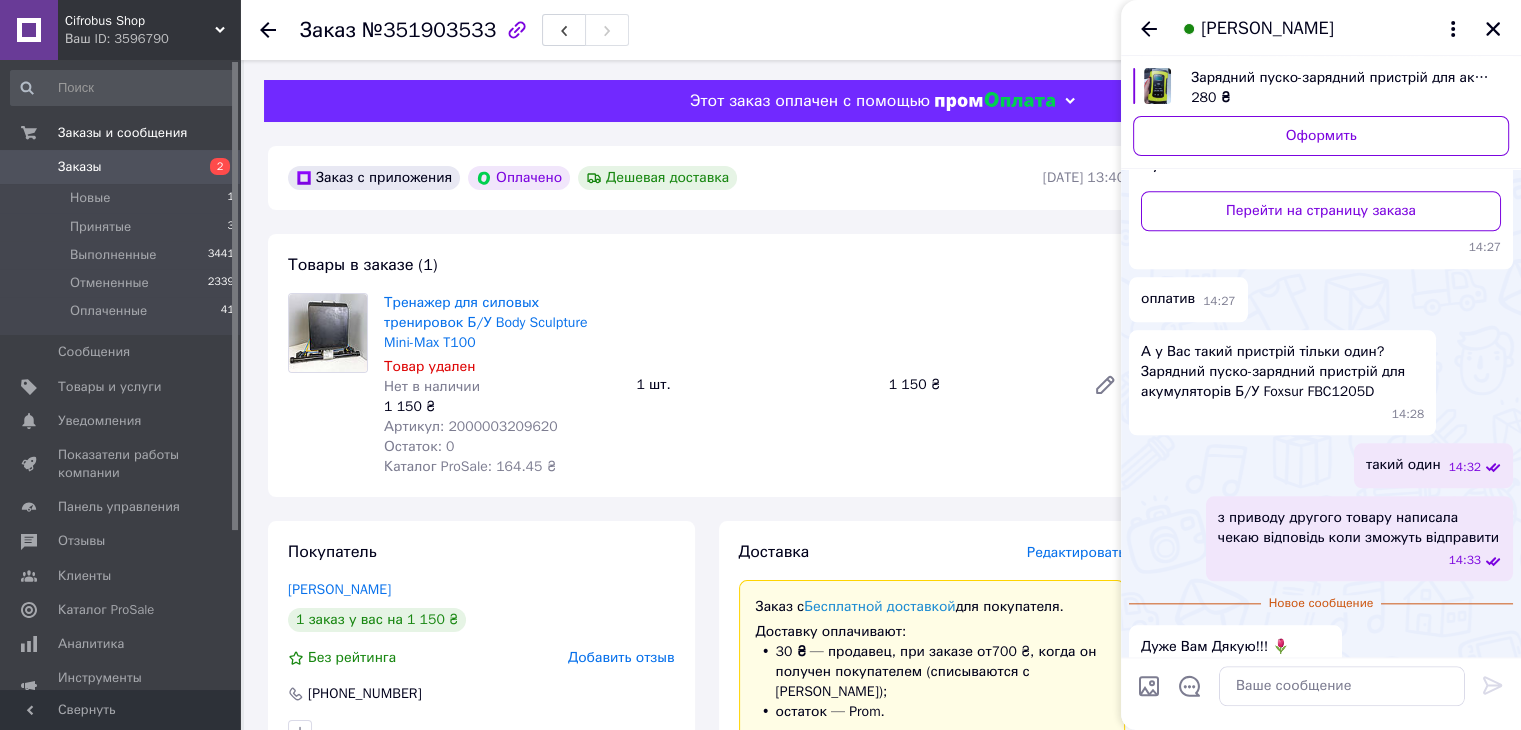 drag, startPoint x: 1485, startPoint y: 29, endPoint x: 1438, endPoint y: 44, distance: 49.335587 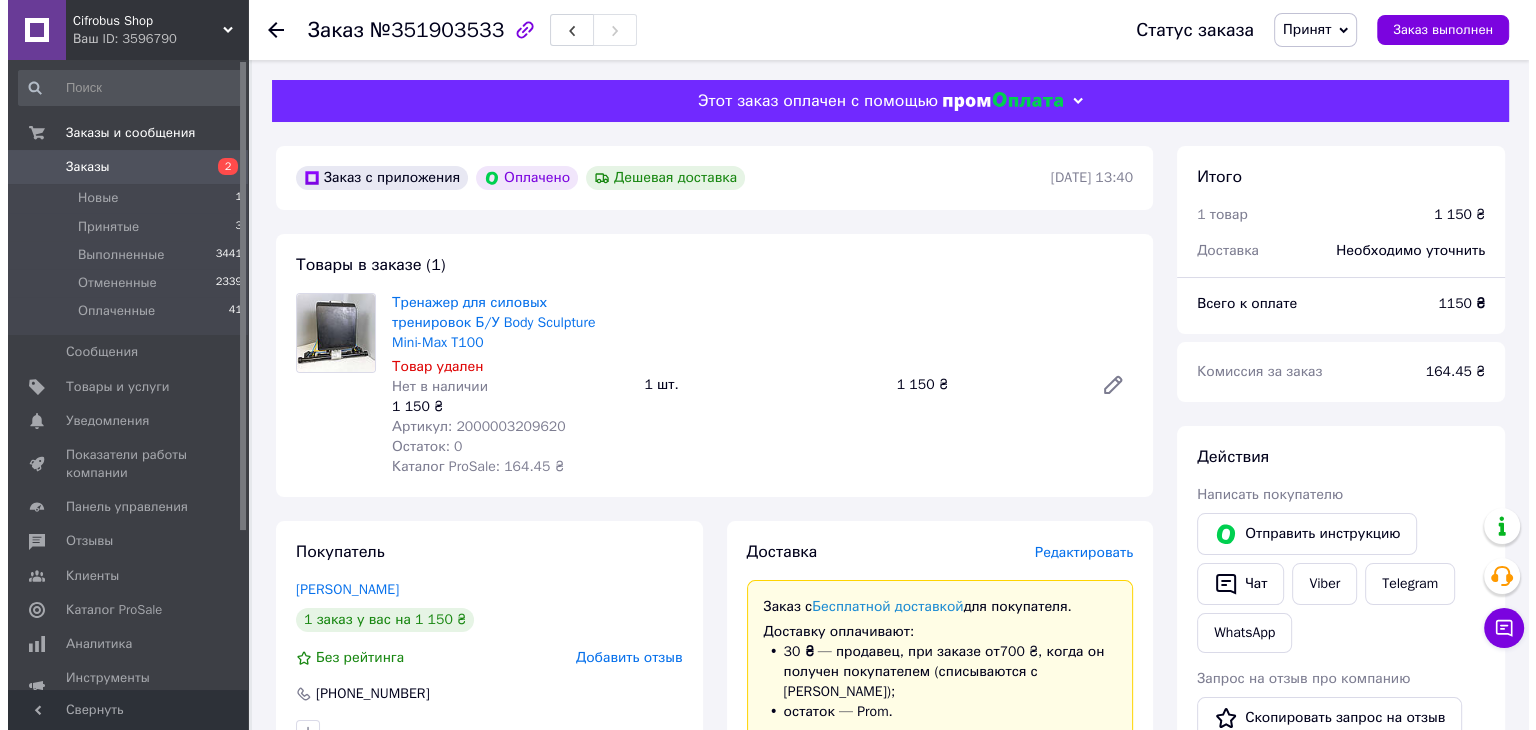 scroll, scrollTop: 200, scrollLeft: 0, axis: vertical 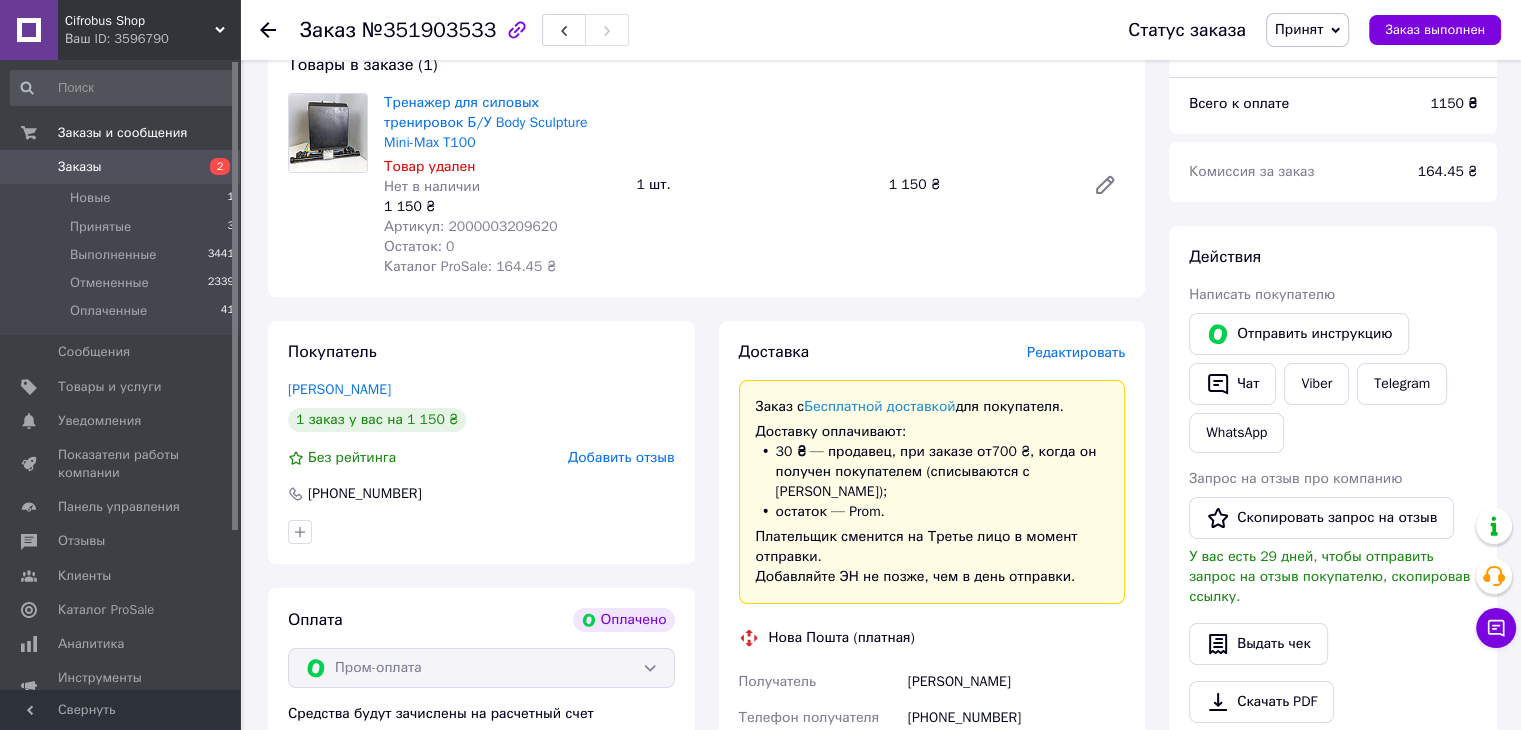 click on "Редактировать" at bounding box center (1076, 352) 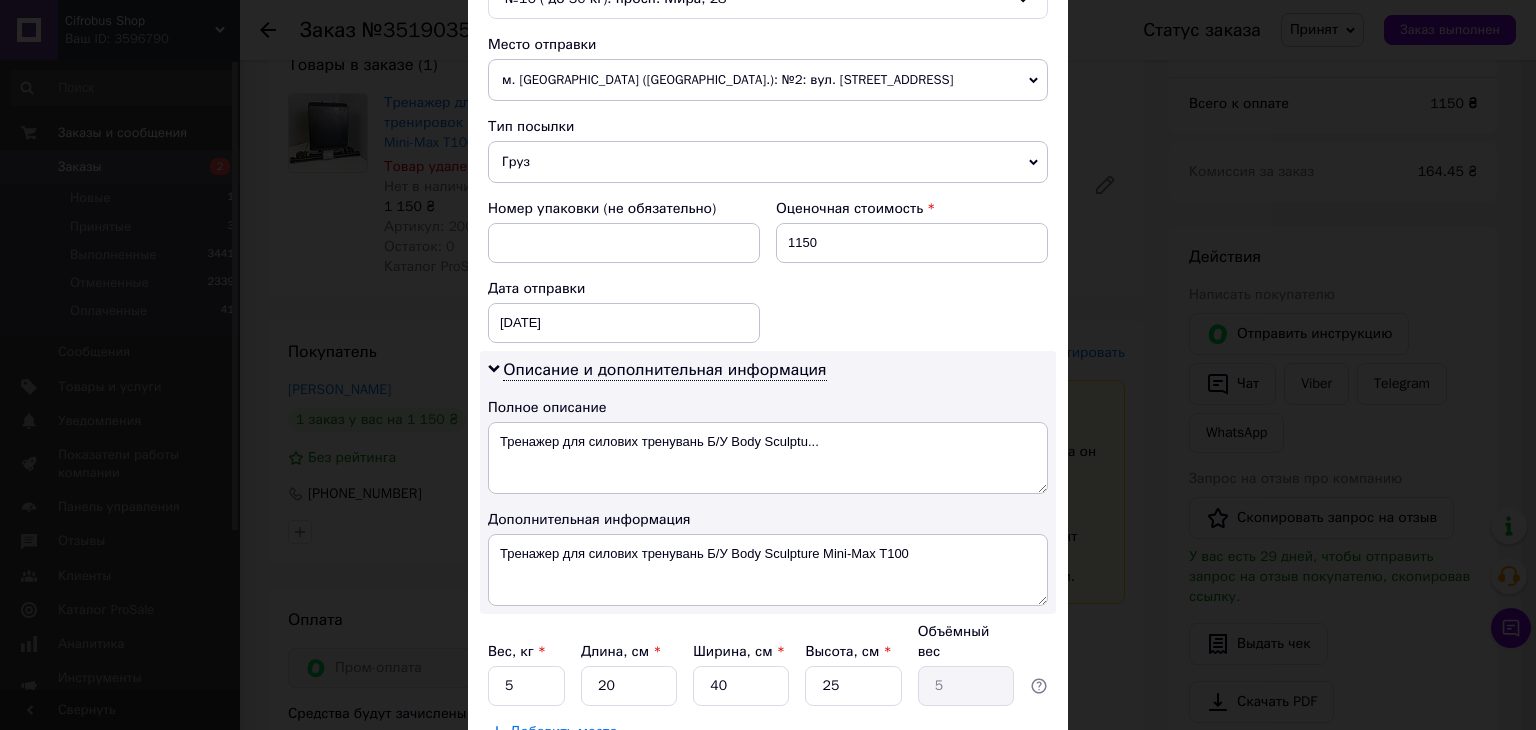 scroll, scrollTop: 700, scrollLeft: 0, axis: vertical 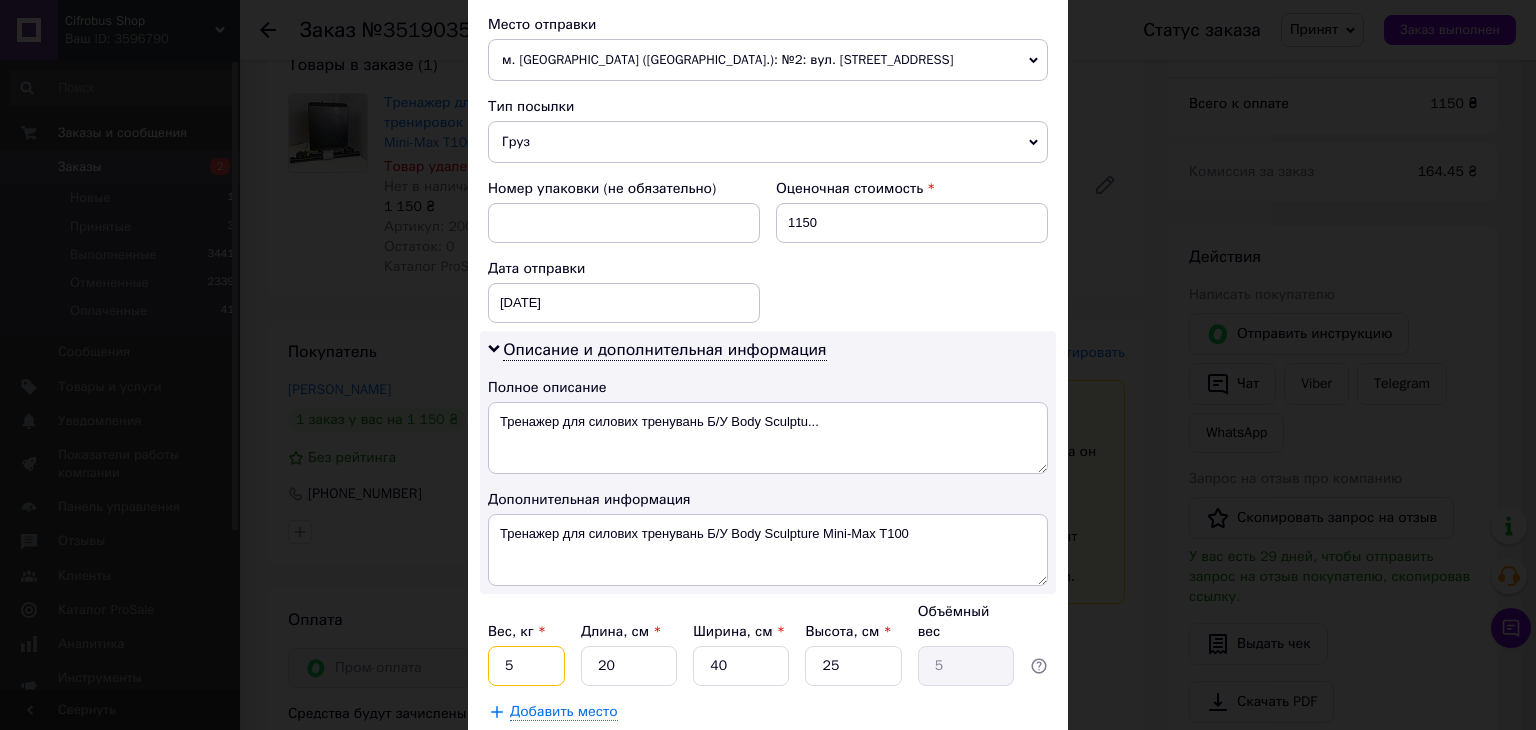 click on "5" at bounding box center (526, 666) 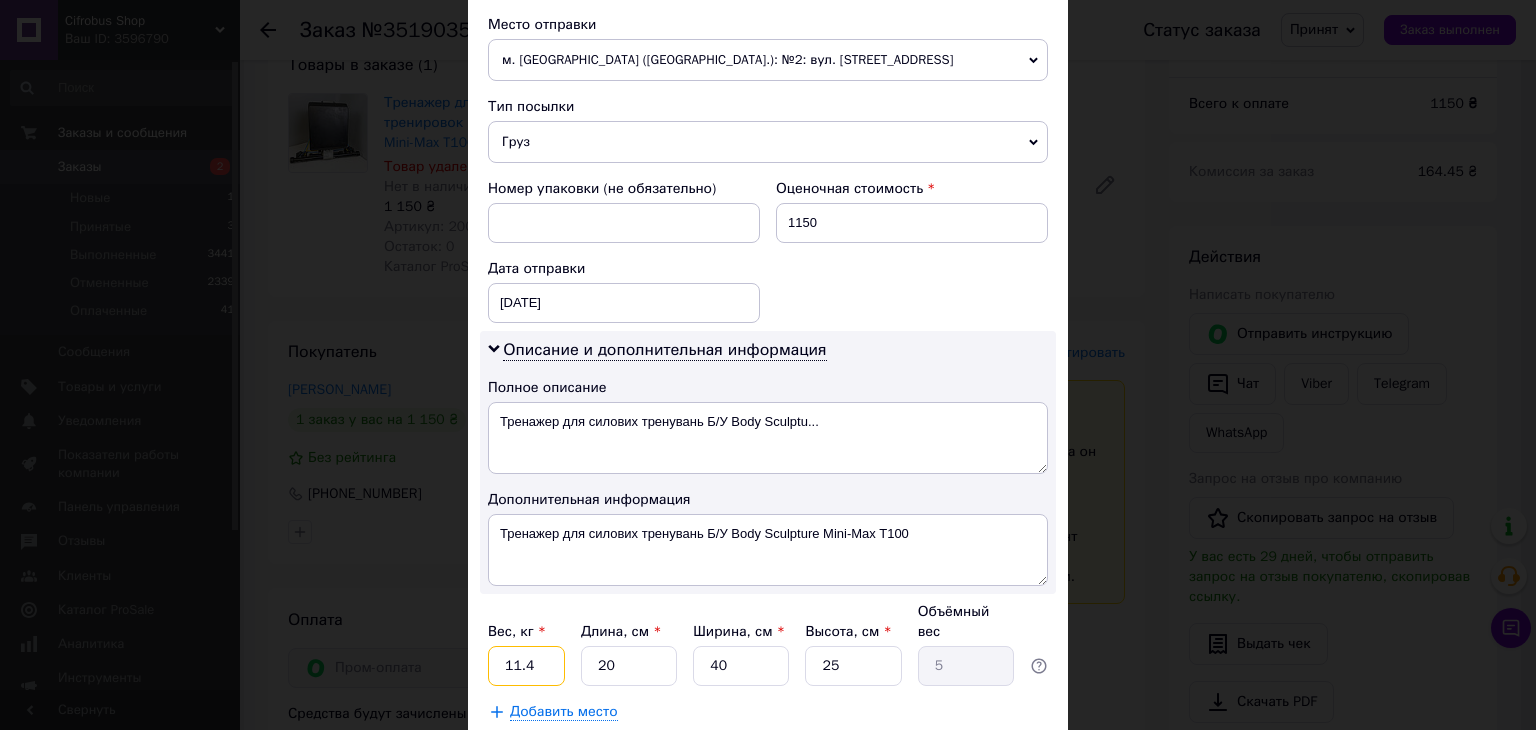 type on "11.4" 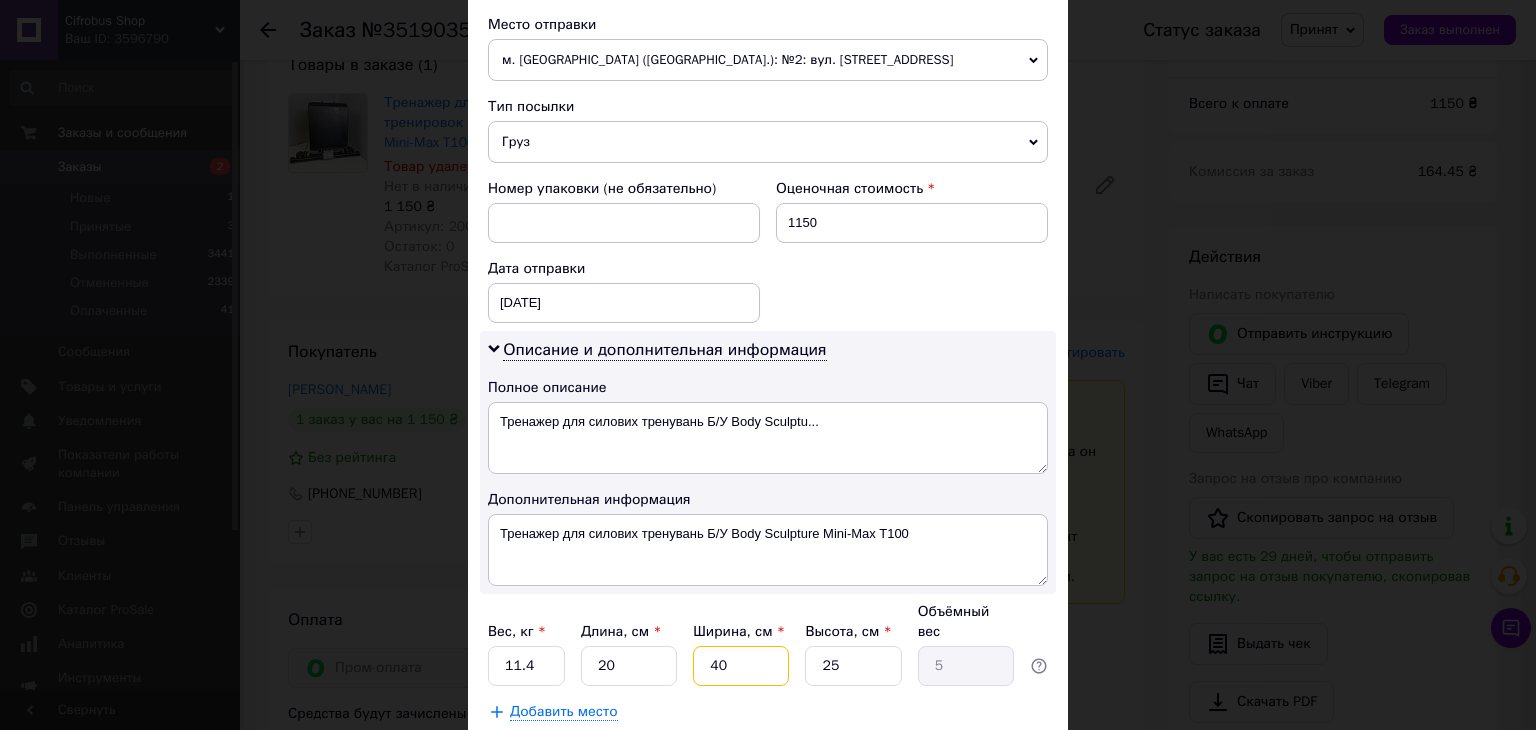 click on "40" at bounding box center (741, 666) 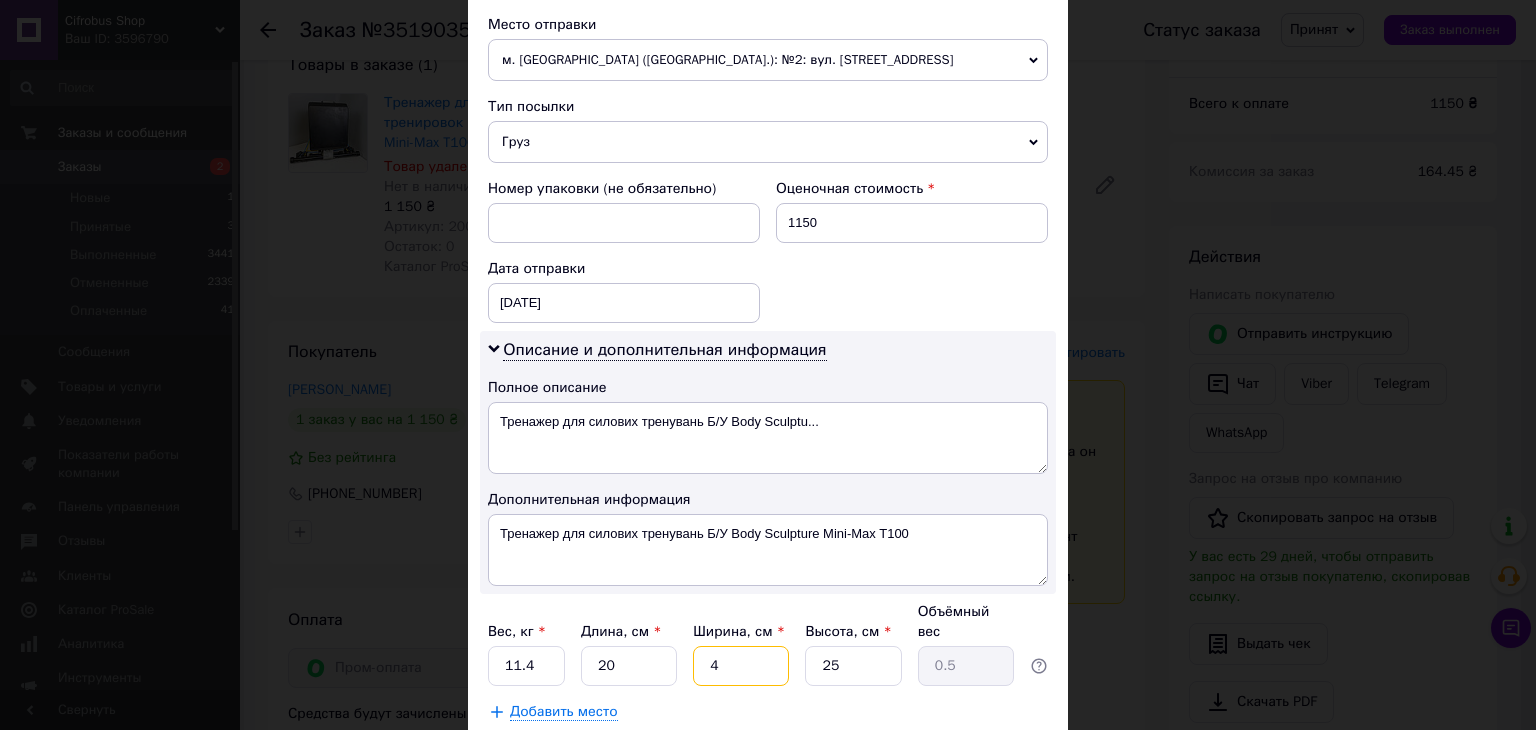 type 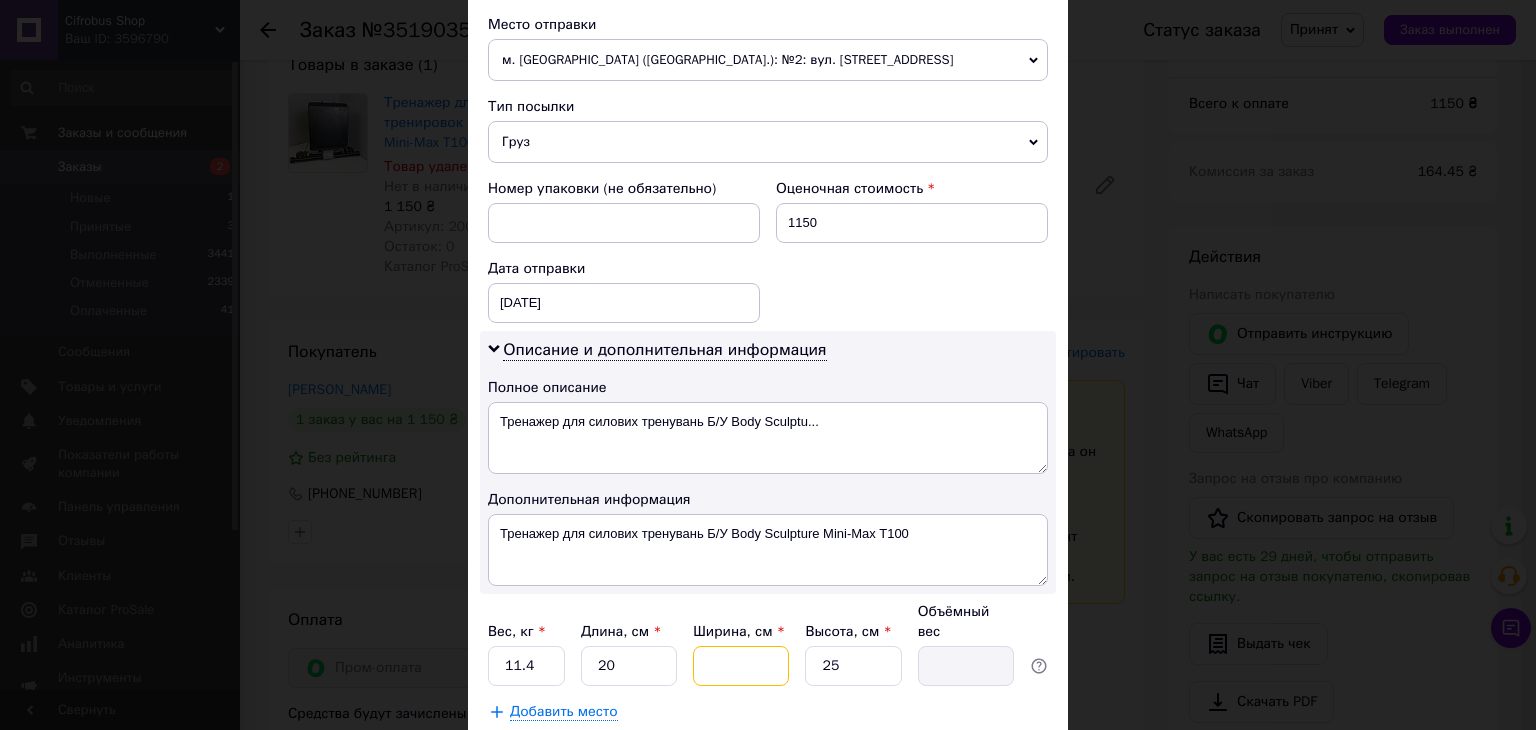 type on "6" 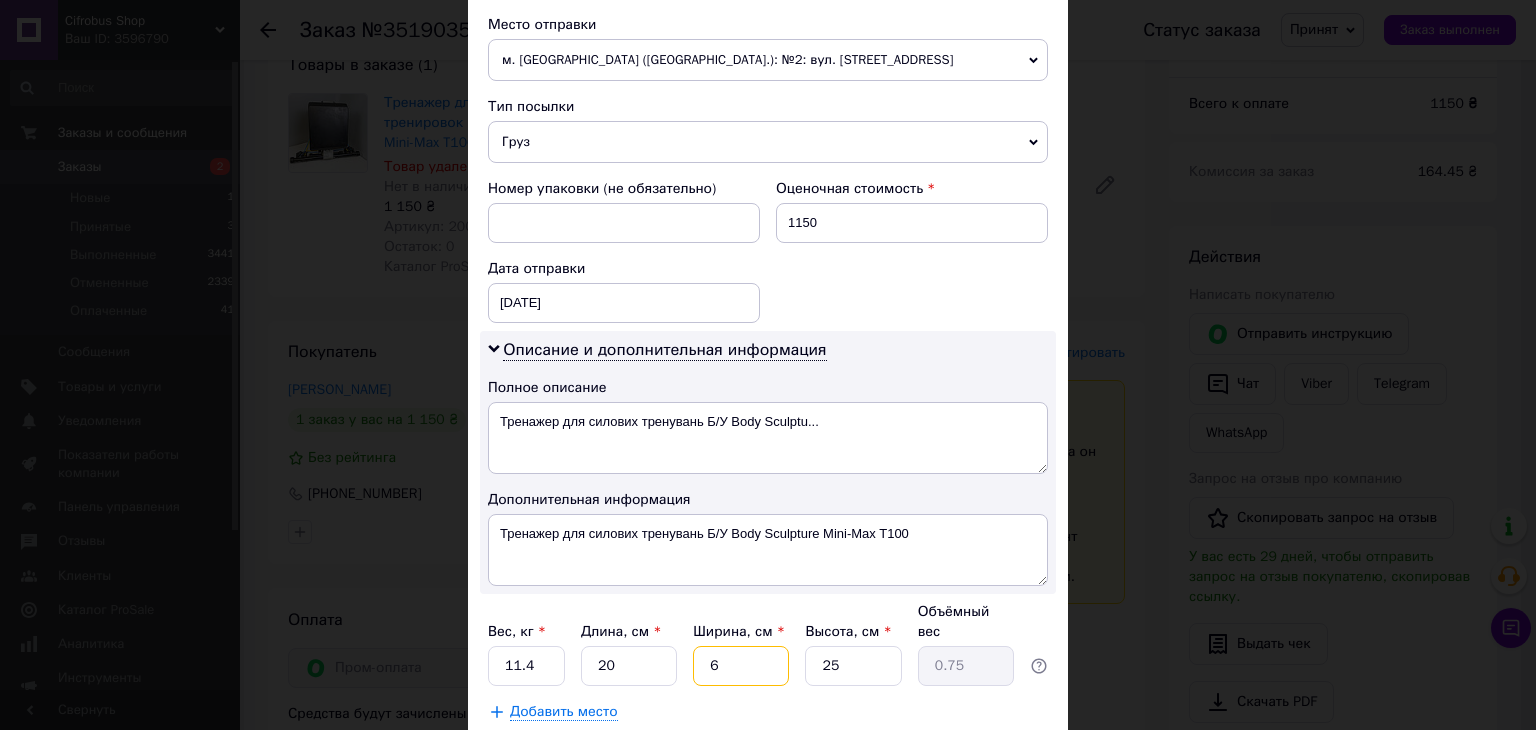 type on "65" 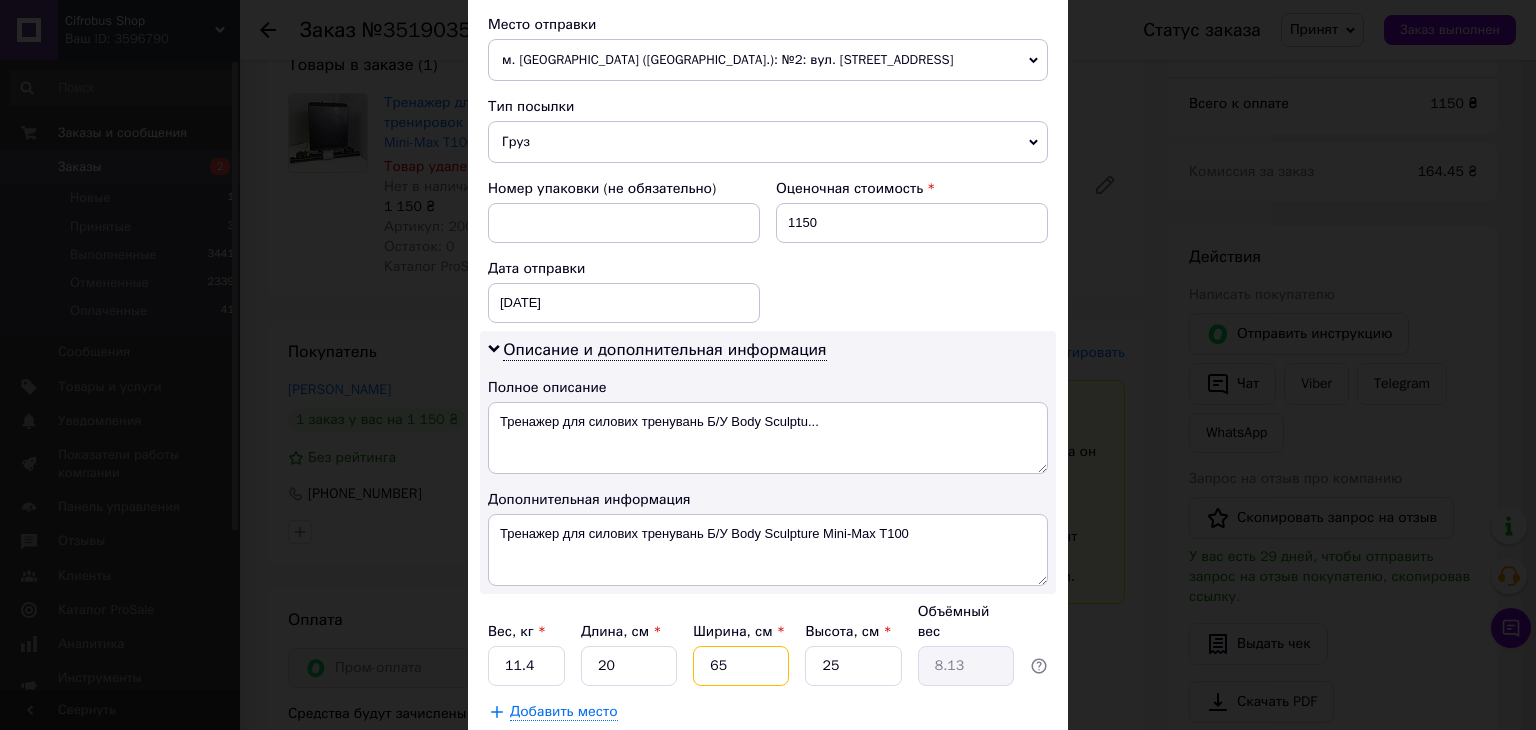 type on "65" 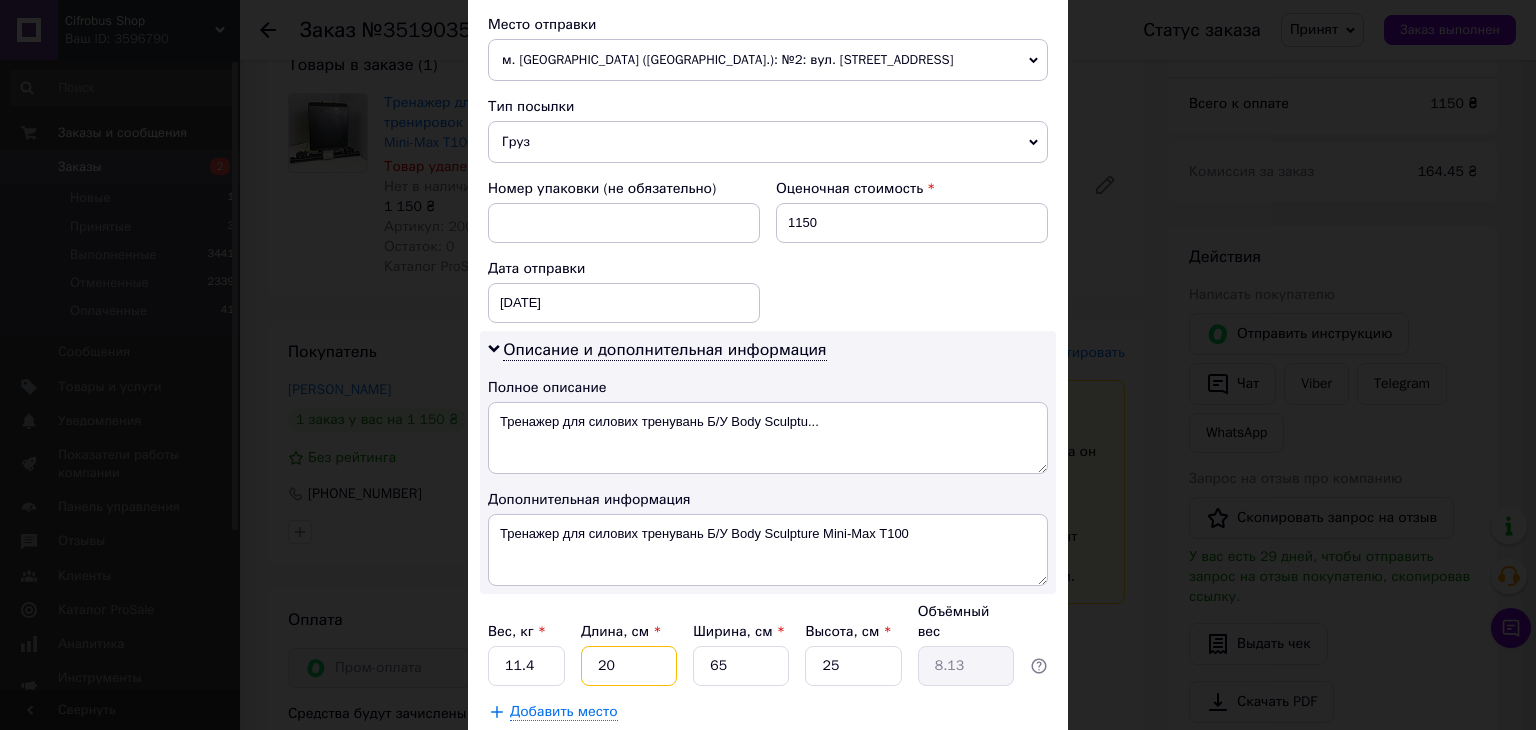 click on "20" at bounding box center (629, 666) 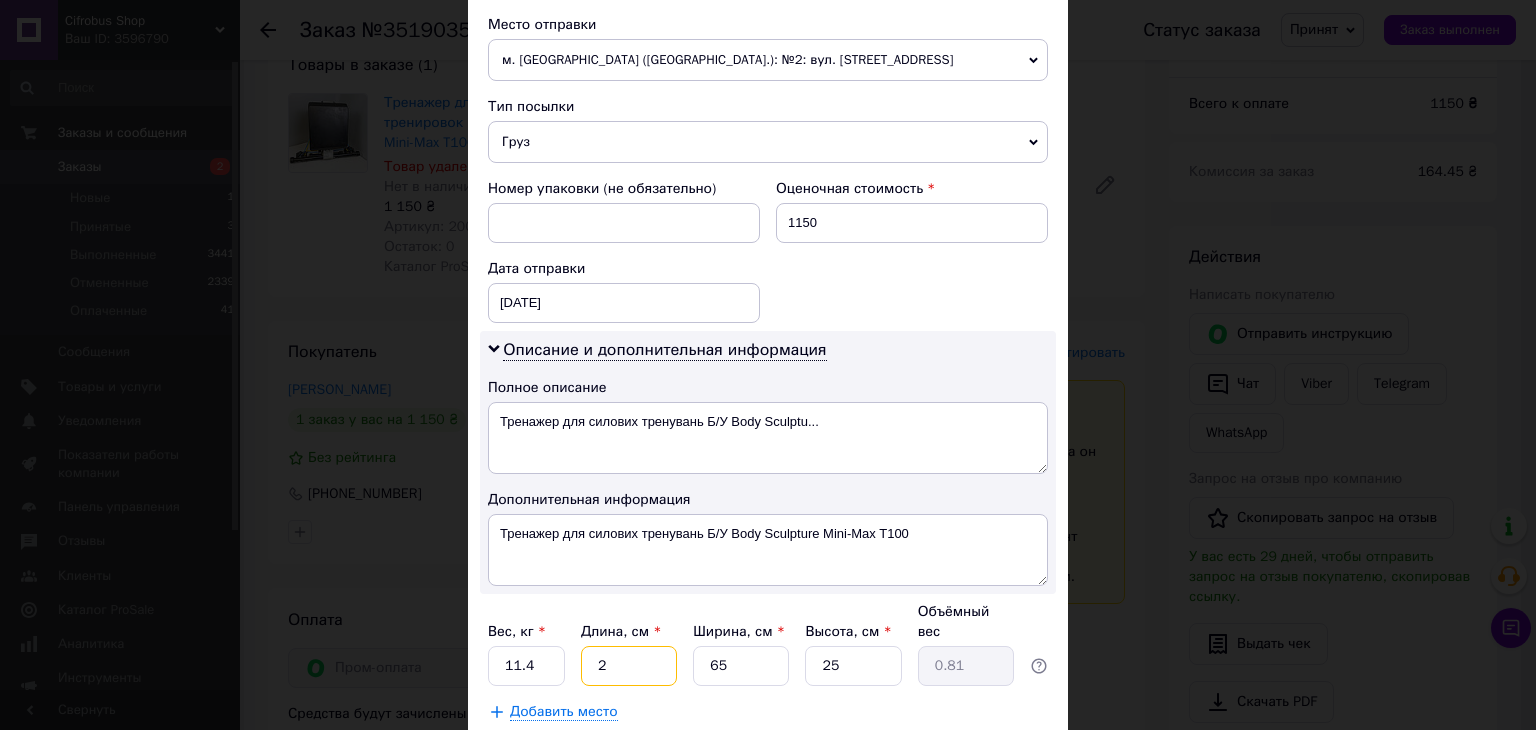 type 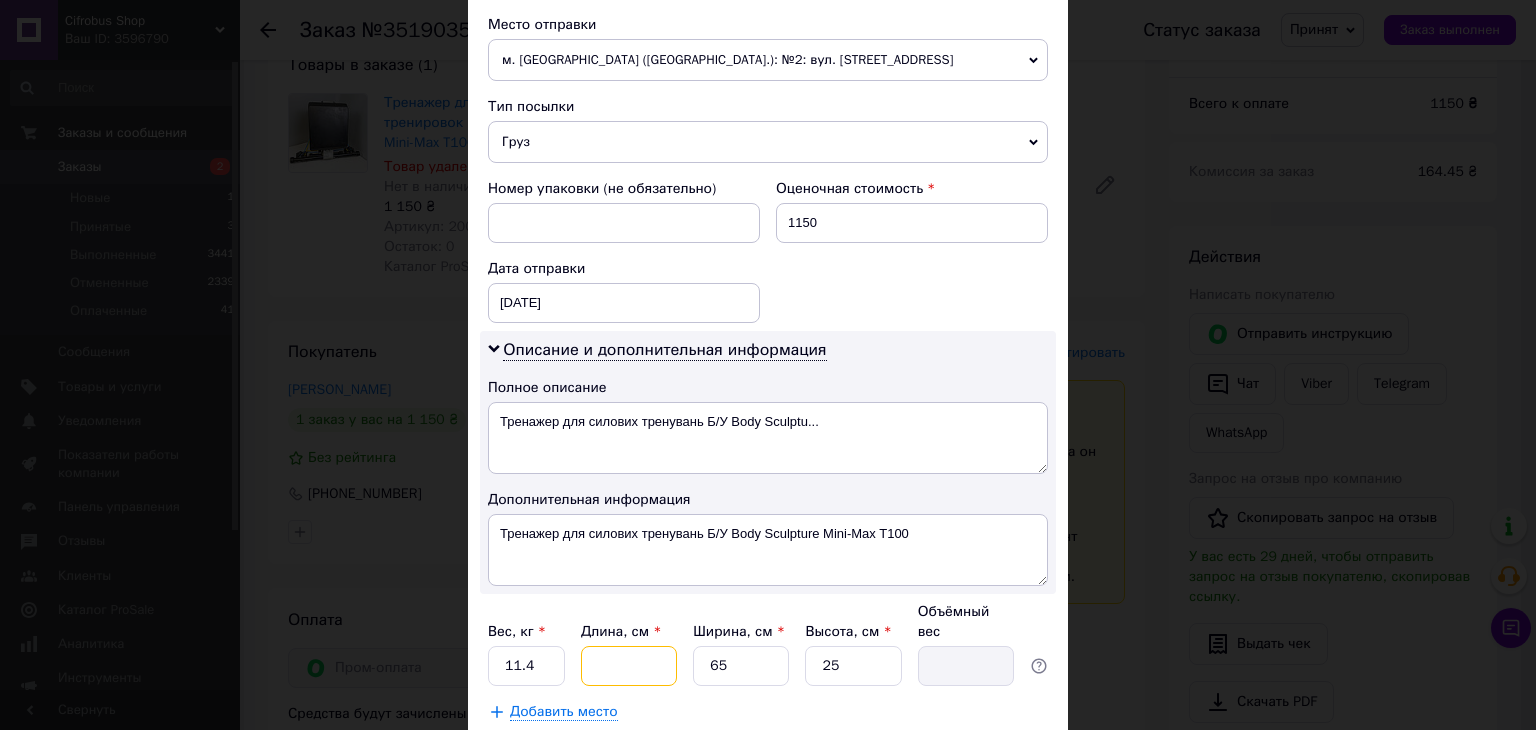 type on "4" 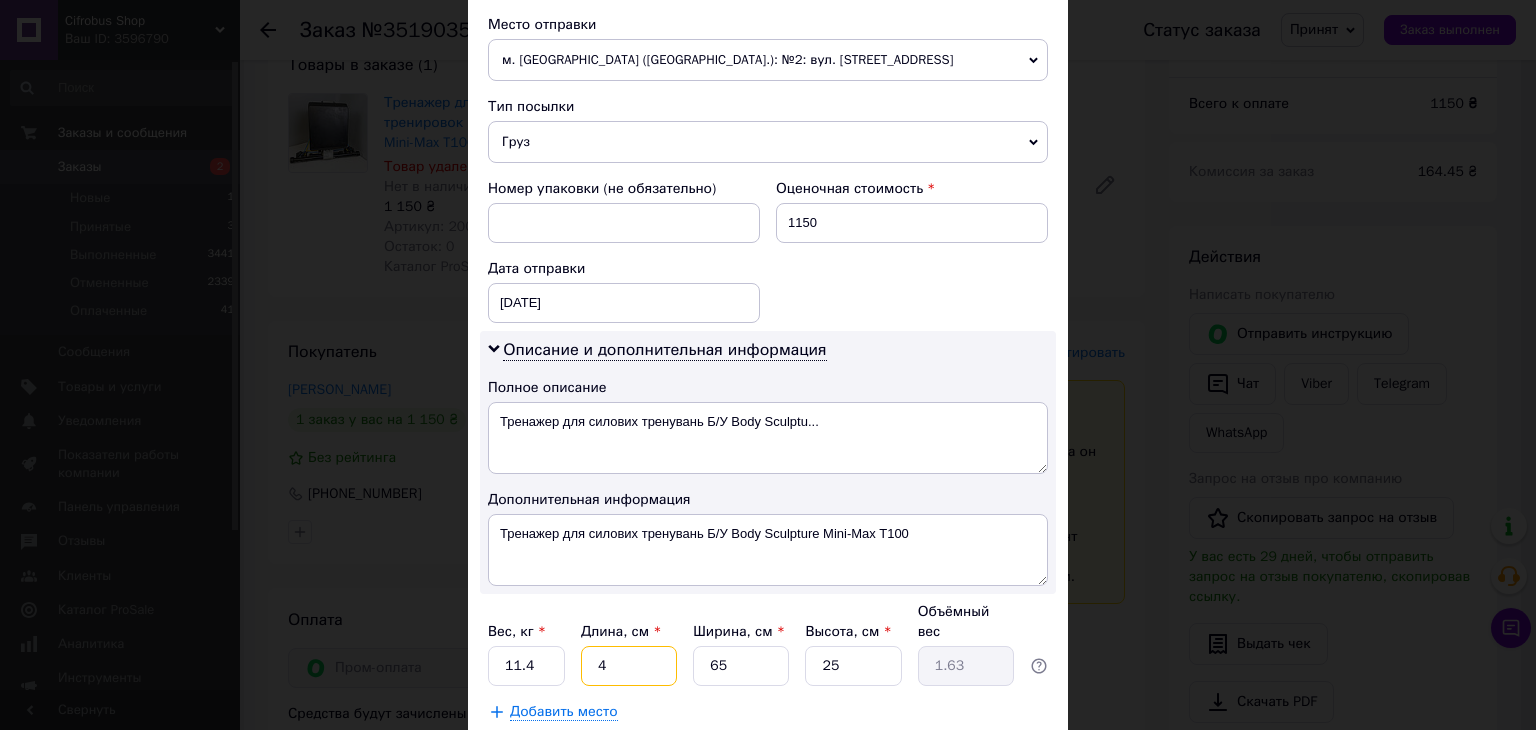 type on "40" 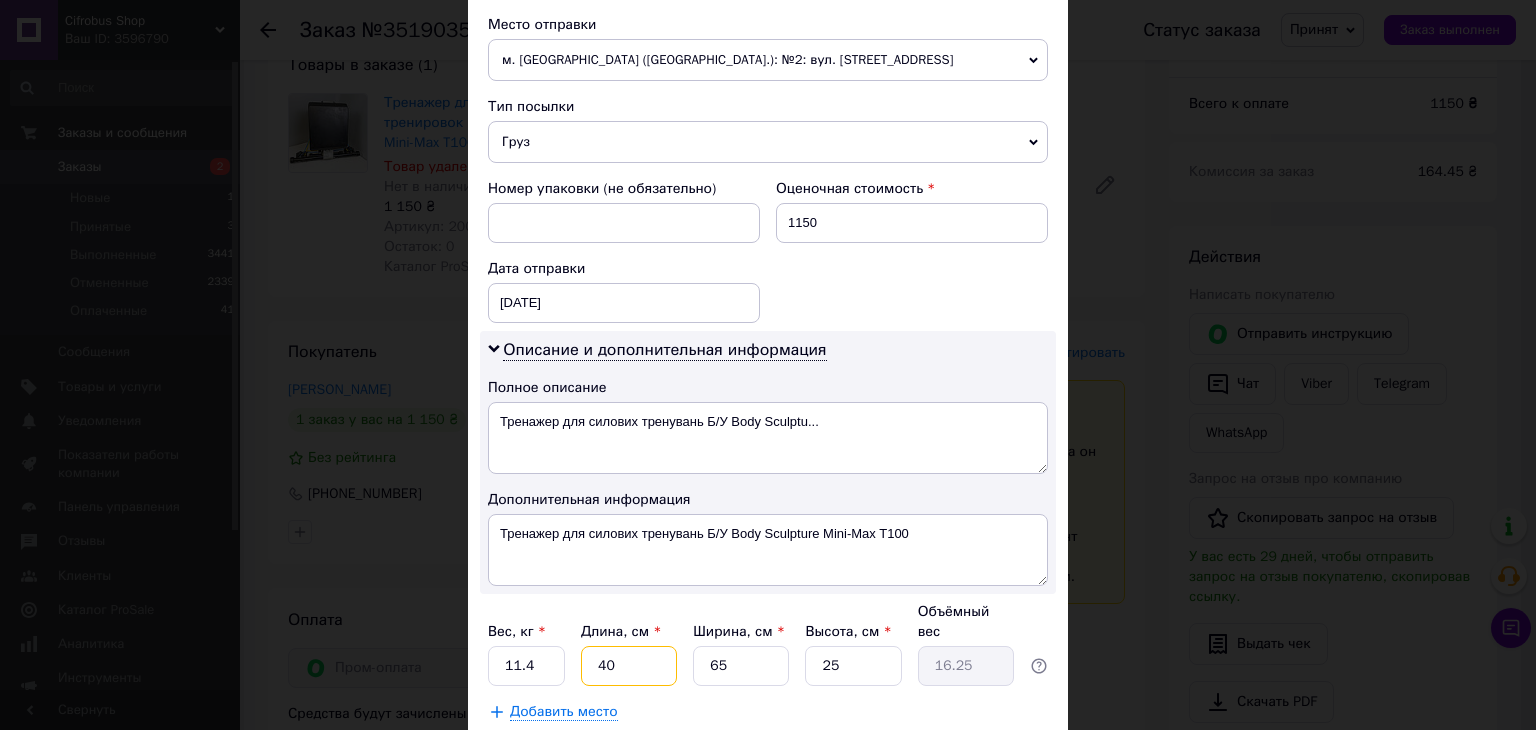 type on "40" 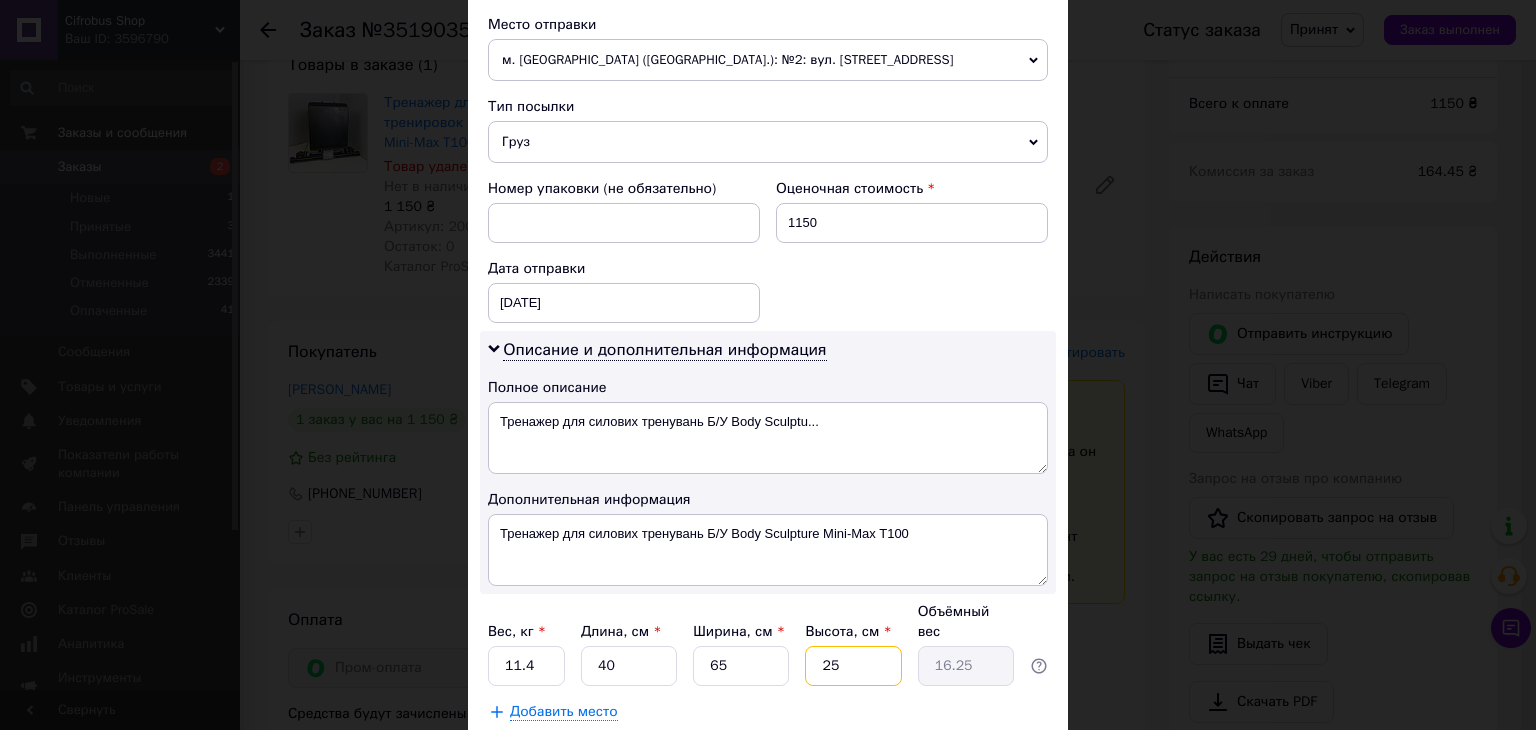 click on "25" at bounding box center (853, 666) 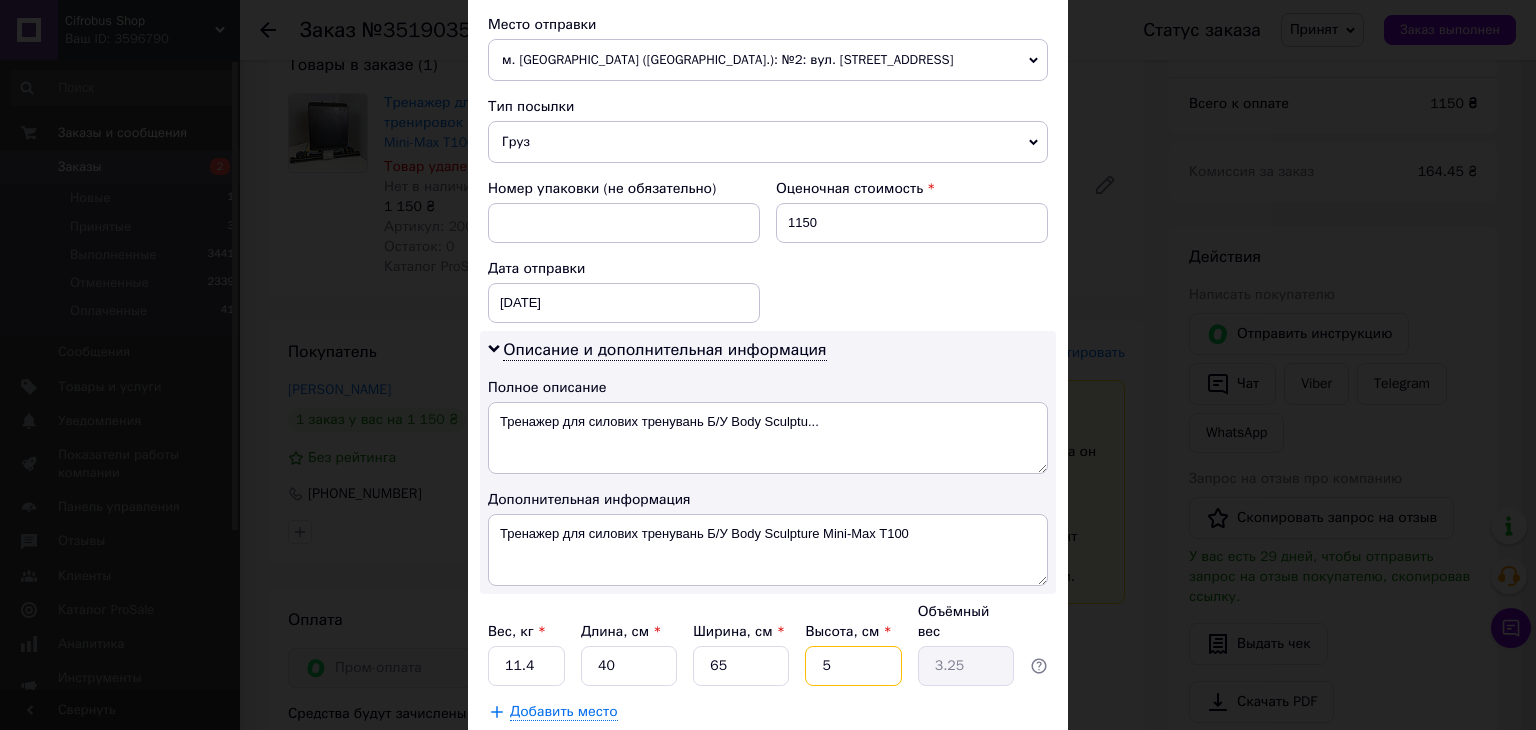 type on "35" 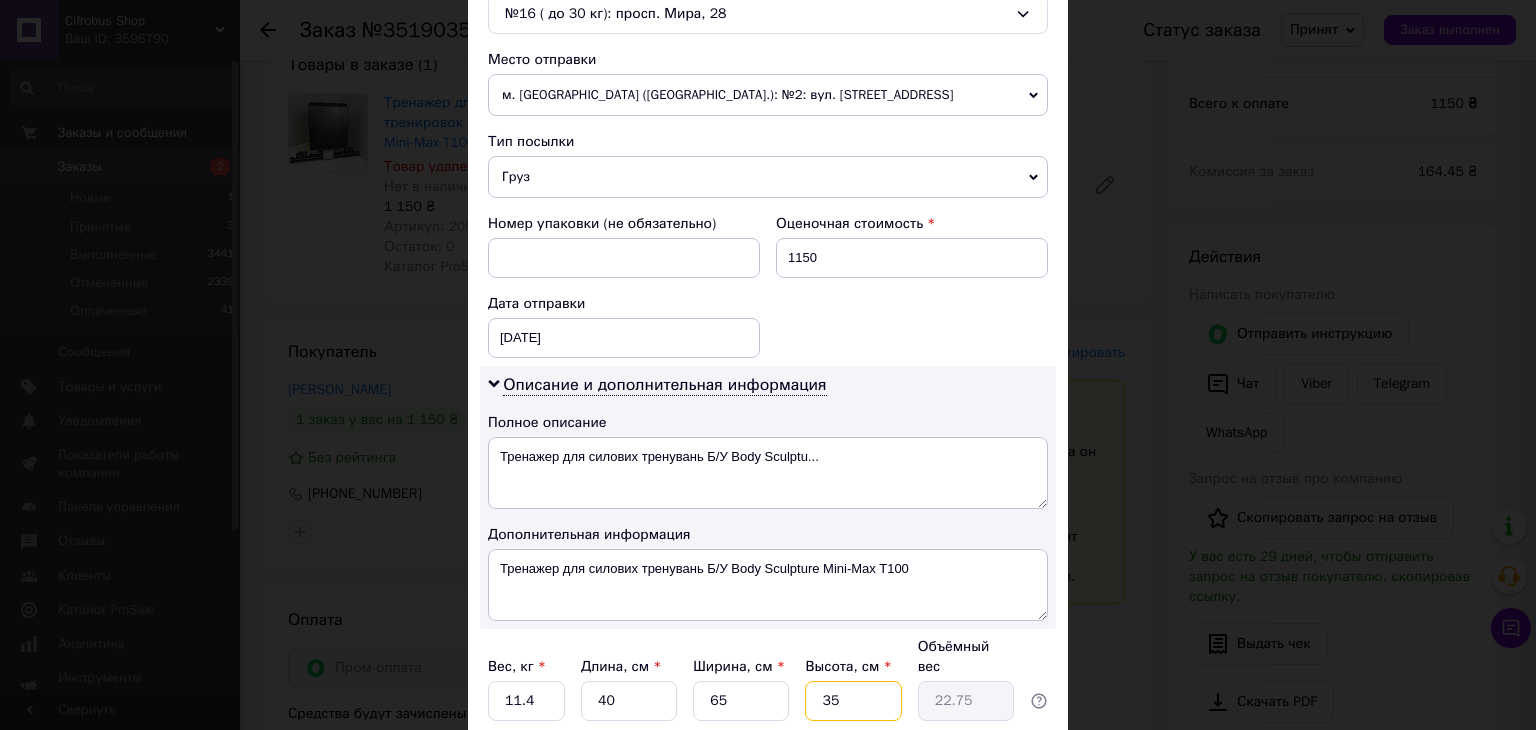 scroll, scrollTop: 816, scrollLeft: 0, axis: vertical 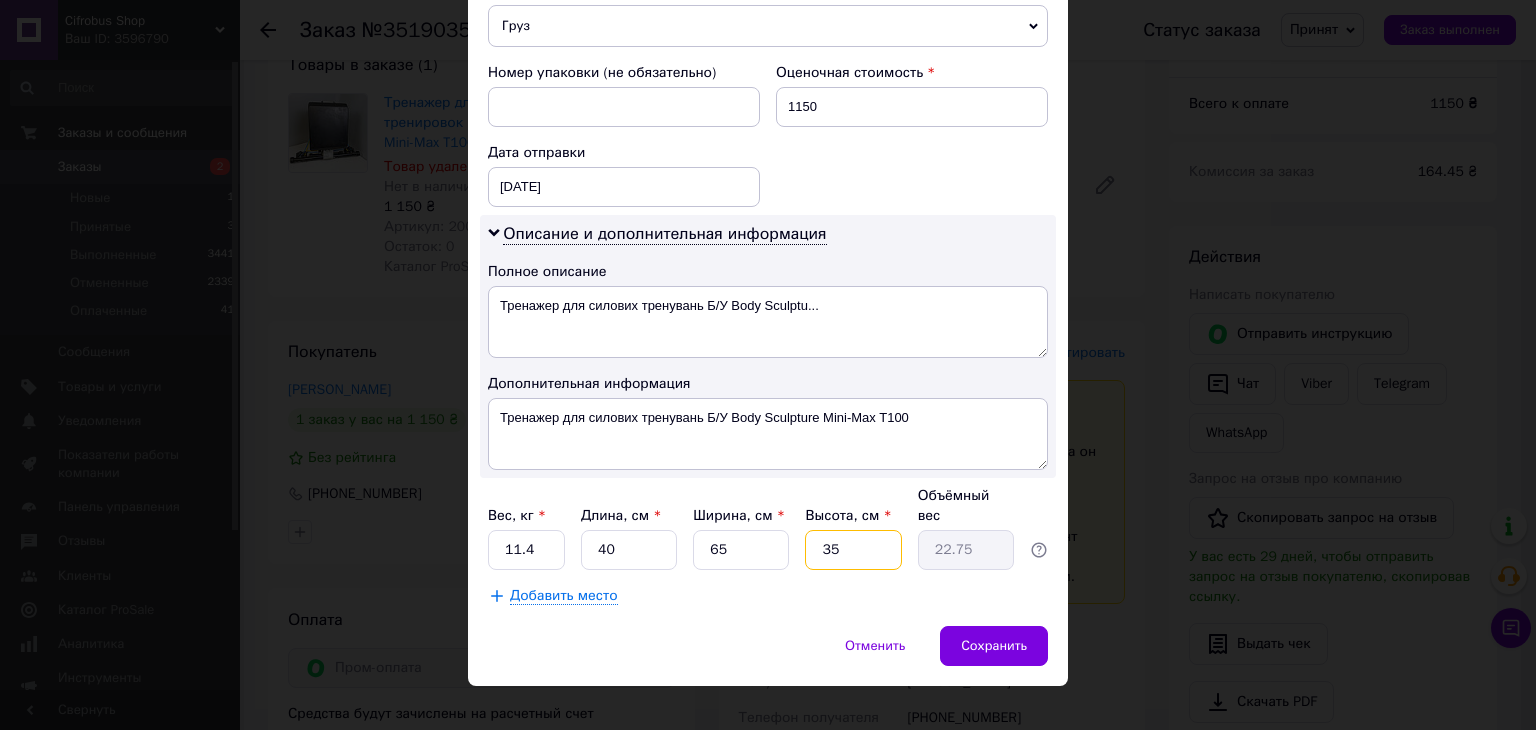 type on "35" 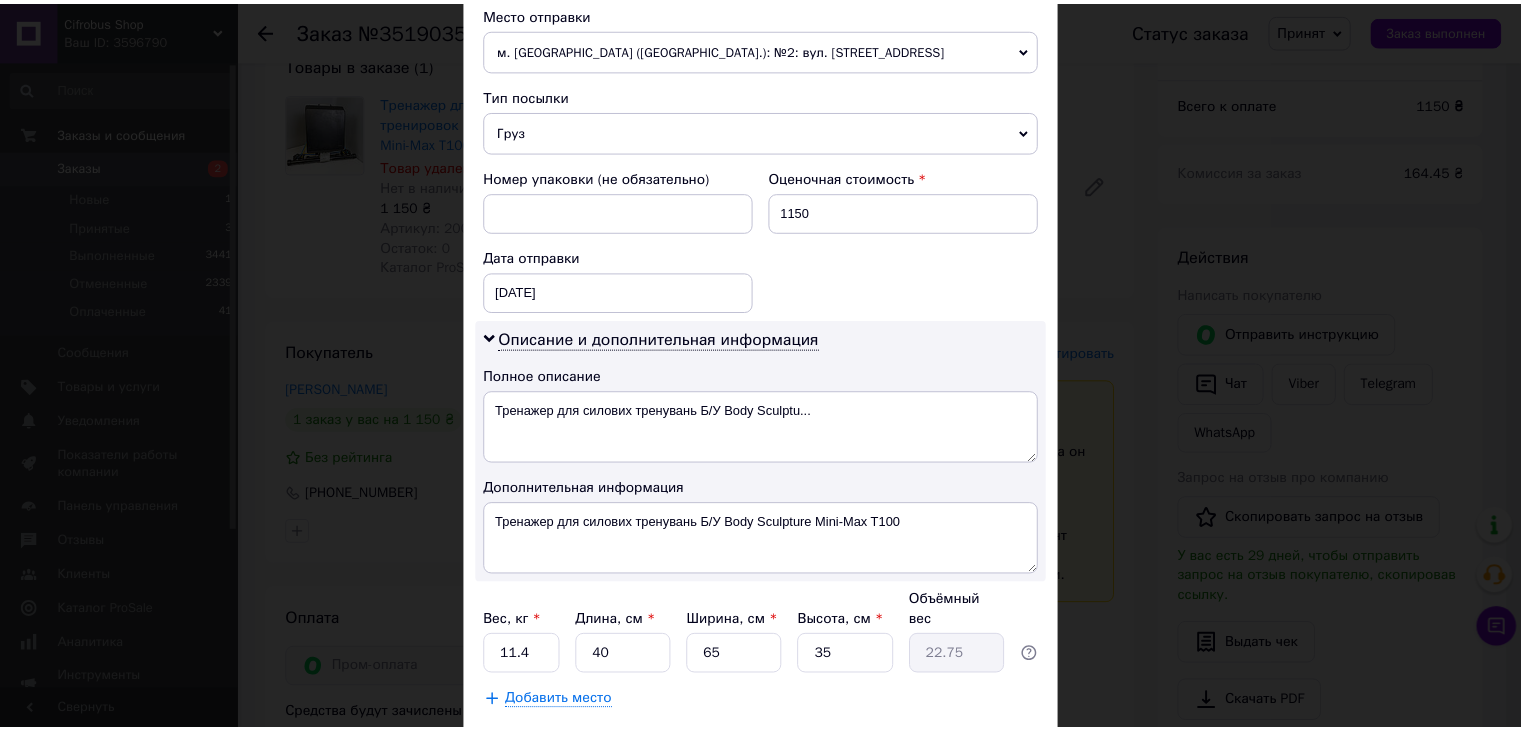 scroll, scrollTop: 816, scrollLeft: 0, axis: vertical 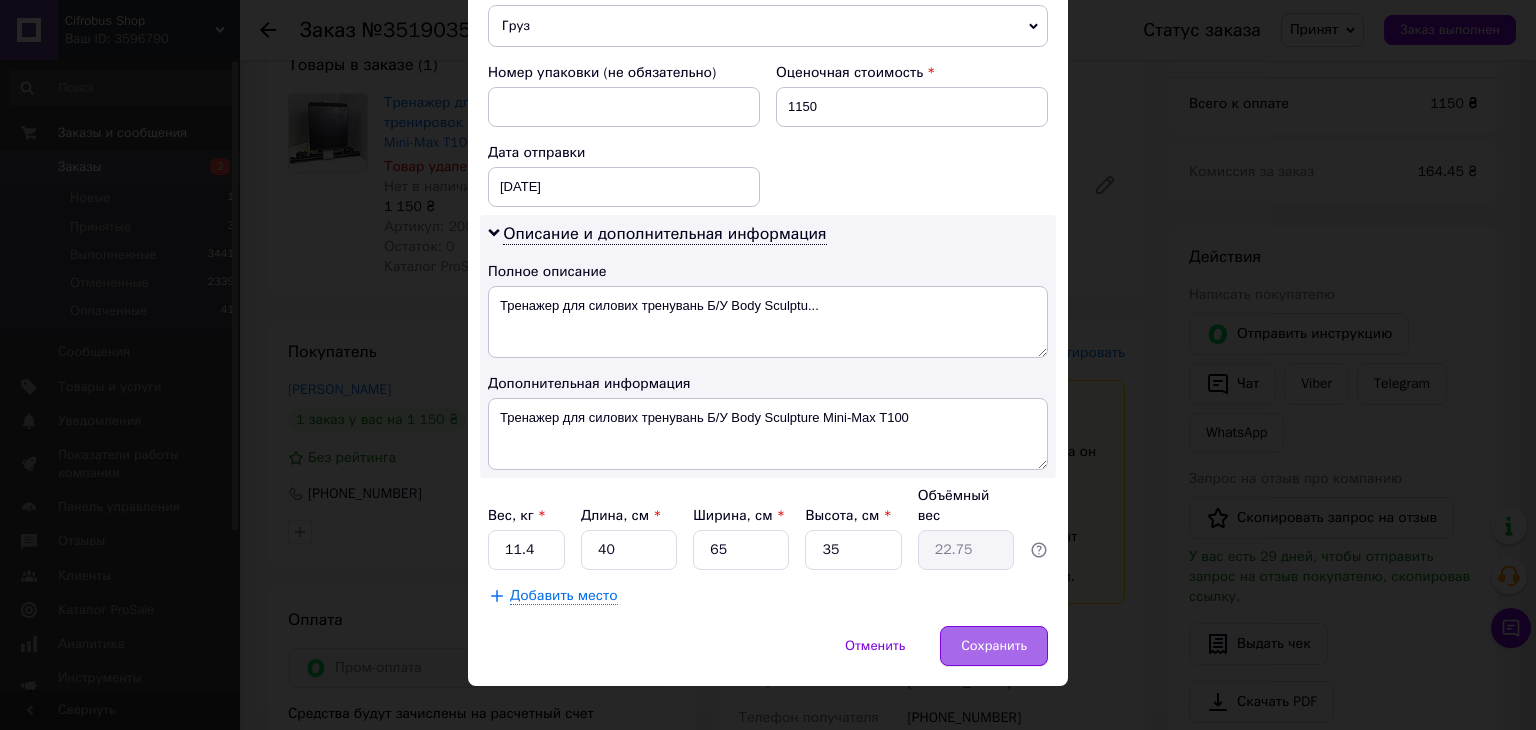 click on "Сохранить" at bounding box center [994, 646] 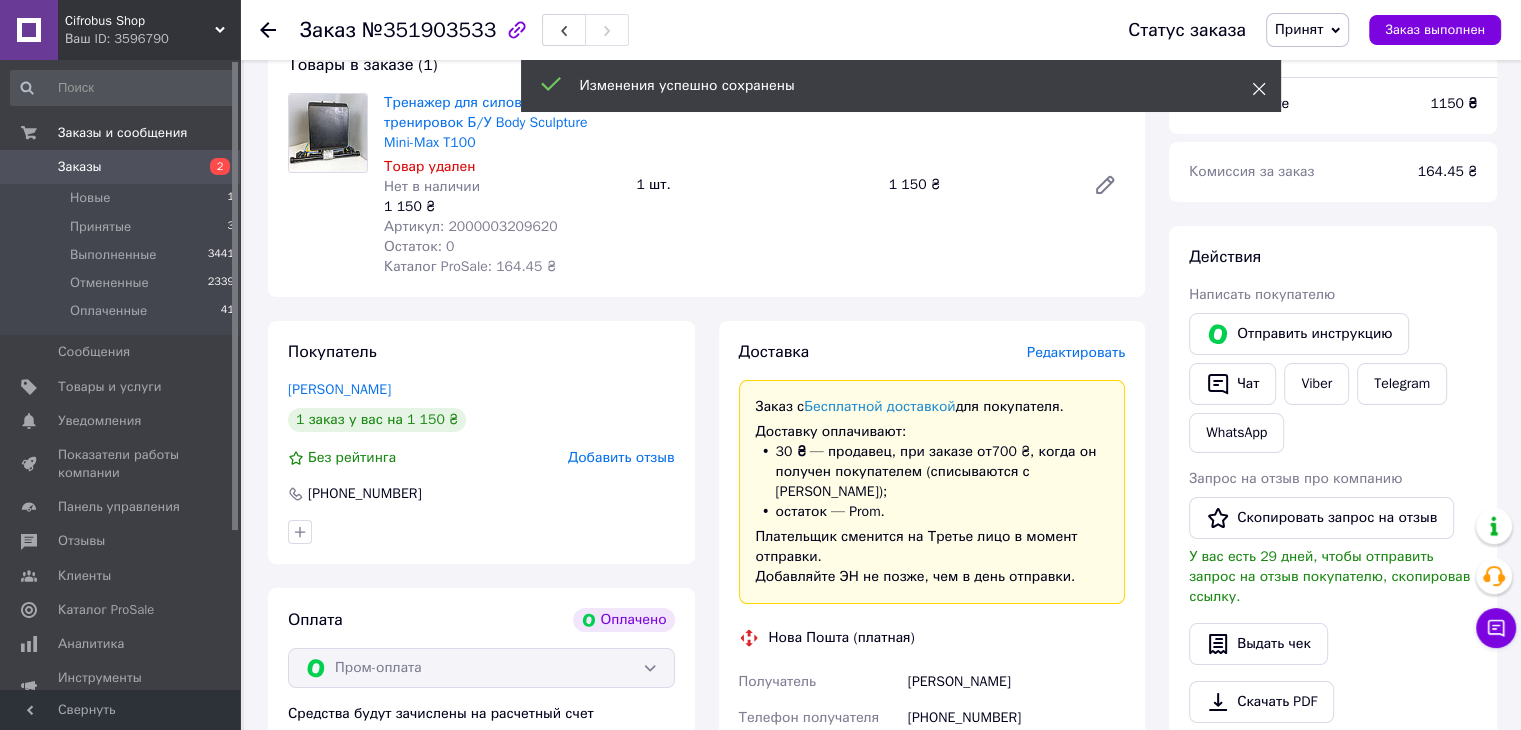 click 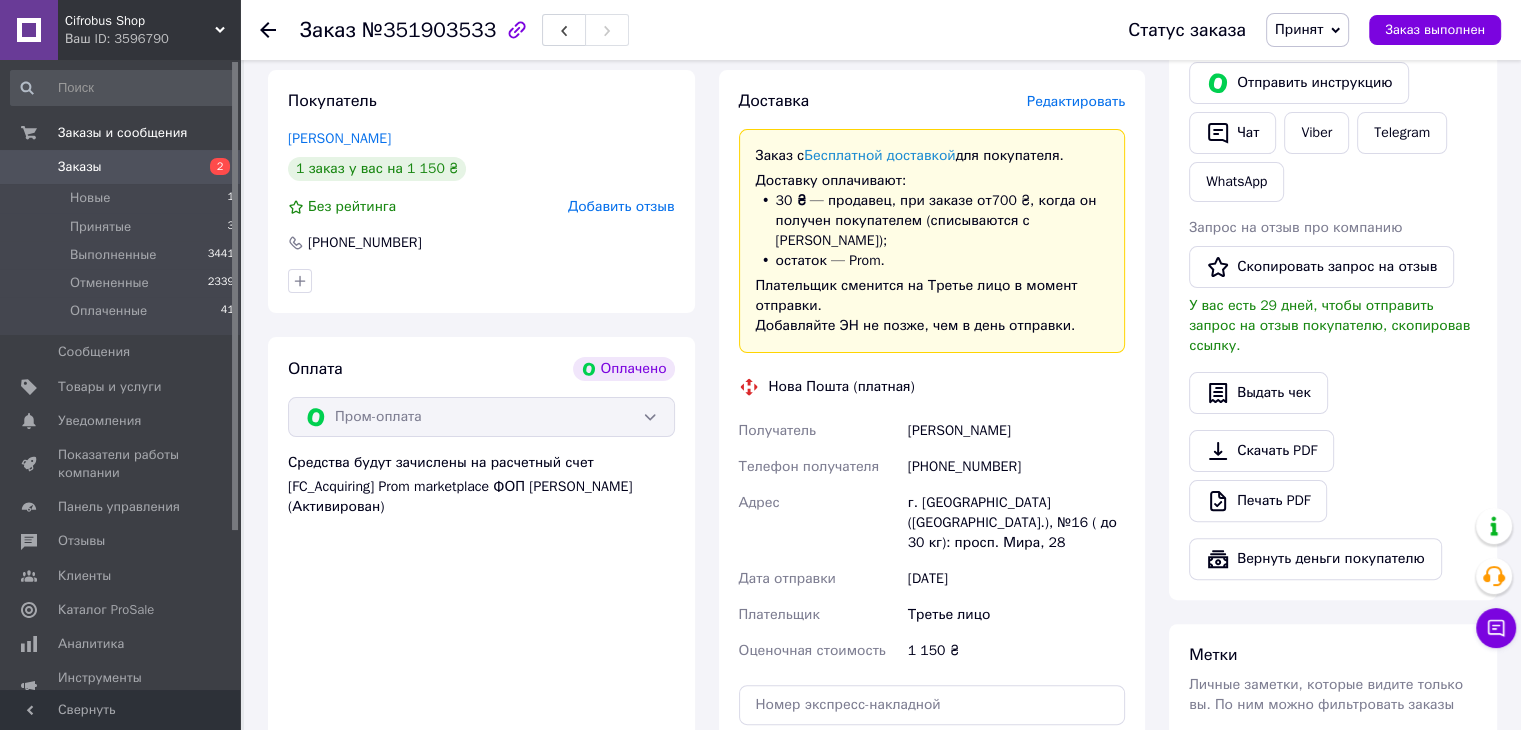 scroll, scrollTop: 600, scrollLeft: 0, axis: vertical 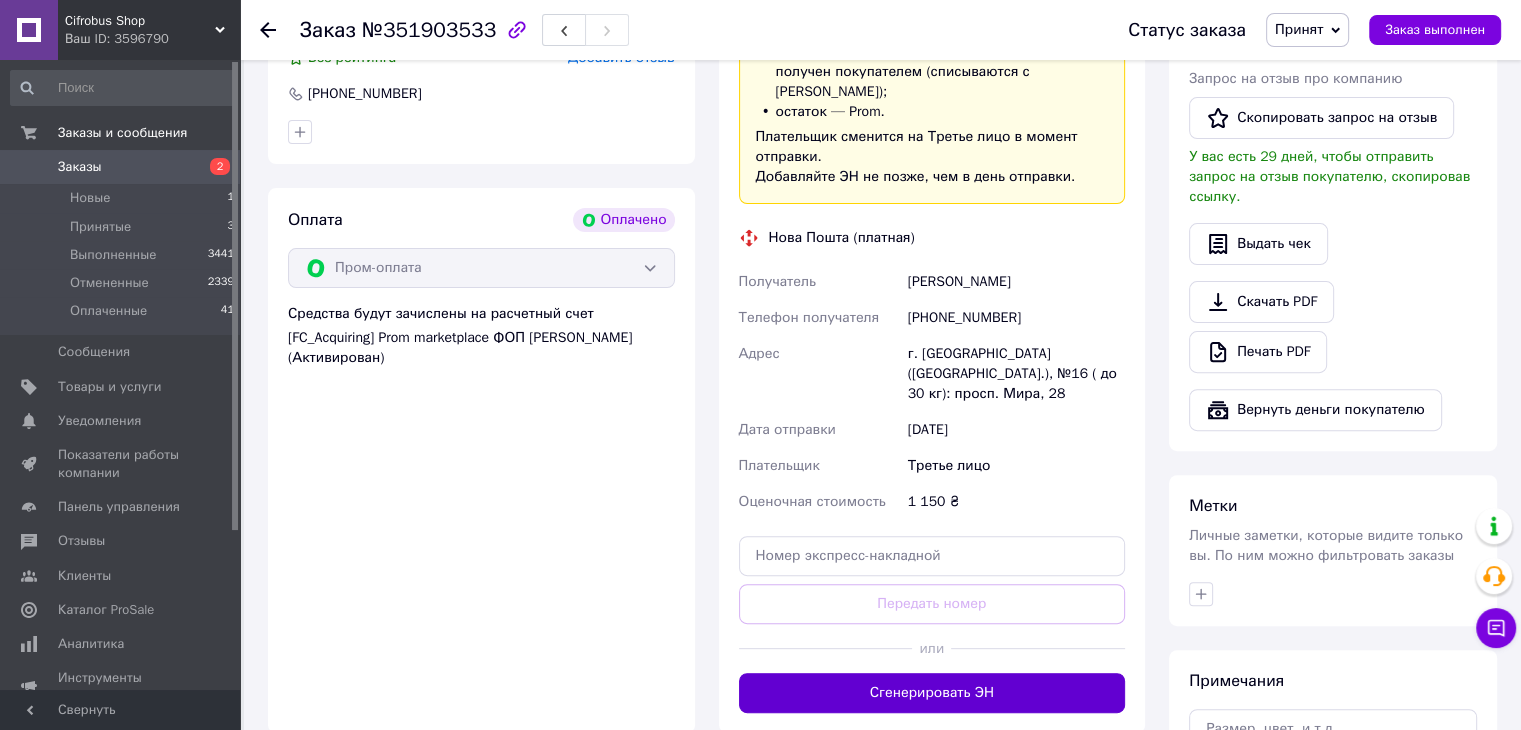 click on "Сгенерировать ЭН" at bounding box center [932, 693] 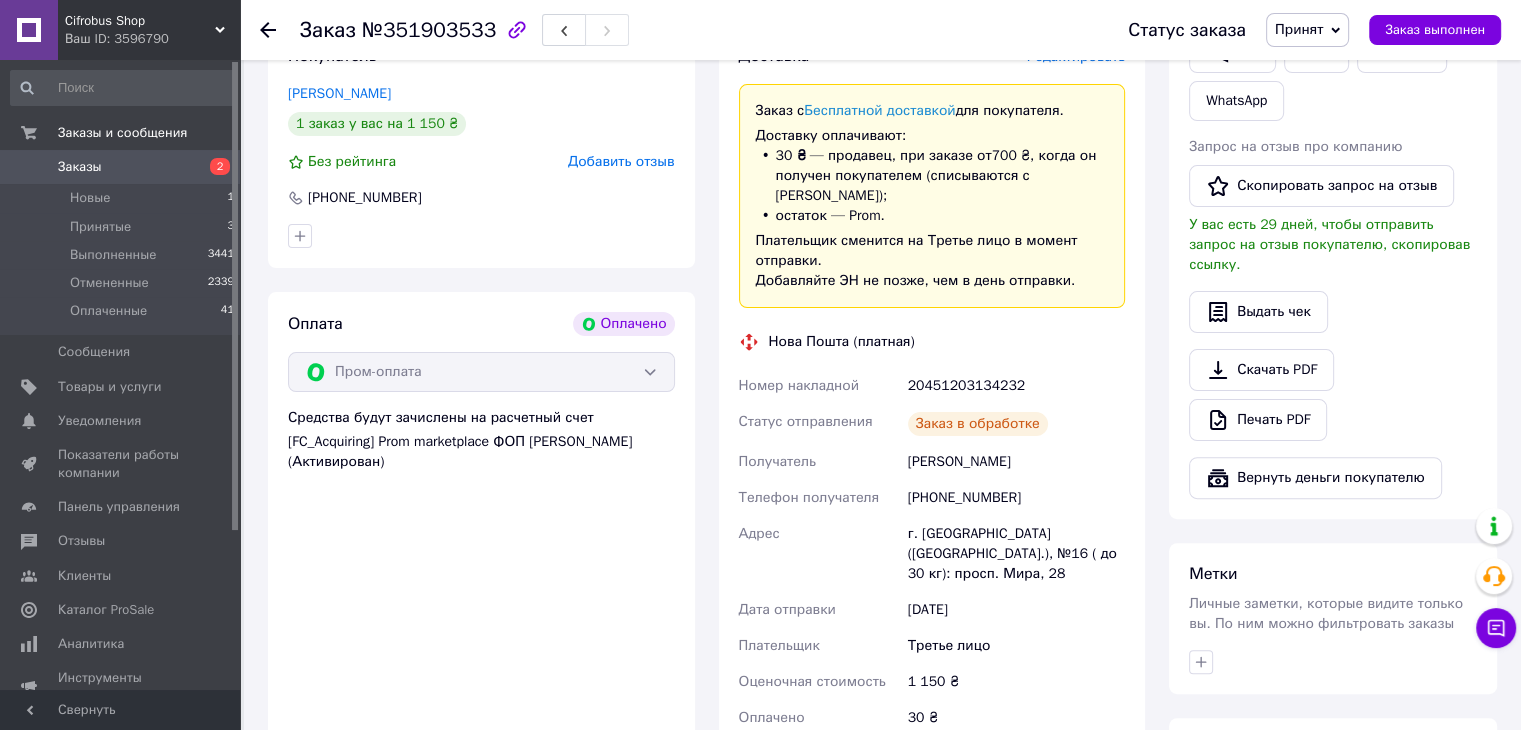scroll, scrollTop: 400, scrollLeft: 0, axis: vertical 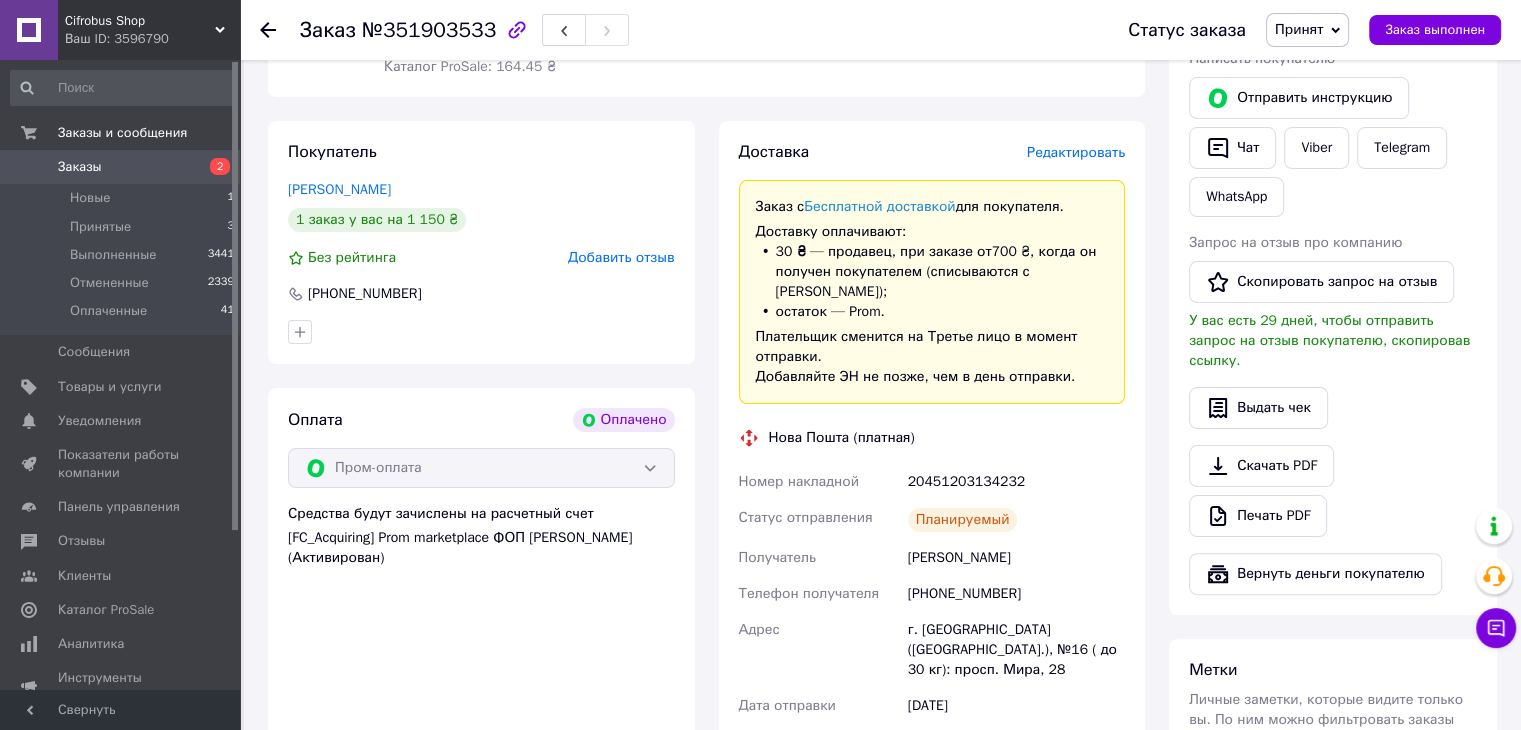 click on "20451203134232" at bounding box center [1016, 482] 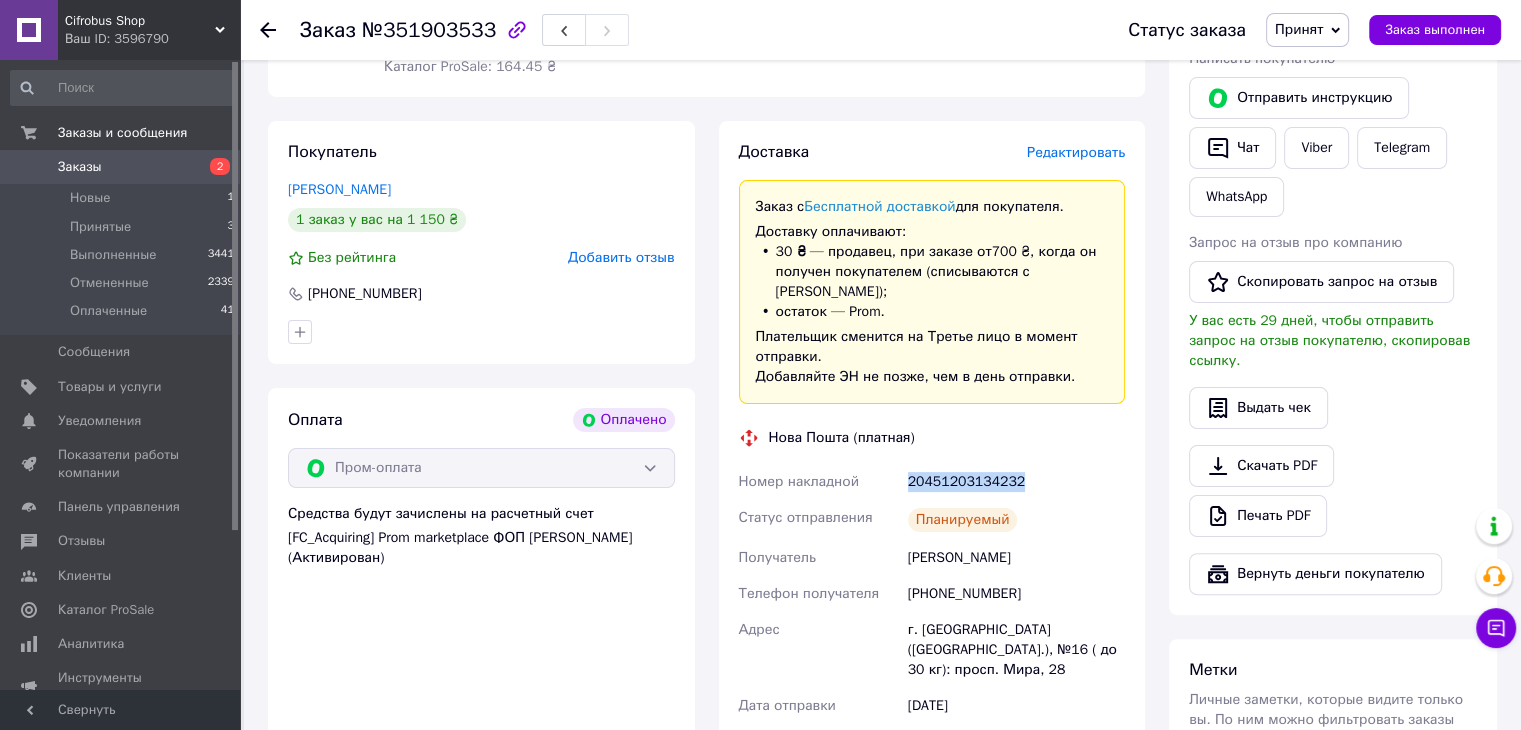 drag, startPoint x: 908, startPoint y: 441, endPoint x: 1046, endPoint y: 445, distance: 138.05795 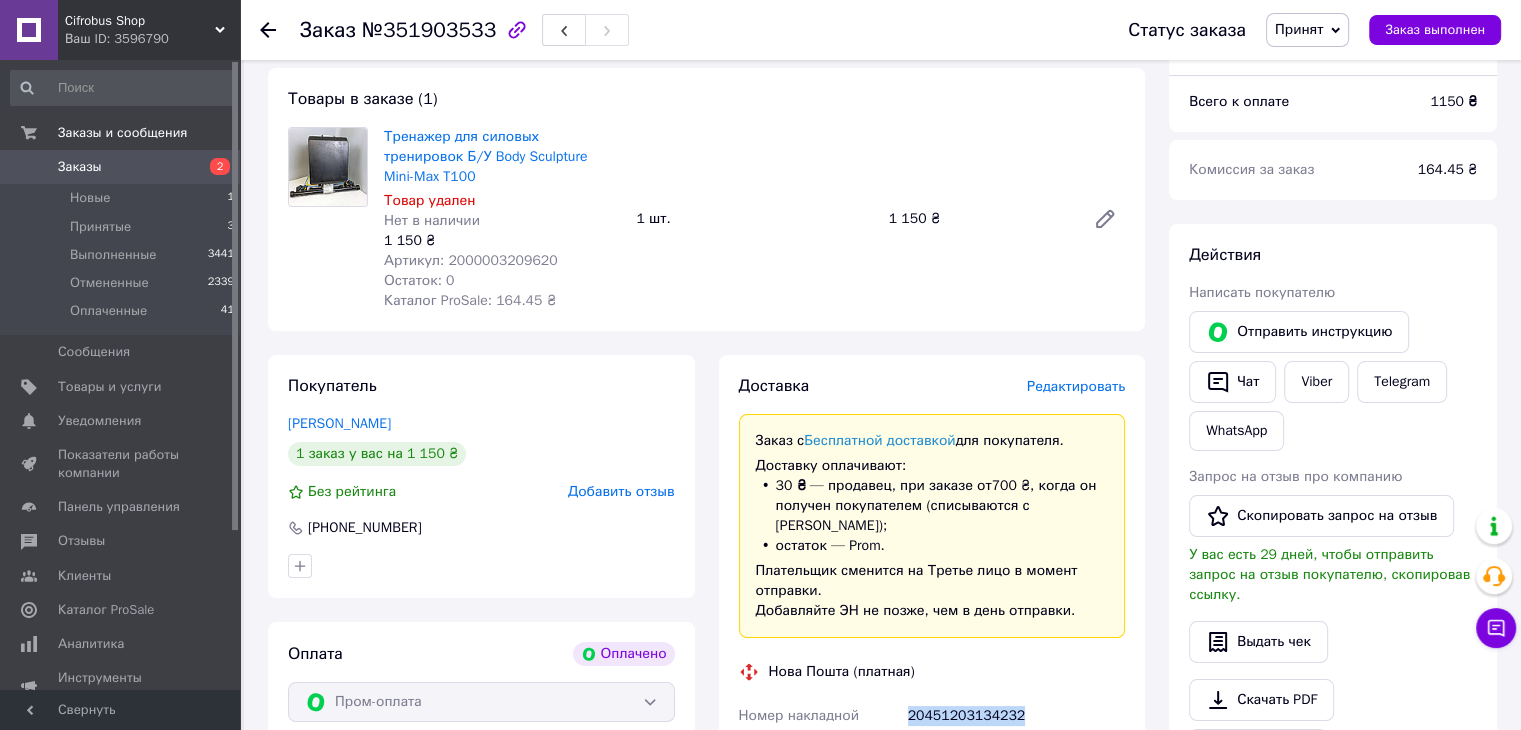 scroll, scrollTop: 300, scrollLeft: 0, axis: vertical 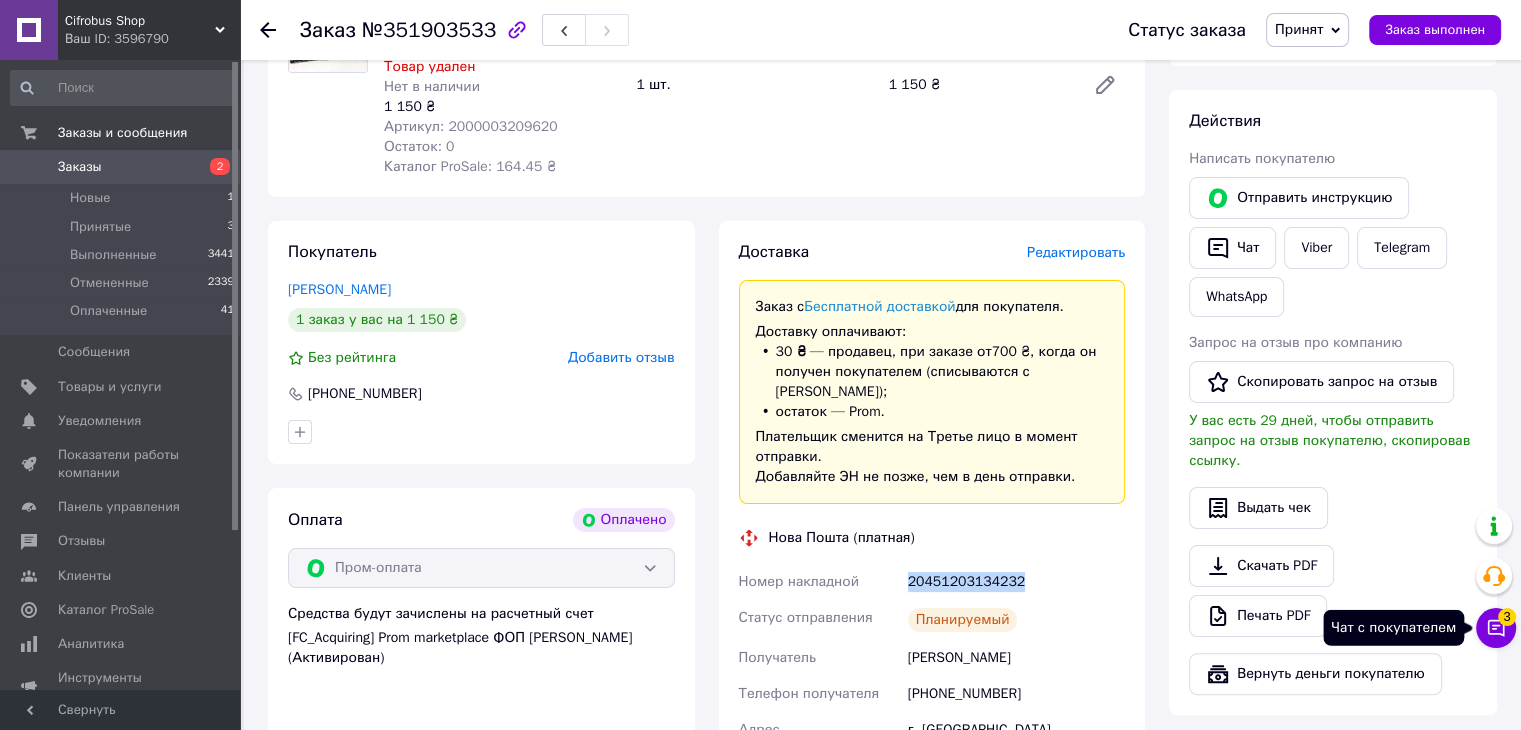 click 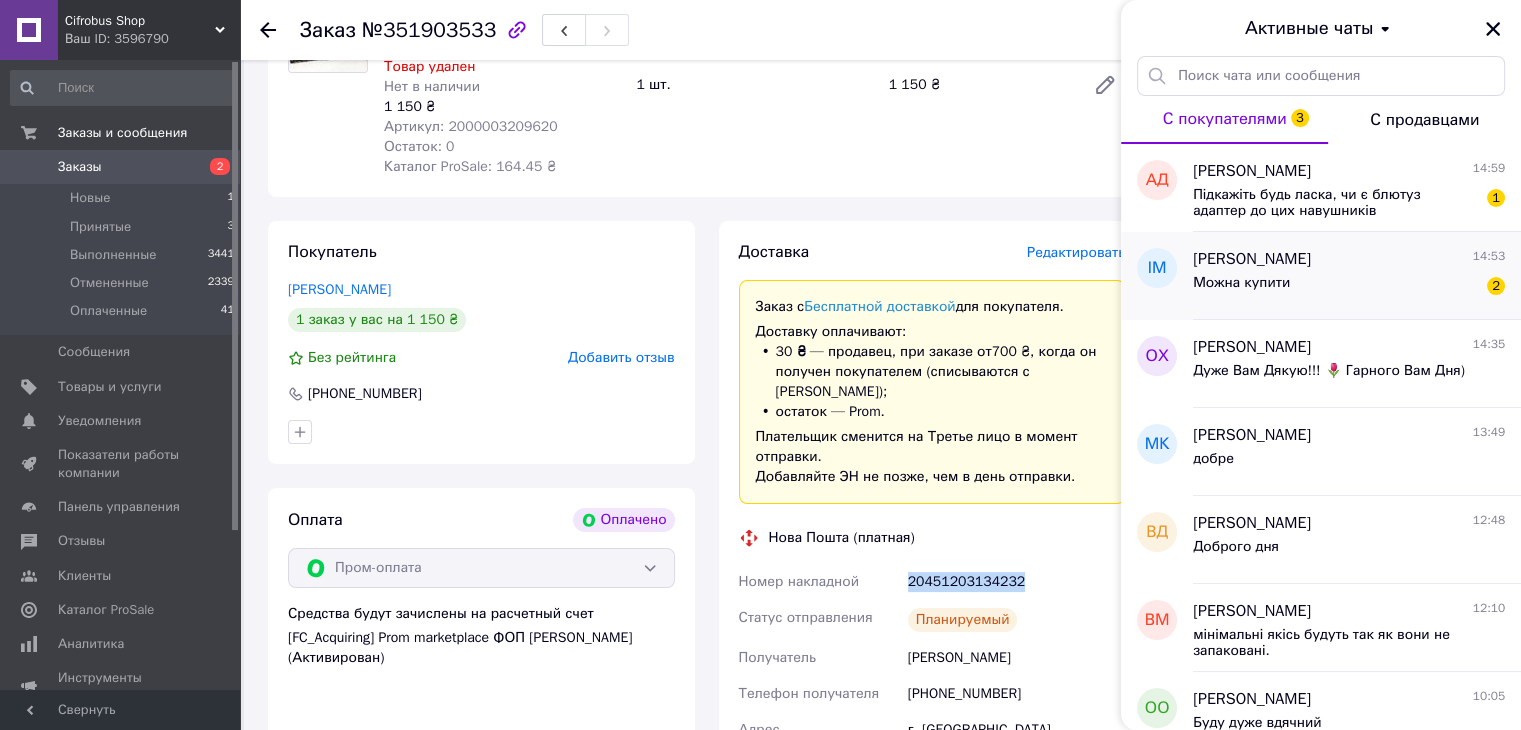 click on "Можна купити 2" at bounding box center (1349, 287) 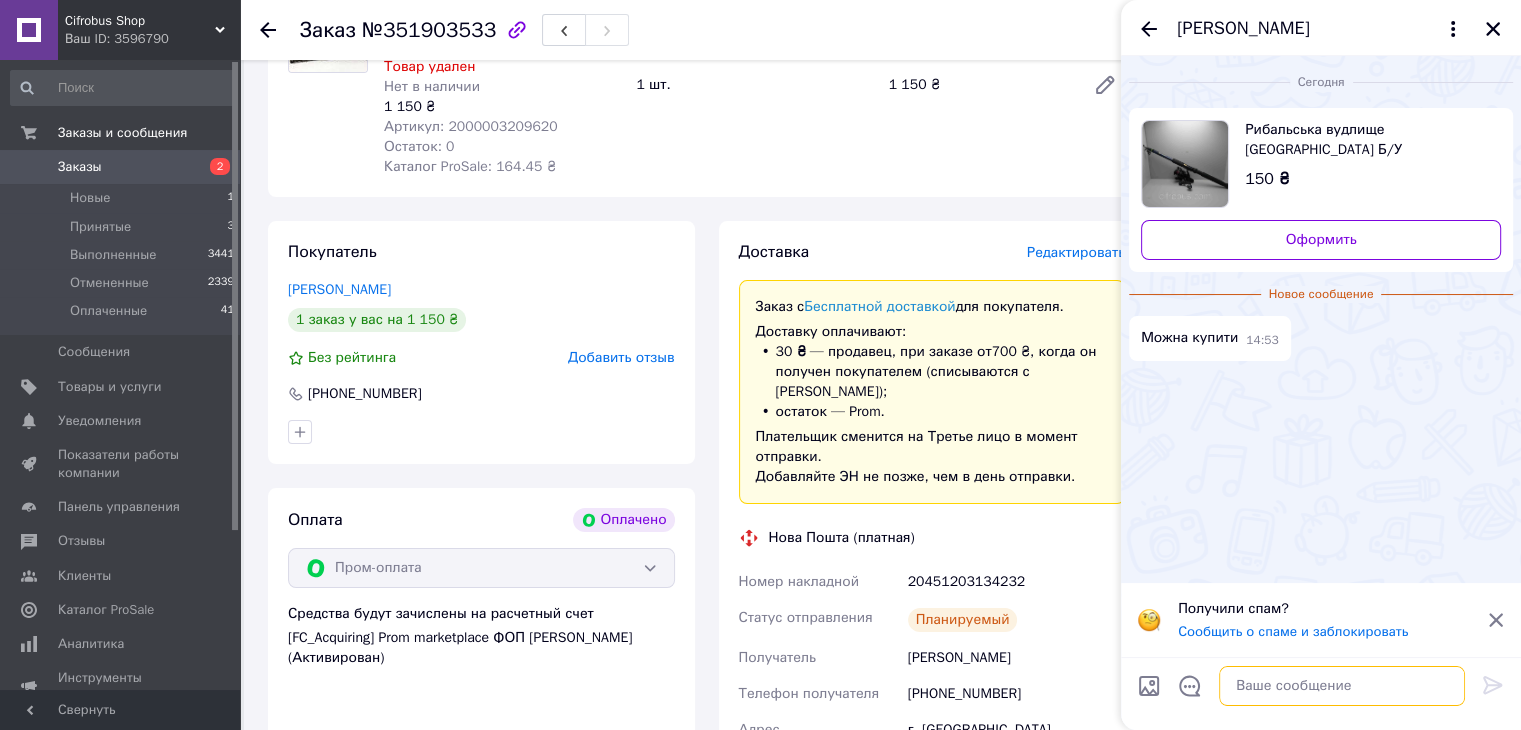 click at bounding box center [1342, 686] 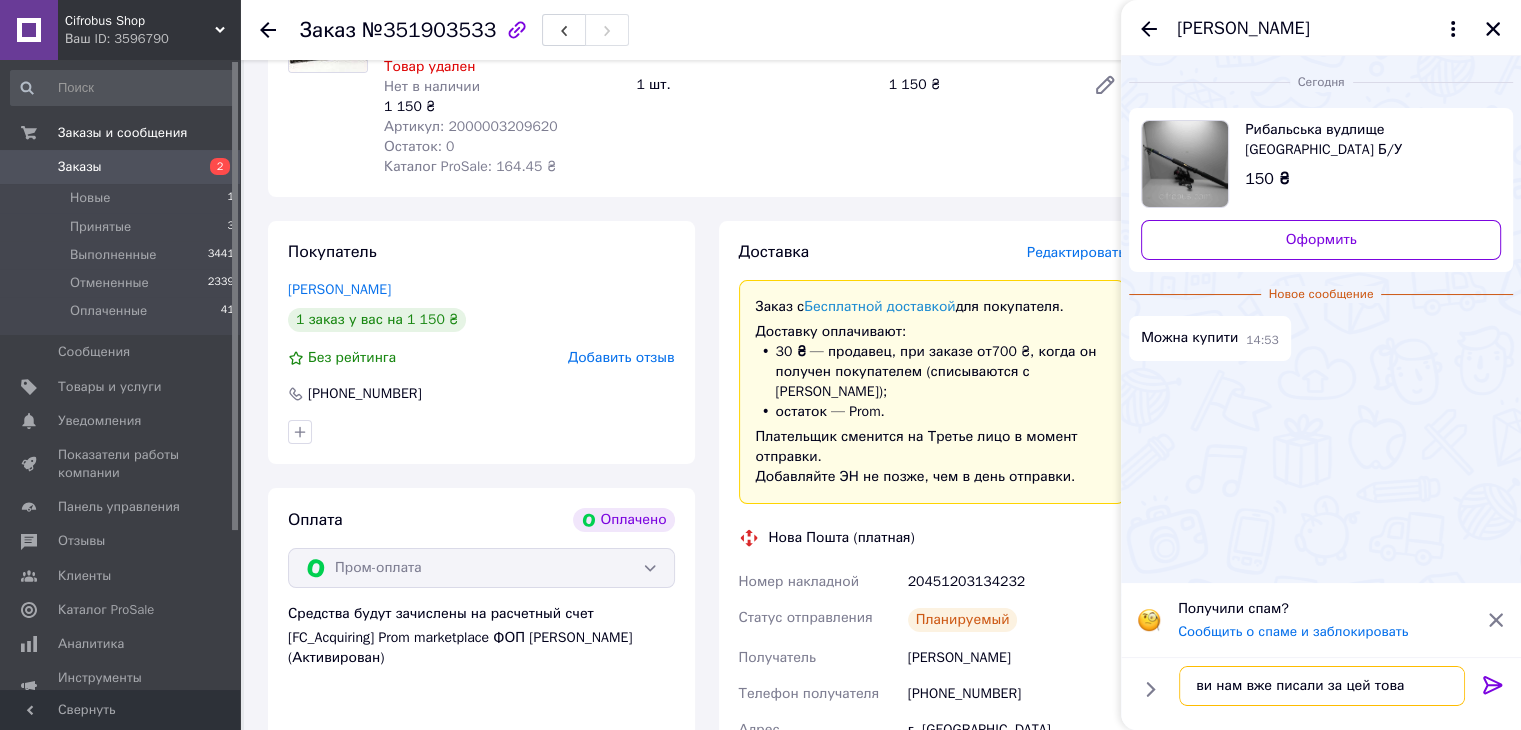 type on "ви нам вже писали за цей товар" 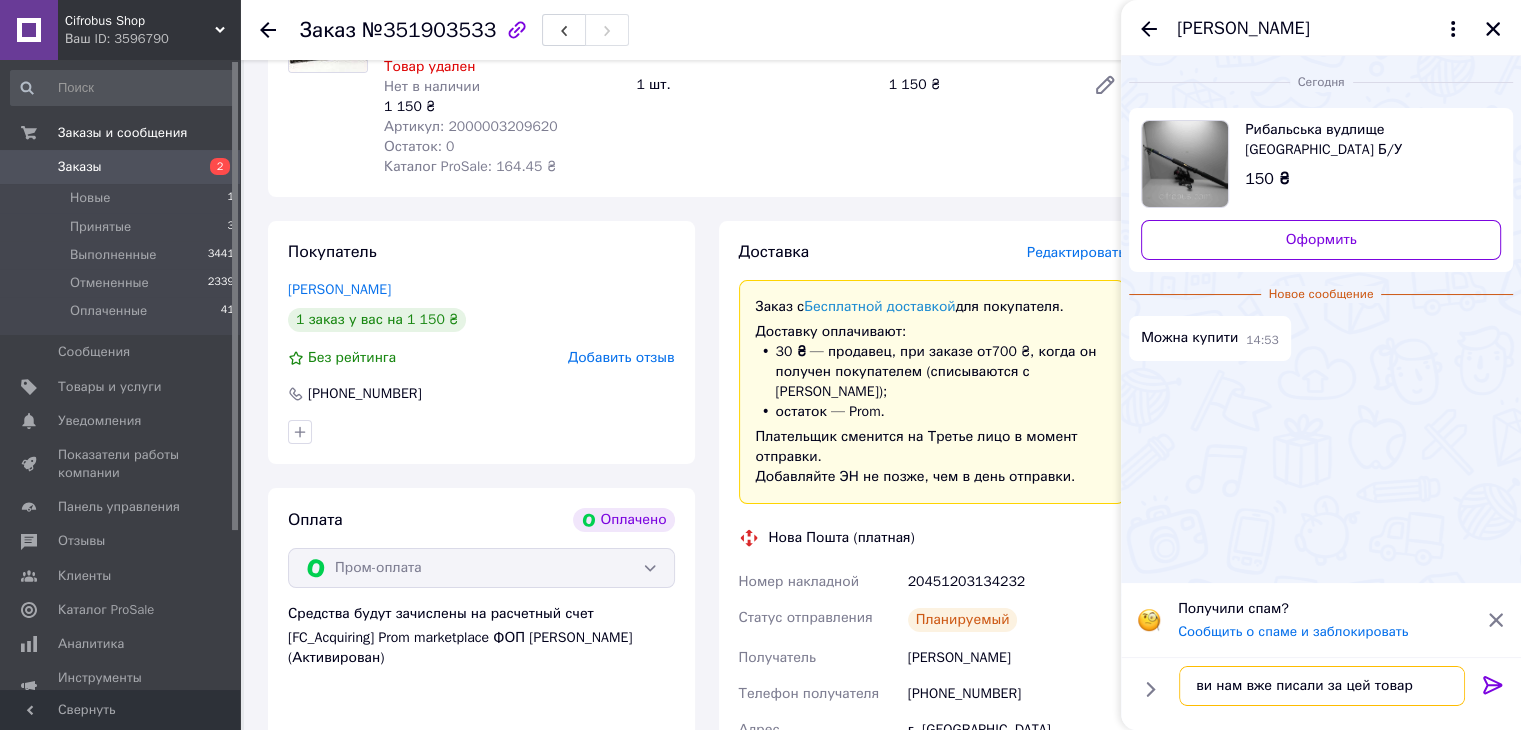type 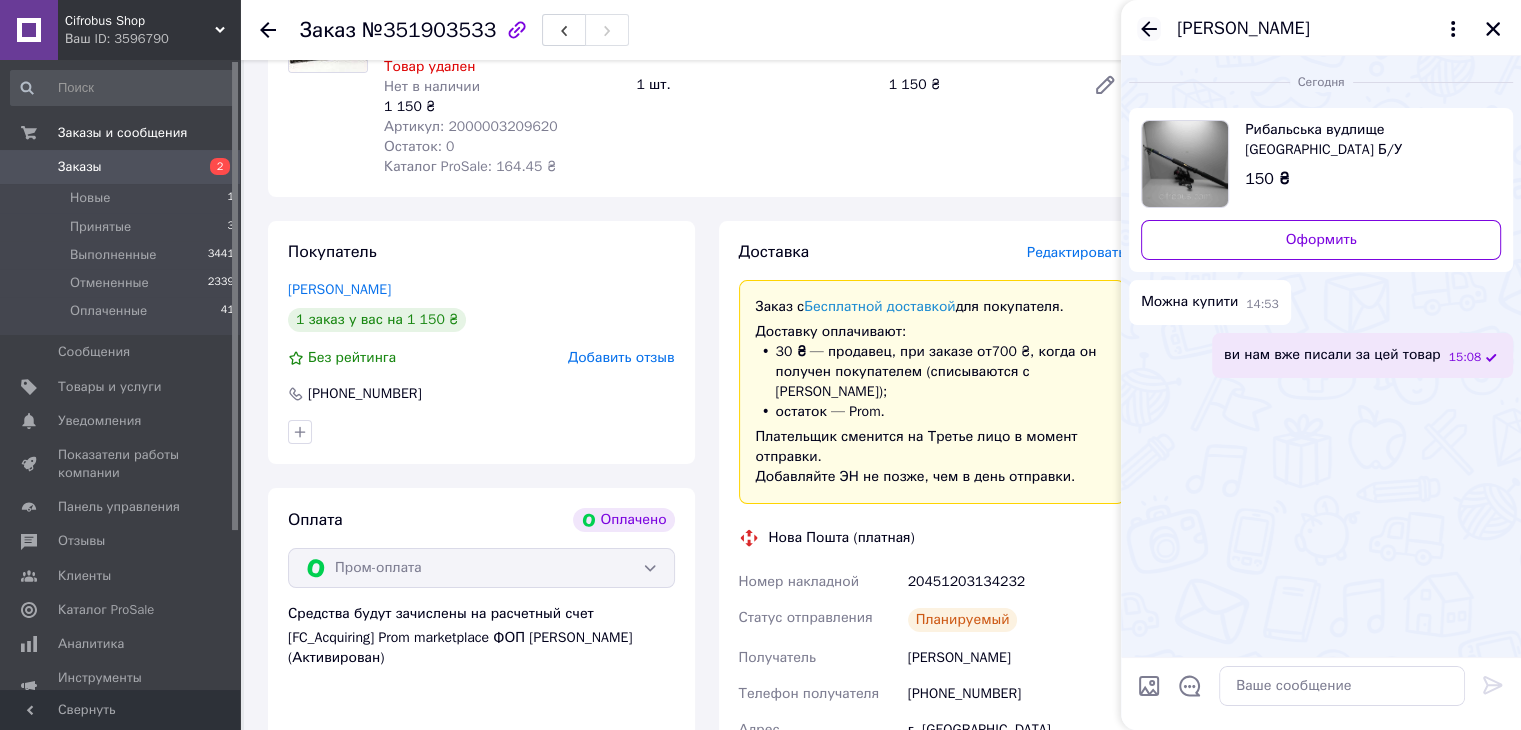 drag, startPoint x: 1147, startPoint y: 20, endPoint x: 1144, endPoint y: 39, distance: 19.235384 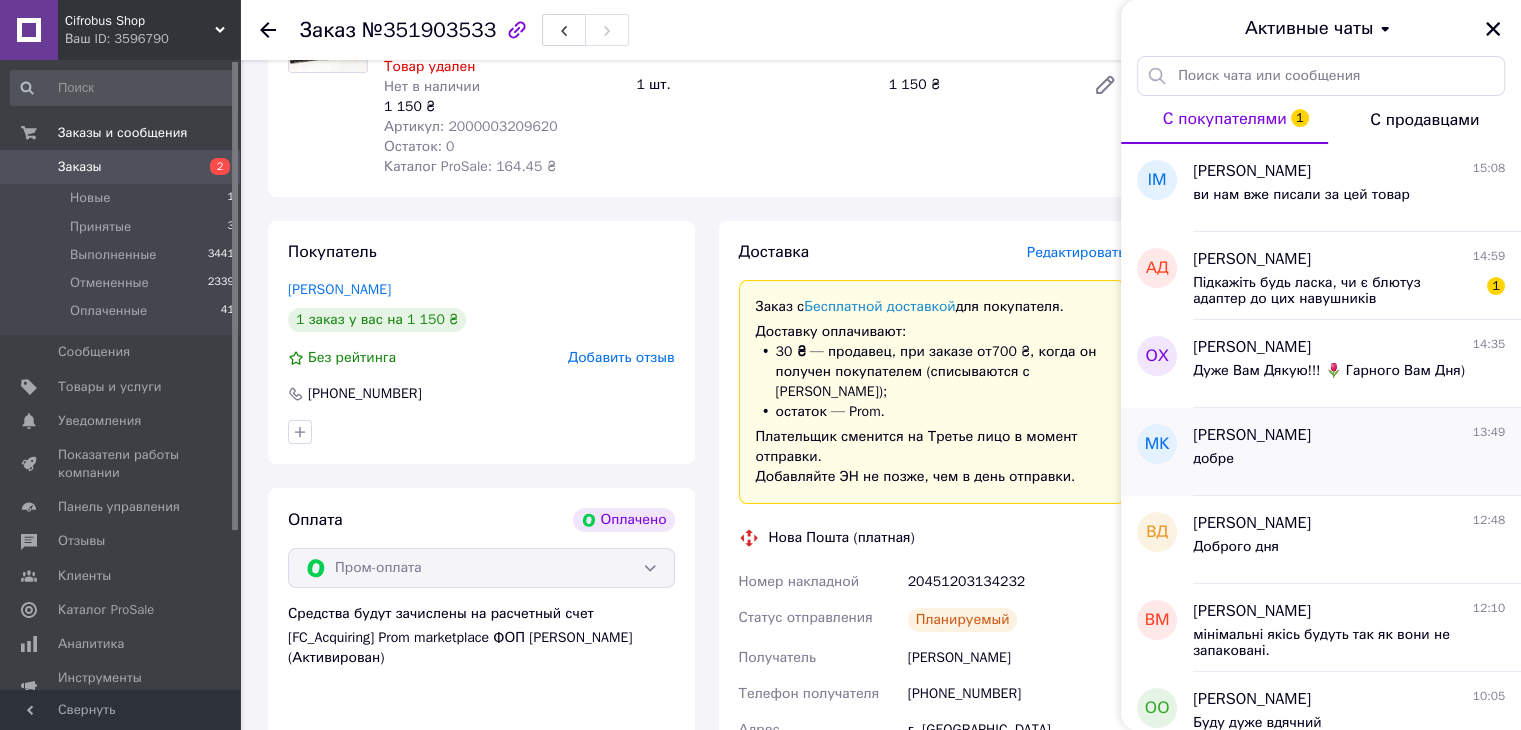 click on "добре" at bounding box center (1349, 463) 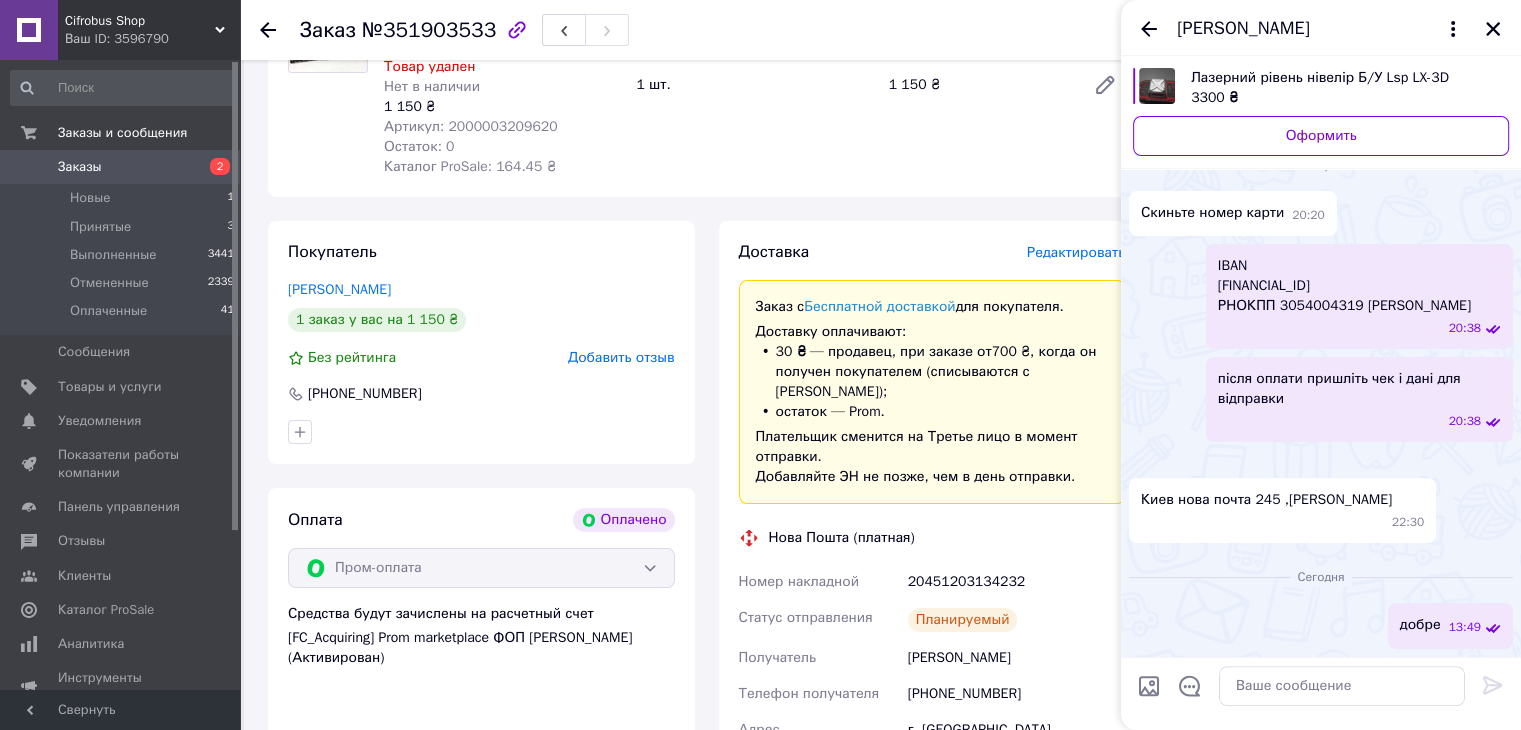 scroll, scrollTop: 642, scrollLeft: 0, axis: vertical 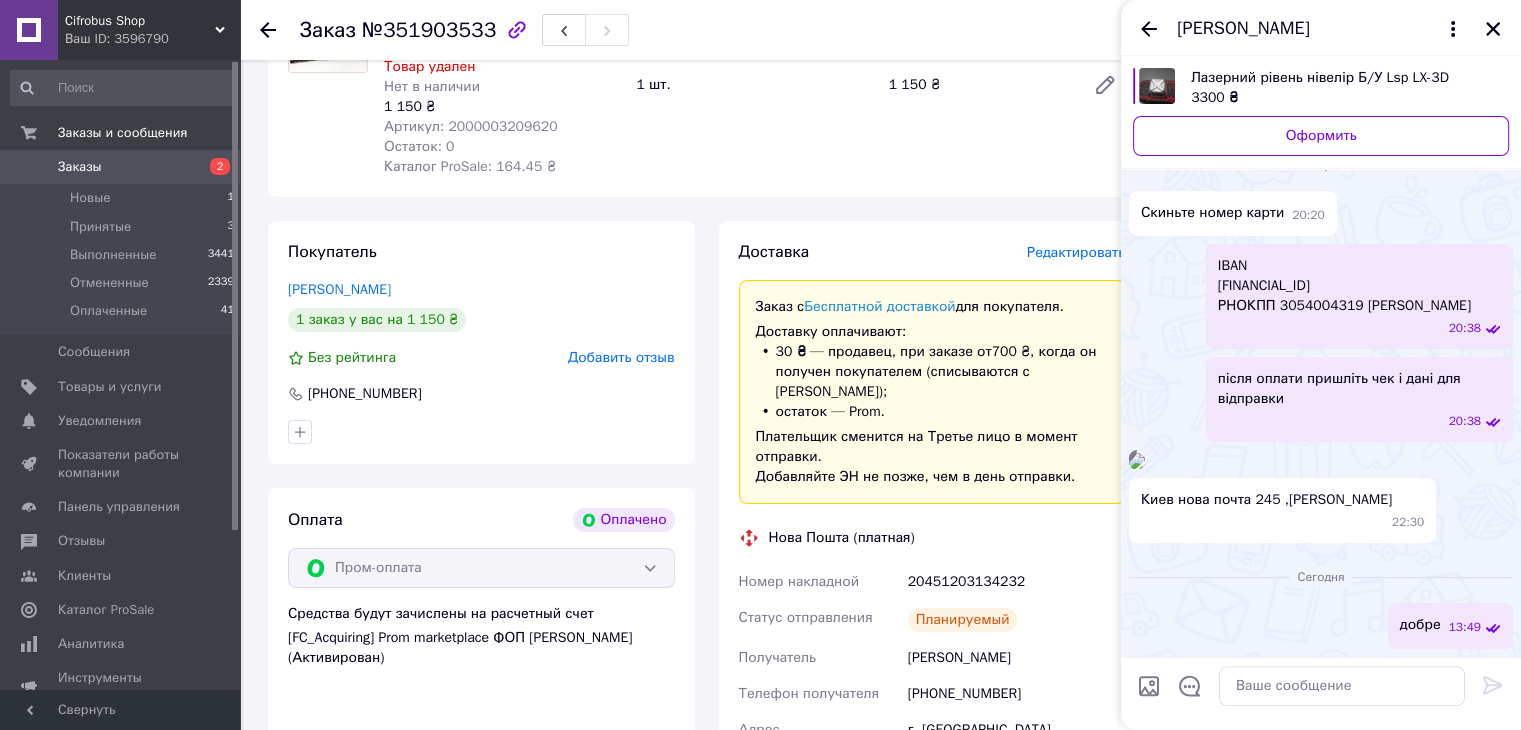 drag, startPoint x: 1280, startPoint y: 493, endPoint x: 1398, endPoint y: 496, distance: 118.03813 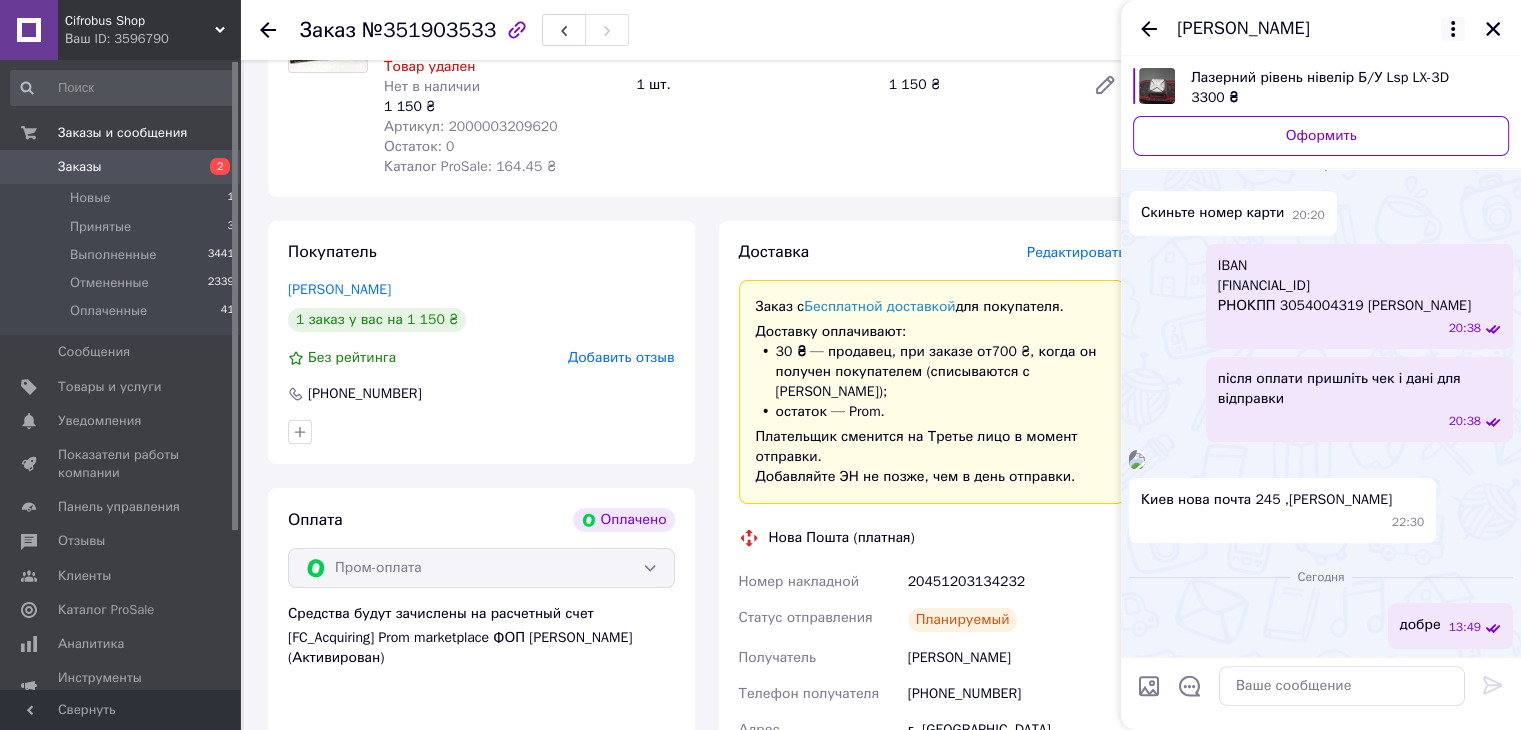click 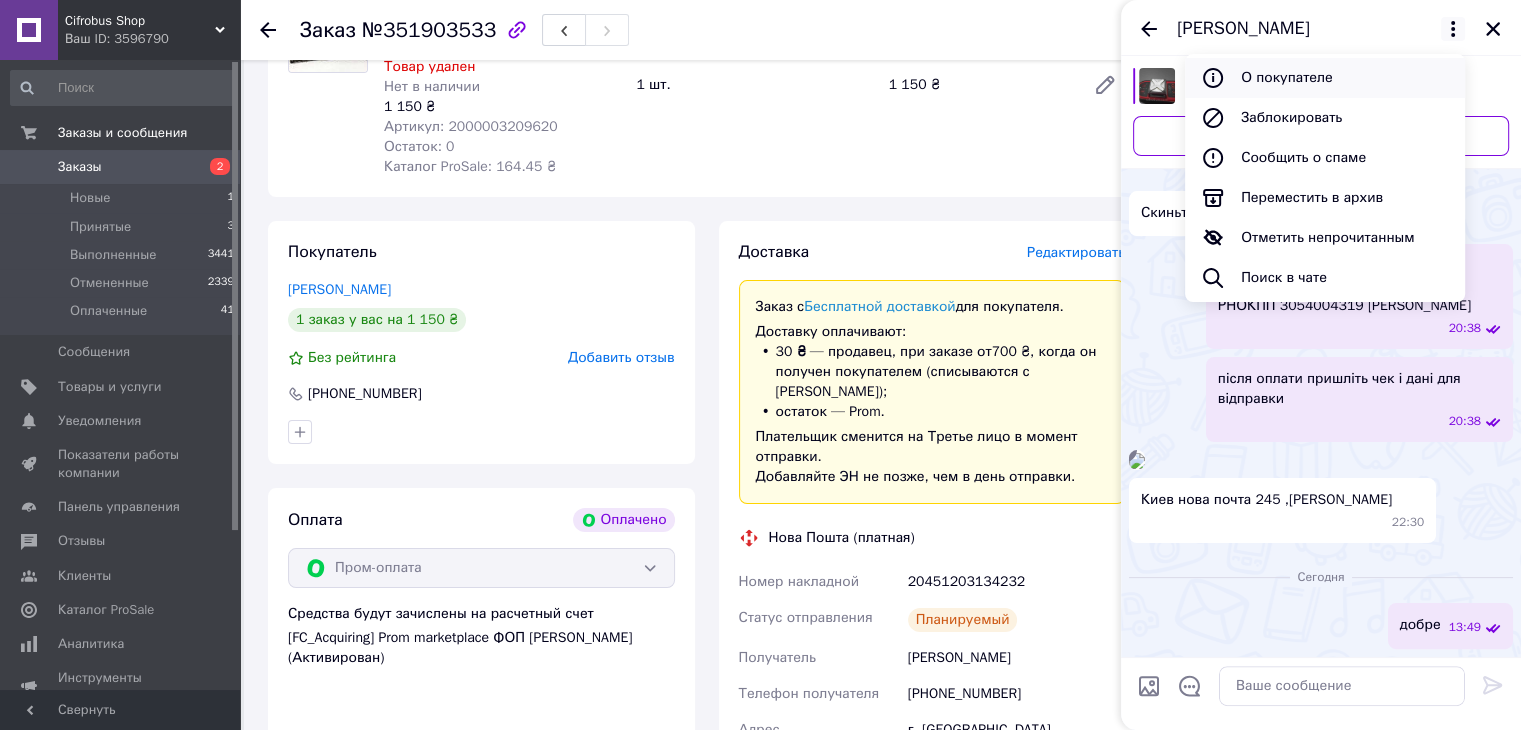 click on "О покупателе" at bounding box center [1325, 78] 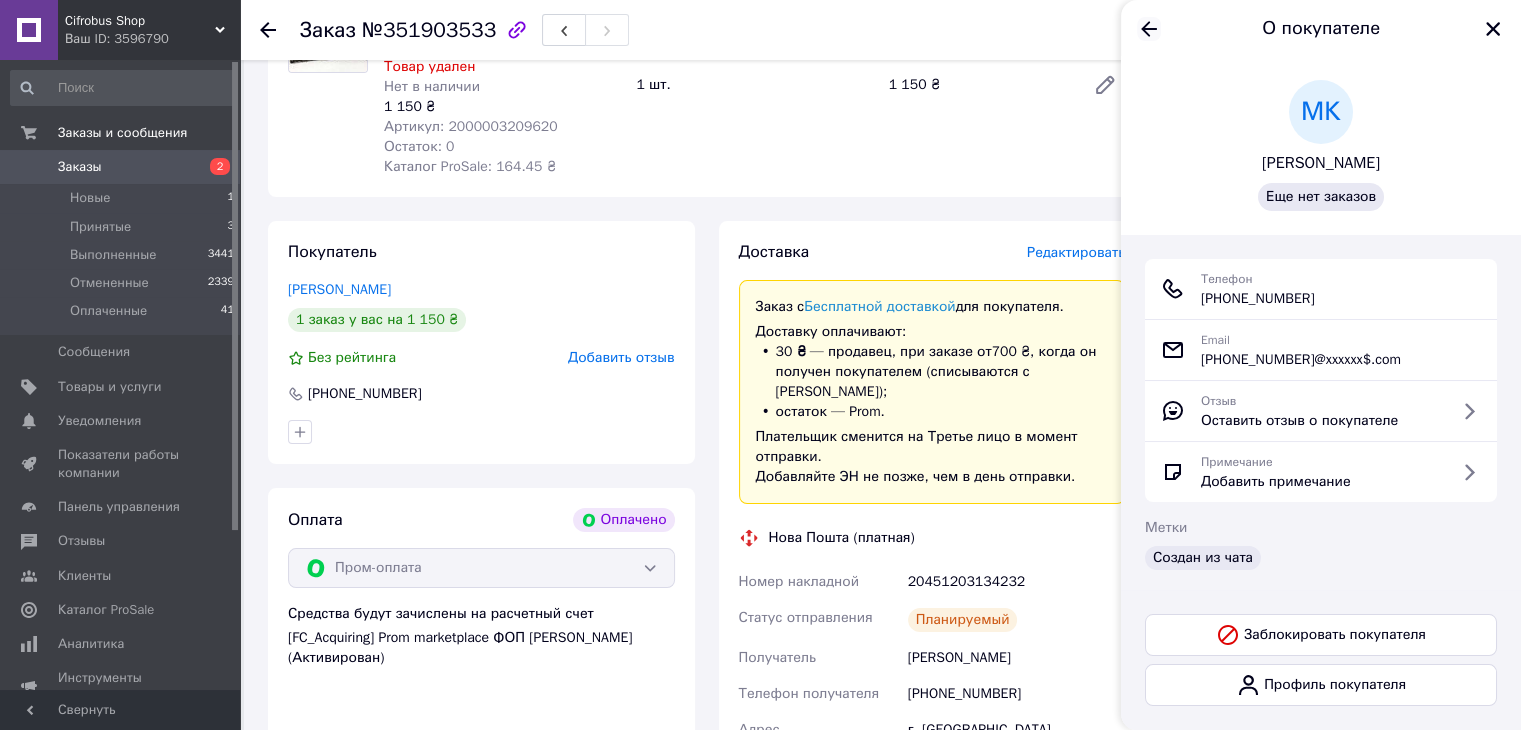 click 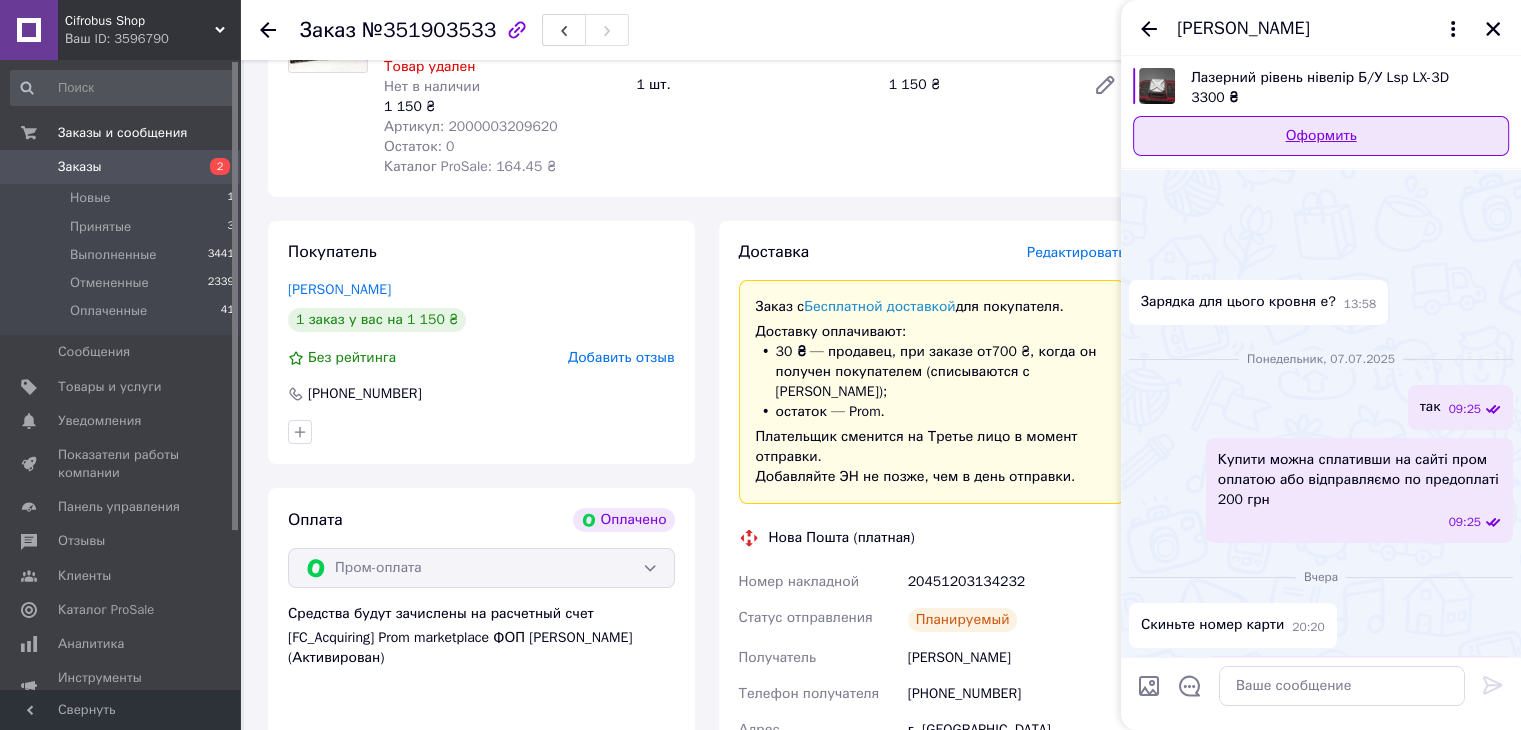 scroll, scrollTop: 569, scrollLeft: 0, axis: vertical 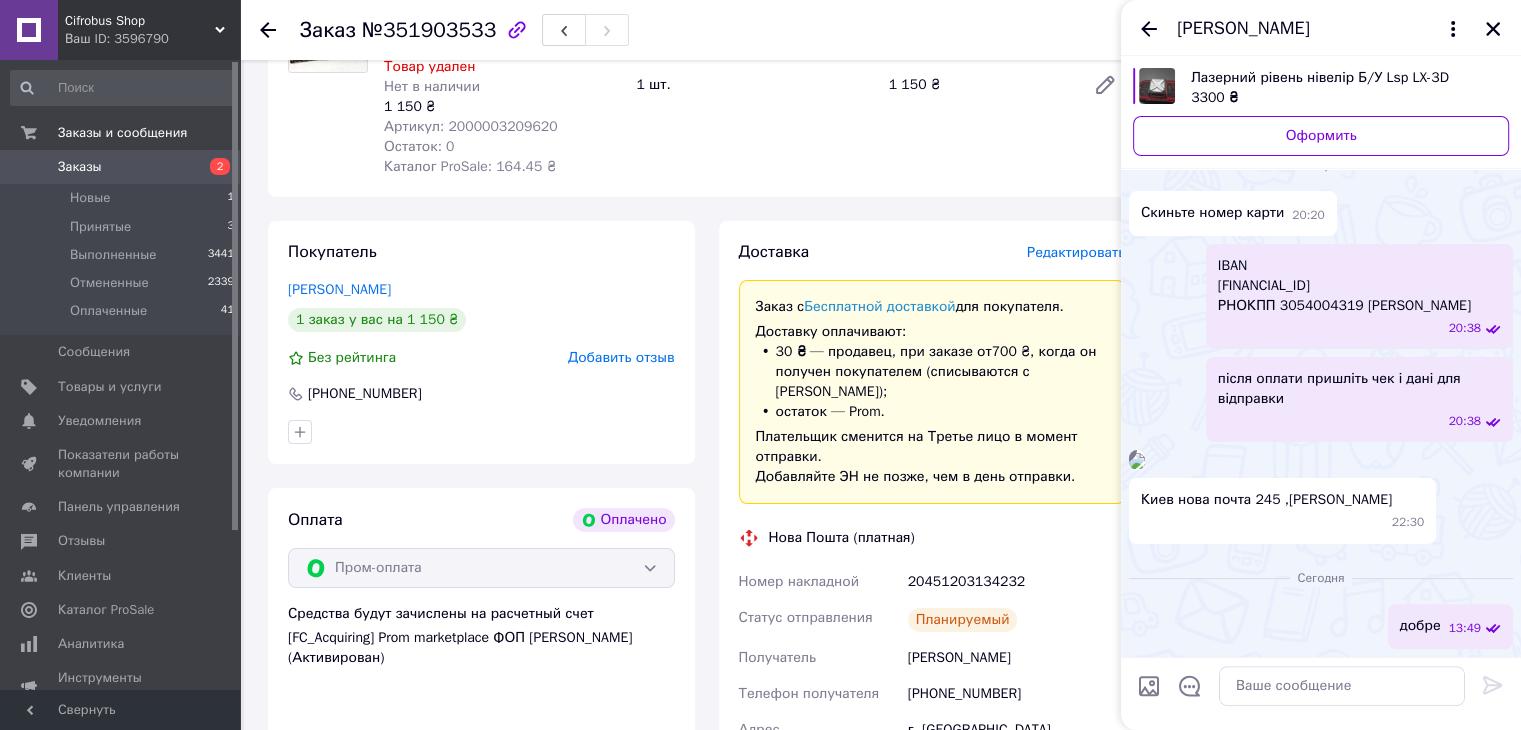 click on "Лазерний рівень нівелір Б/У Lsp LX-3D" at bounding box center [1342, 78] 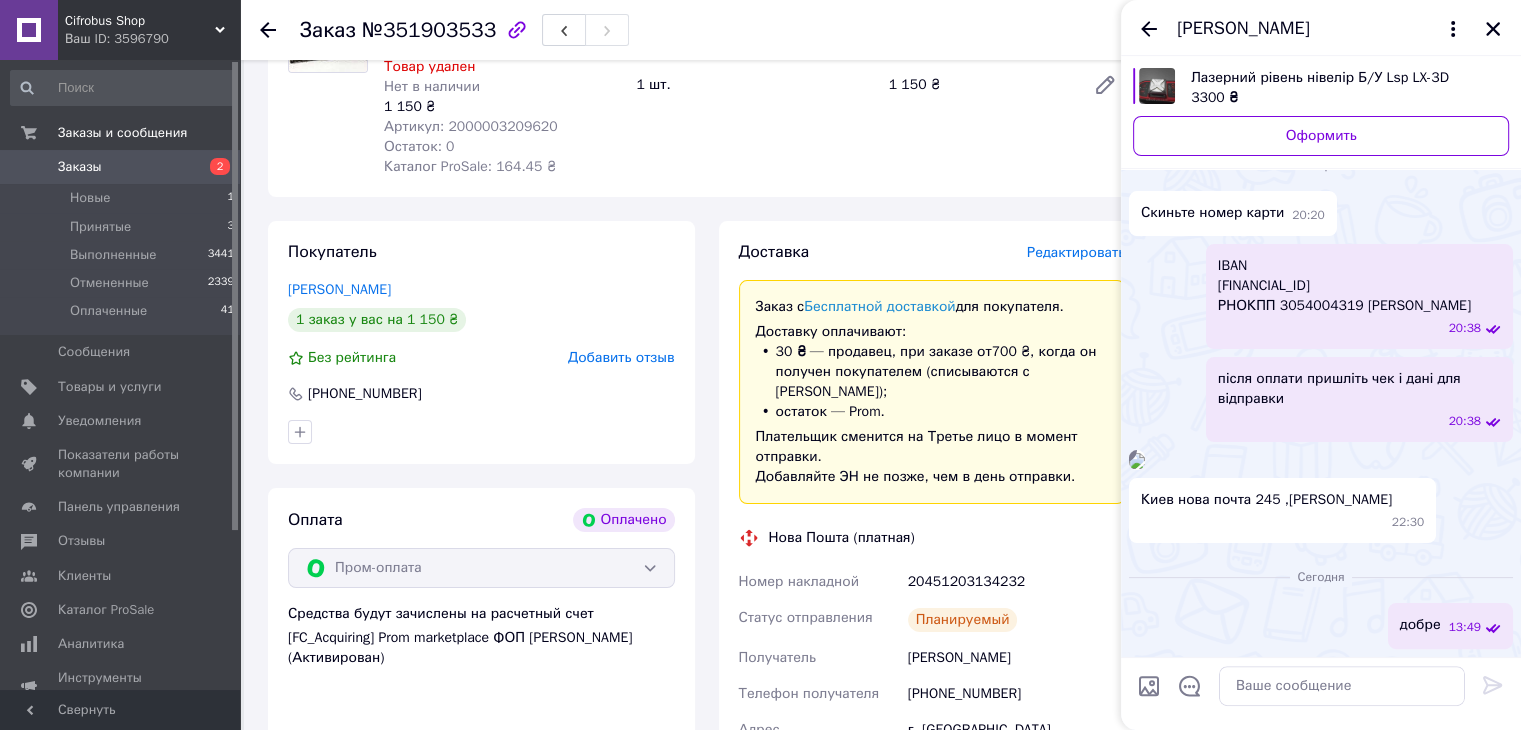 scroll, scrollTop: 642, scrollLeft: 0, axis: vertical 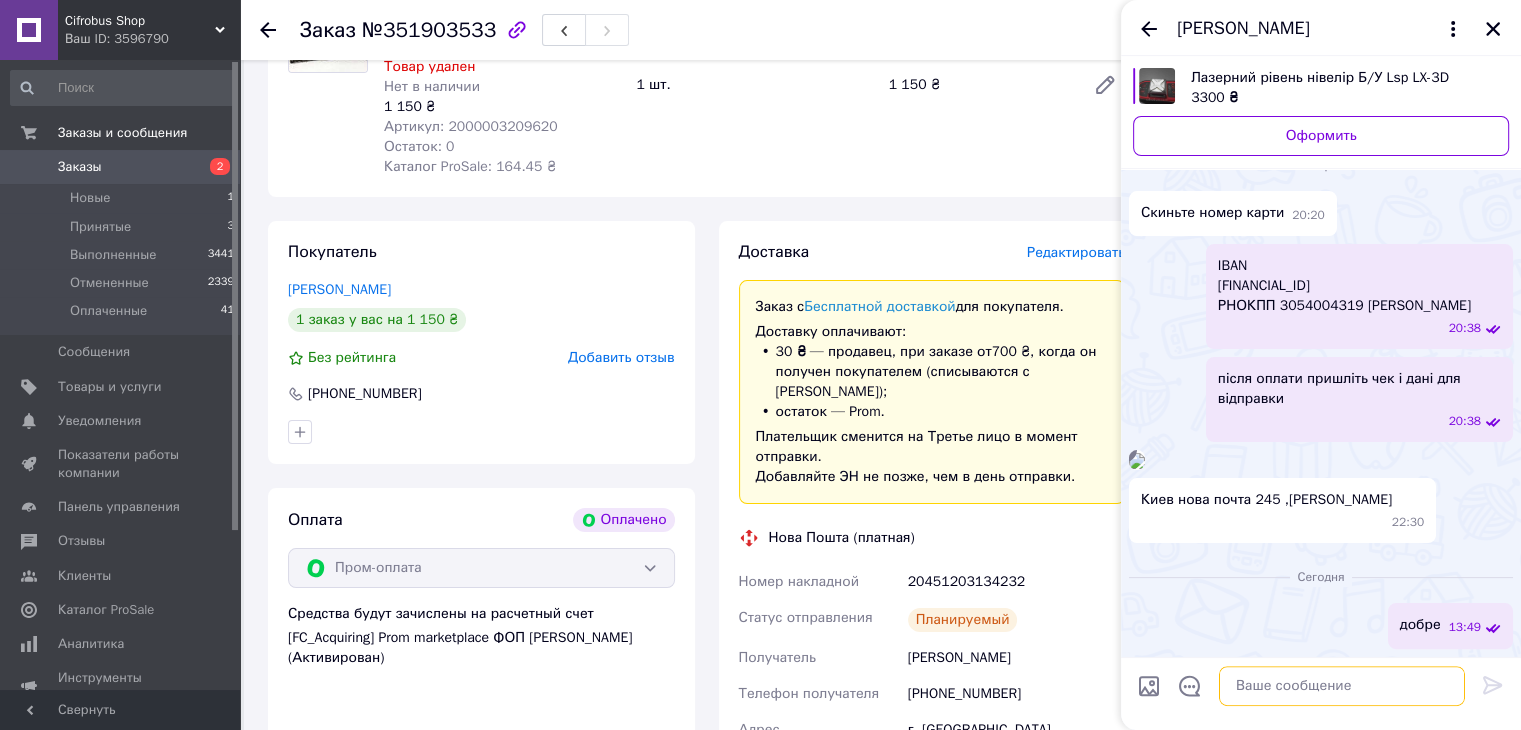 click at bounding box center (1342, 686) 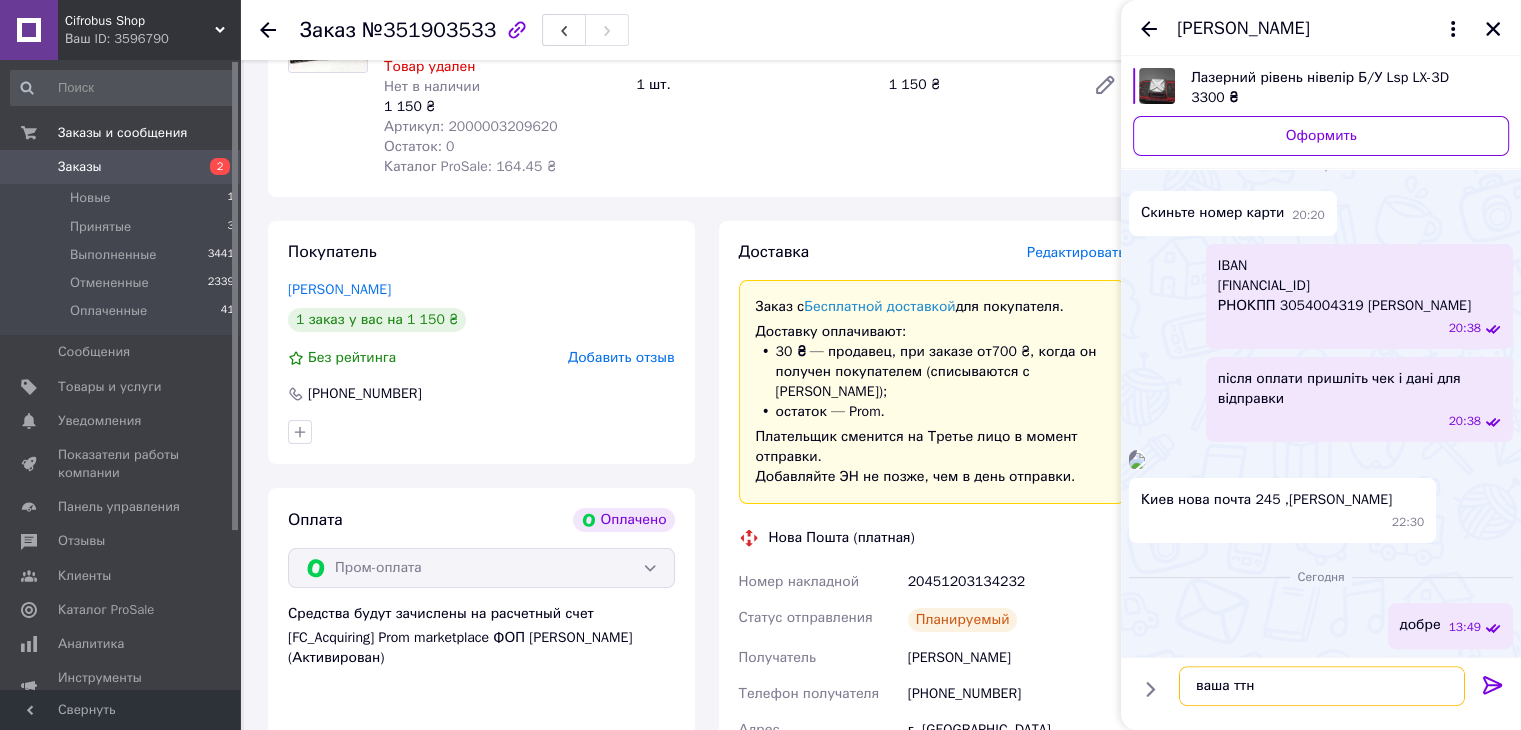 paste on "20451203166565" 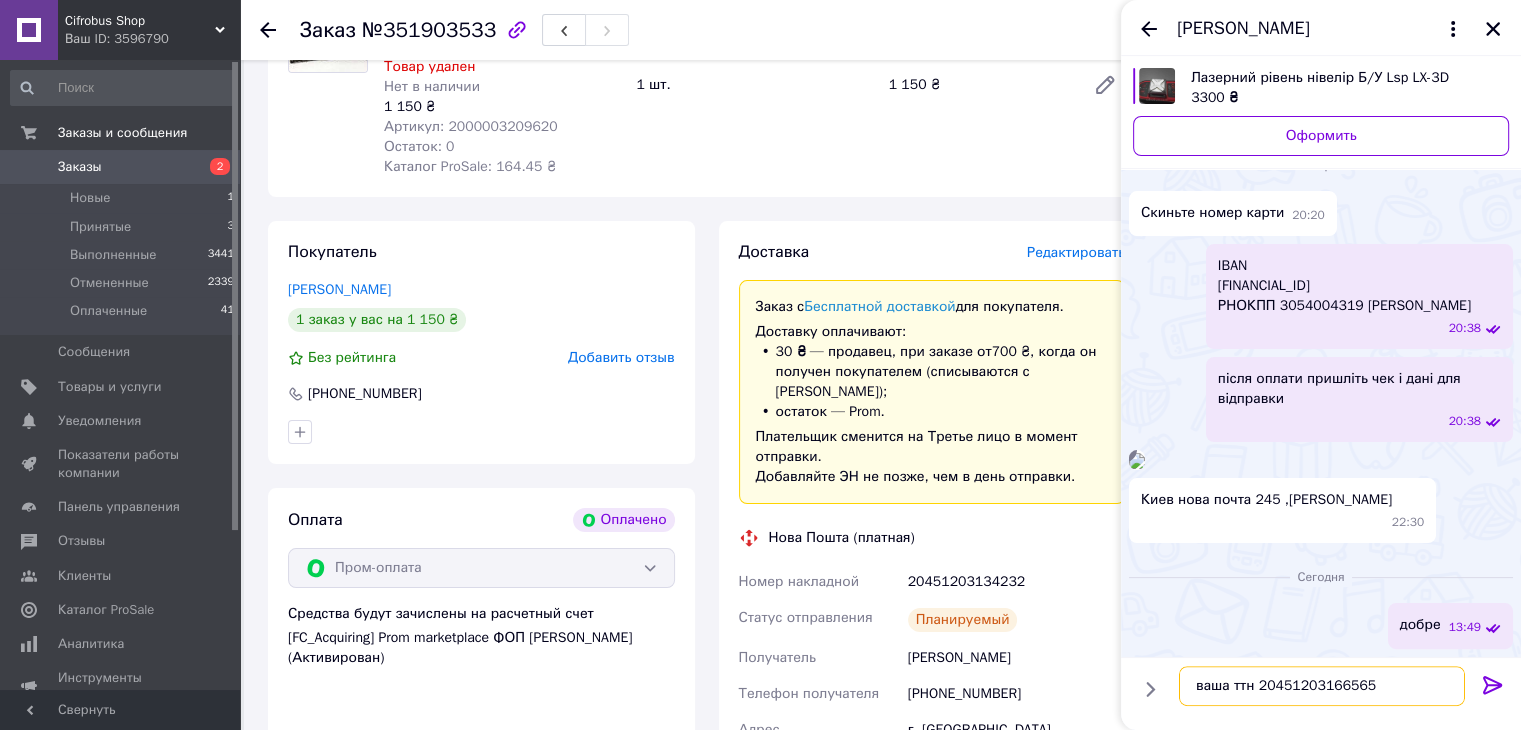 type 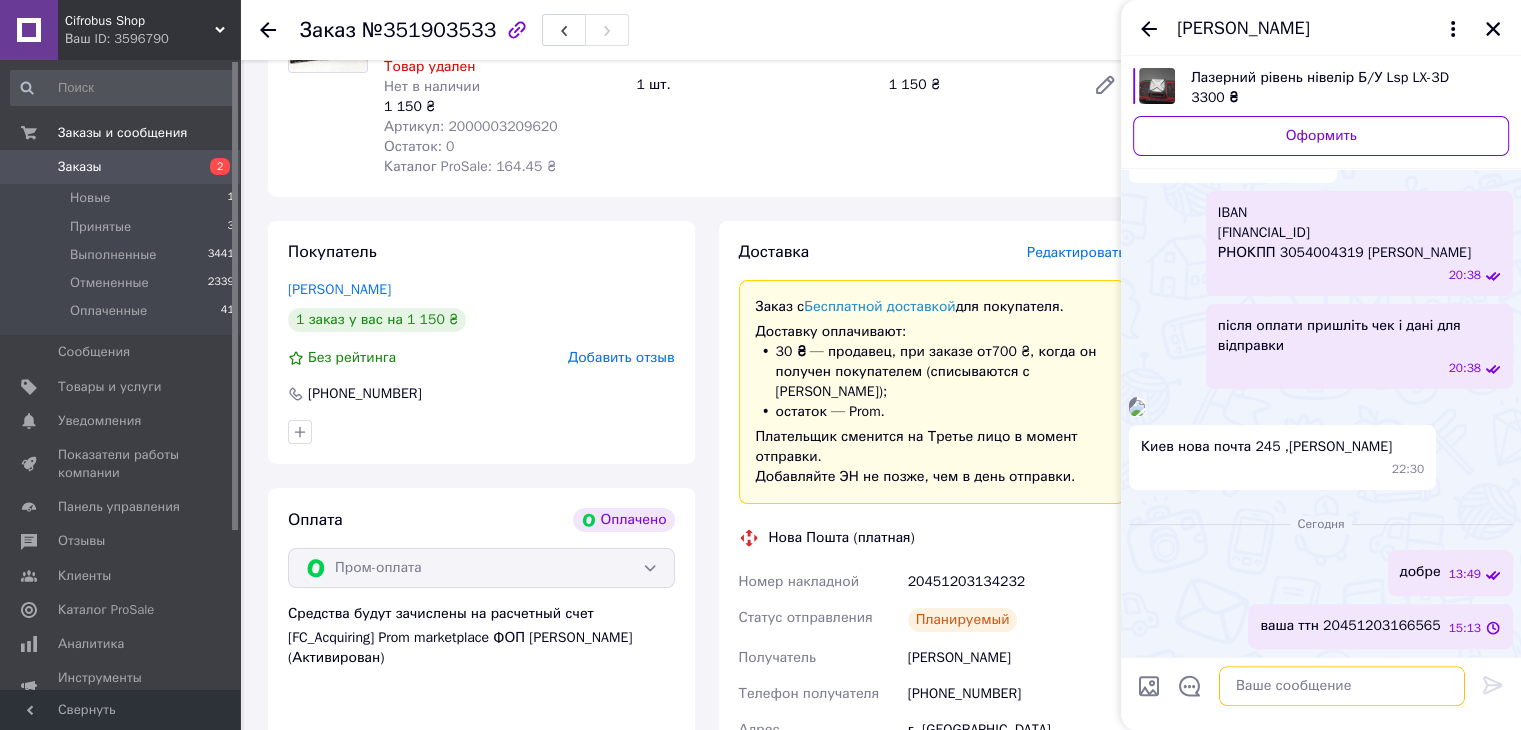 scroll, scrollTop: 695, scrollLeft: 0, axis: vertical 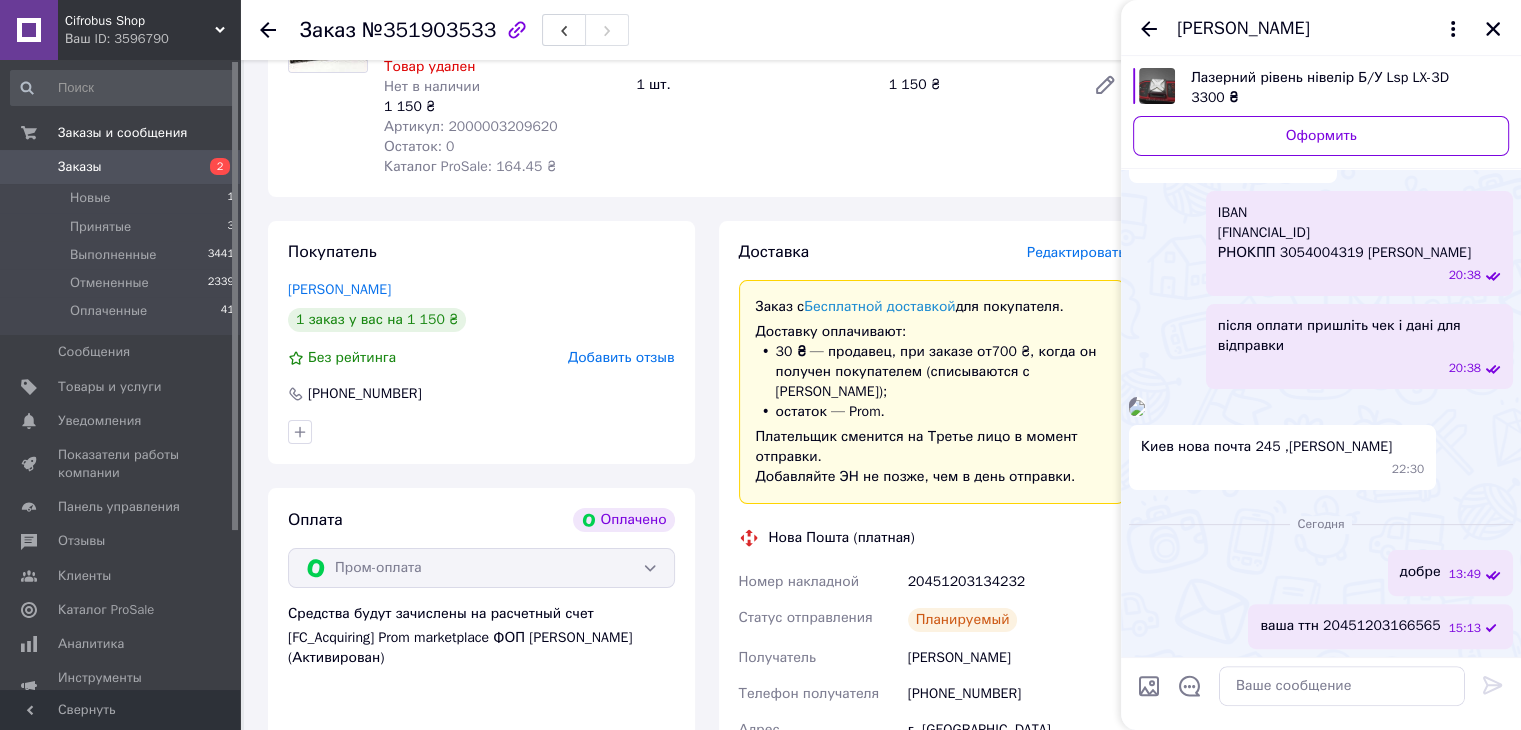 drag, startPoint x: 114, startPoint y: 311, endPoint x: 323, endPoint y: 301, distance: 209.2391 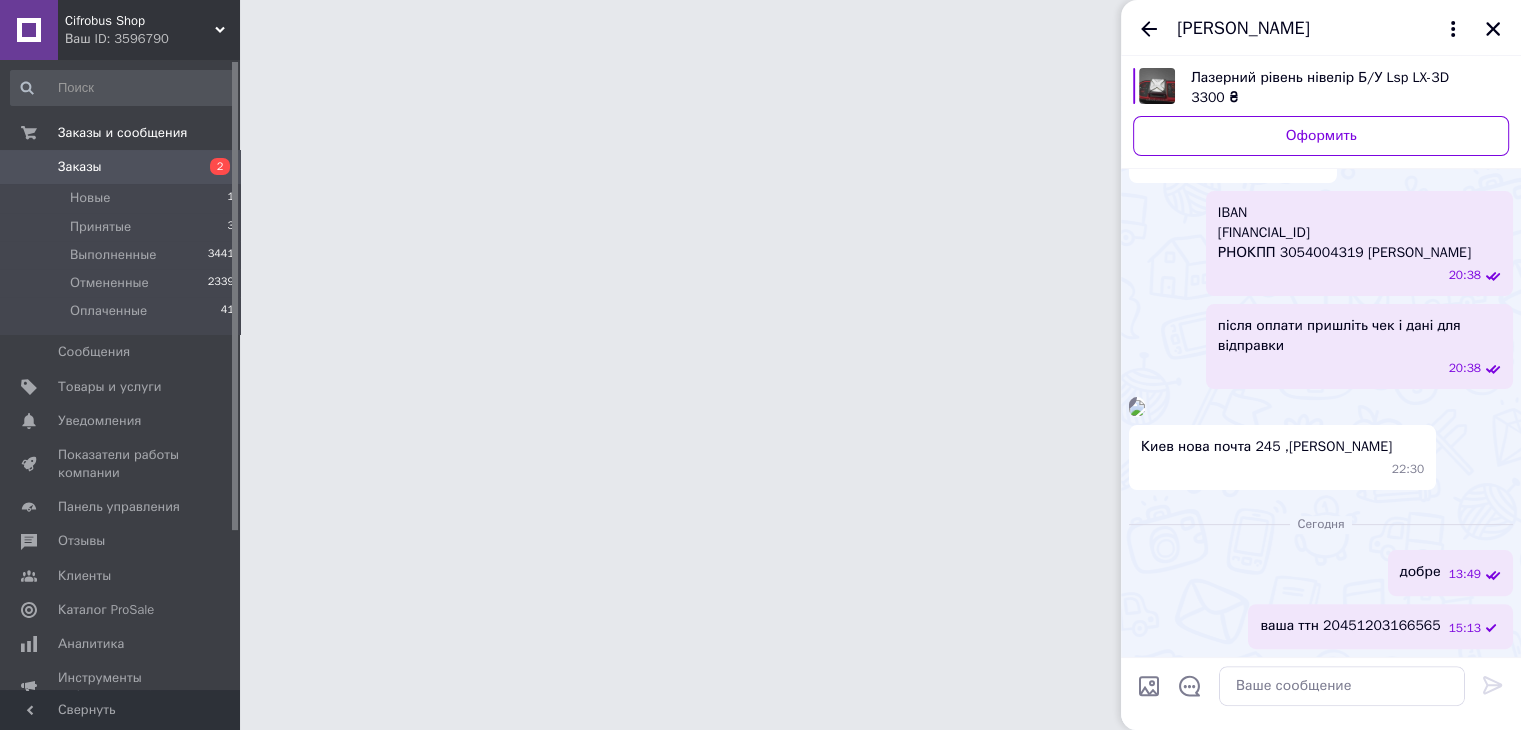 scroll, scrollTop: 0, scrollLeft: 0, axis: both 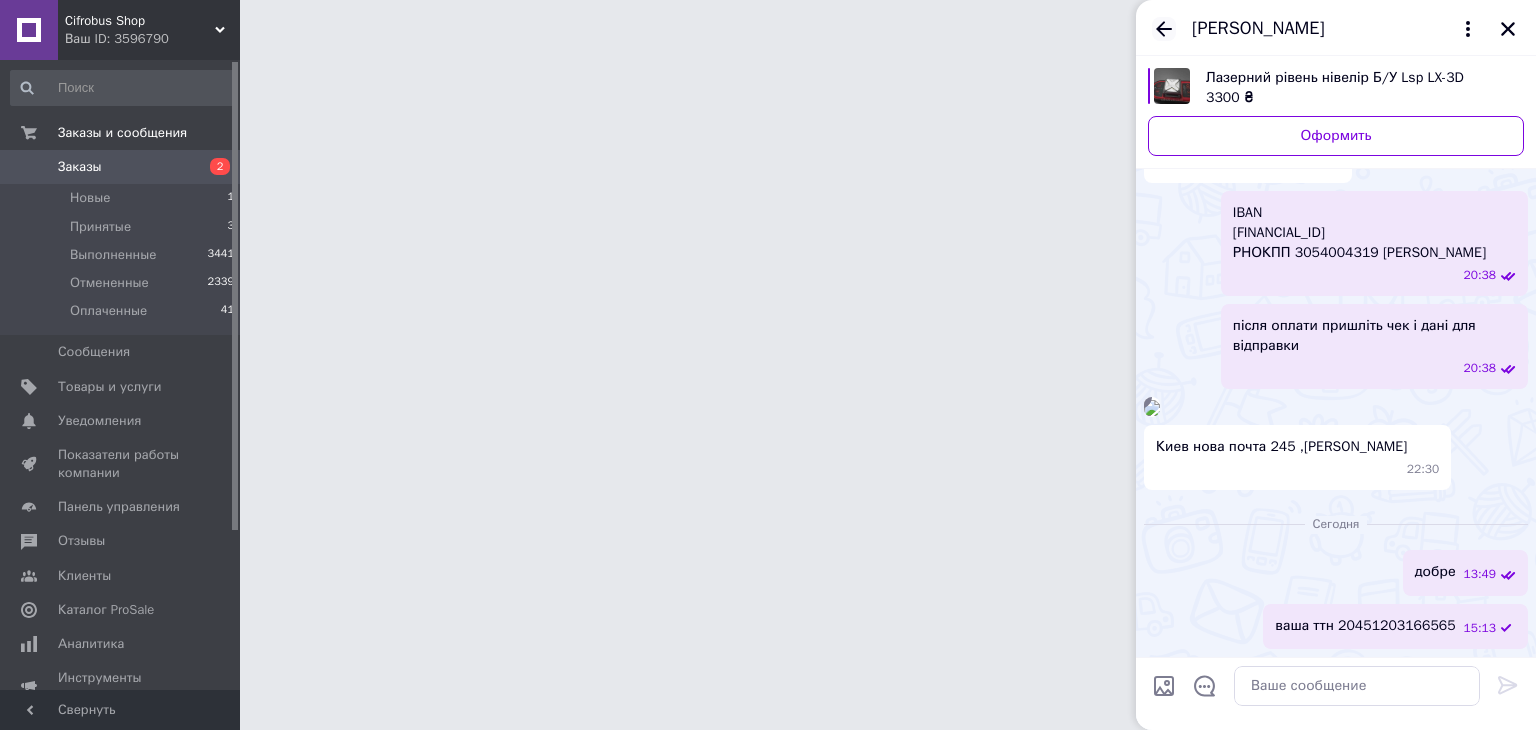click 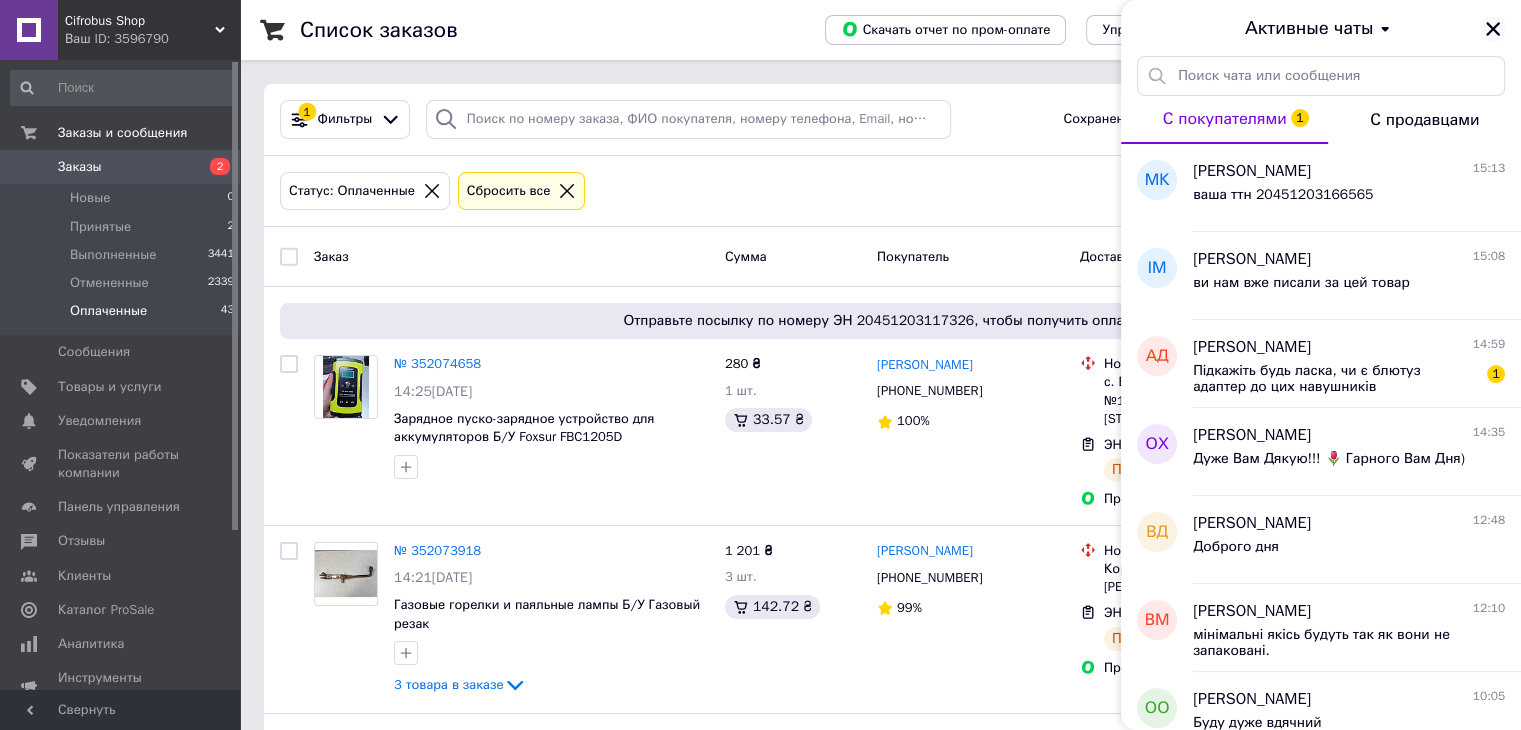 click 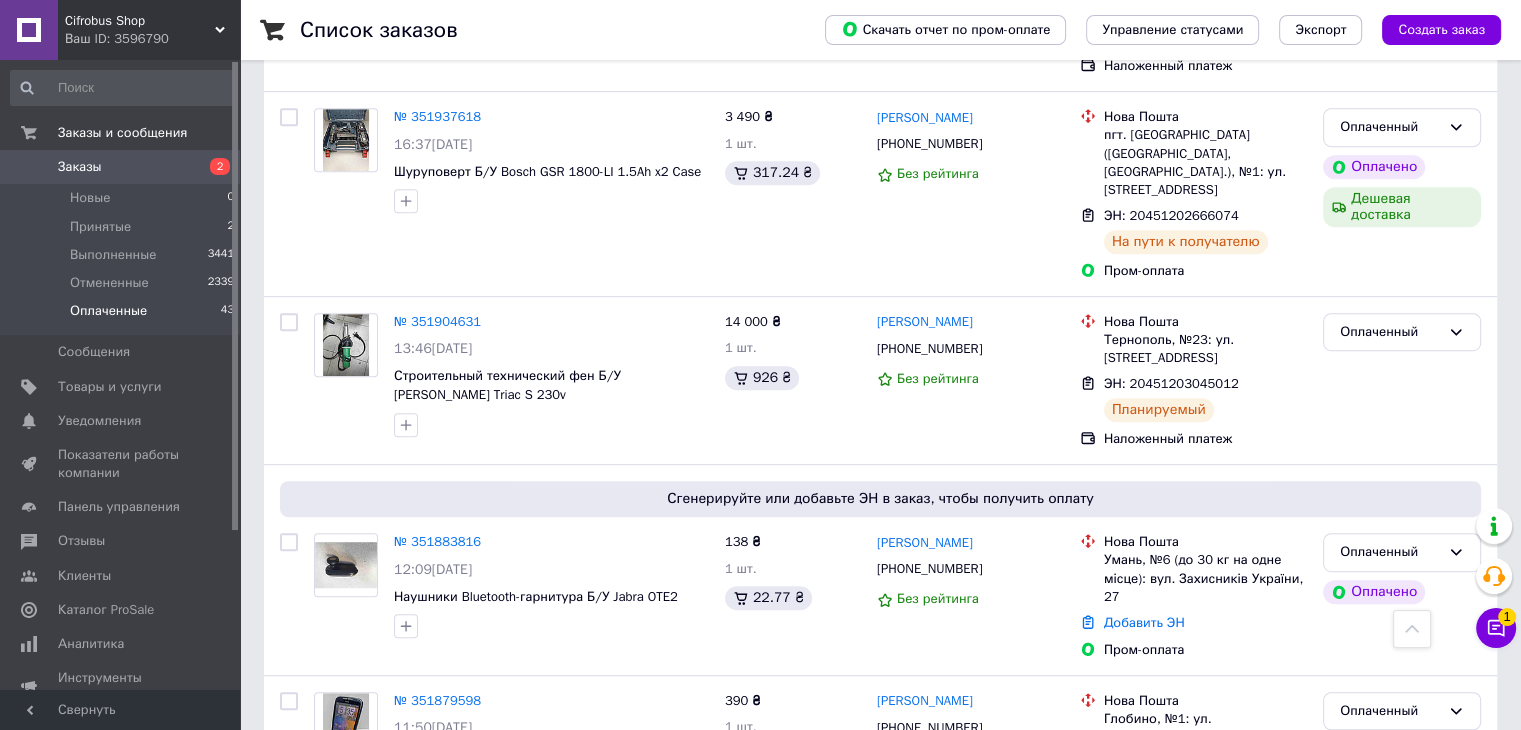 scroll, scrollTop: 1200, scrollLeft: 0, axis: vertical 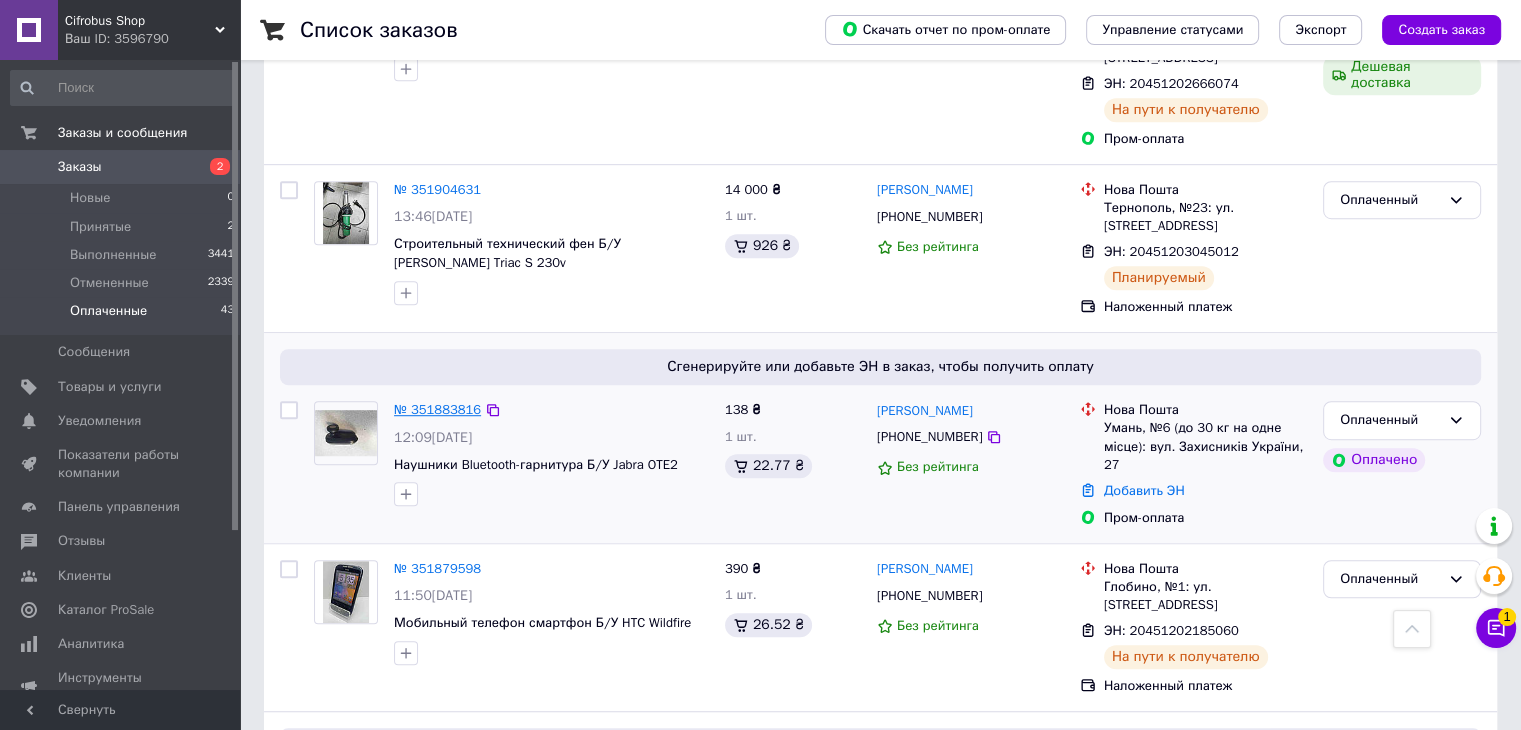 click on "№ 351883816" at bounding box center [437, 409] 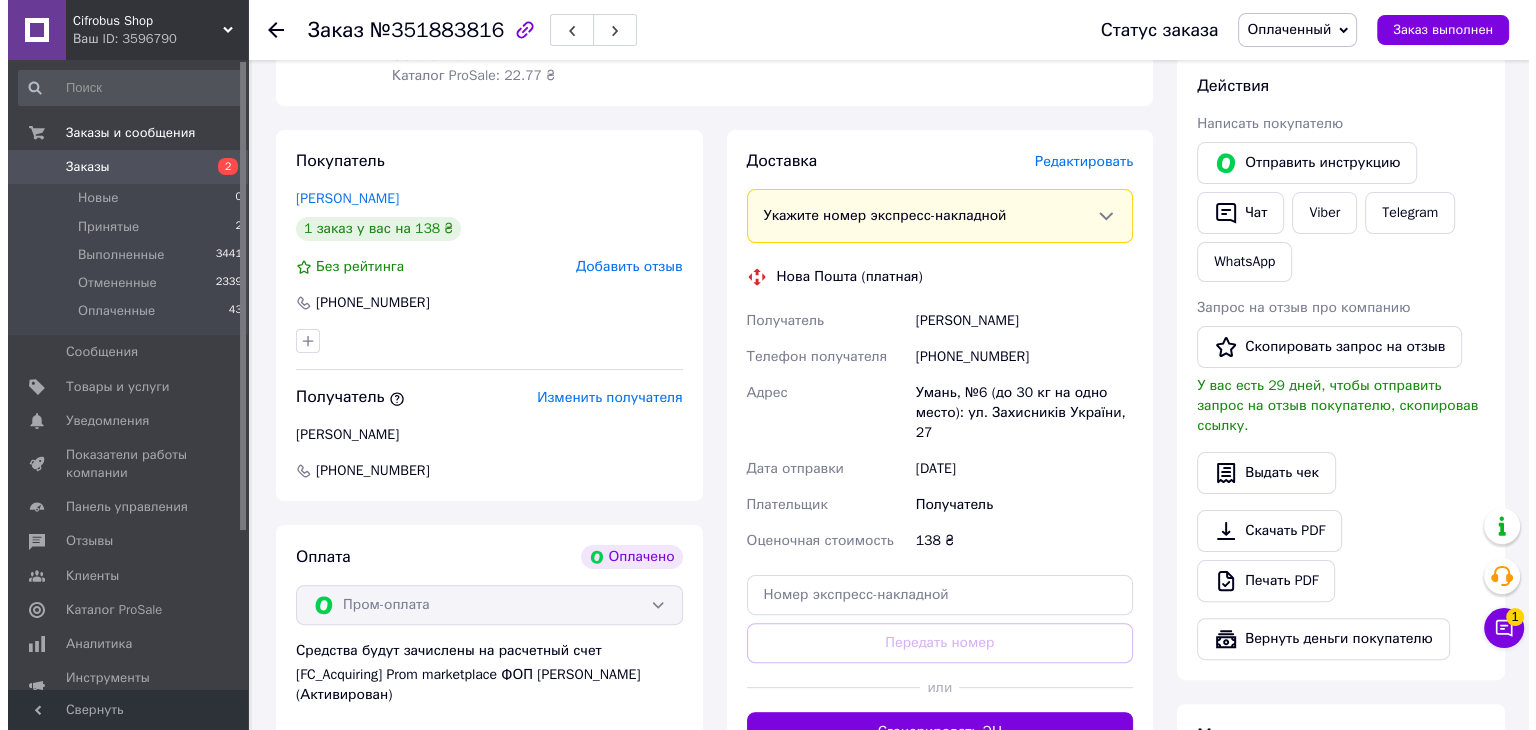 scroll, scrollTop: 288, scrollLeft: 0, axis: vertical 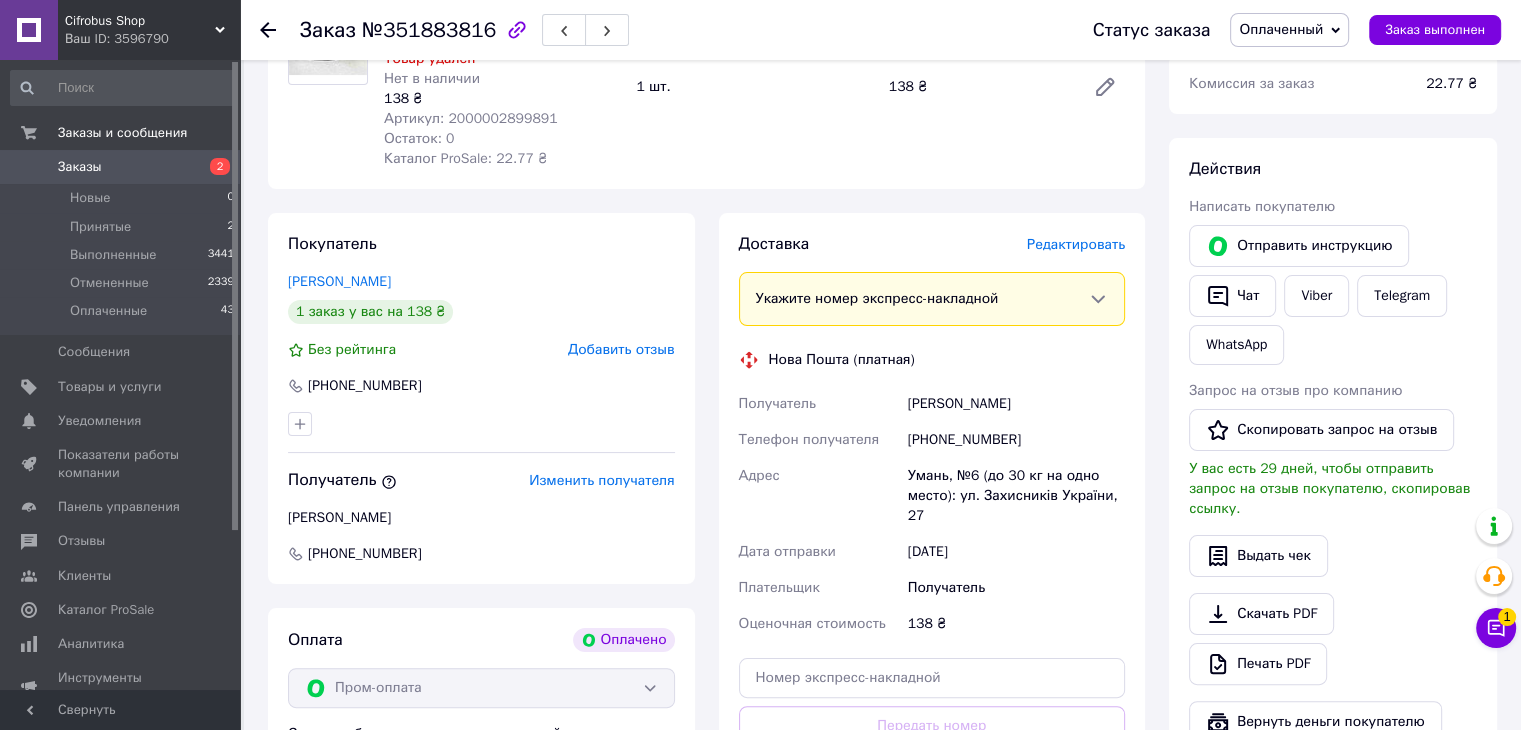 click on "Редактировать" at bounding box center [1076, 244] 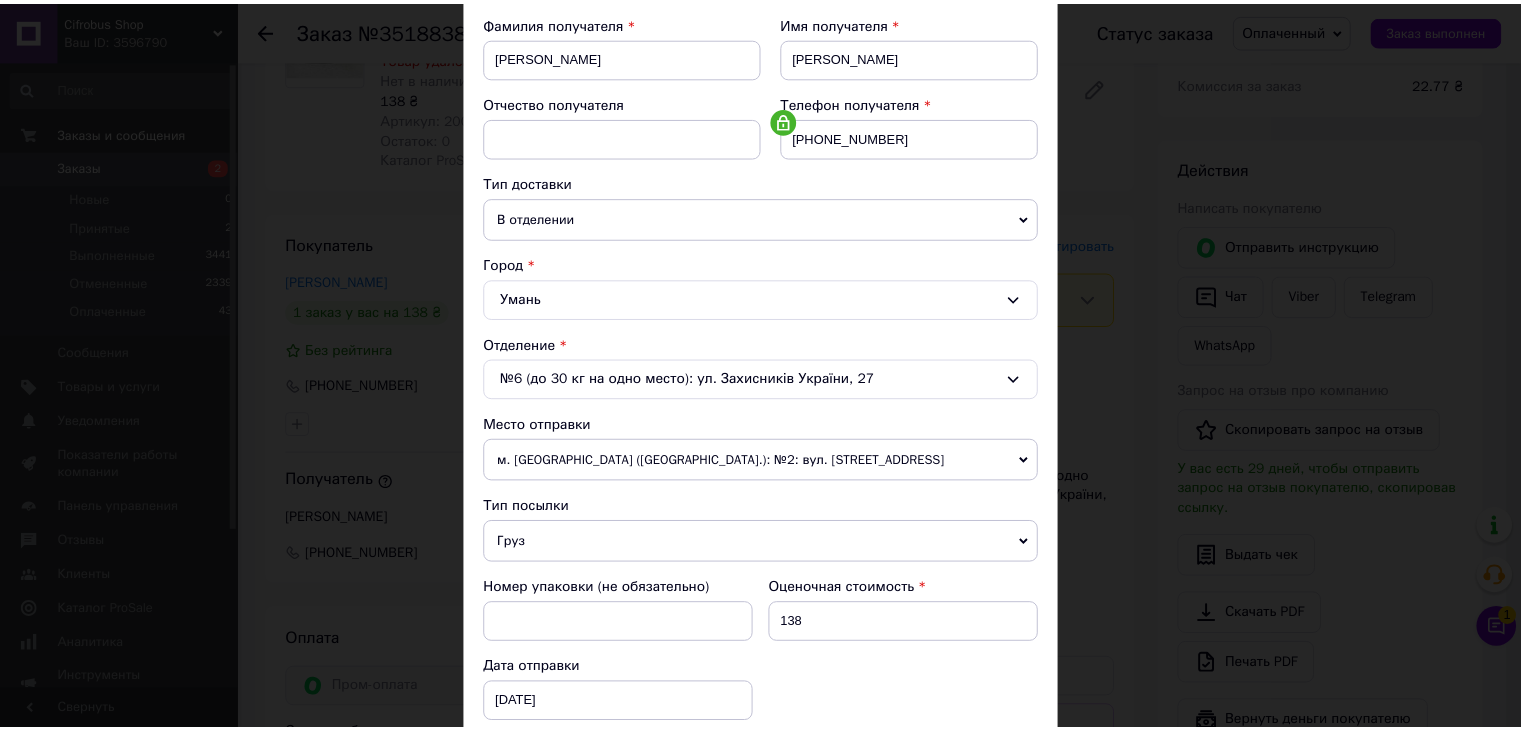 scroll, scrollTop: 592, scrollLeft: 0, axis: vertical 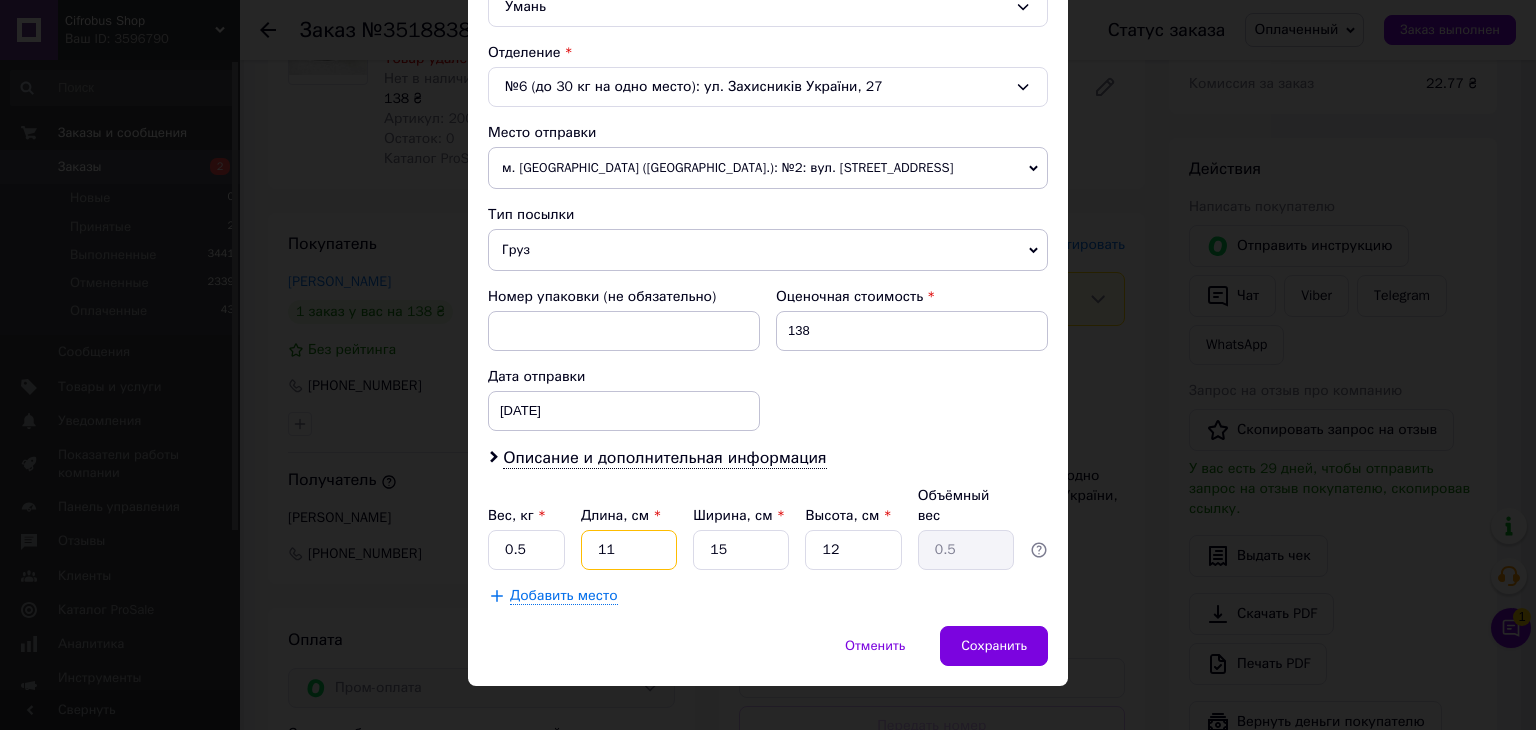 click on "11" at bounding box center [629, 550] 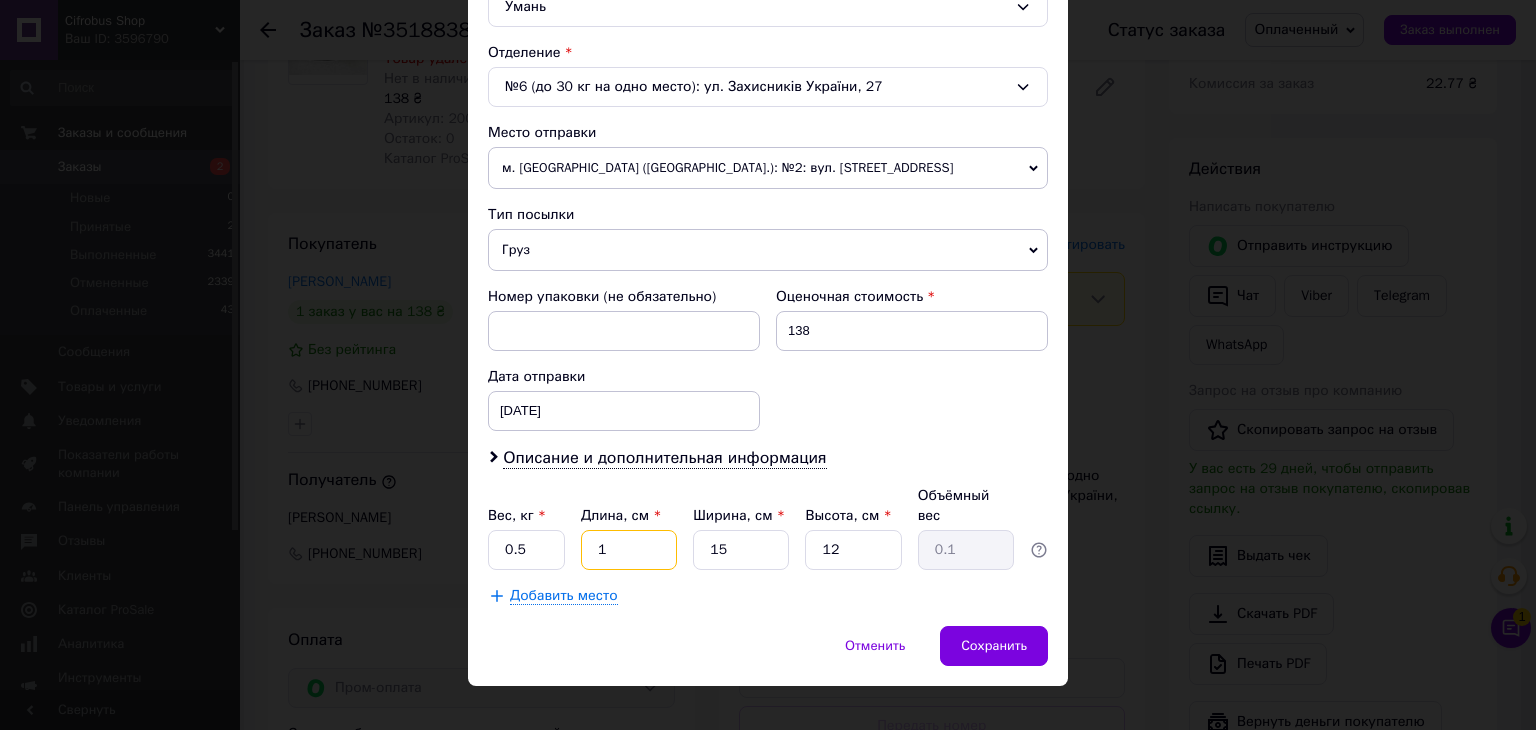 type on "15" 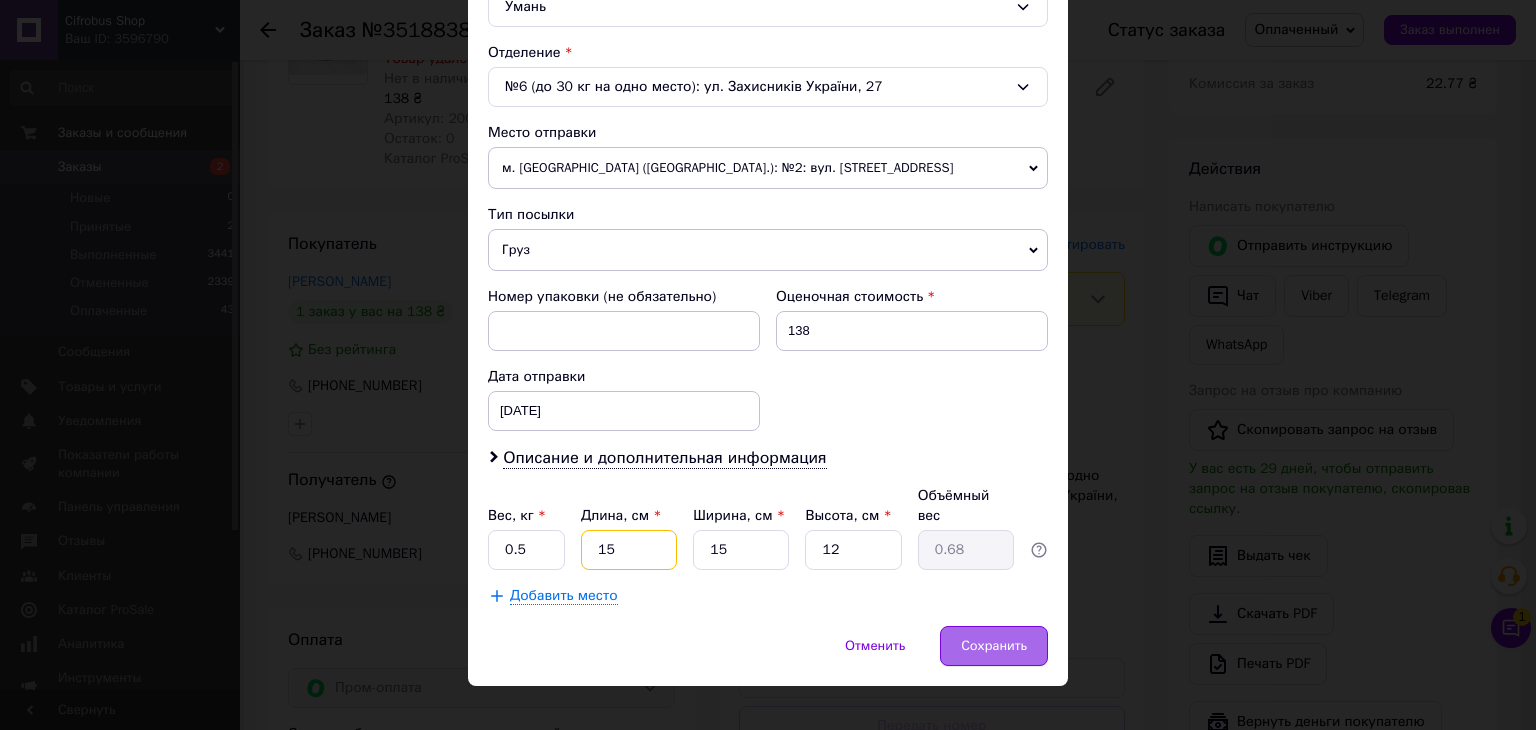 type on "15" 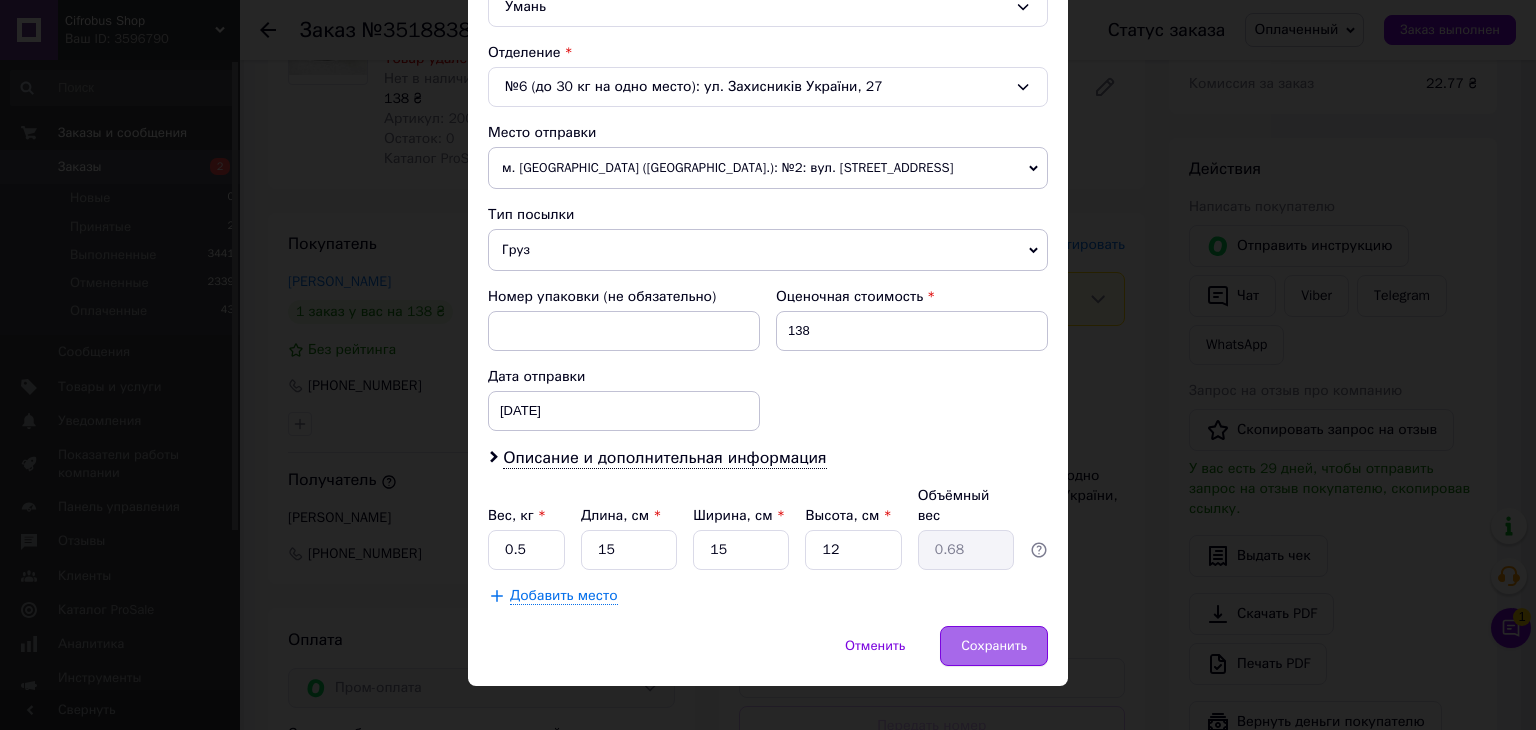 click on "Сохранить" at bounding box center [994, 646] 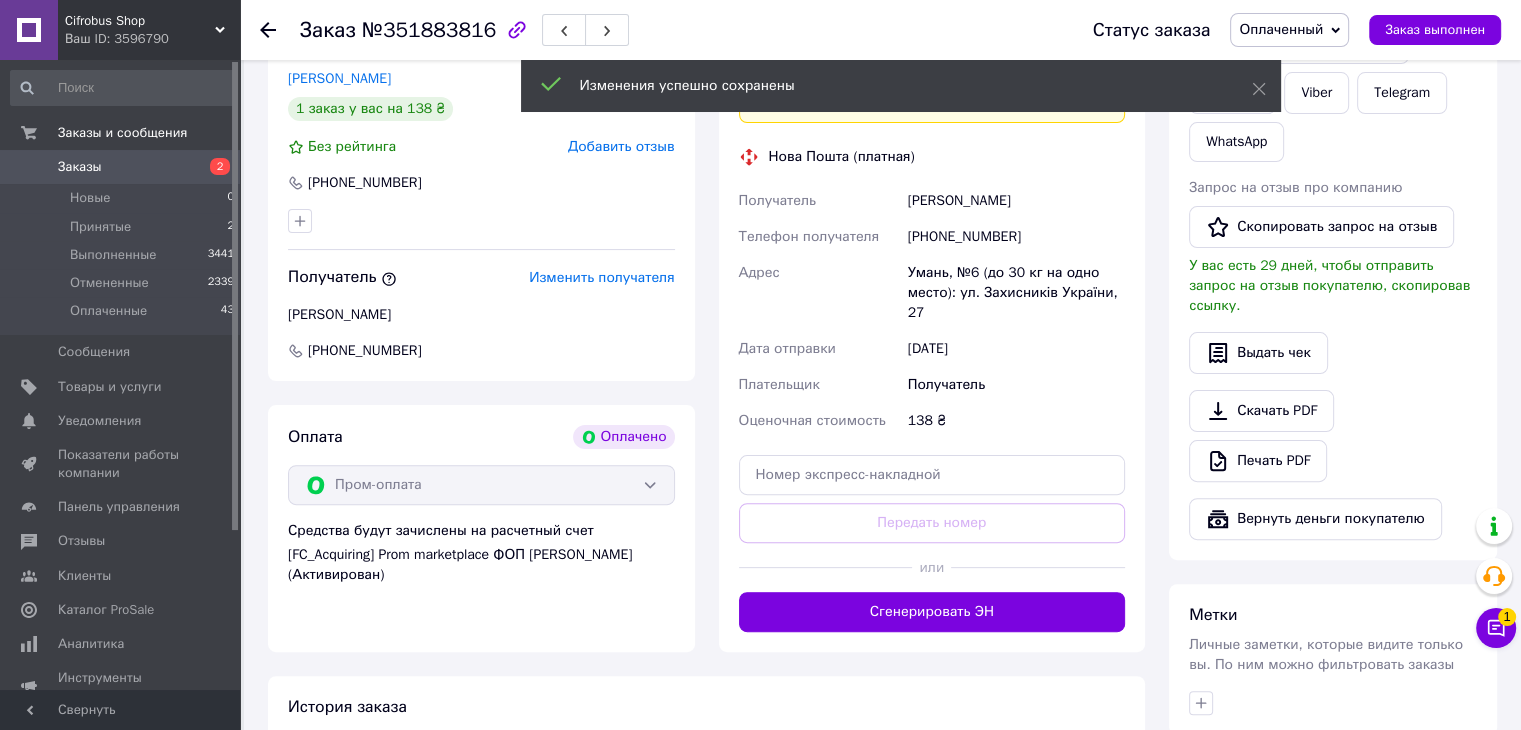 scroll, scrollTop: 500, scrollLeft: 0, axis: vertical 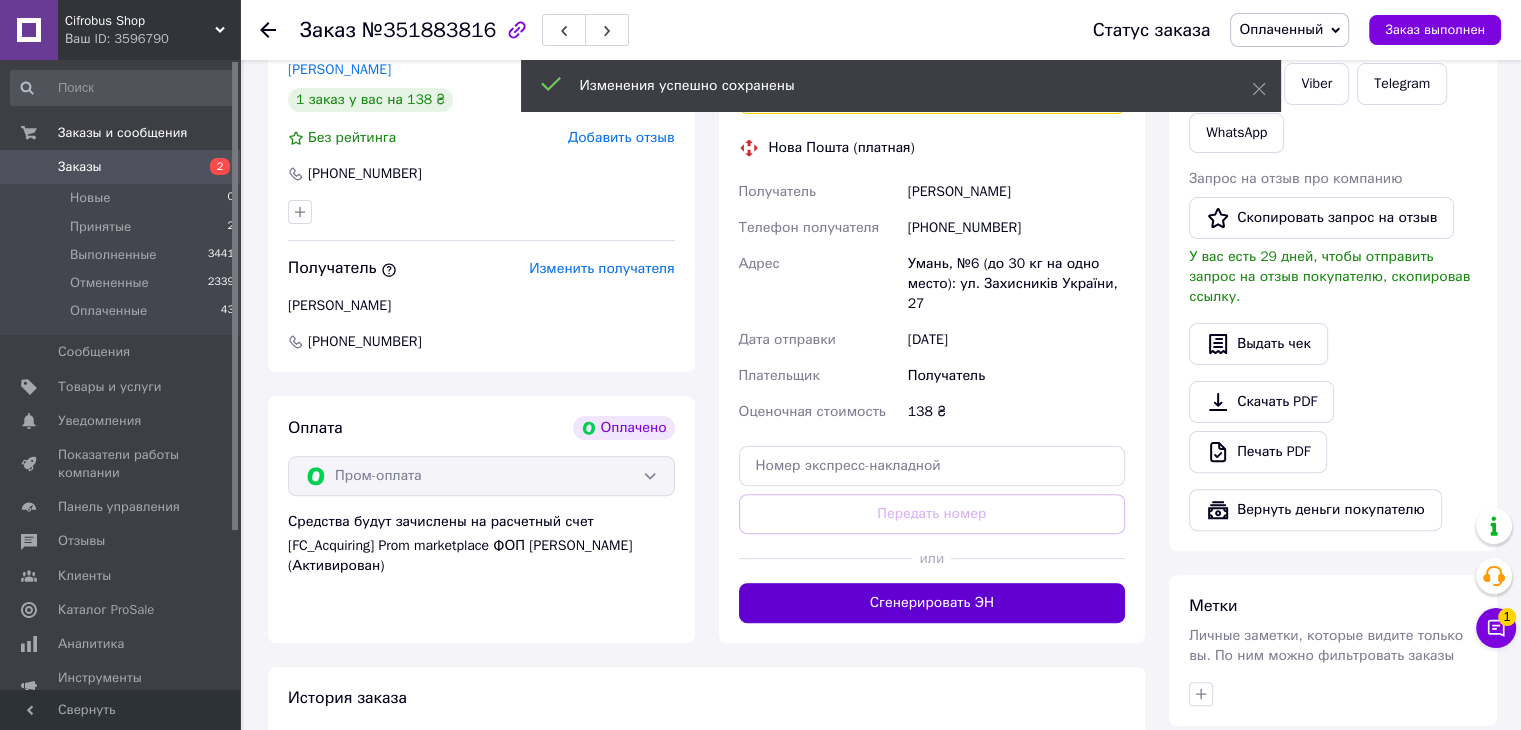 click on "Сгенерировать ЭН" at bounding box center [932, 603] 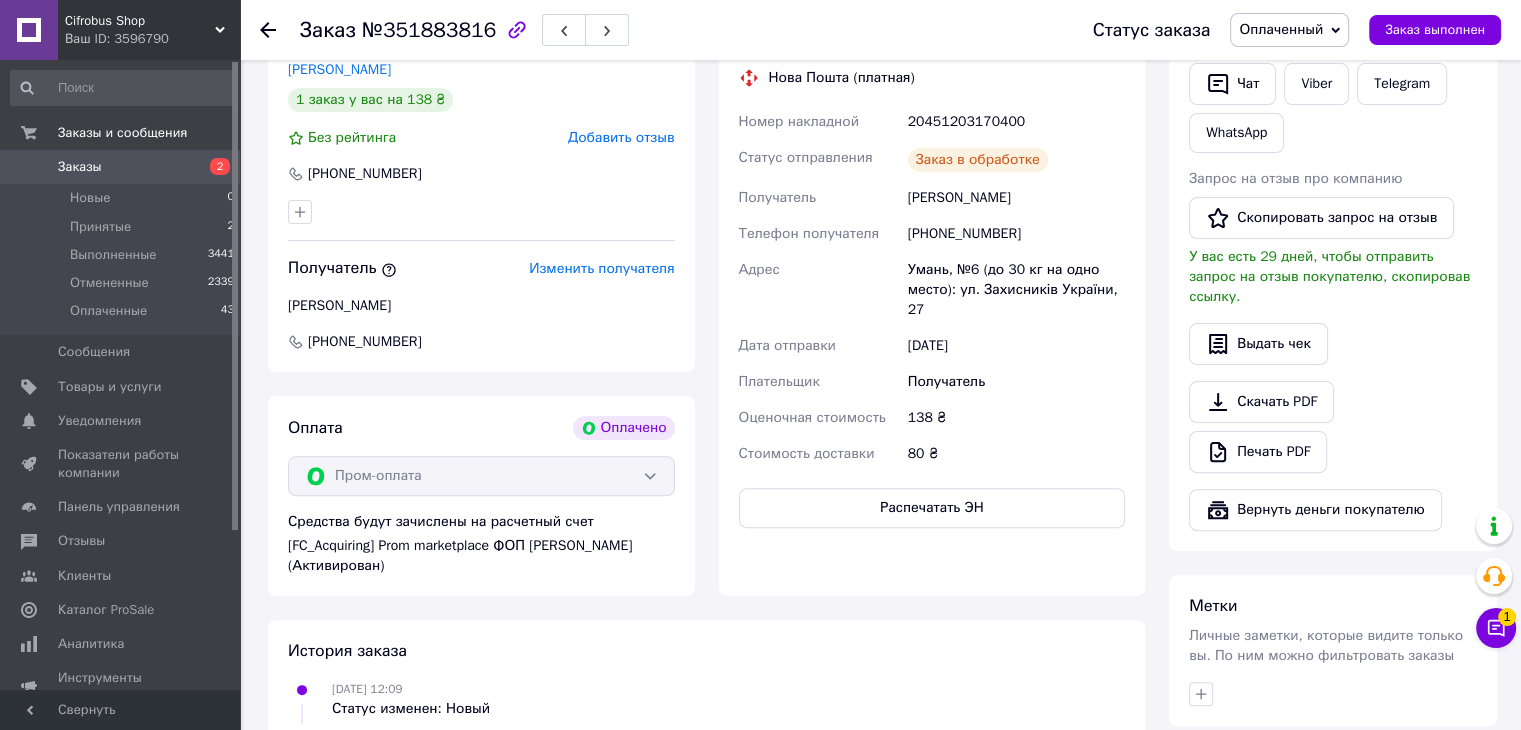 scroll, scrollTop: 200, scrollLeft: 0, axis: vertical 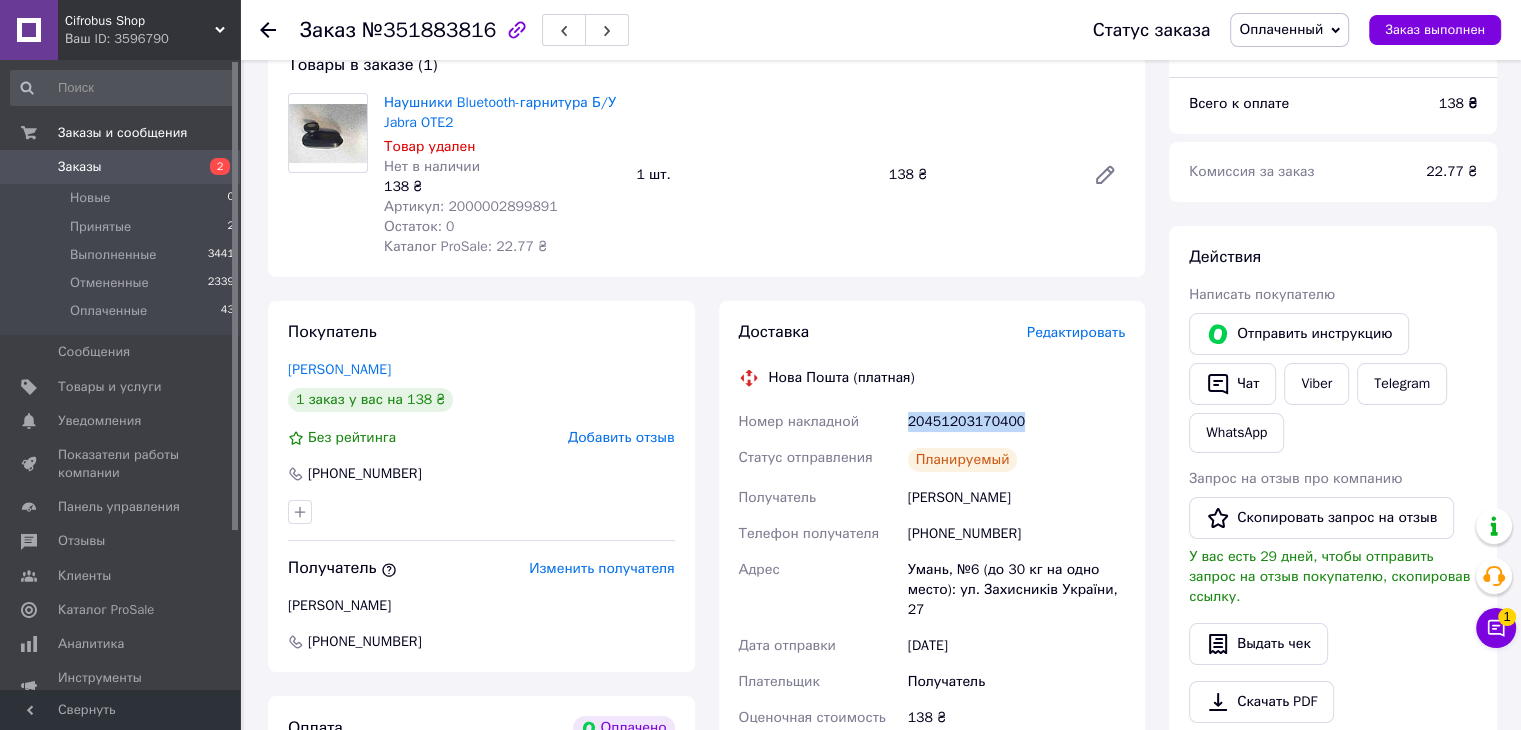 drag, startPoint x: 908, startPoint y: 419, endPoint x: 1040, endPoint y: 429, distance: 132.37825 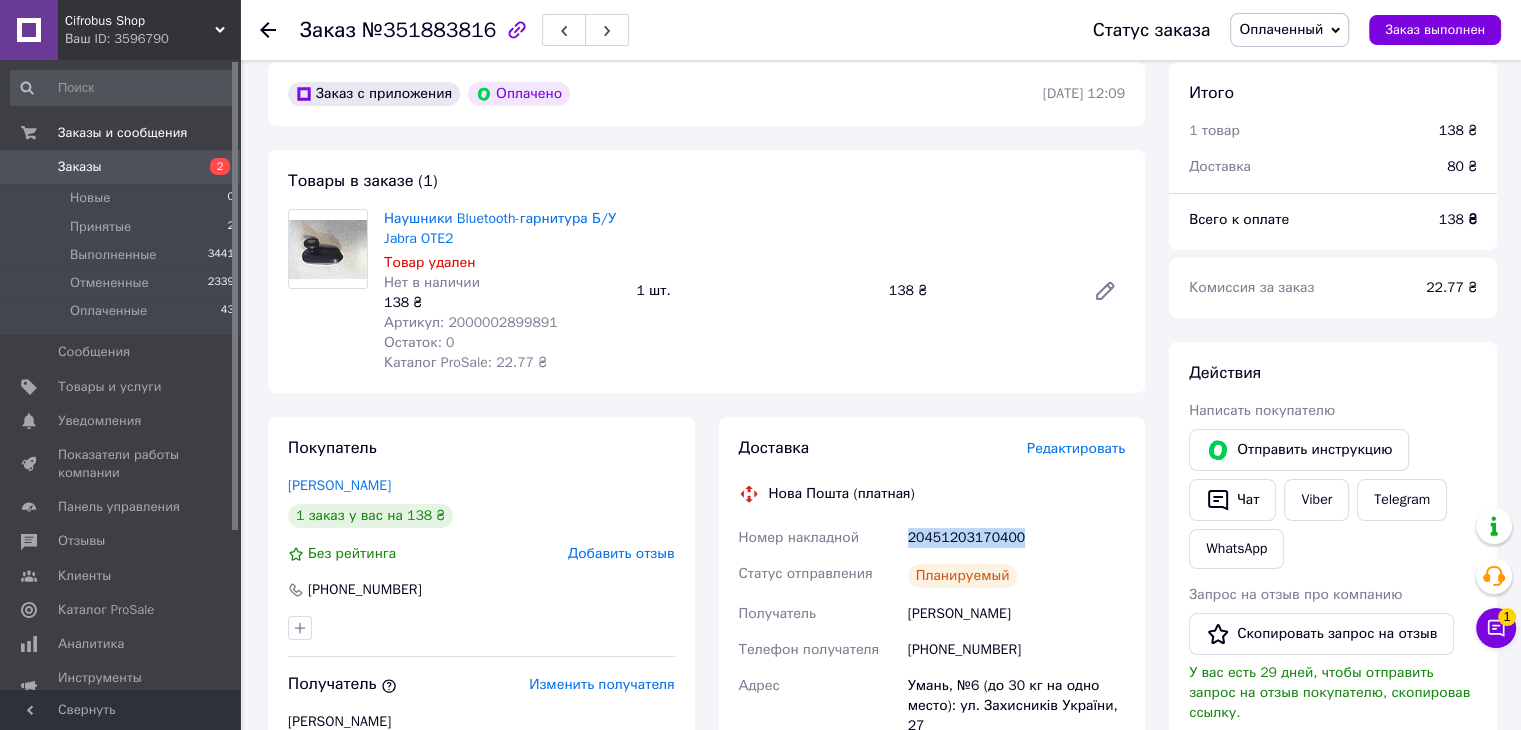 scroll, scrollTop: 0, scrollLeft: 0, axis: both 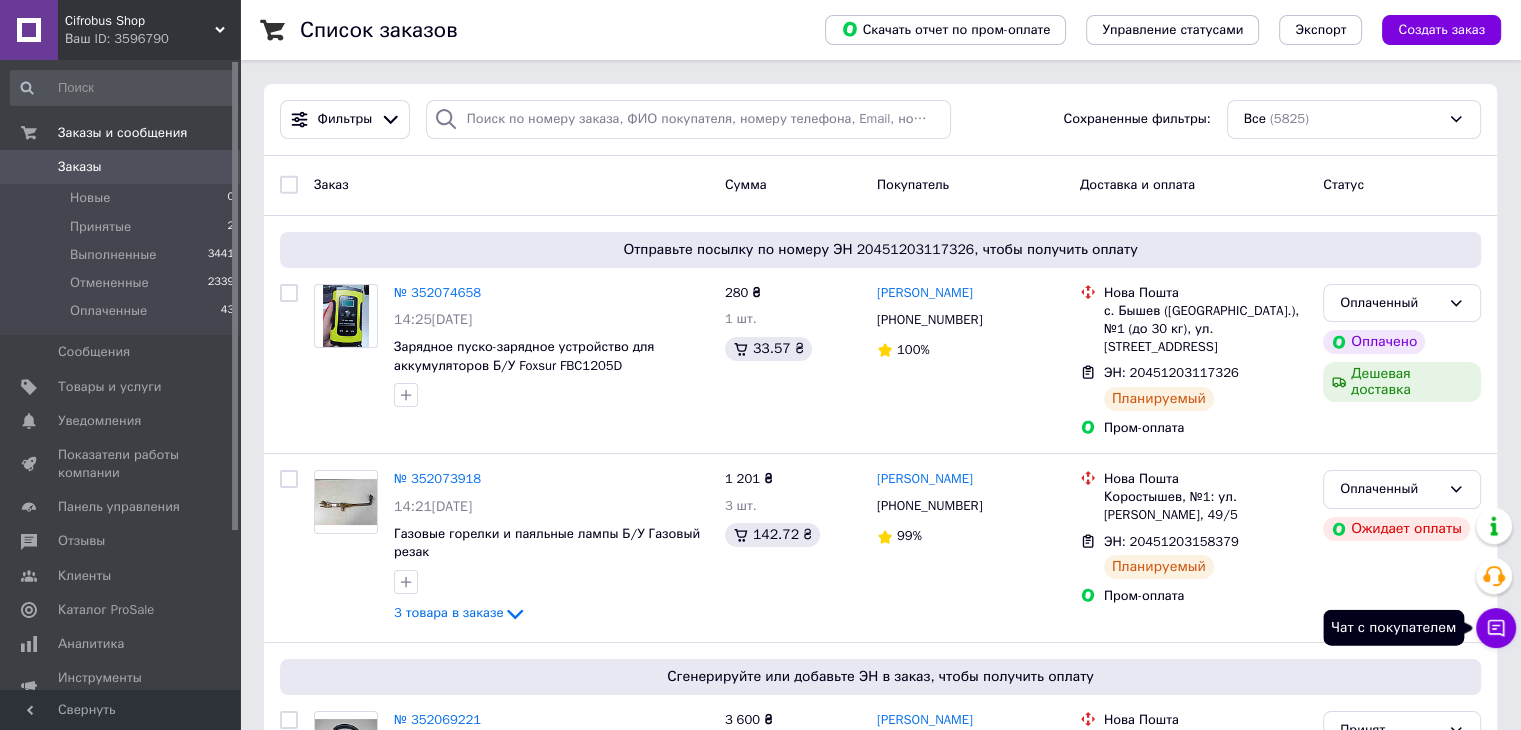click on "Чат с покупателем" at bounding box center [1496, 628] 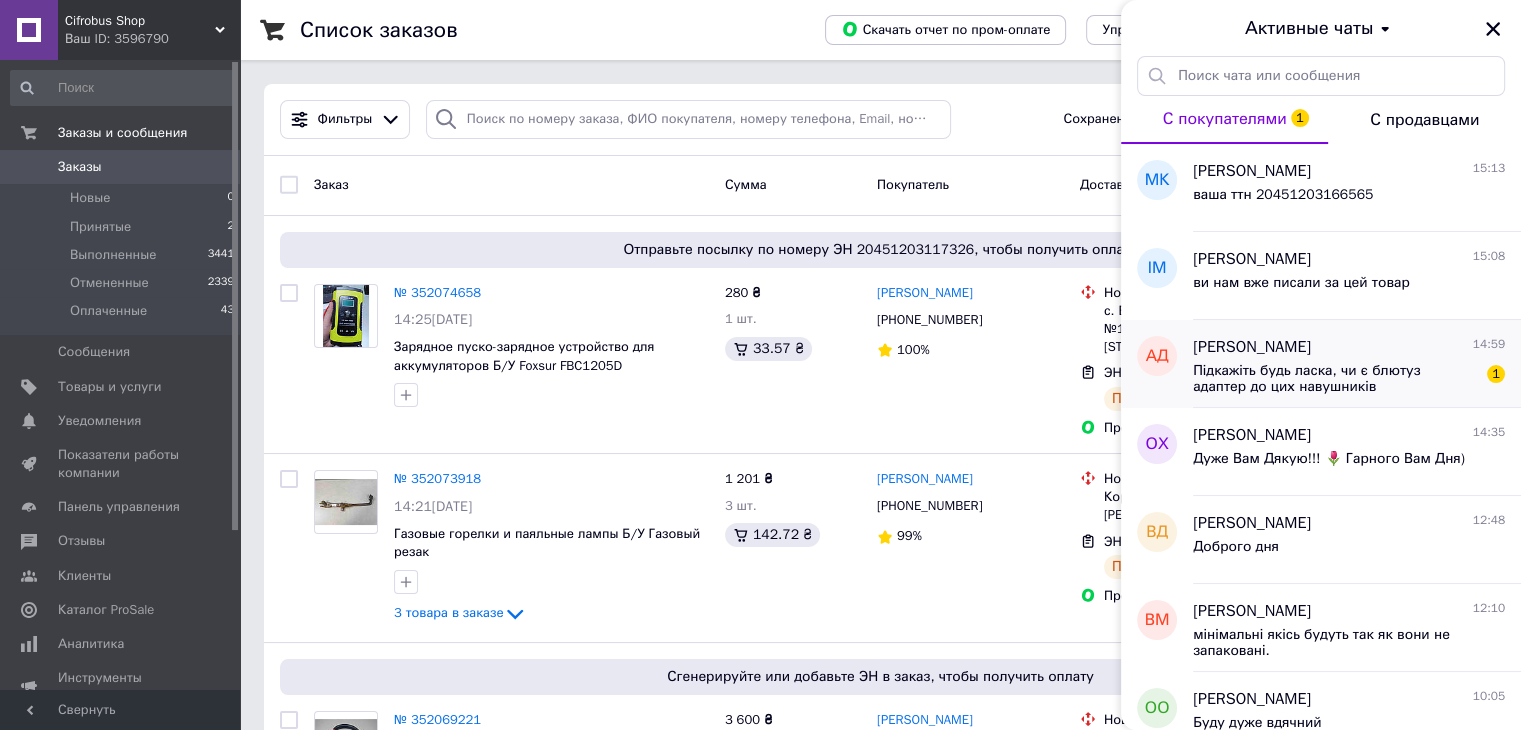 click on "Підкажіть будь ласка, чи є блютуз адаптер до цих навушників" at bounding box center (1335, 379) 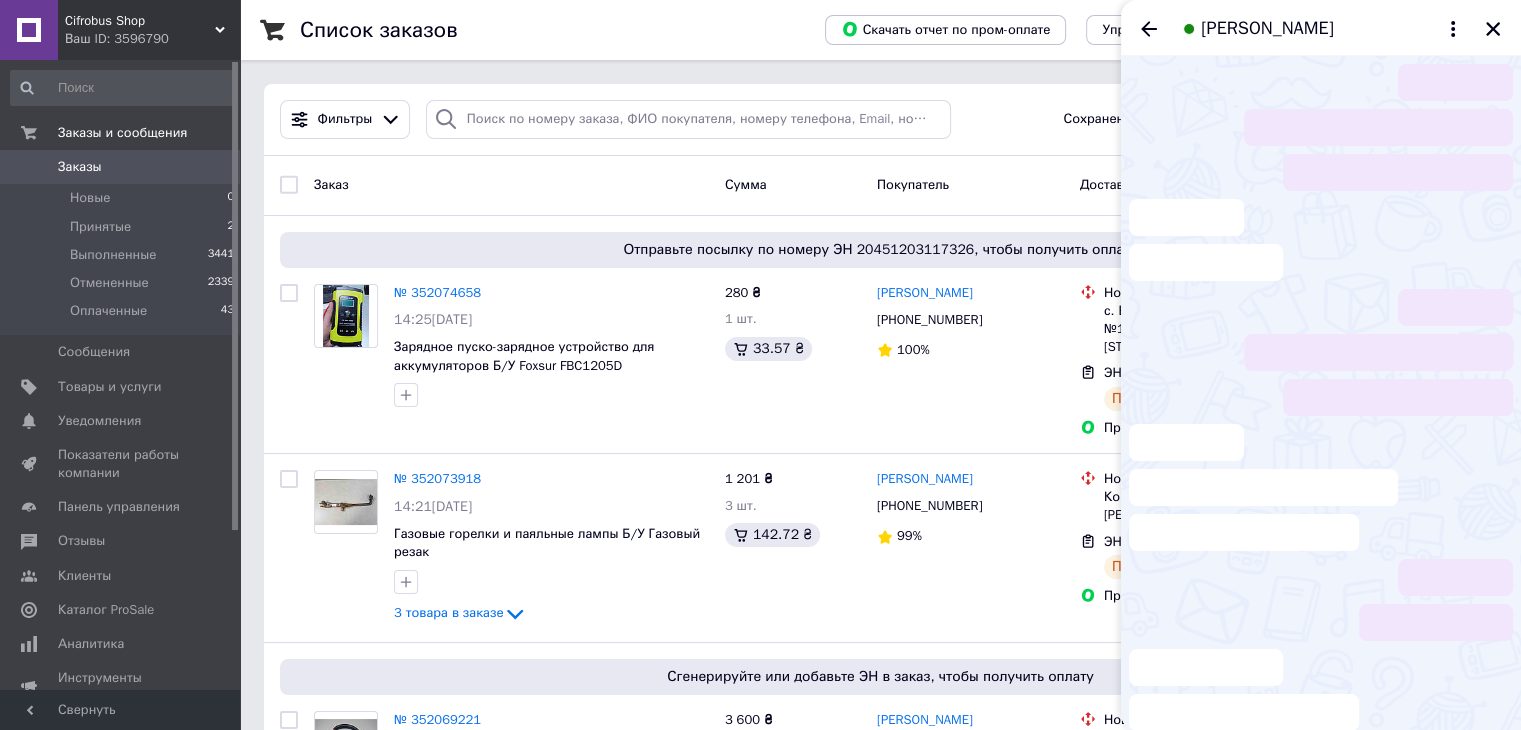 scroll, scrollTop: 43, scrollLeft: 0, axis: vertical 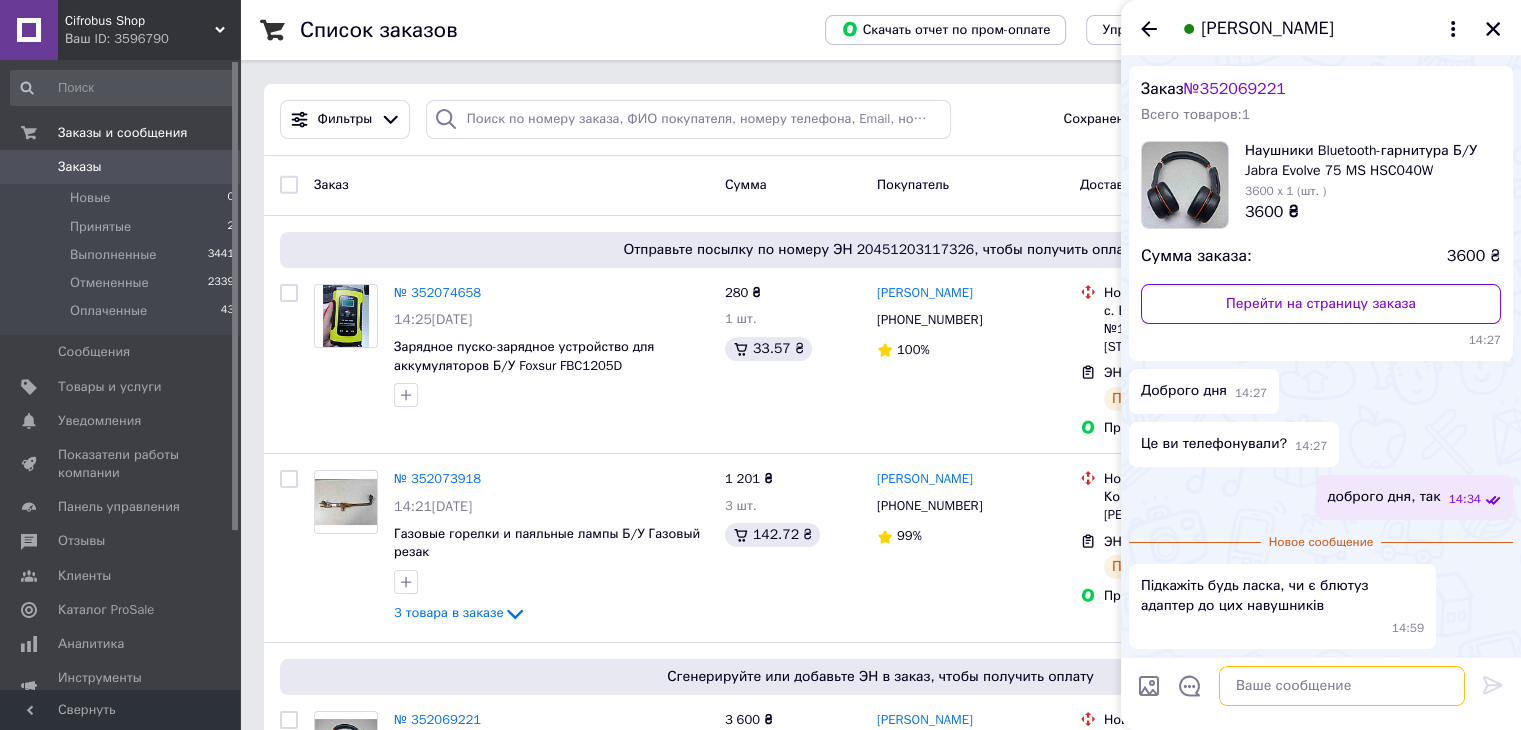 click at bounding box center (1342, 686) 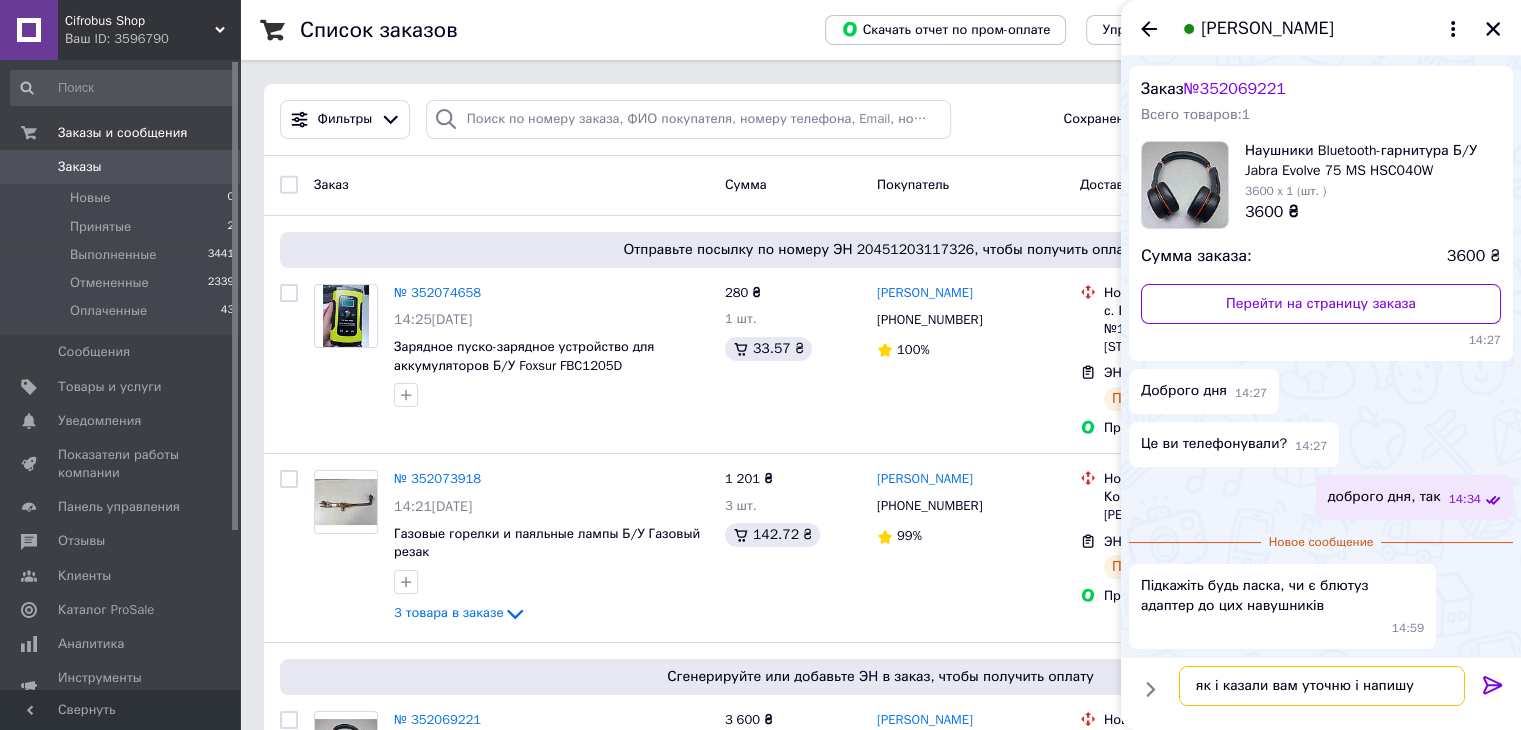 click on "як і казали вам уточню і напишу" at bounding box center (1322, 686) 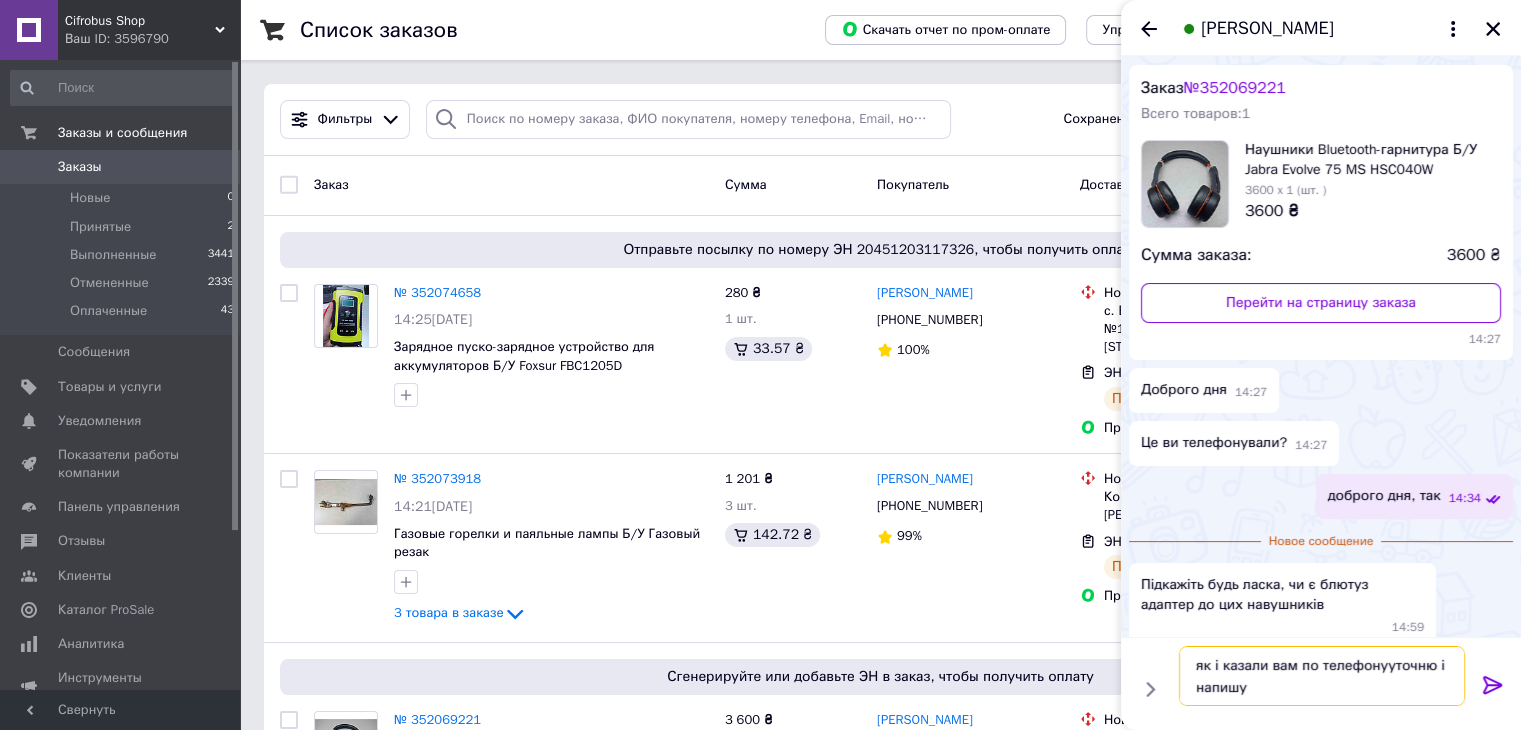 type on "як і казали вам по телефону уточню і напишу" 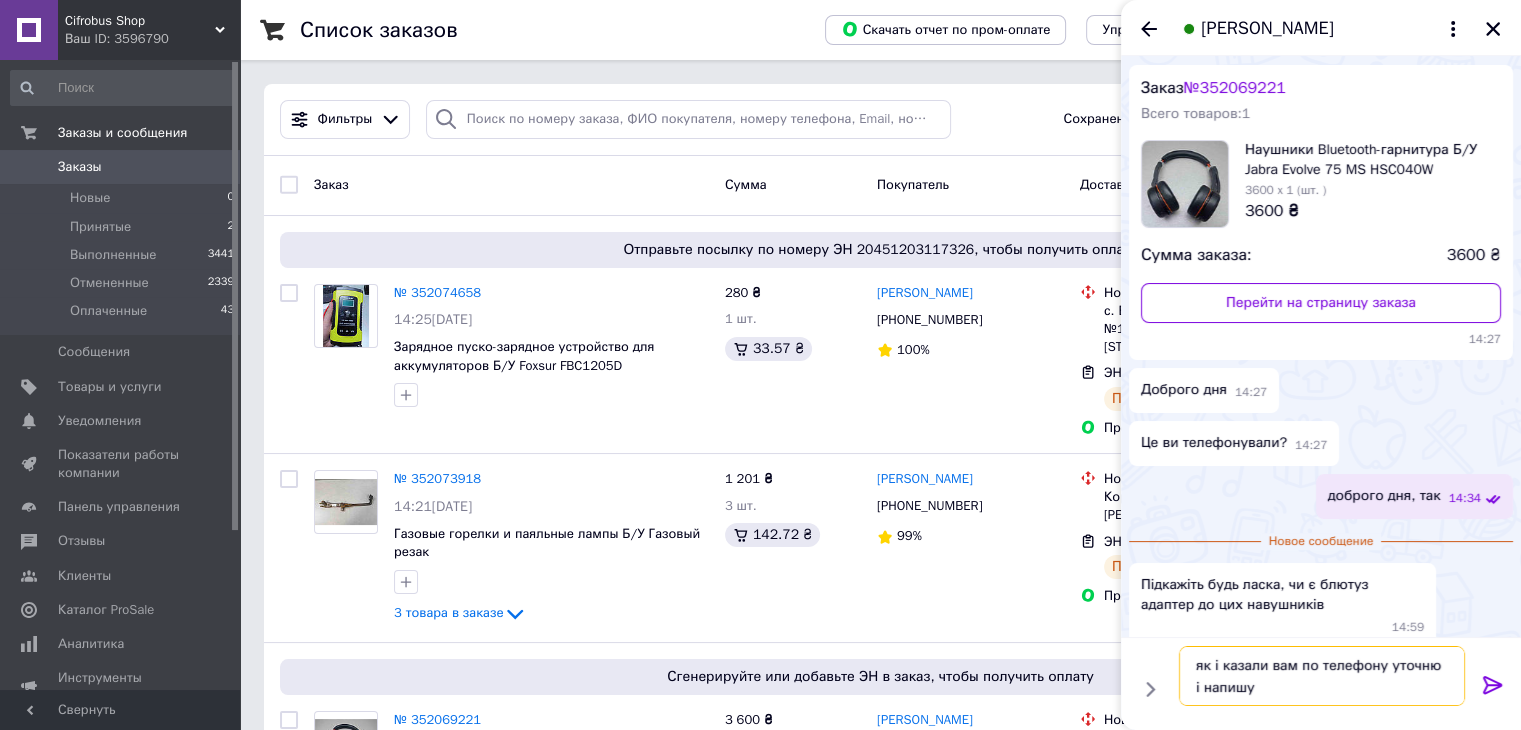 type 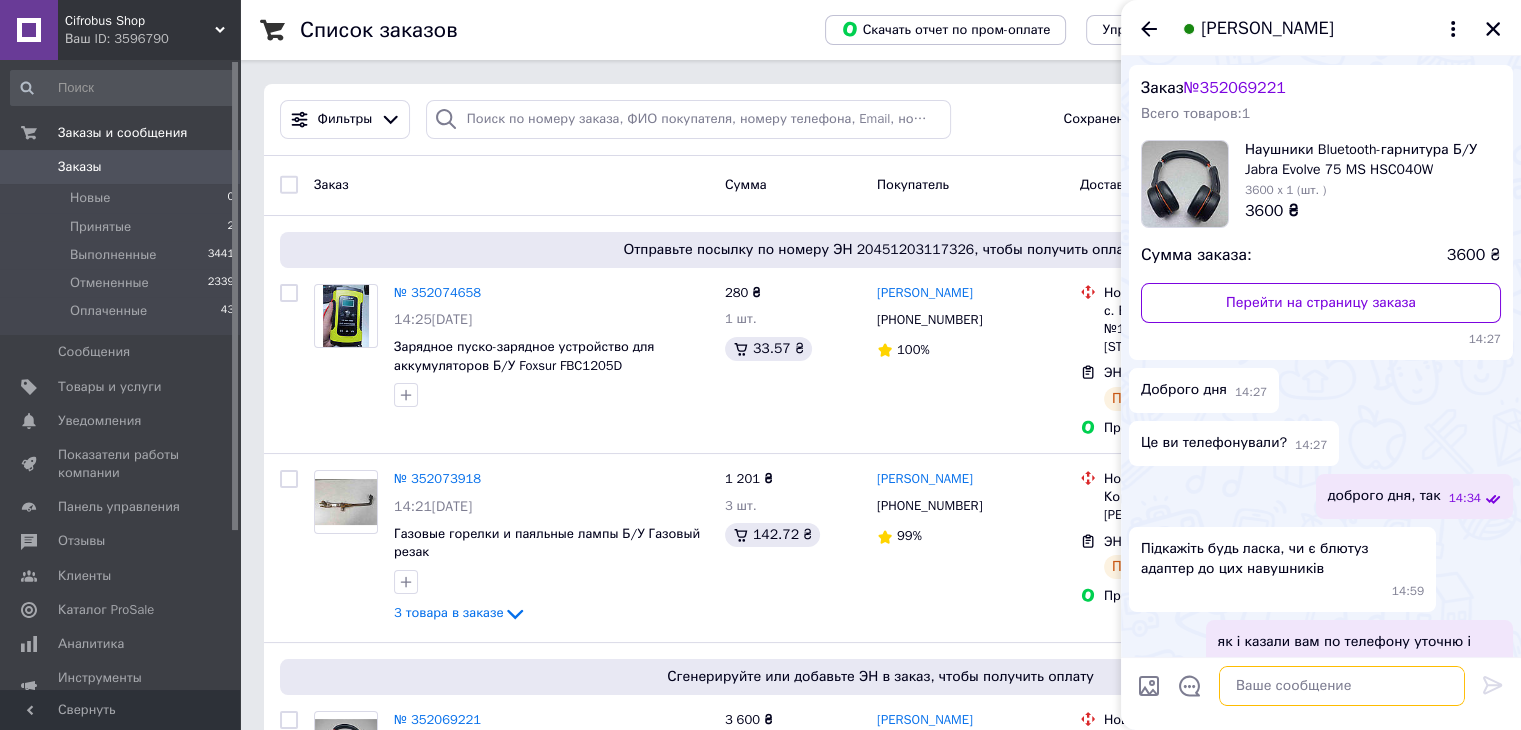 scroll, scrollTop: 100, scrollLeft: 0, axis: vertical 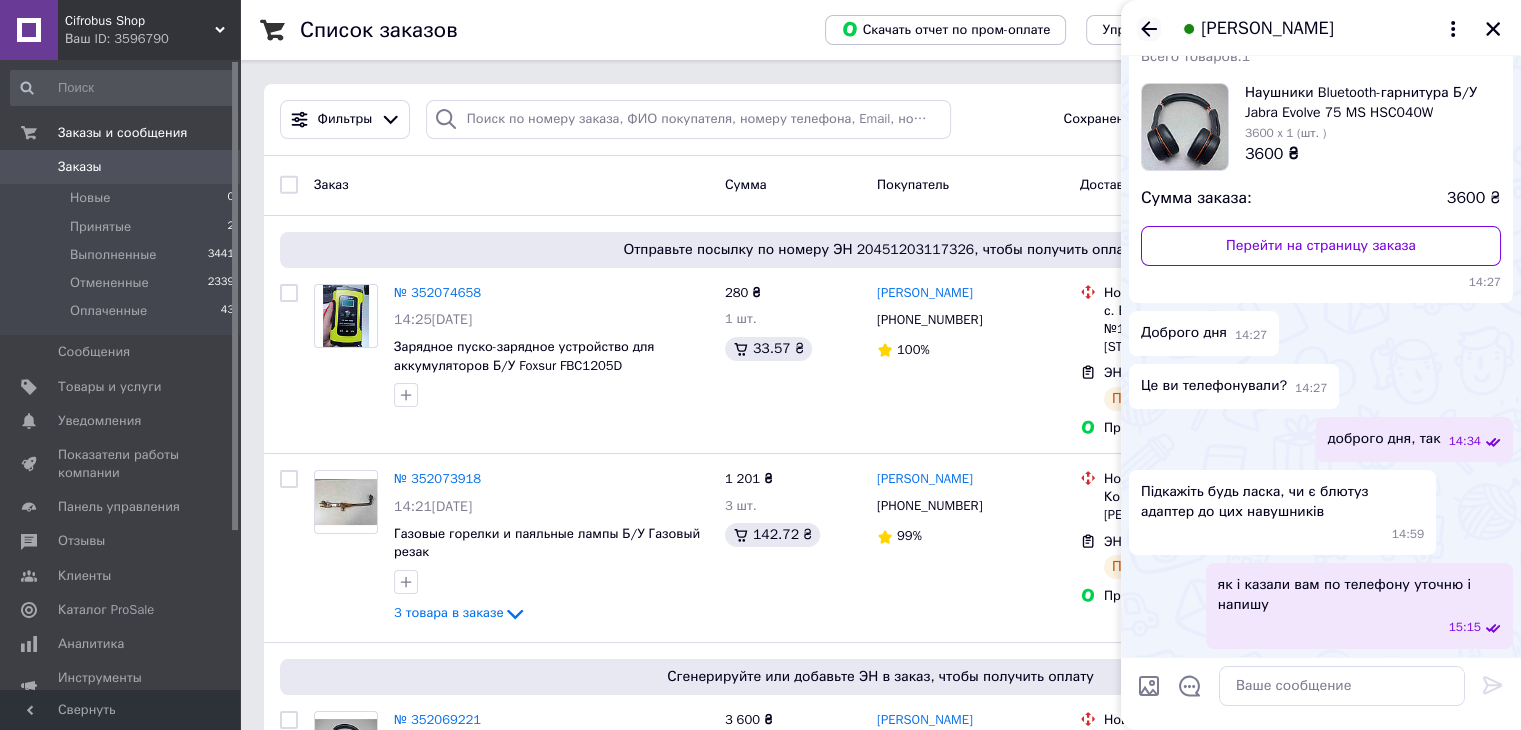 click 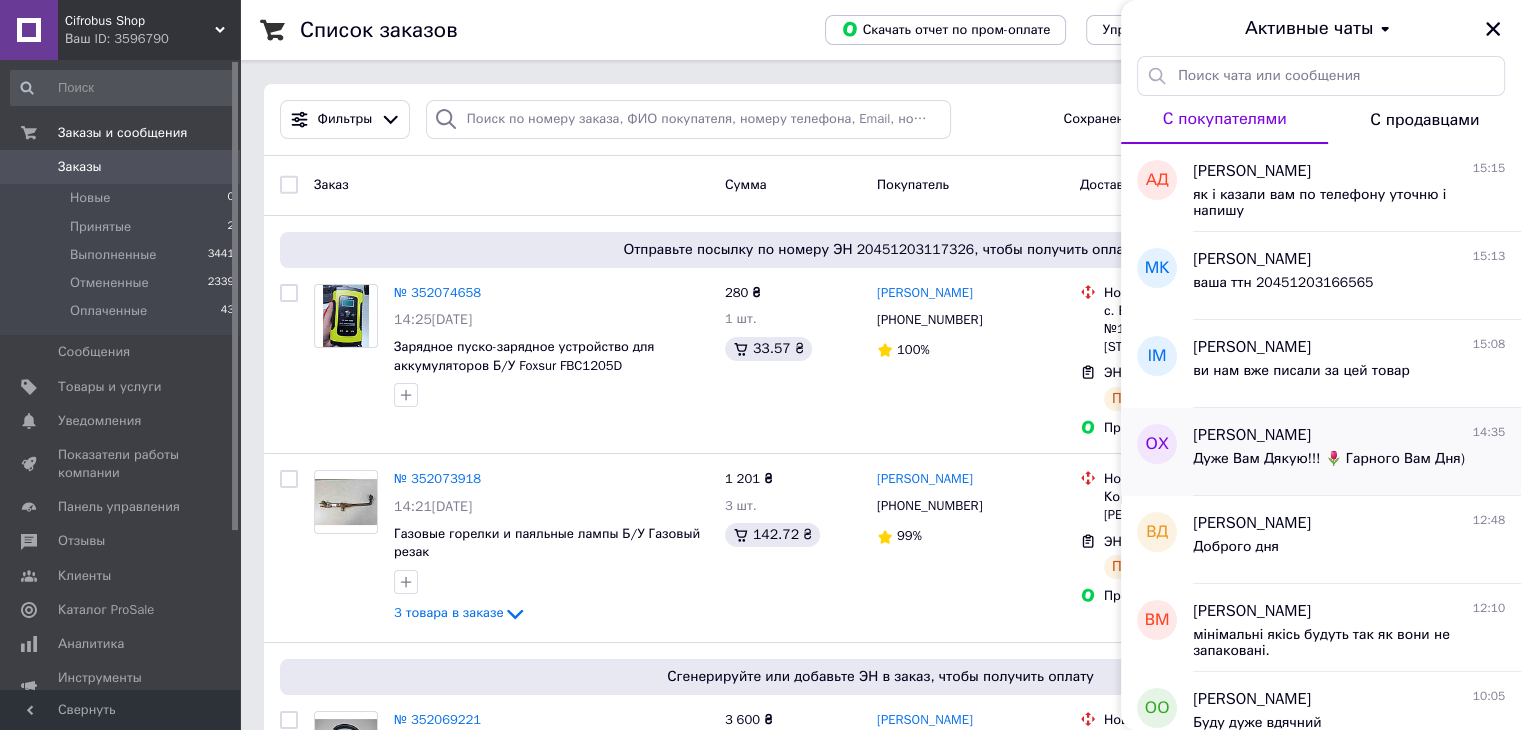 click on "Дуже Вам Дякую!!! 🌷
Гарного Вам Дня)" at bounding box center [1329, 465] 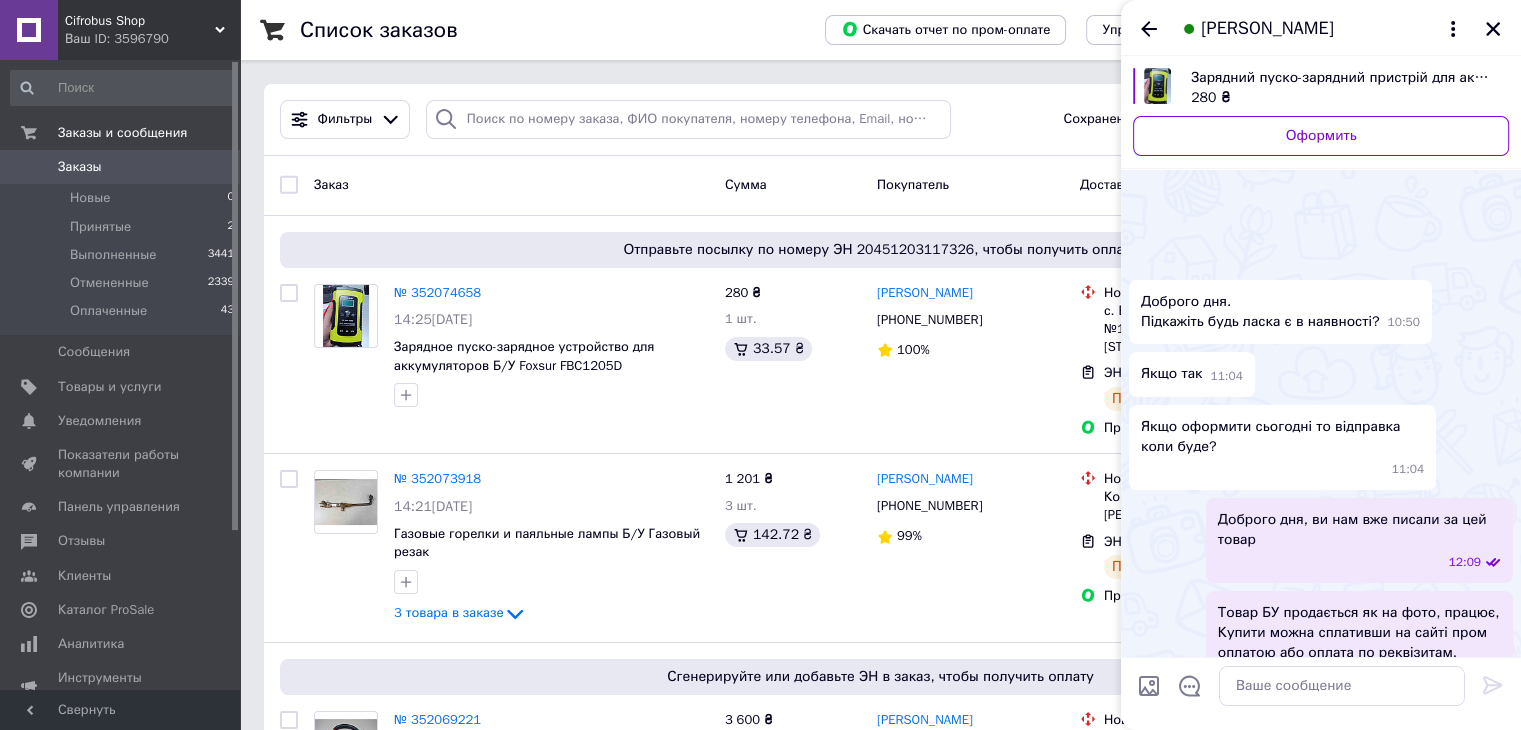 scroll, scrollTop: 1949, scrollLeft: 0, axis: vertical 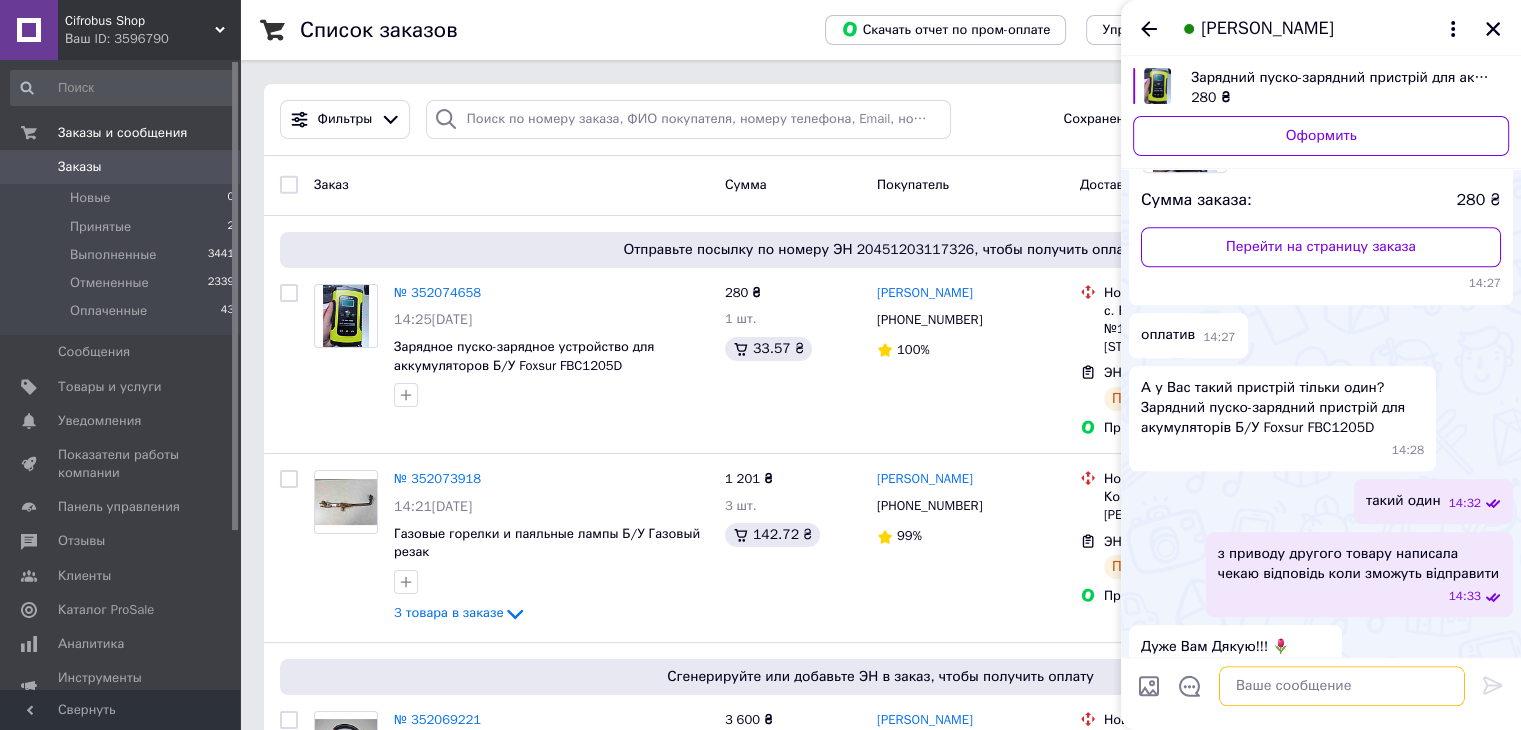 click at bounding box center [1342, 686] 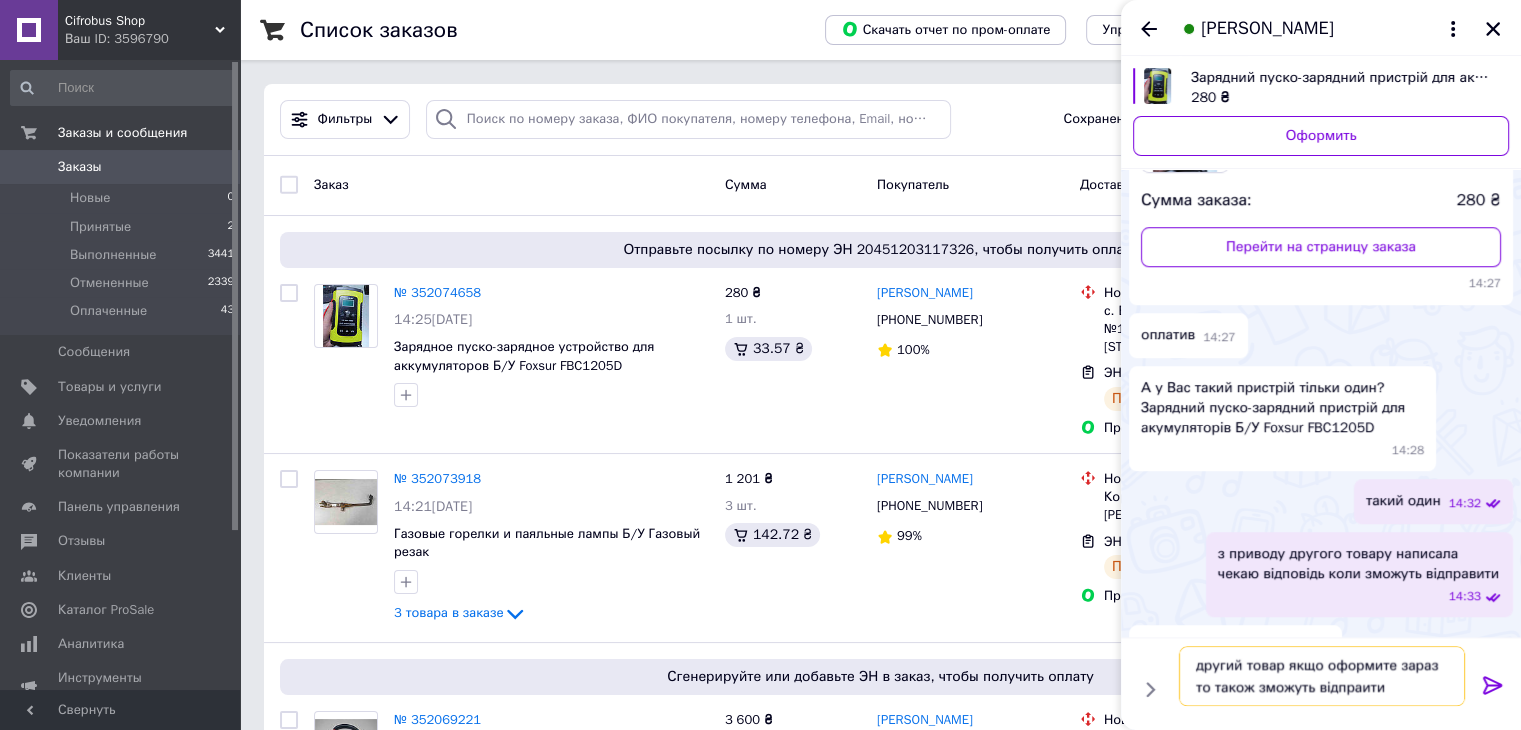 click on "другий товар якщо оформите зараз то також зможуть відпраити сьоголня" at bounding box center (1322, 676) 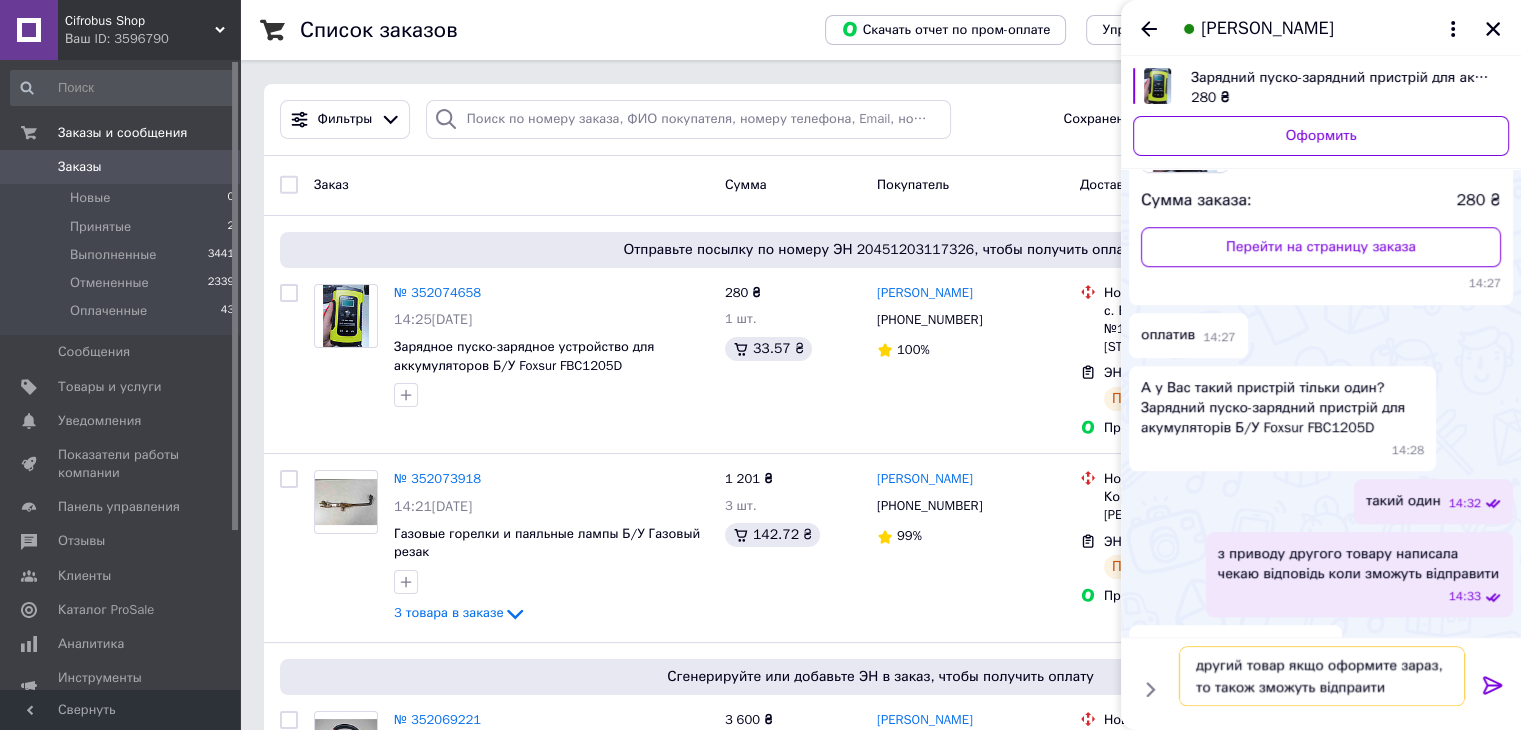 click on "другий товар якщо оформите зараз, то також зможуть відпраити сьоголня" at bounding box center [1322, 676] 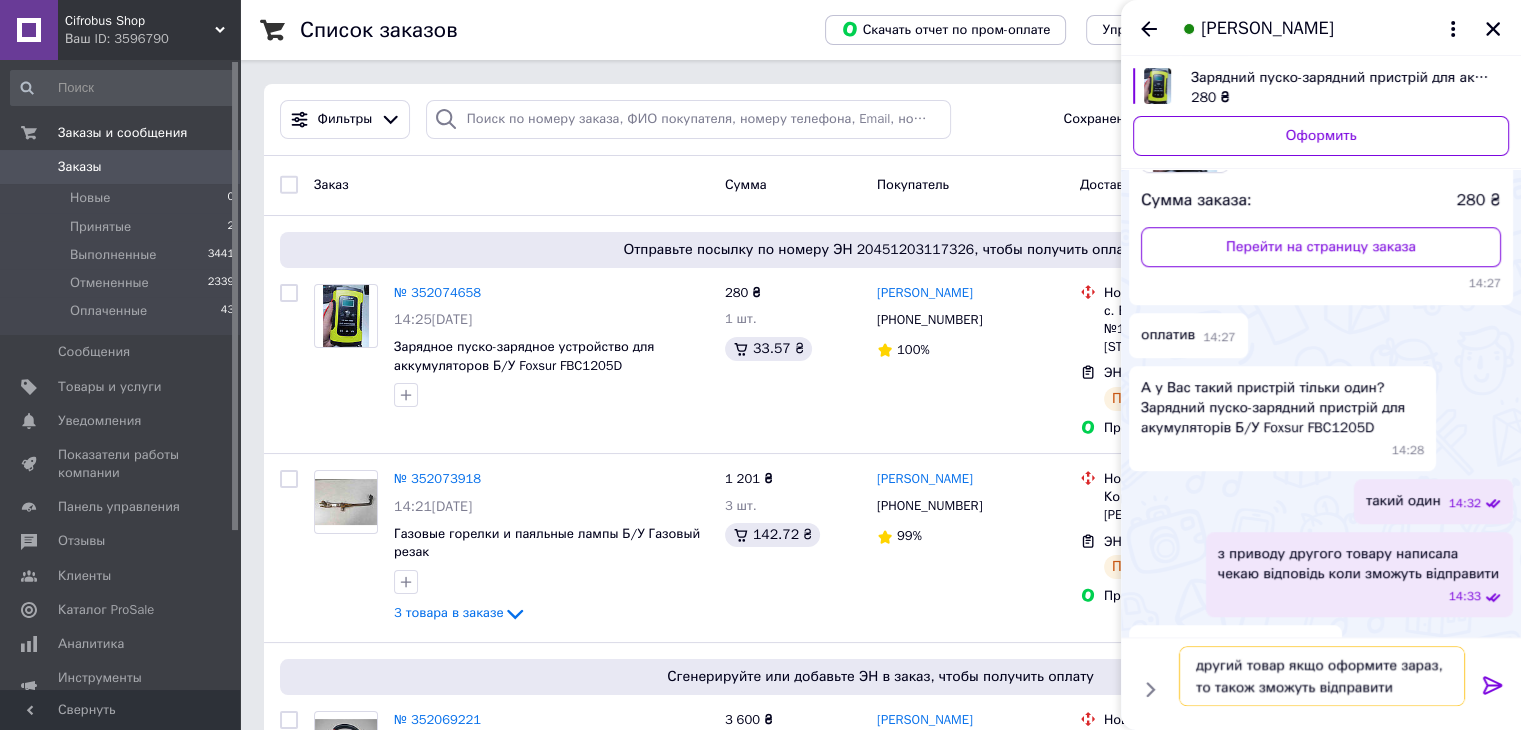 scroll, scrollTop: 24, scrollLeft: 0, axis: vertical 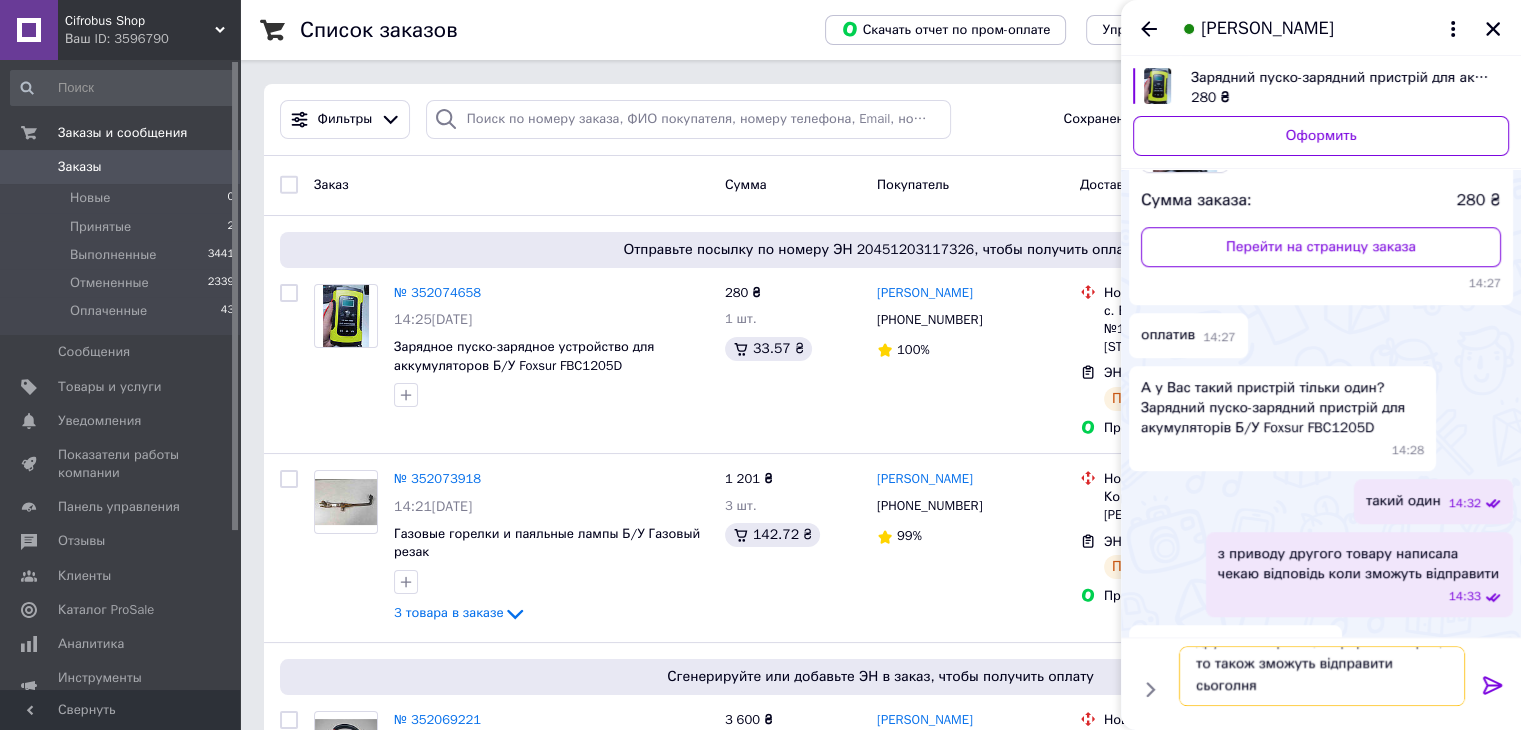 drag, startPoint x: 1256, startPoint y: 684, endPoint x: 1244, endPoint y: 720, distance: 37.94733 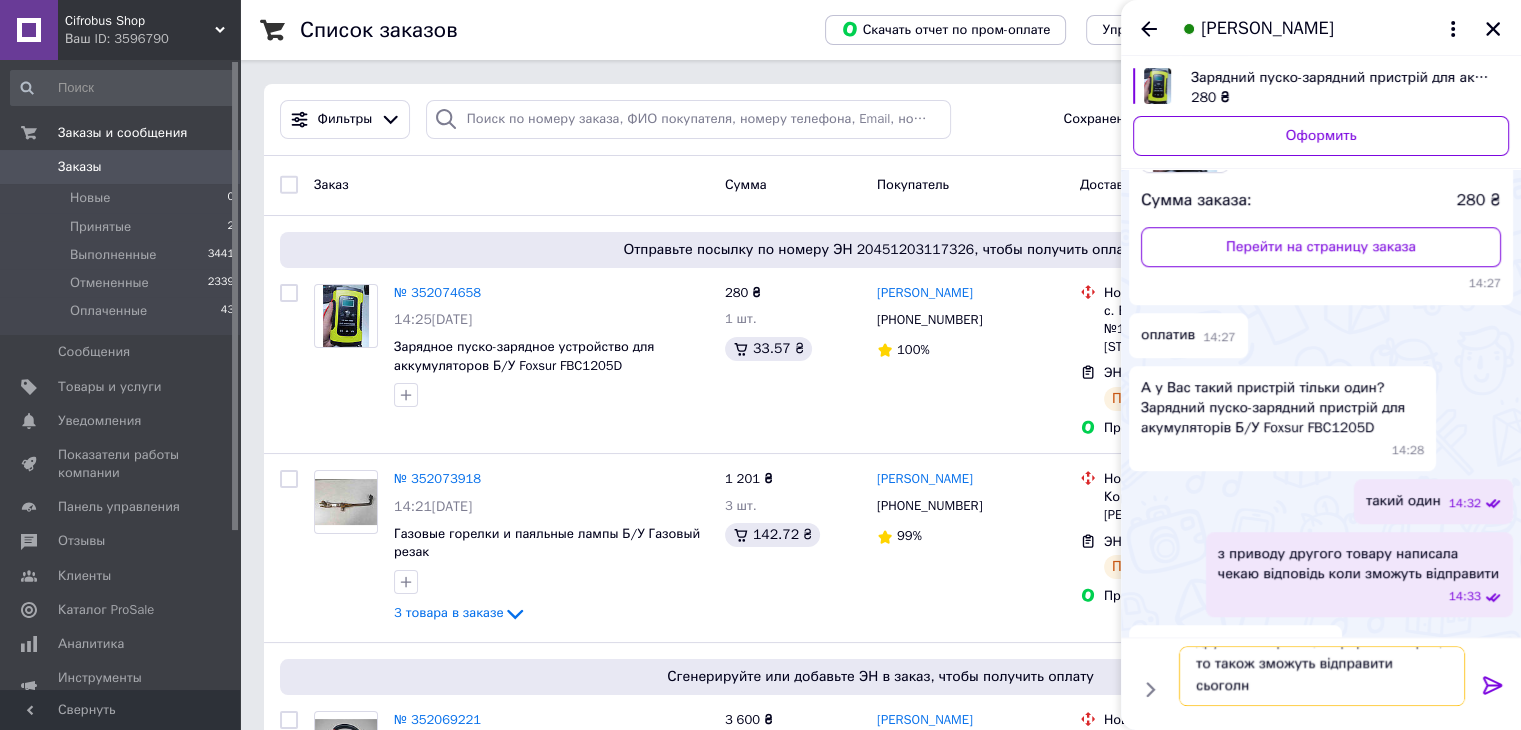 scroll, scrollTop: 1, scrollLeft: 0, axis: vertical 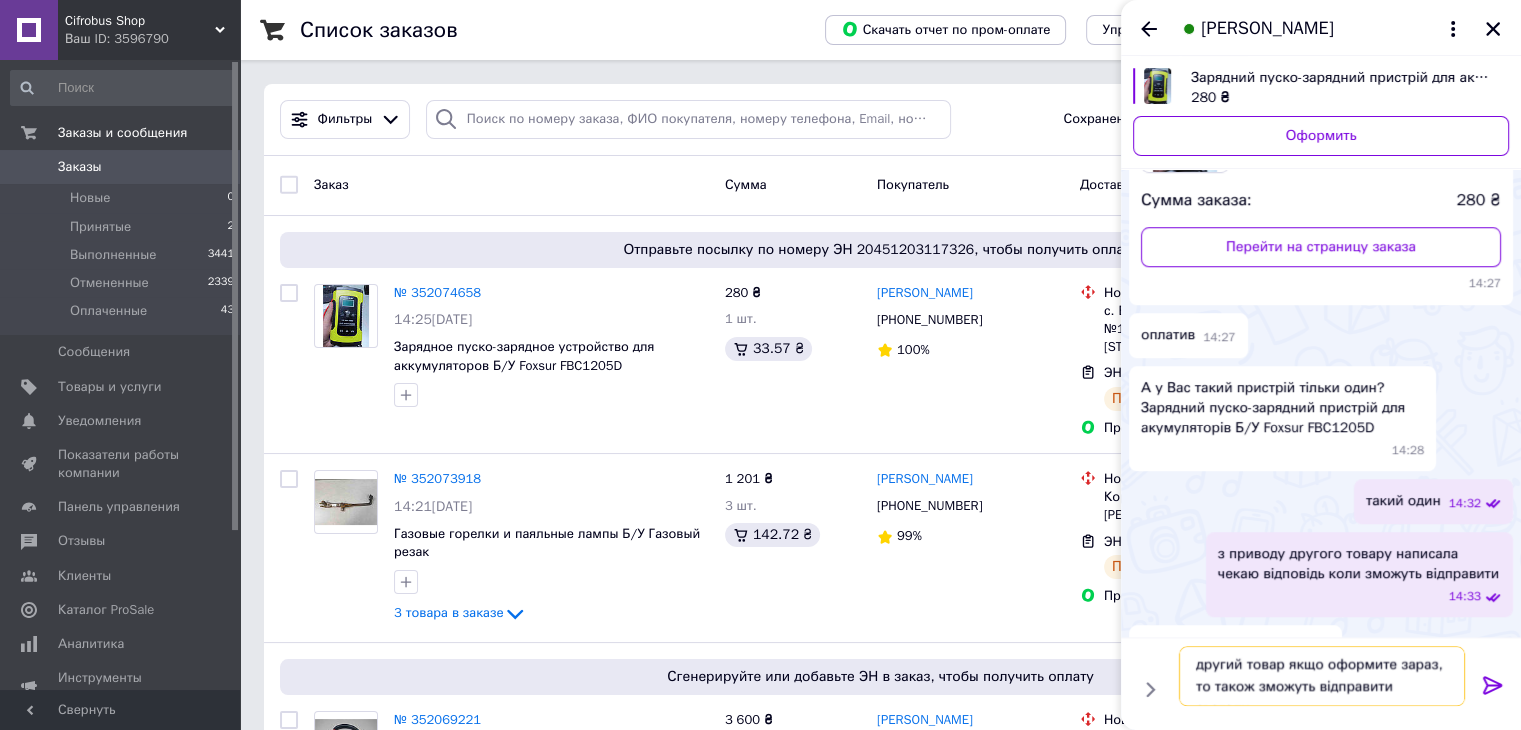 type on "другий товар якщо оформите зараз, то також зможуть відправити сьогодні" 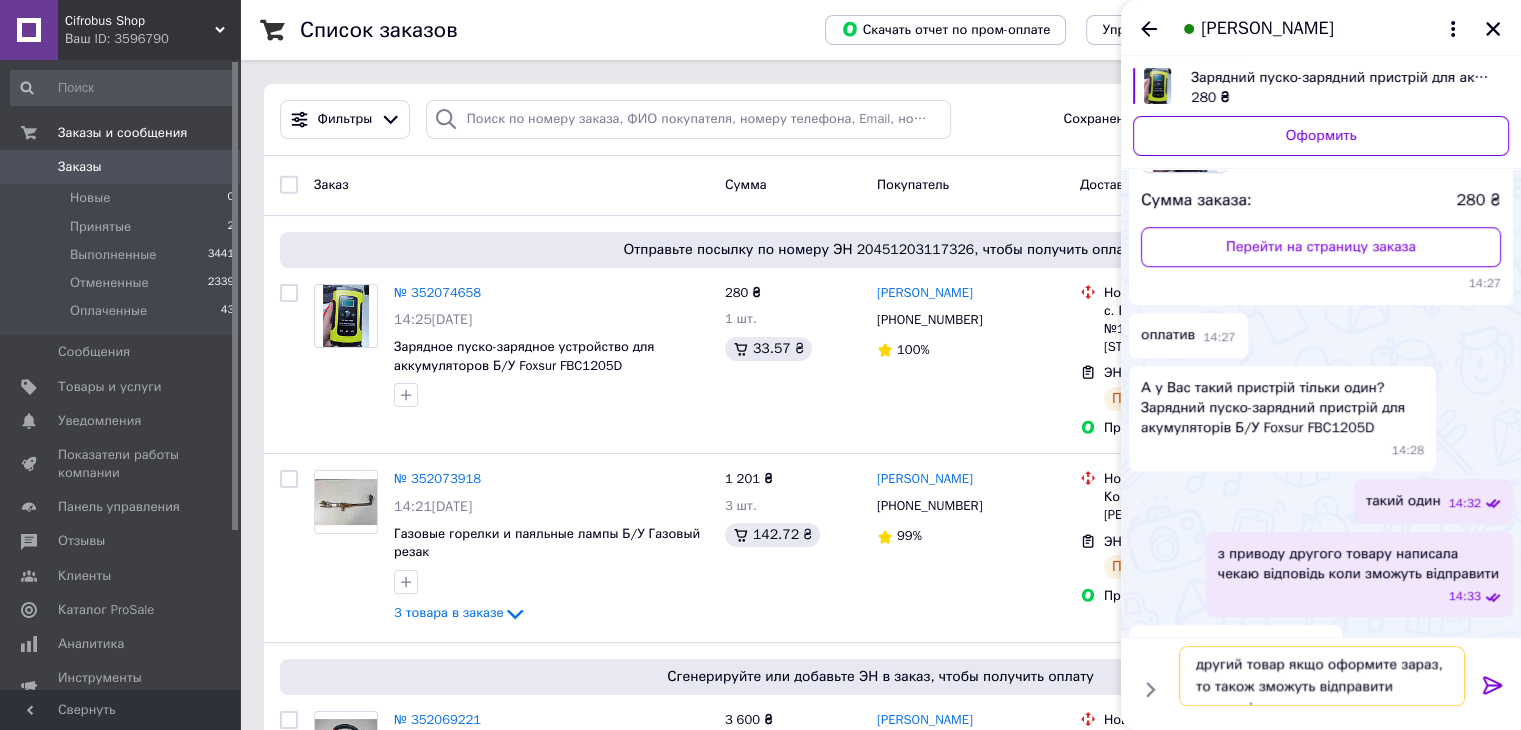 type 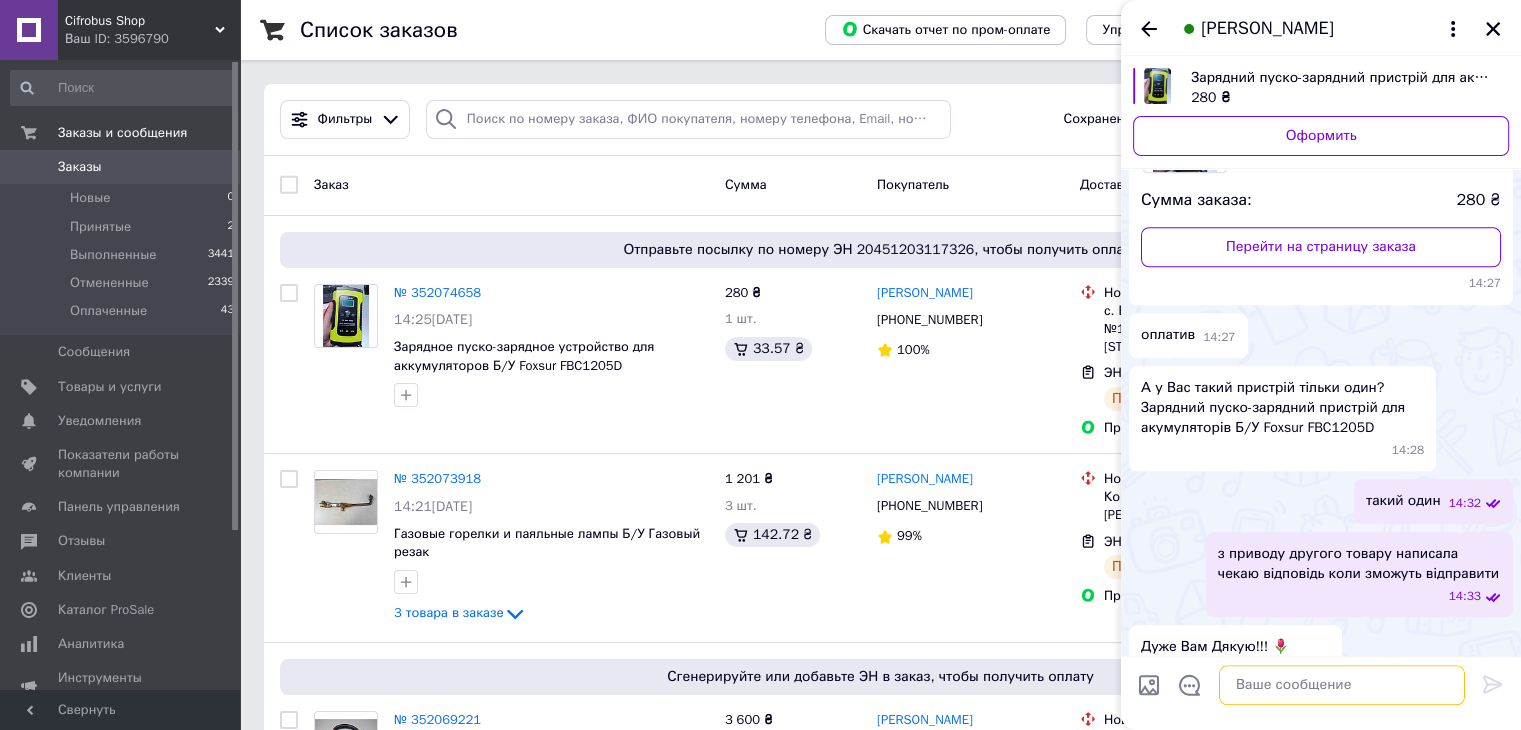 scroll, scrollTop: 0, scrollLeft: 0, axis: both 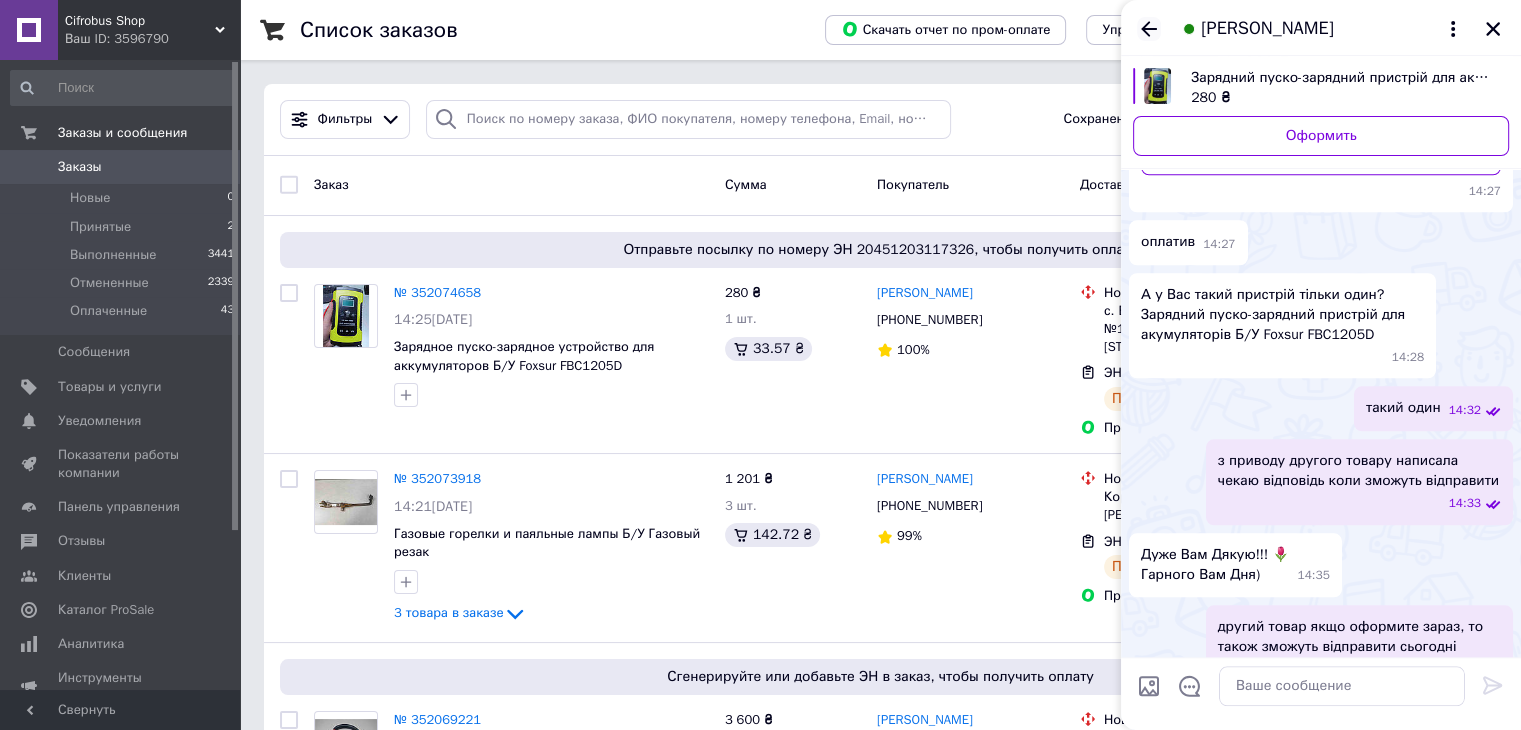 click 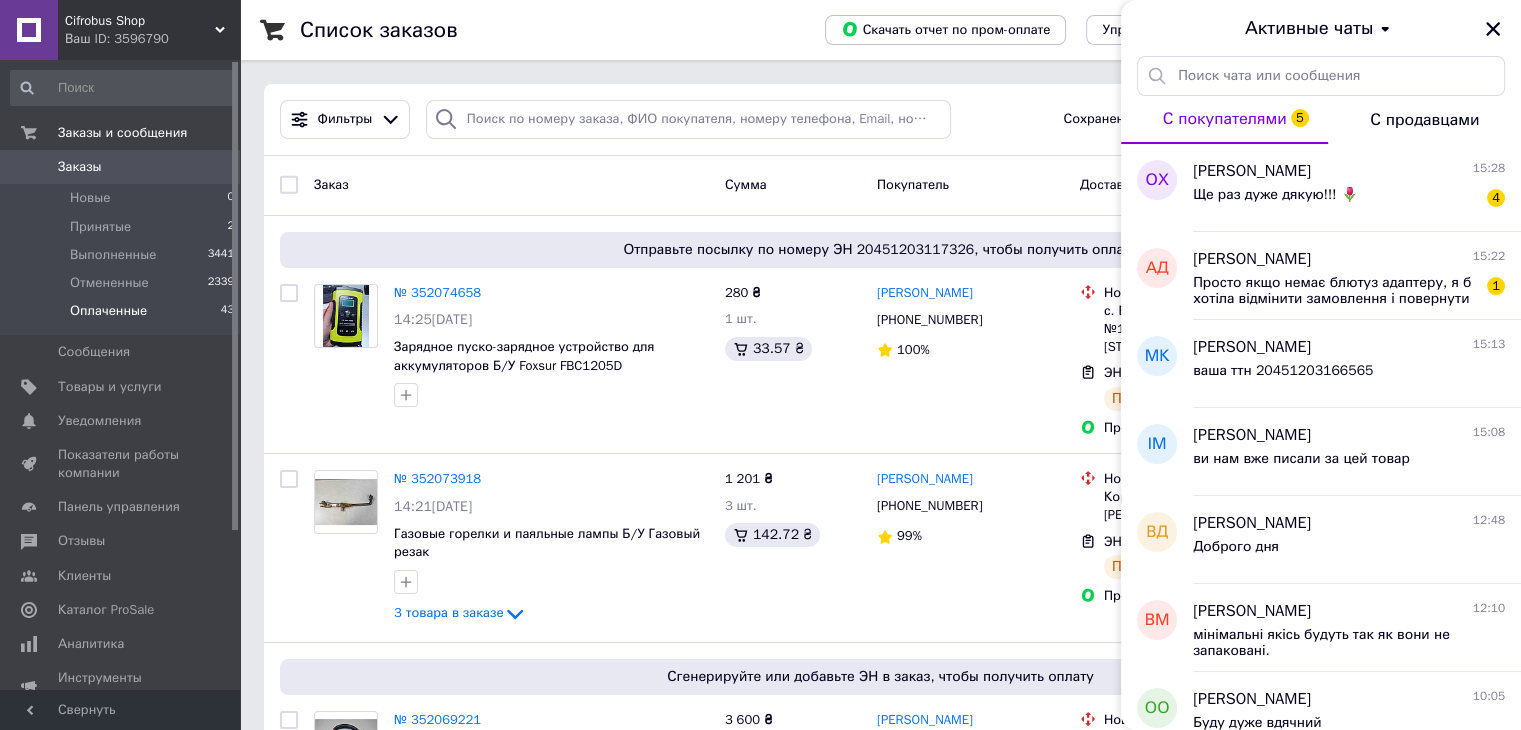 click on "Оплаченные" at bounding box center [108, 311] 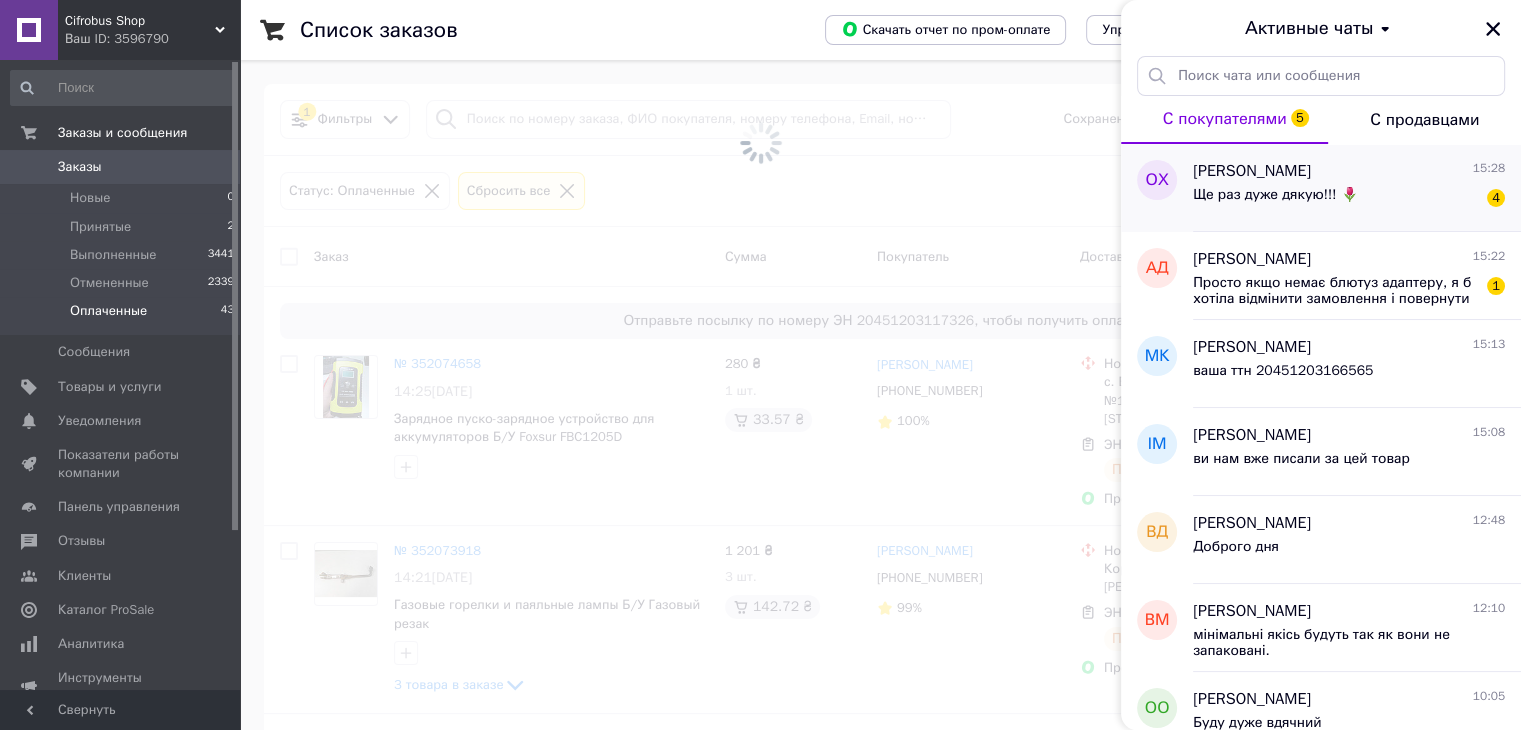 click on "Ще раз дуже дякую!!! 🌷" at bounding box center [1275, 201] 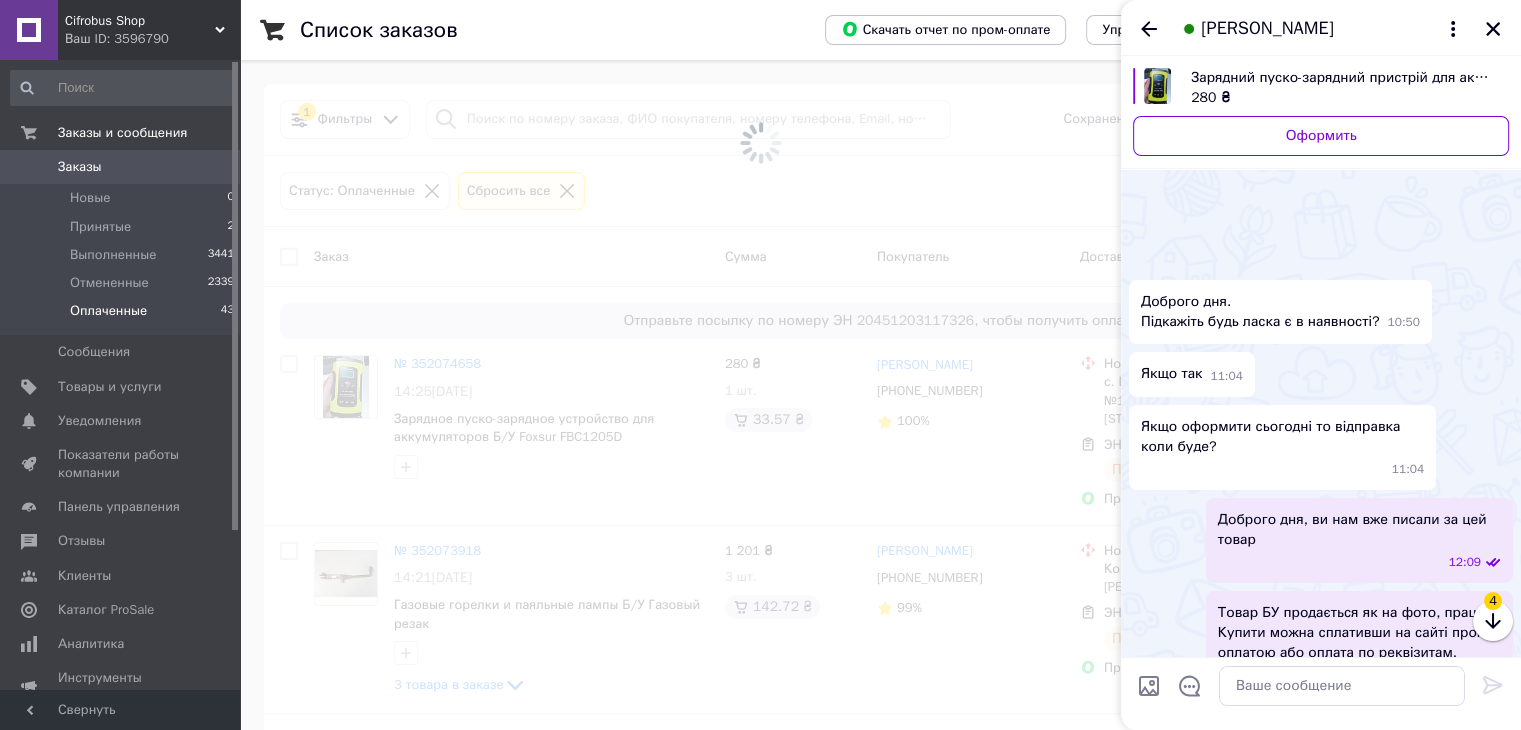 scroll, scrollTop: 2534, scrollLeft: 0, axis: vertical 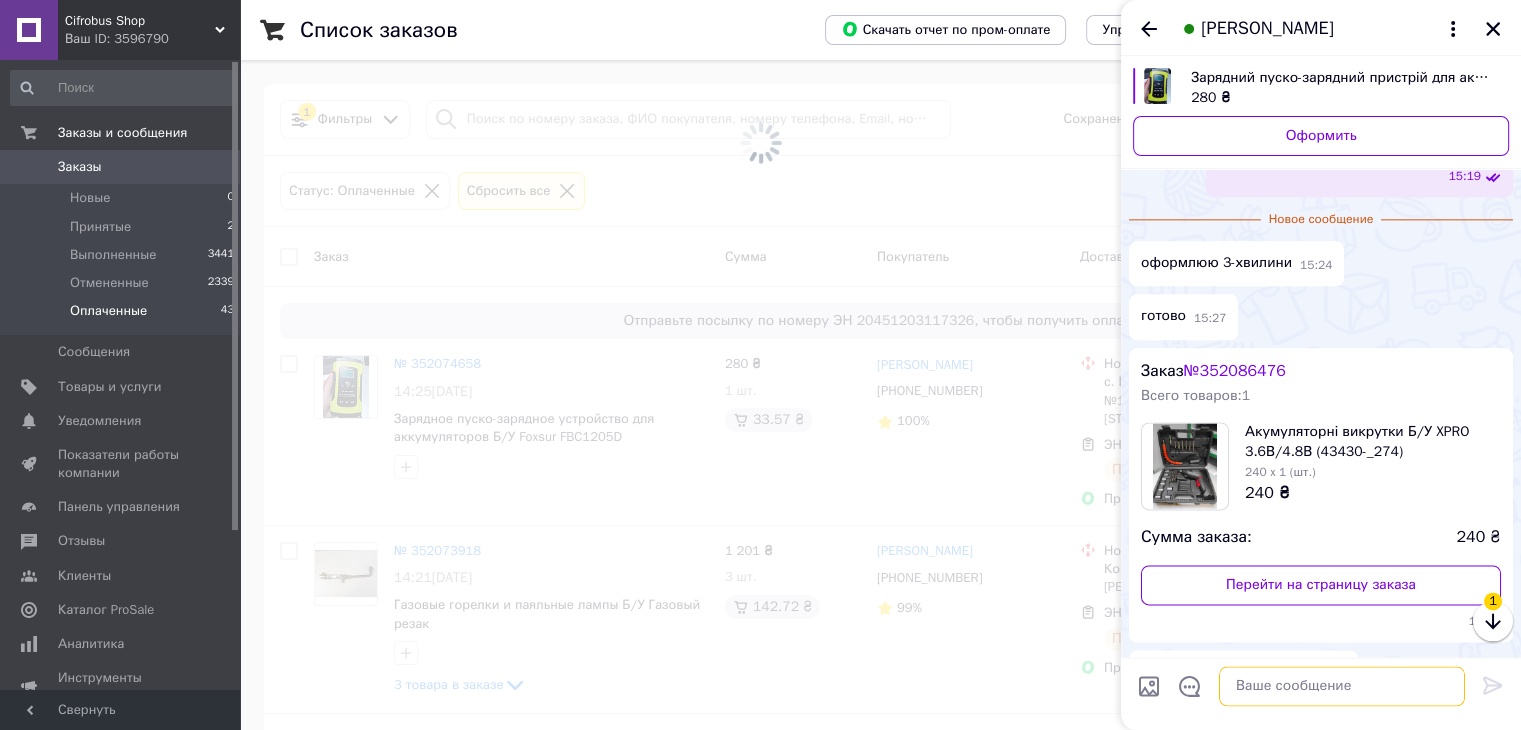 click at bounding box center (1342, 686) 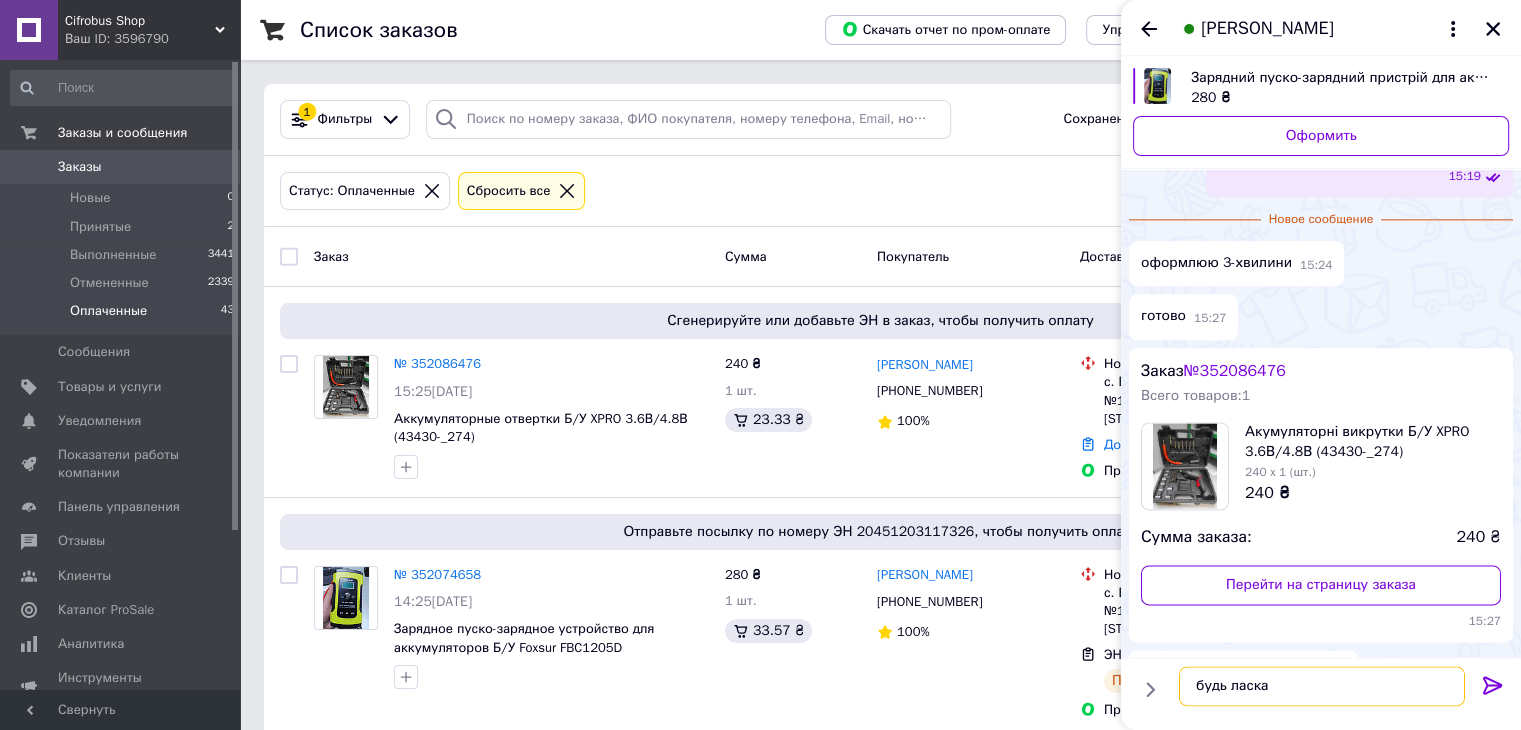 type on "будь ласка)" 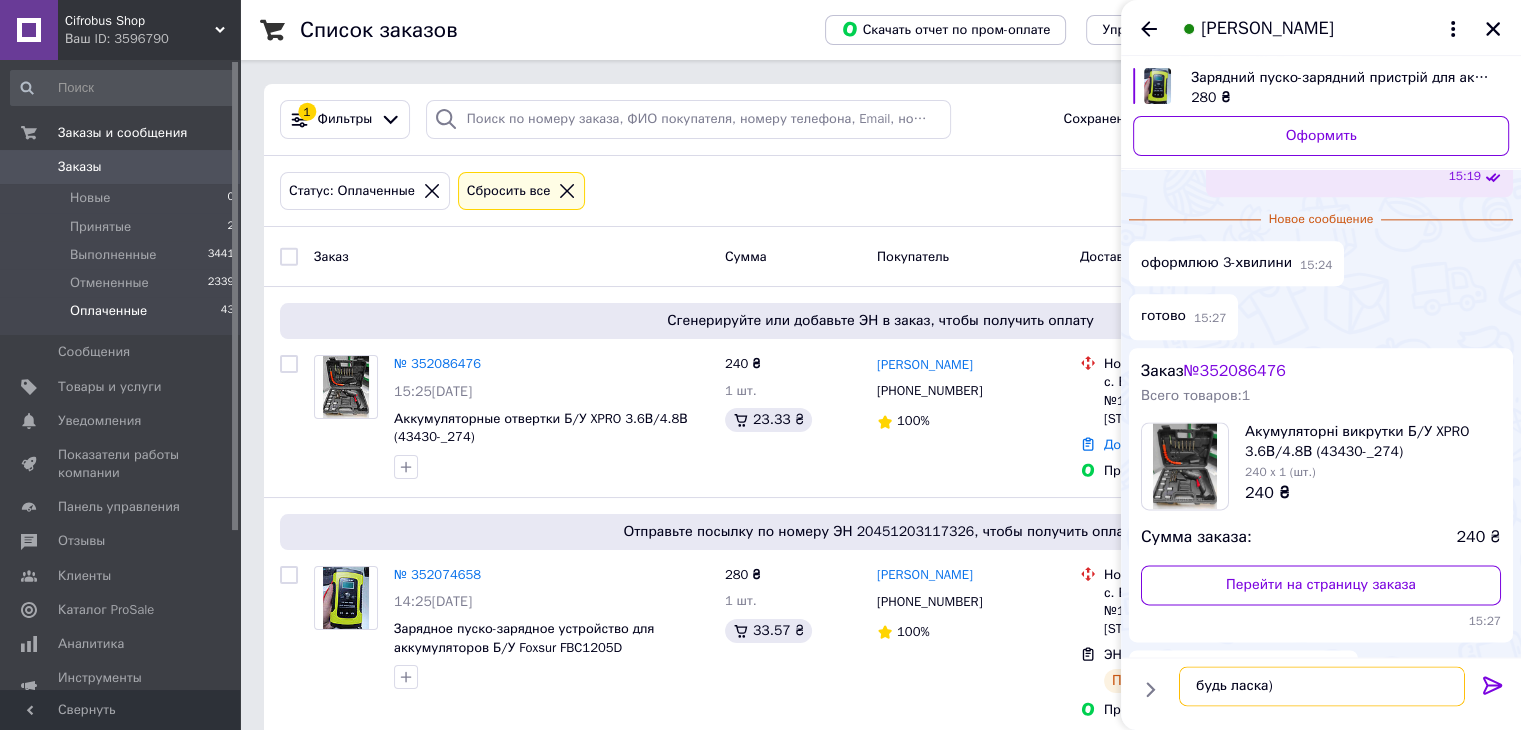 type 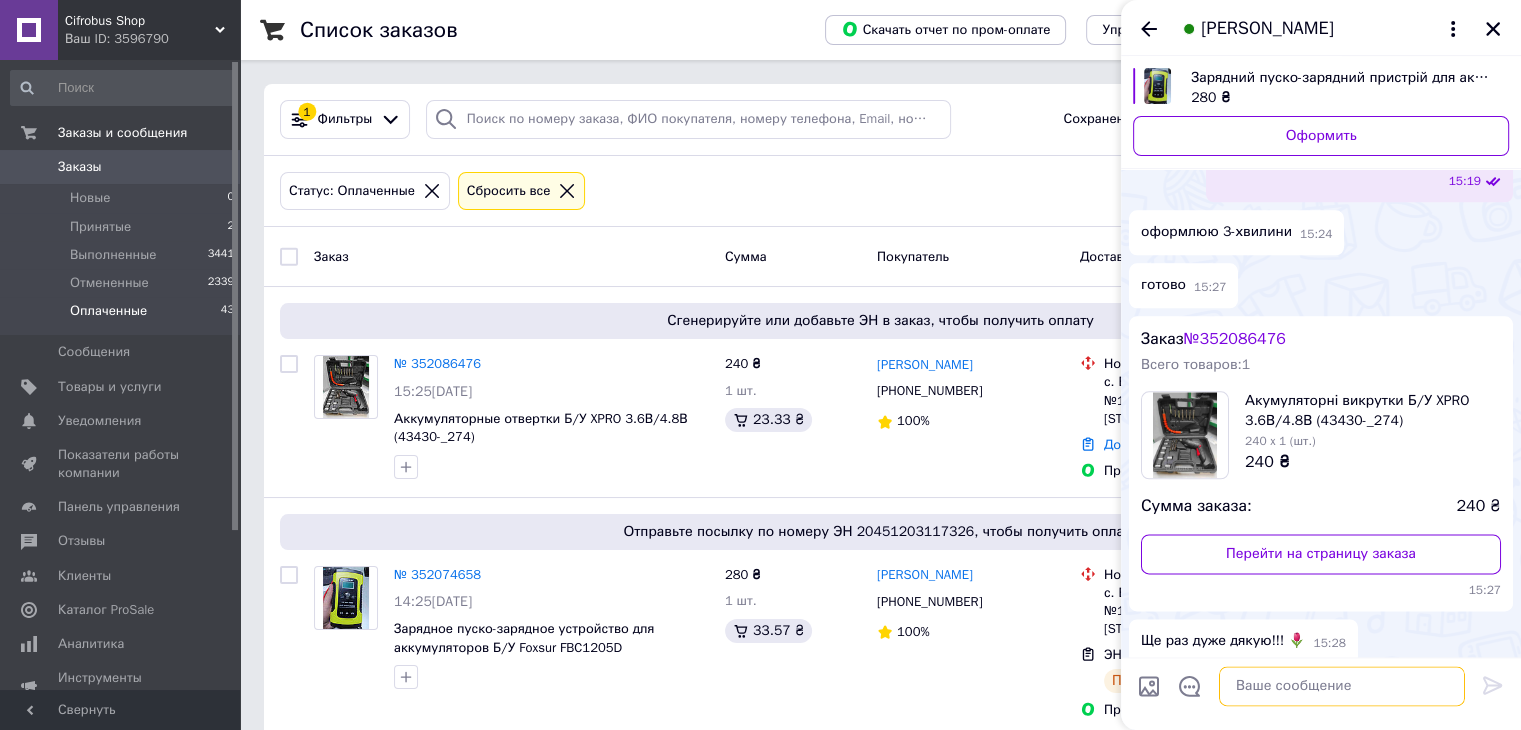 scroll, scrollTop: 2404, scrollLeft: 0, axis: vertical 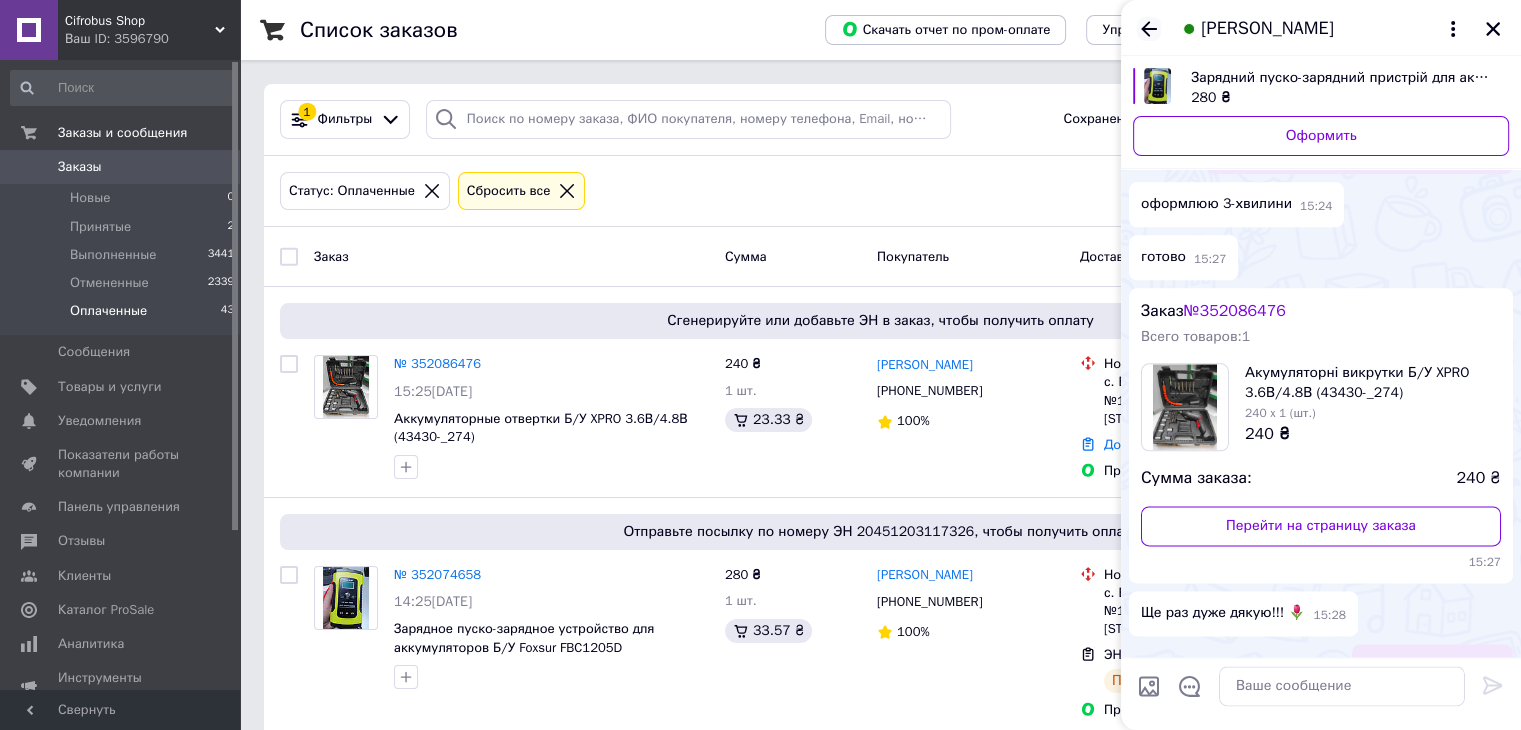 click 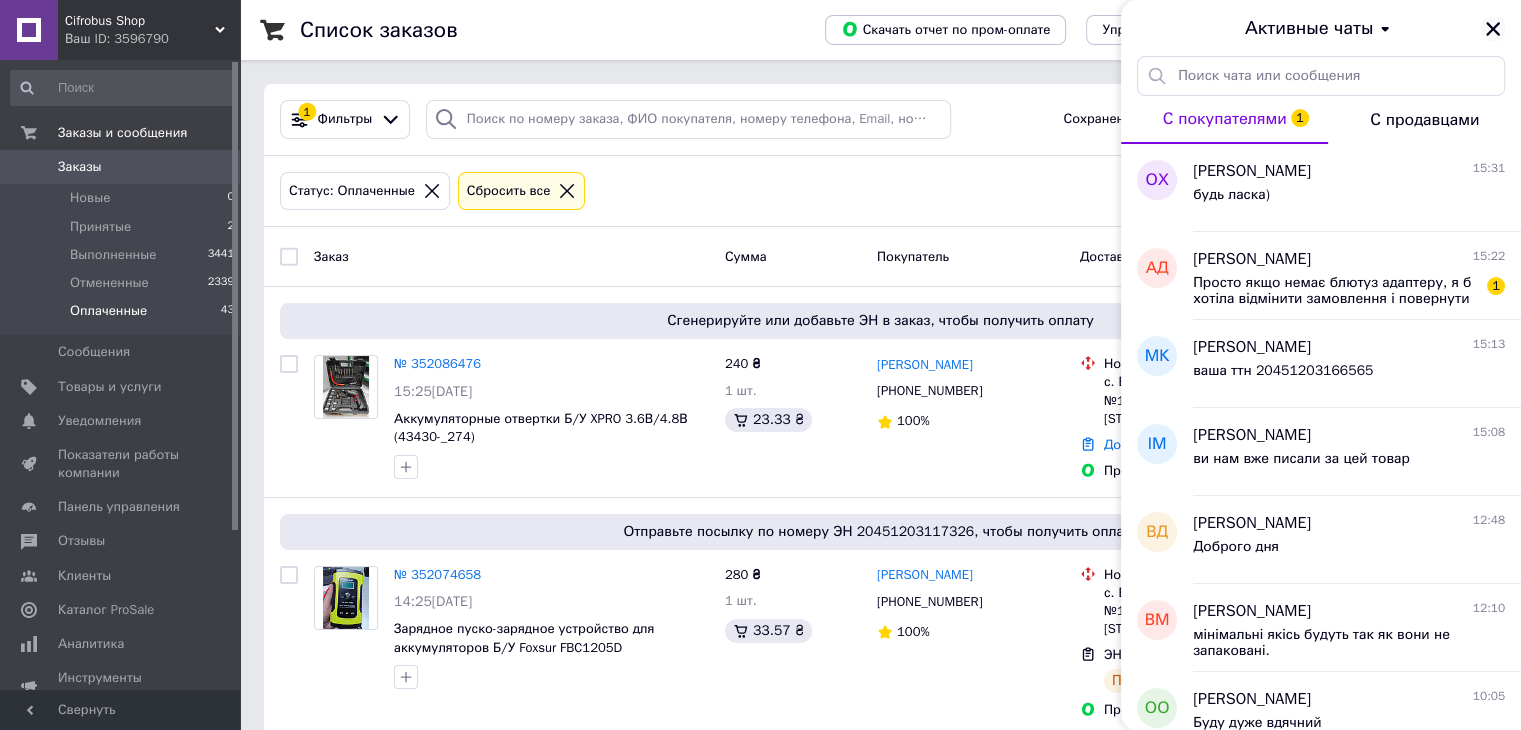 click 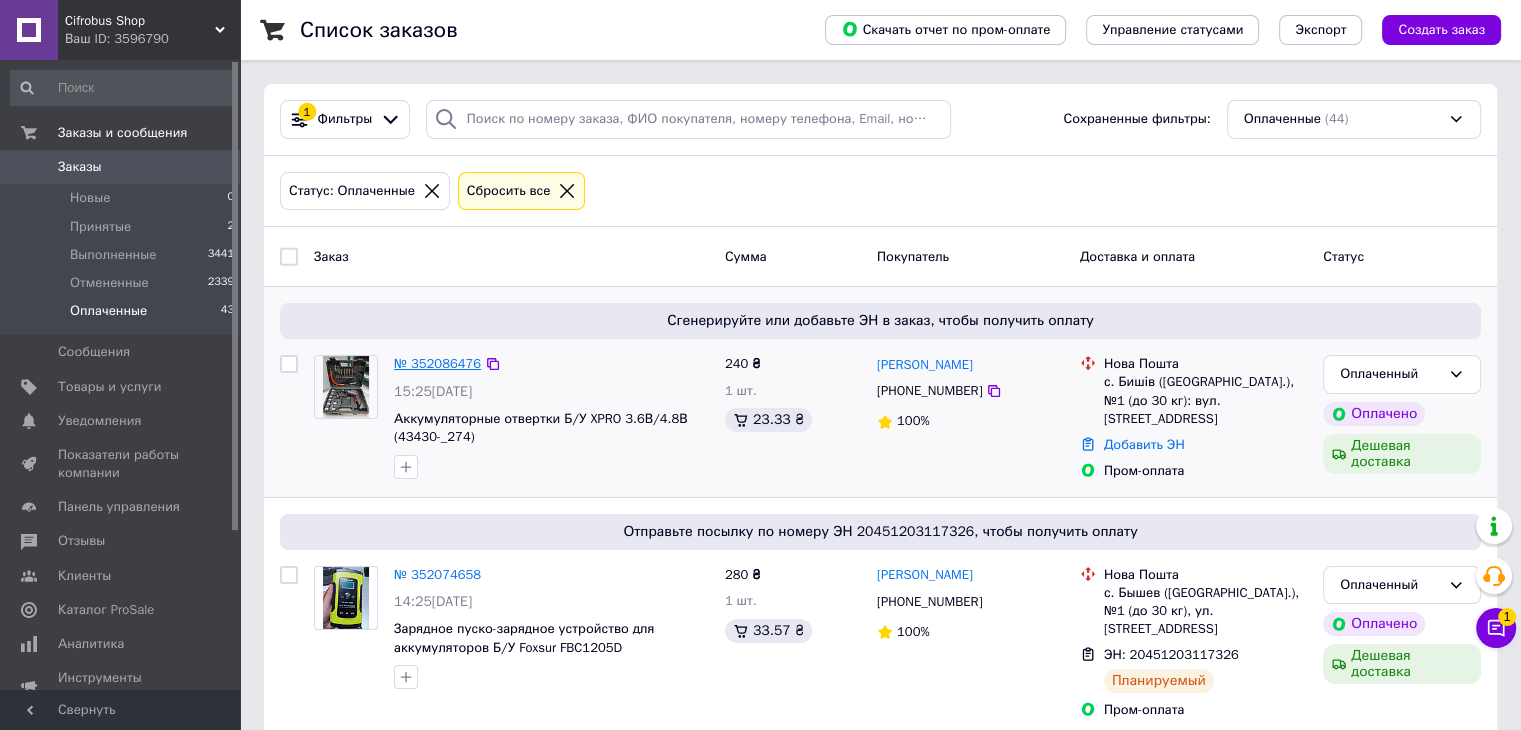 click on "№ 352086476" at bounding box center [437, 363] 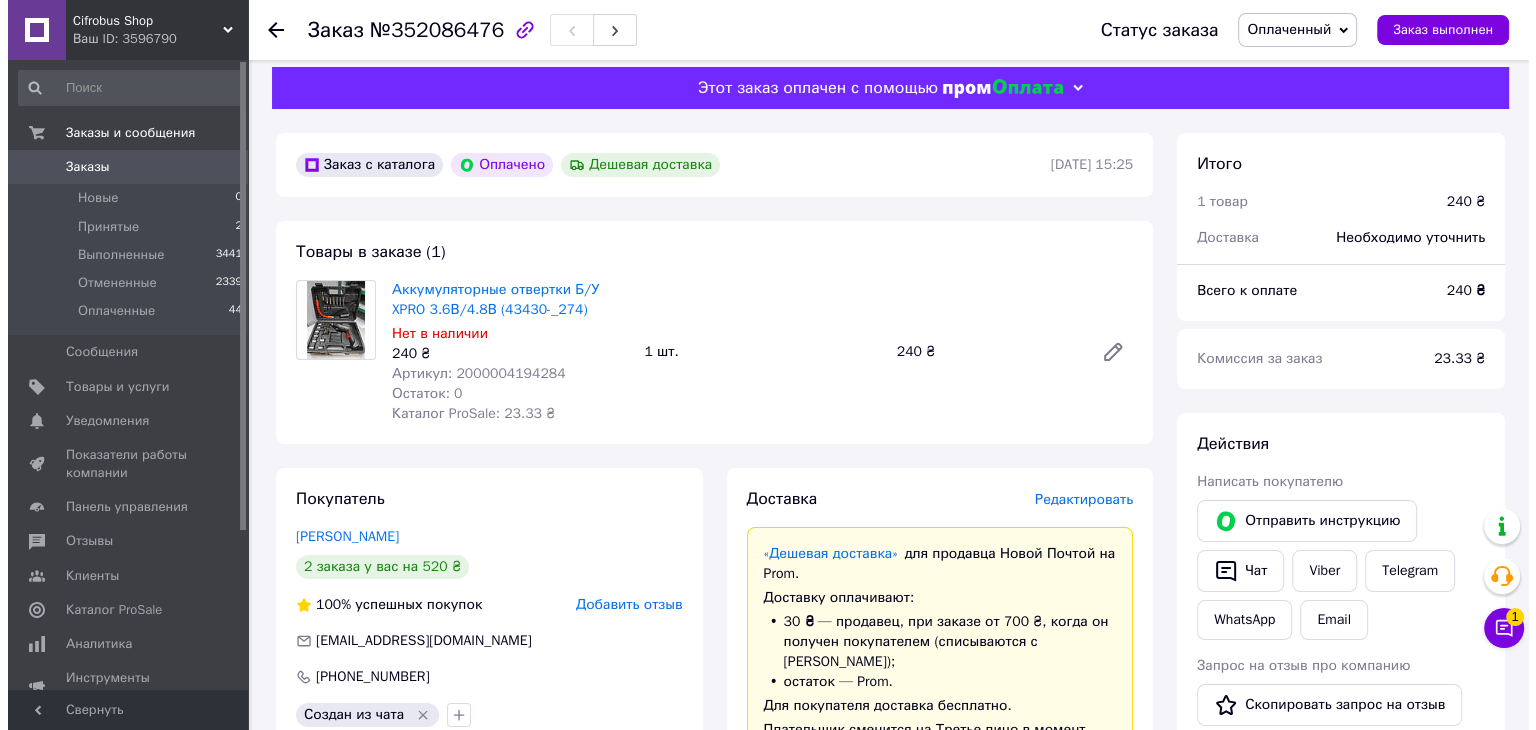 scroll, scrollTop: 100, scrollLeft: 0, axis: vertical 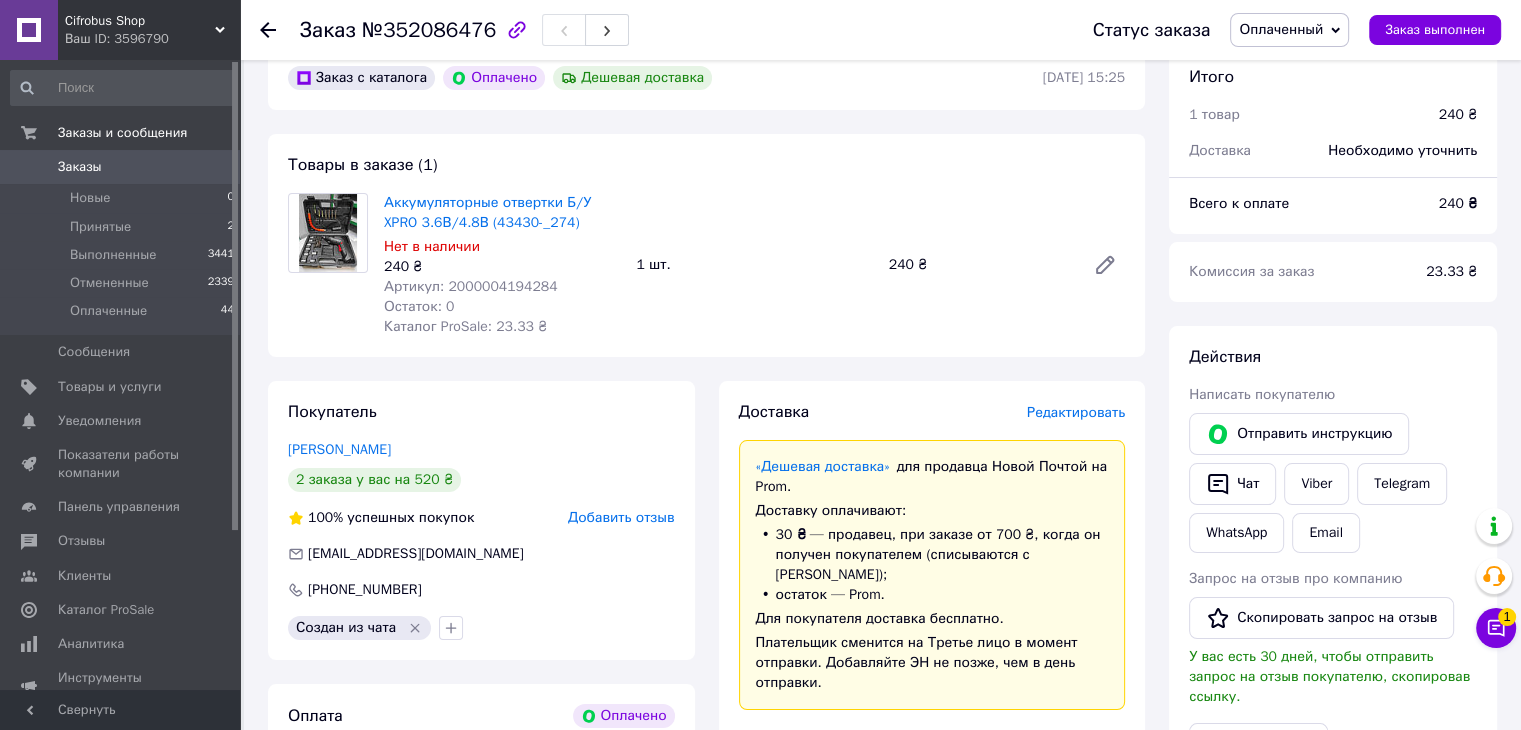 click on "Редактировать" at bounding box center (1076, 412) 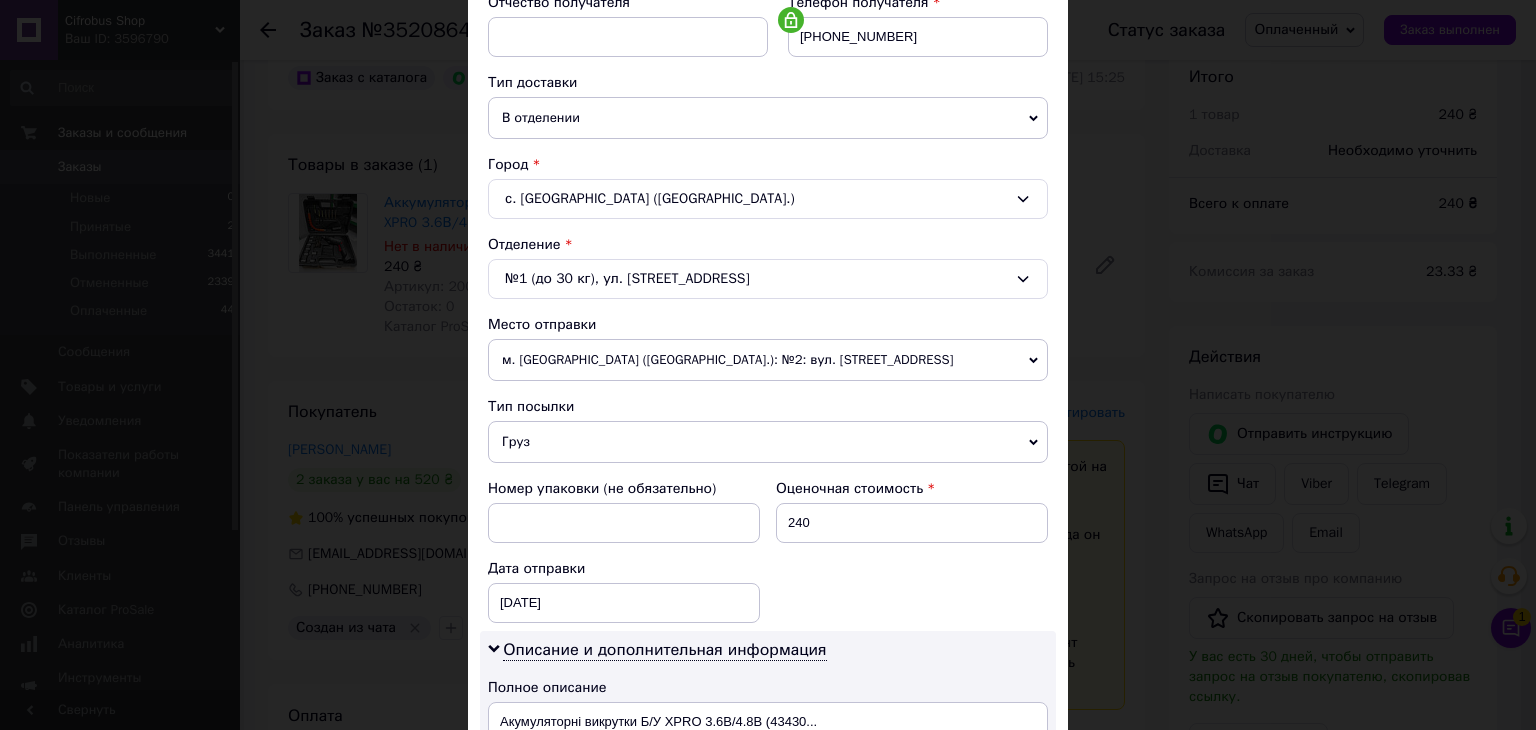 scroll, scrollTop: 700, scrollLeft: 0, axis: vertical 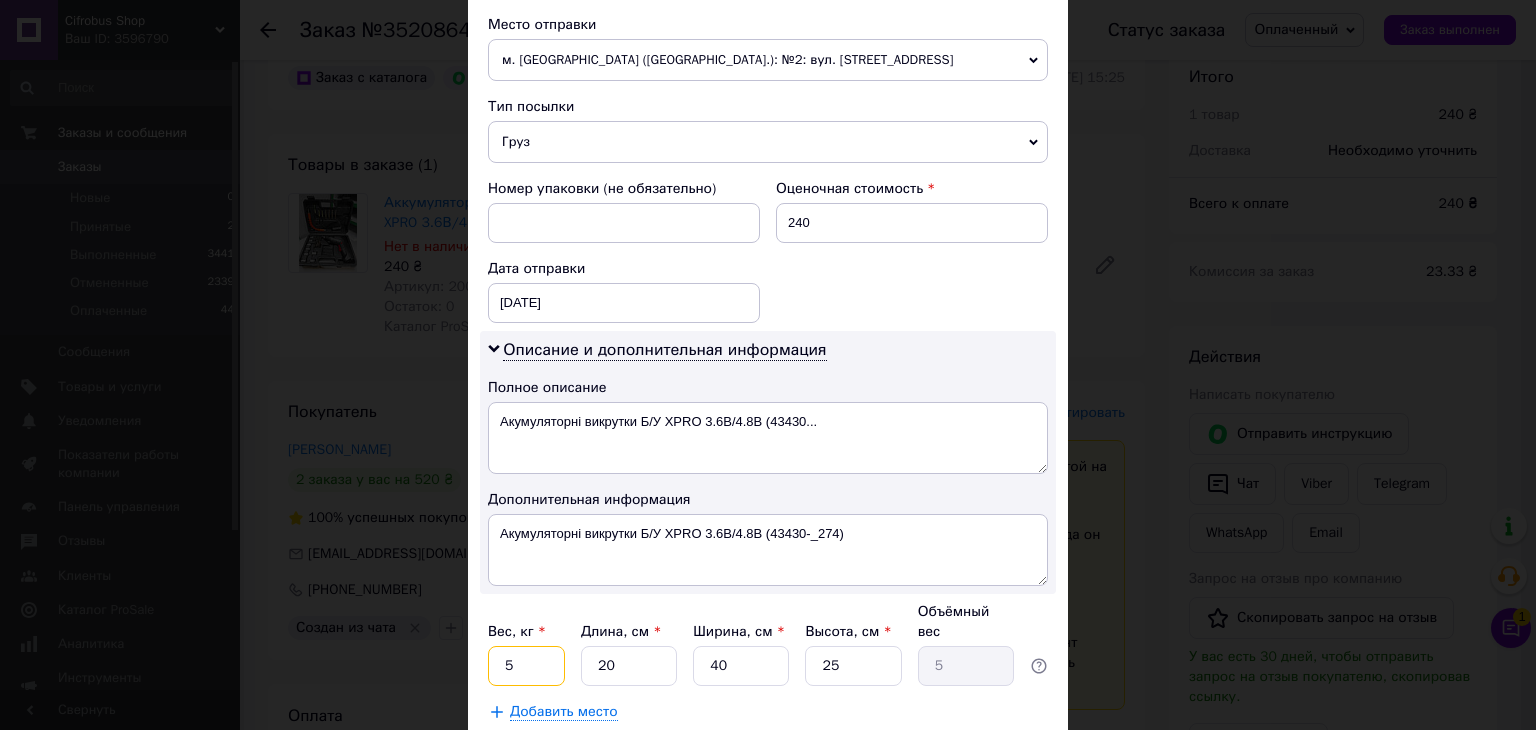 click on "5" at bounding box center (526, 666) 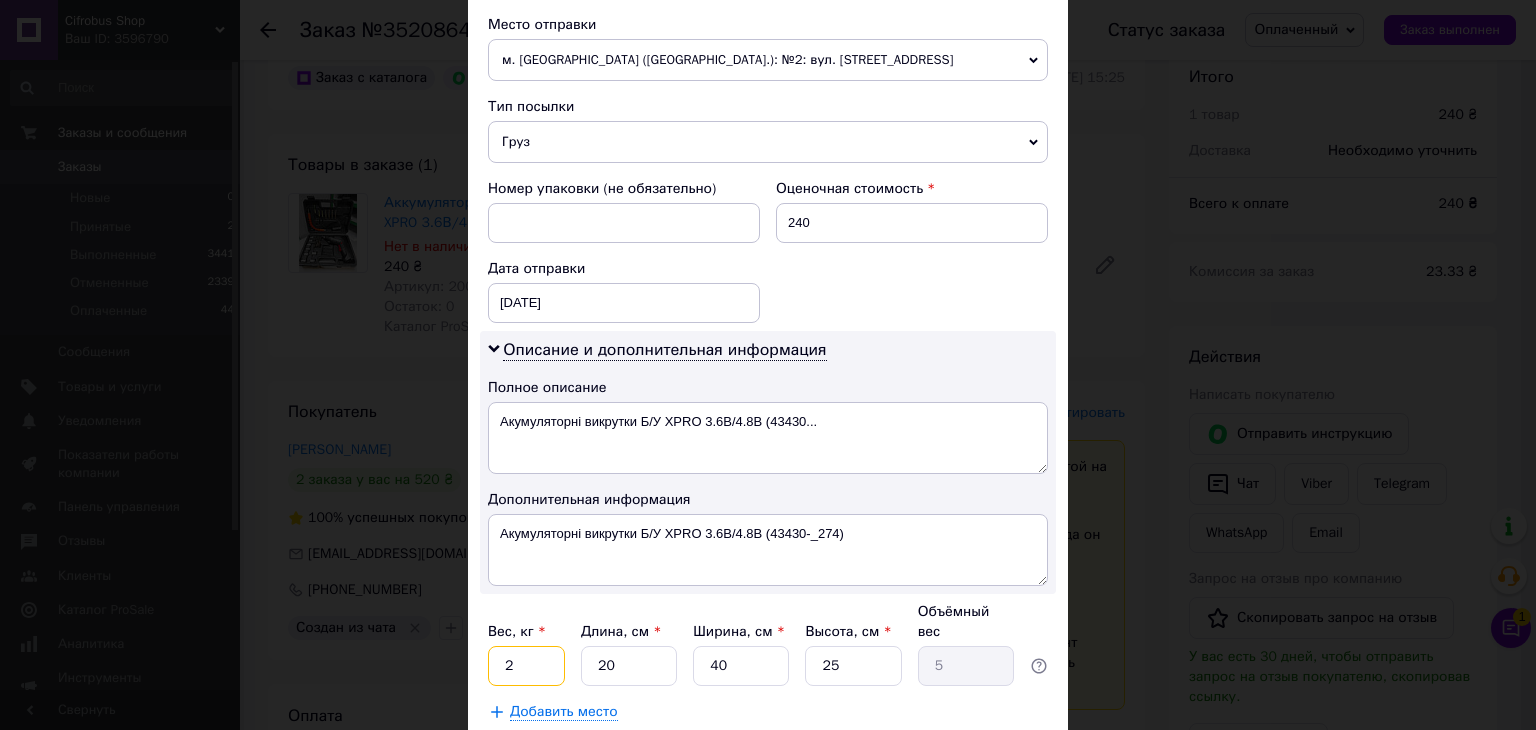 type on "2" 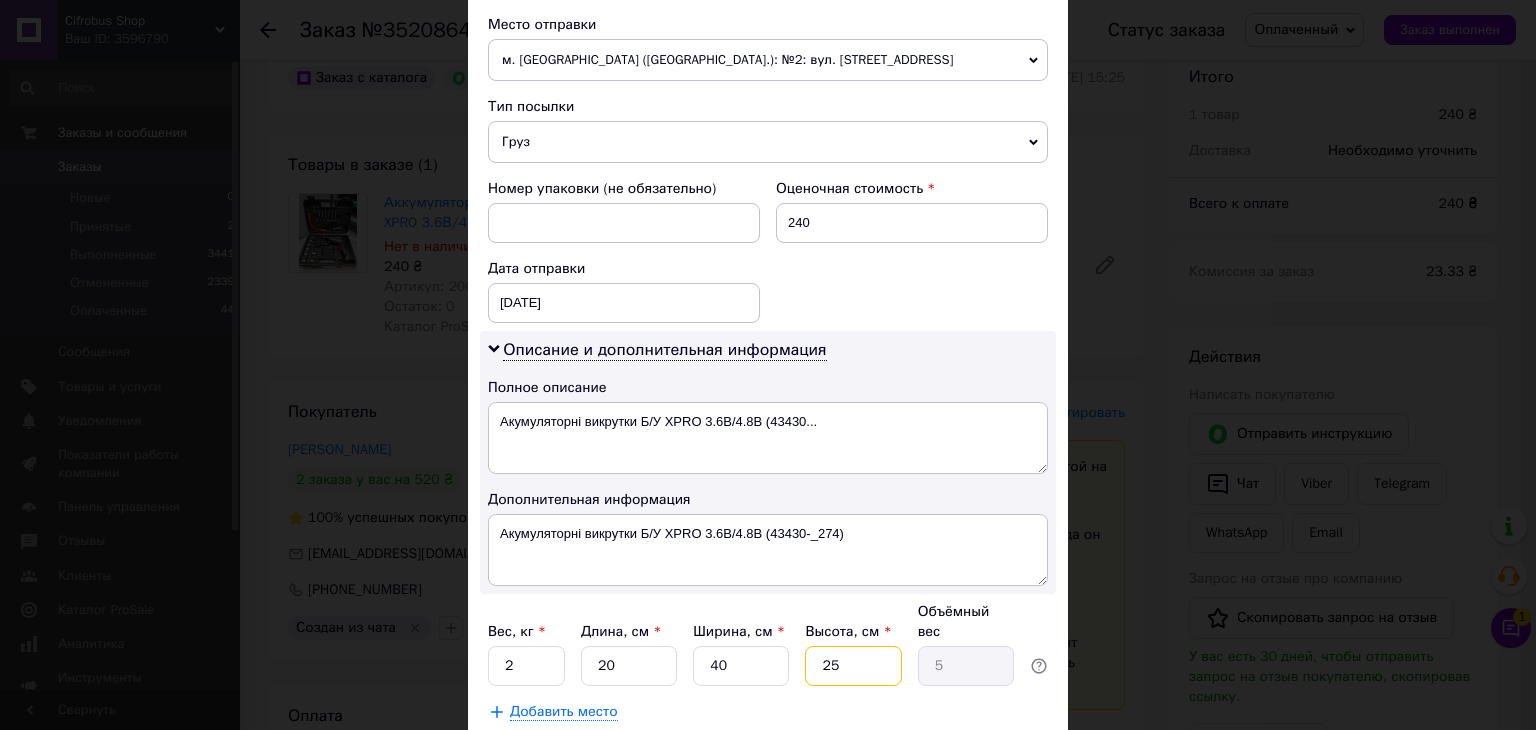 click on "25" at bounding box center [853, 666] 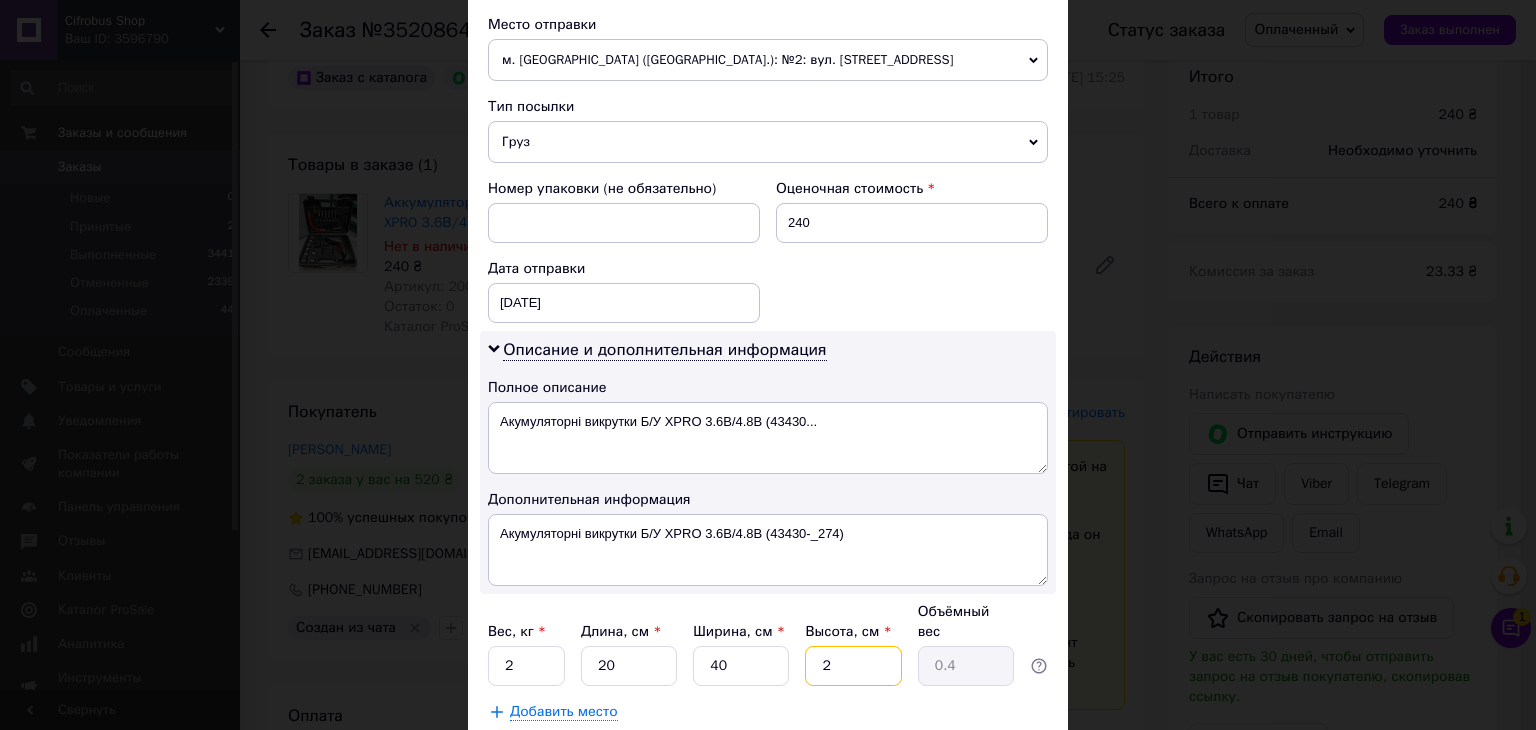 type 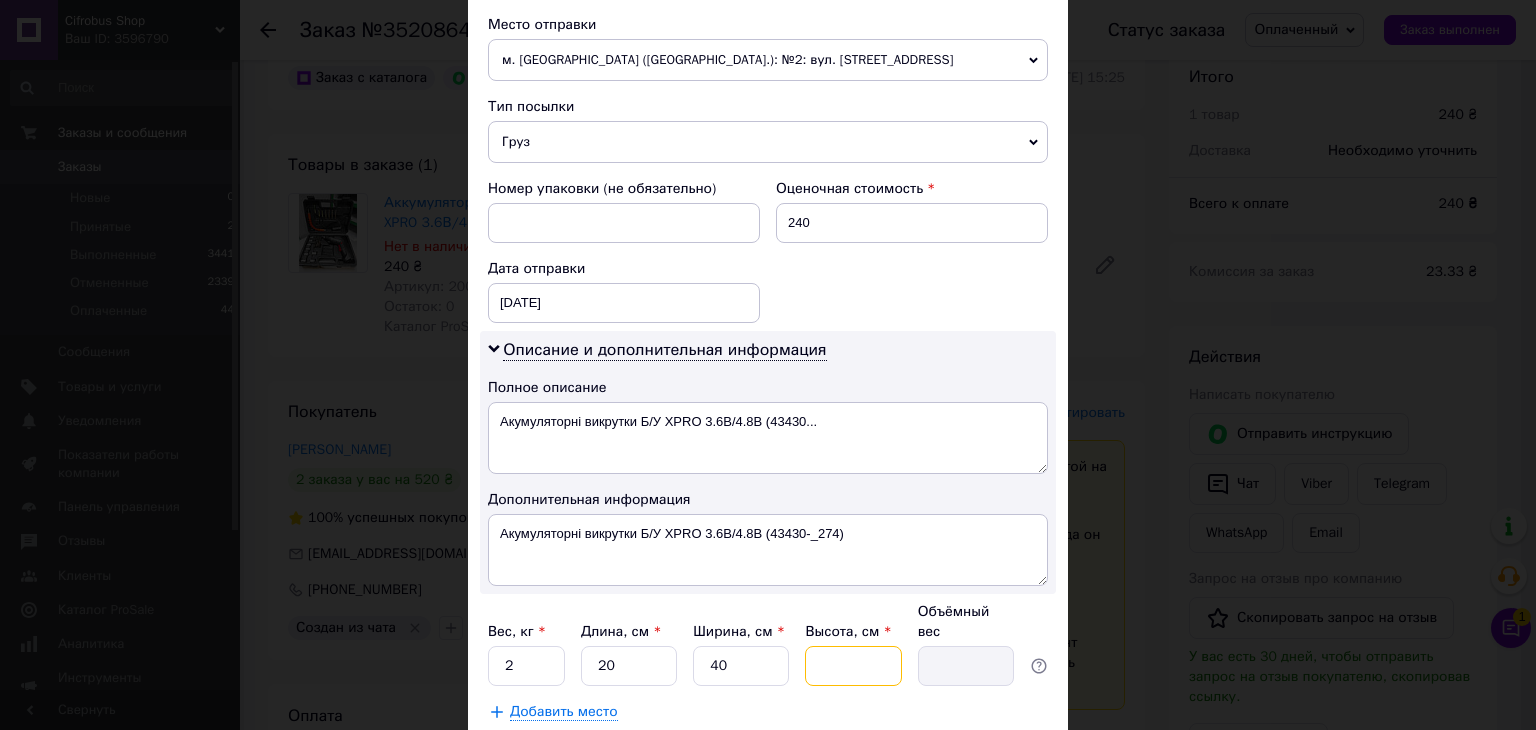 type on "1" 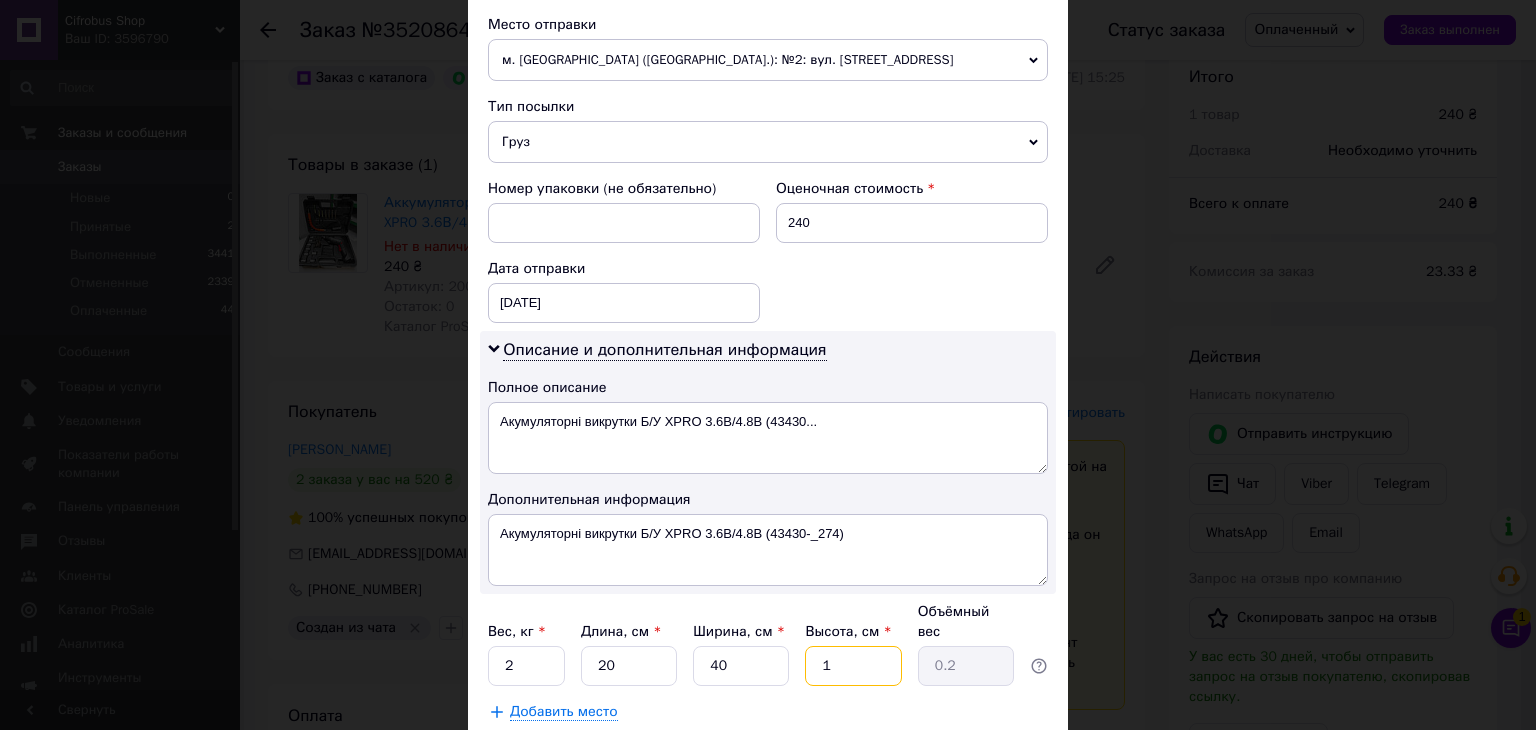 type on "15" 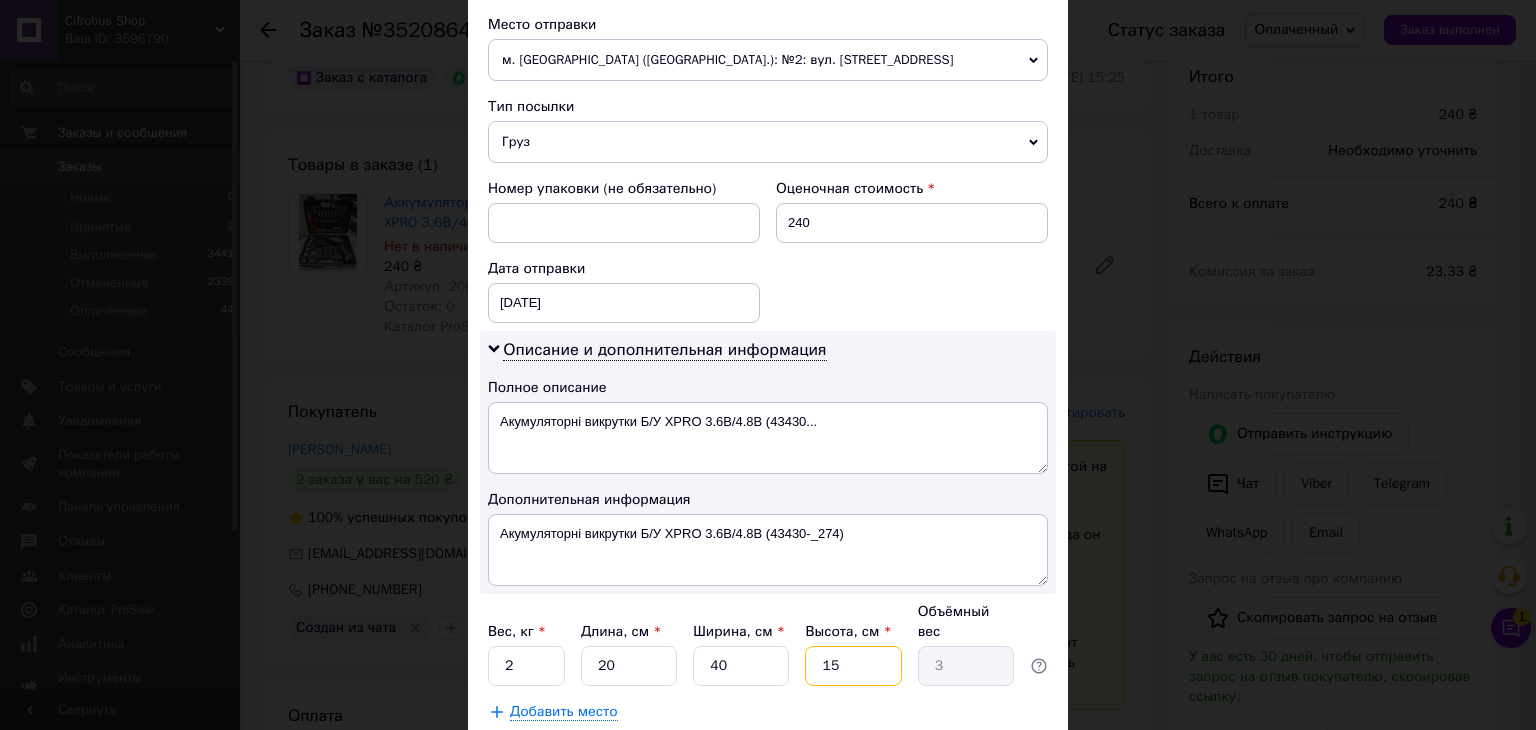 type on "15" 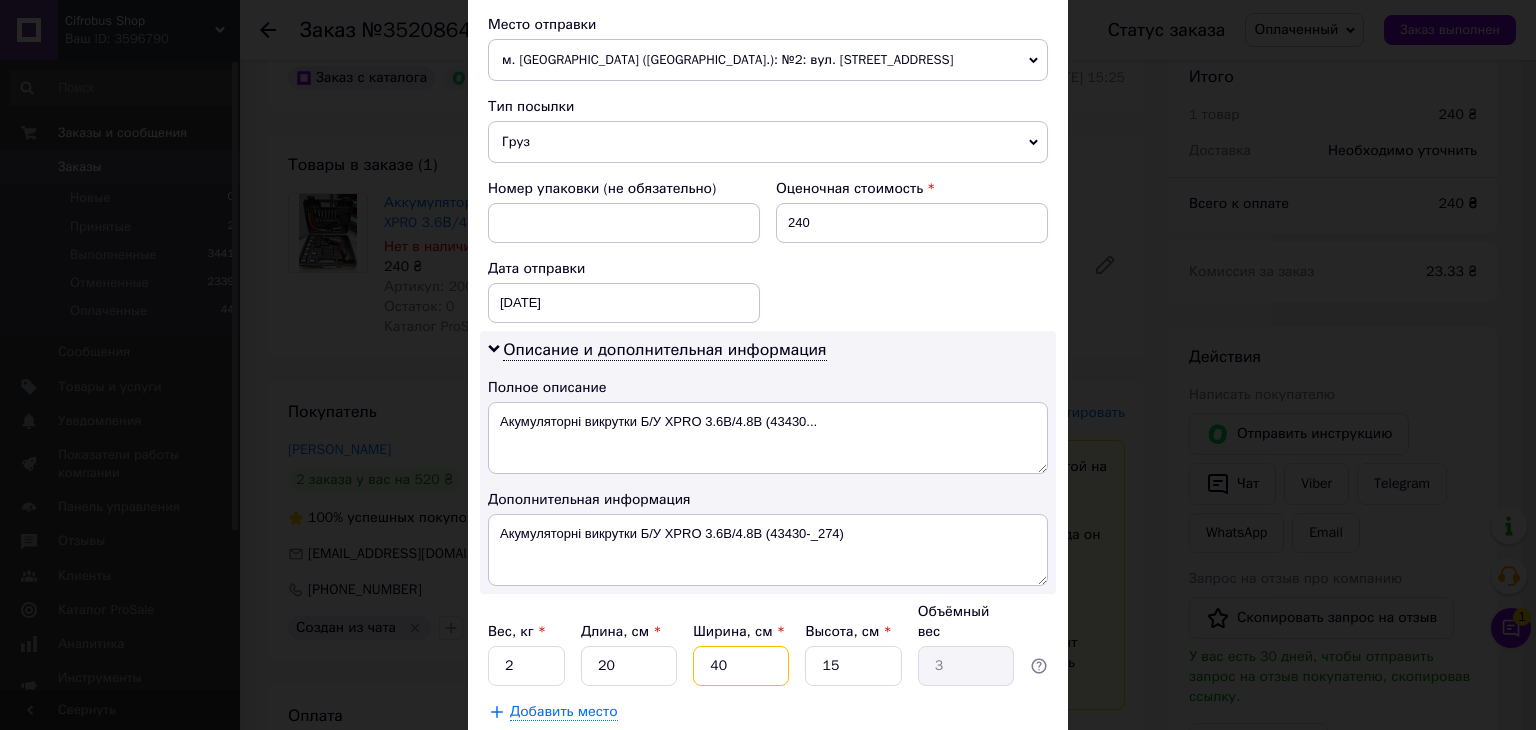 click on "40" at bounding box center [741, 666] 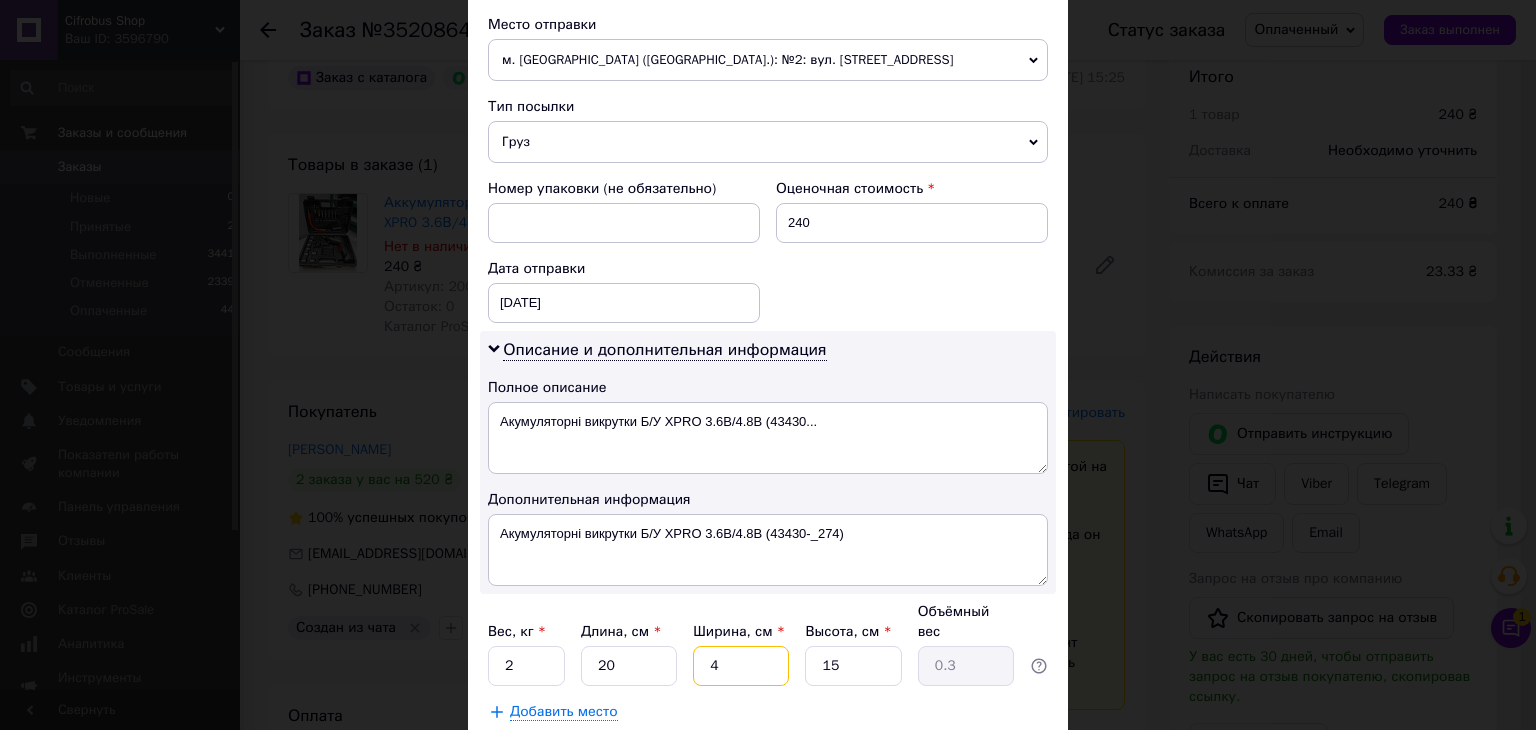 type 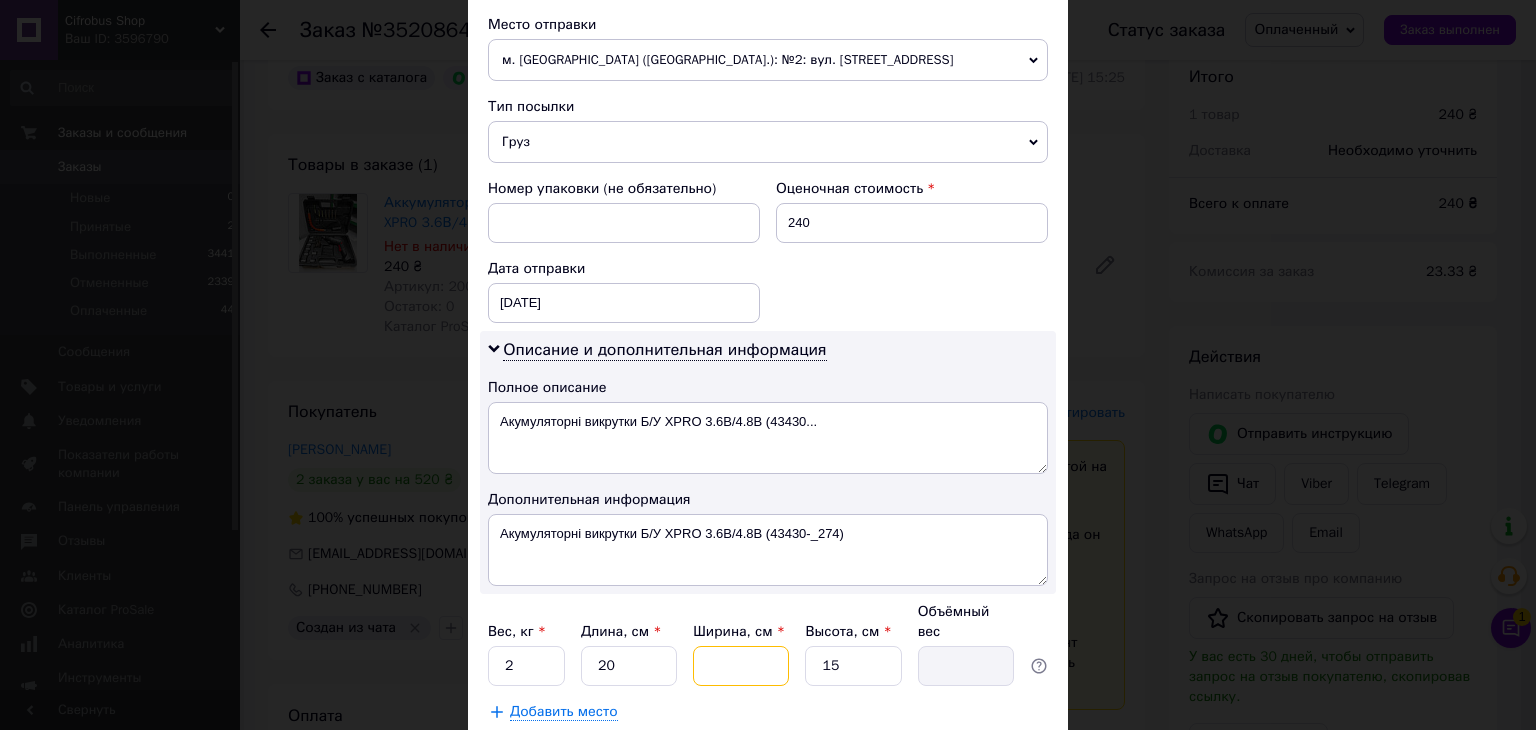 type on "3" 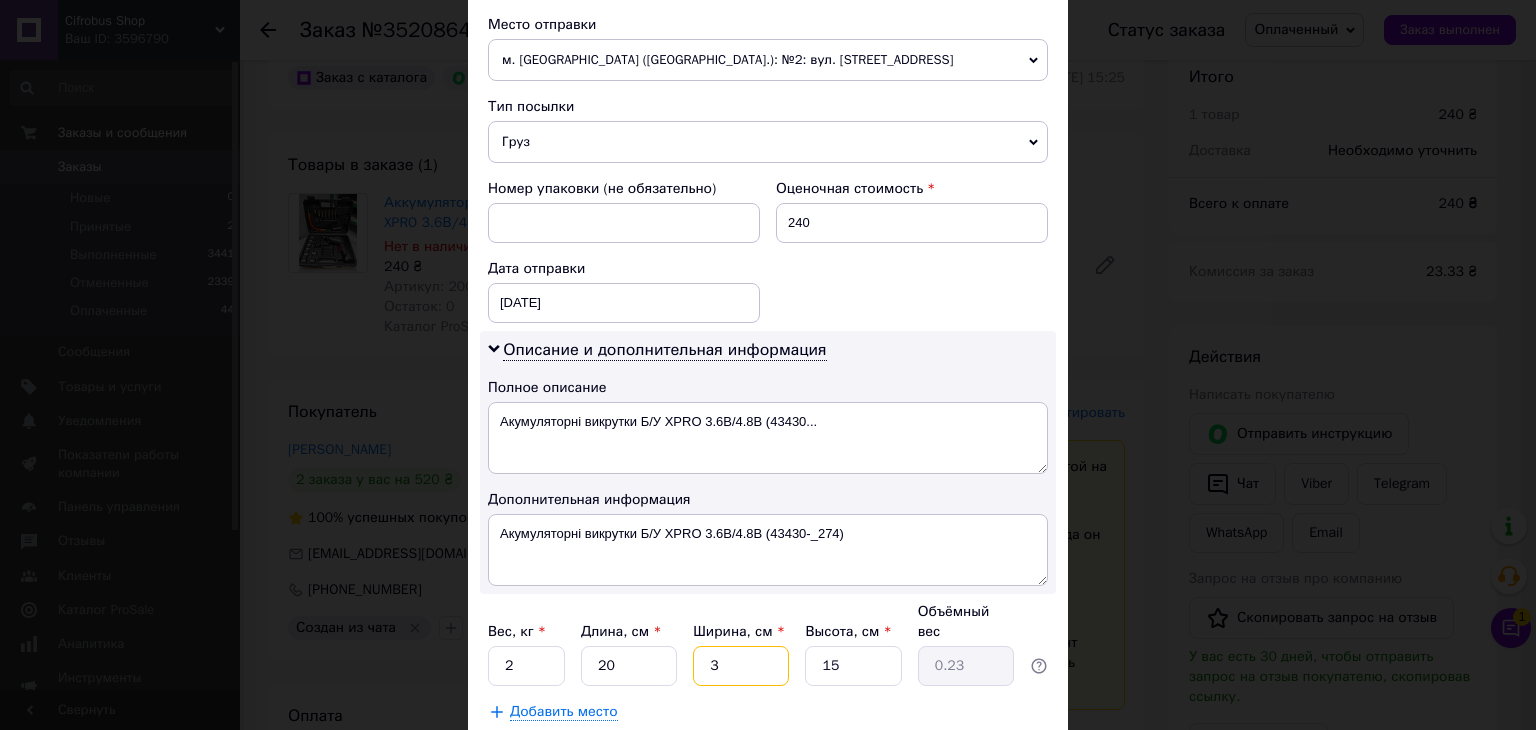 type on "30" 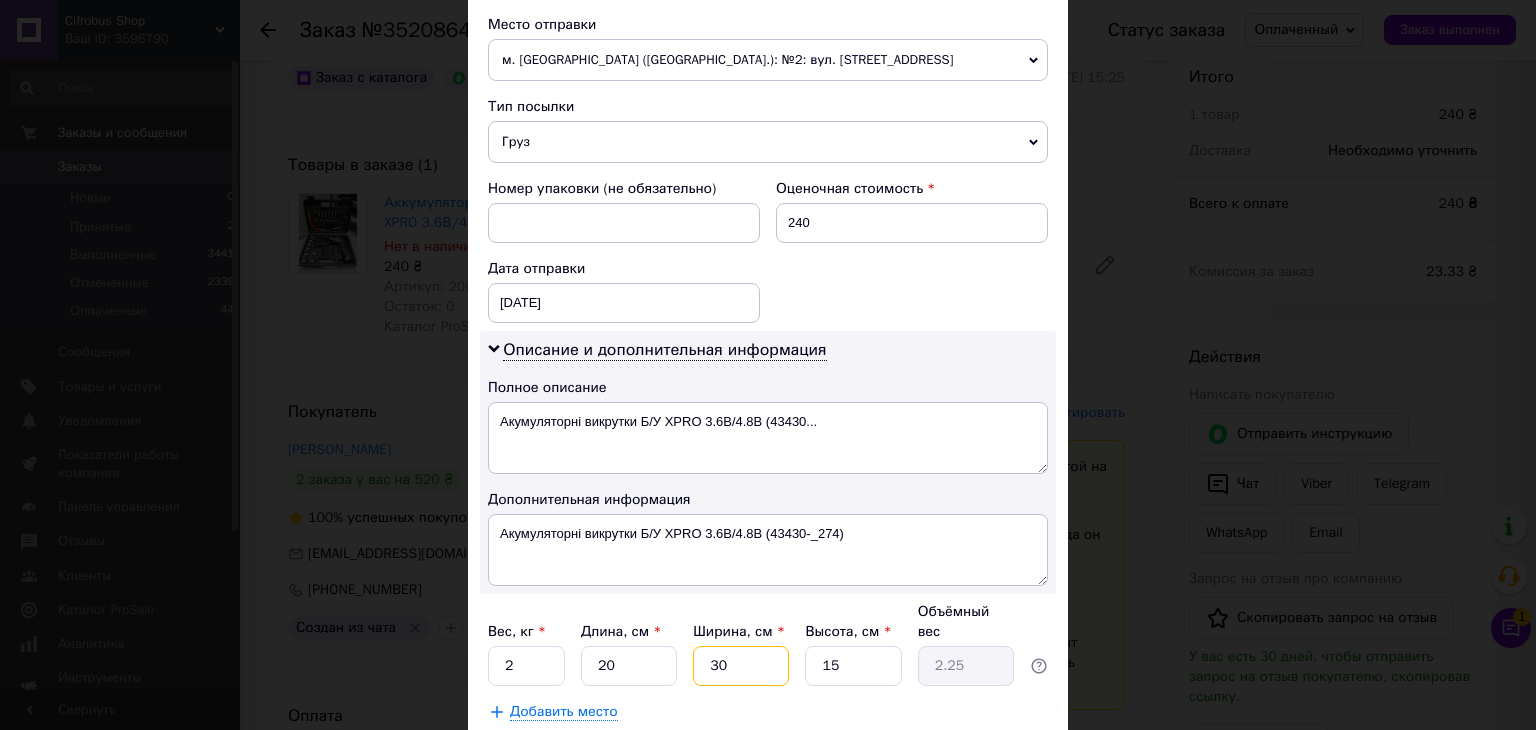 type on "30" 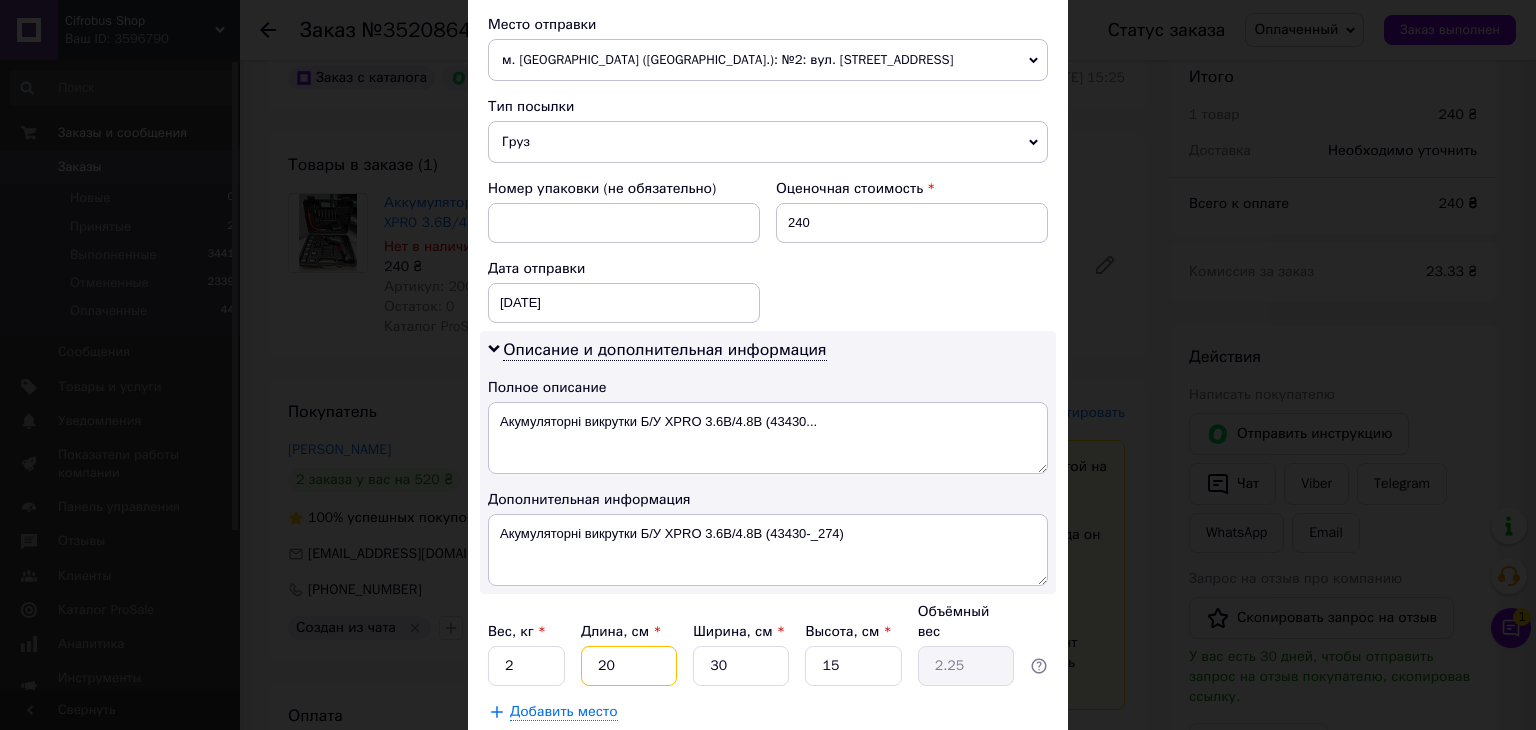 click on "20" at bounding box center [629, 666] 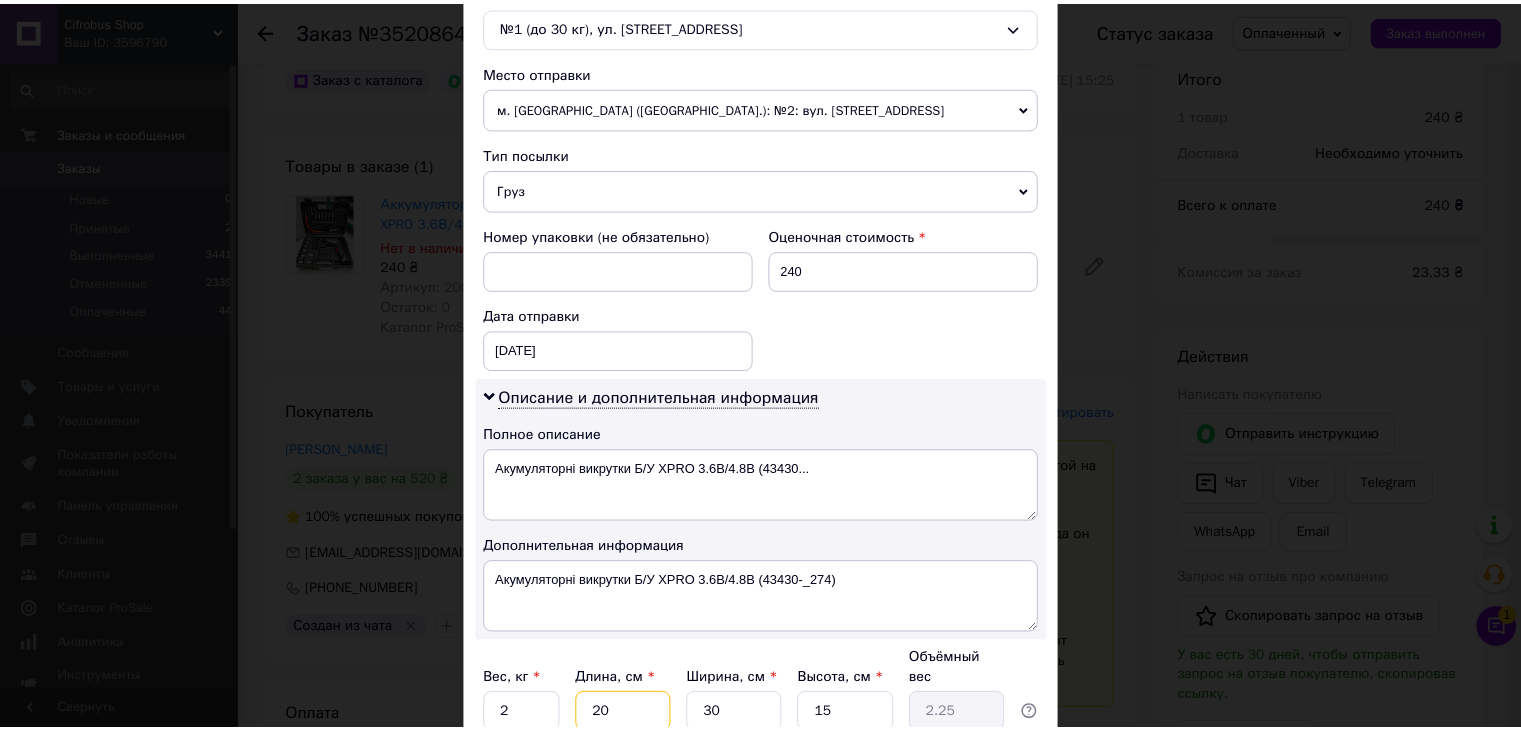 scroll, scrollTop: 816, scrollLeft: 0, axis: vertical 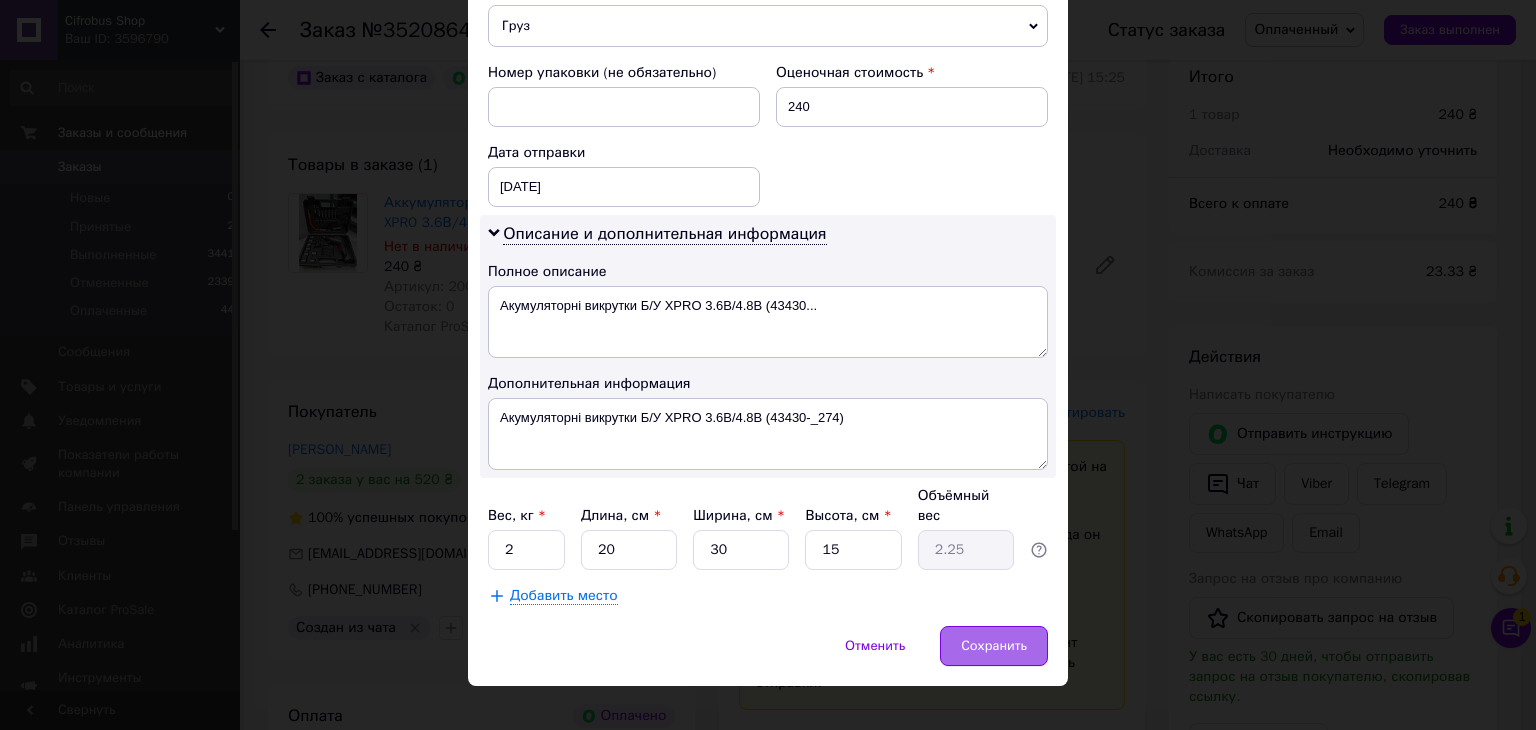 click on "Сохранить" at bounding box center (994, 646) 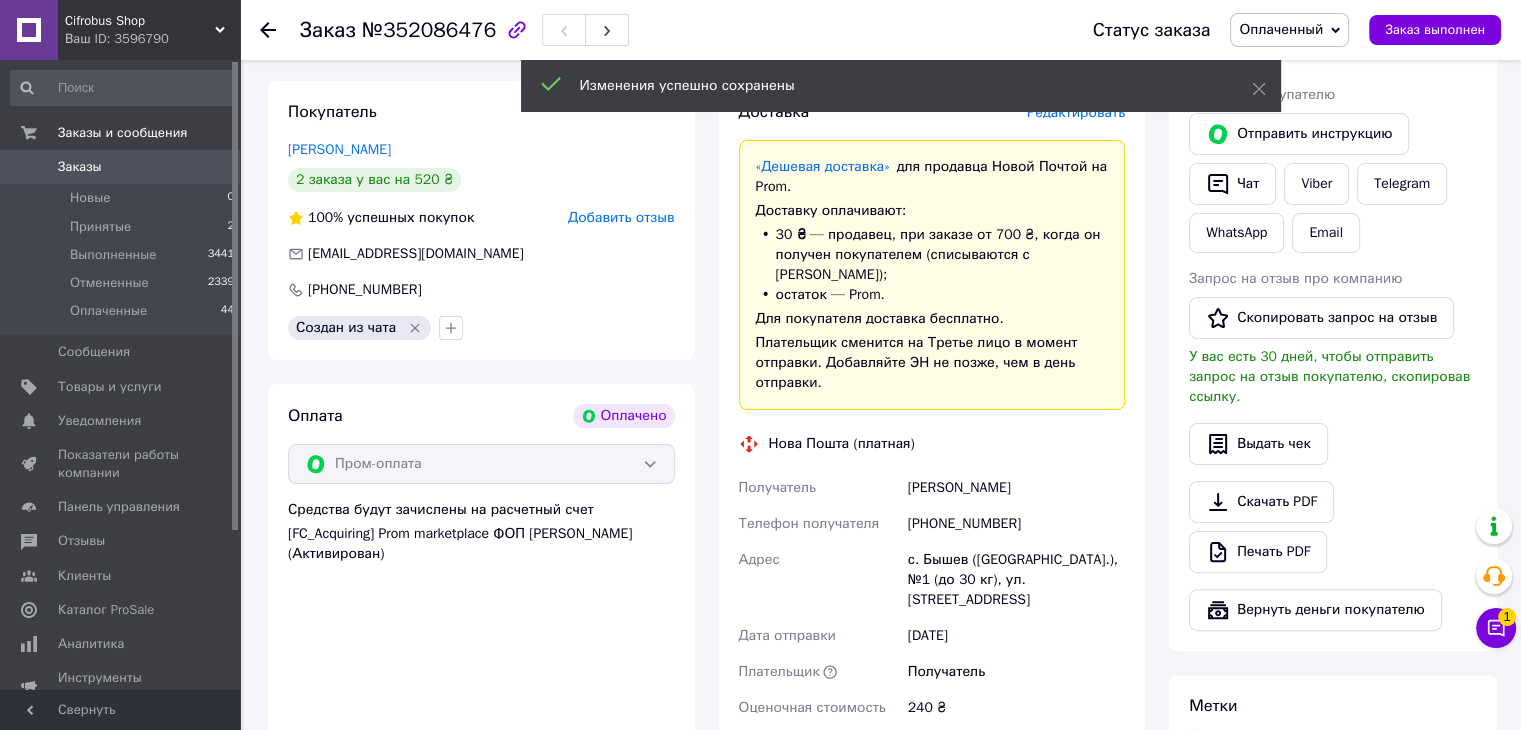 scroll, scrollTop: 600, scrollLeft: 0, axis: vertical 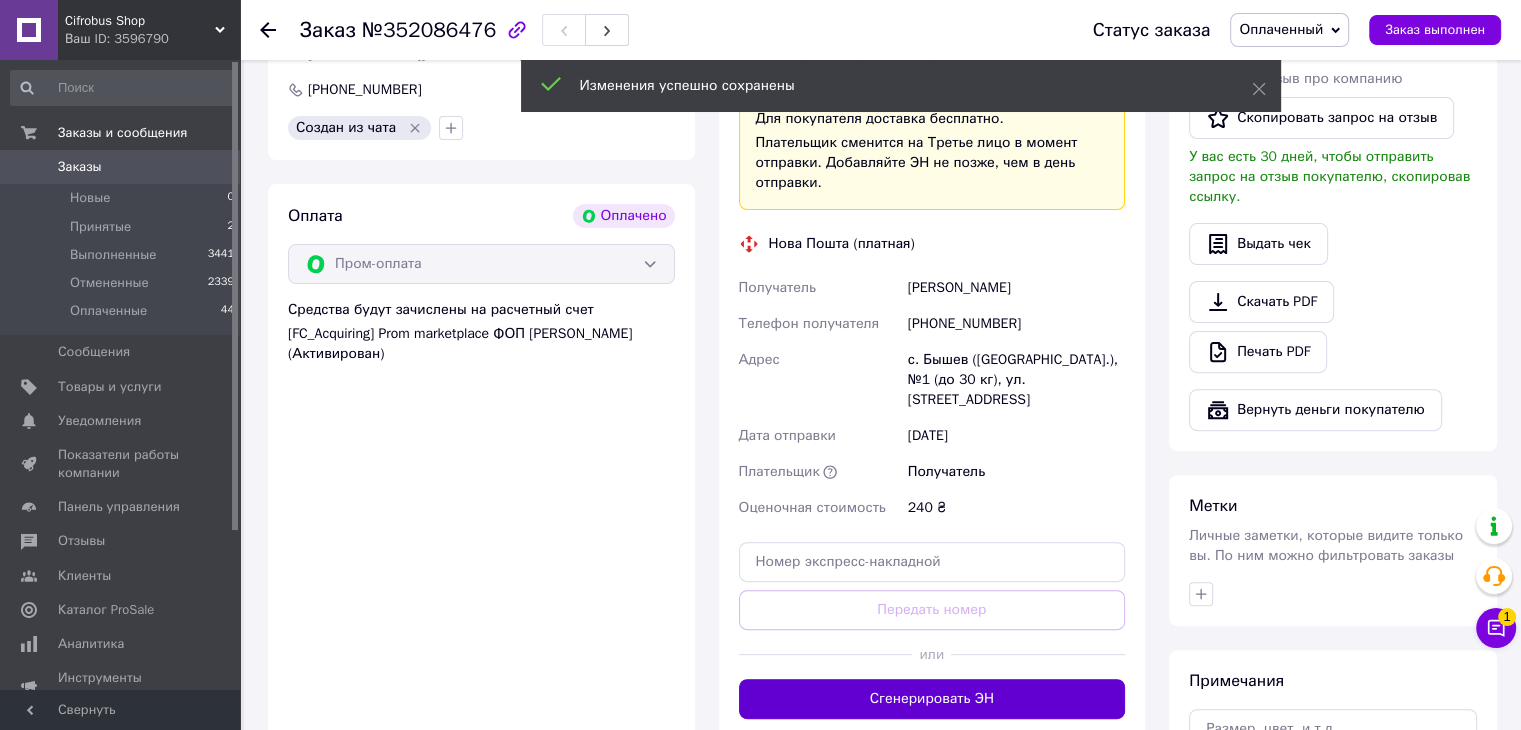 click on "Сгенерировать ЭН" at bounding box center (932, 699) 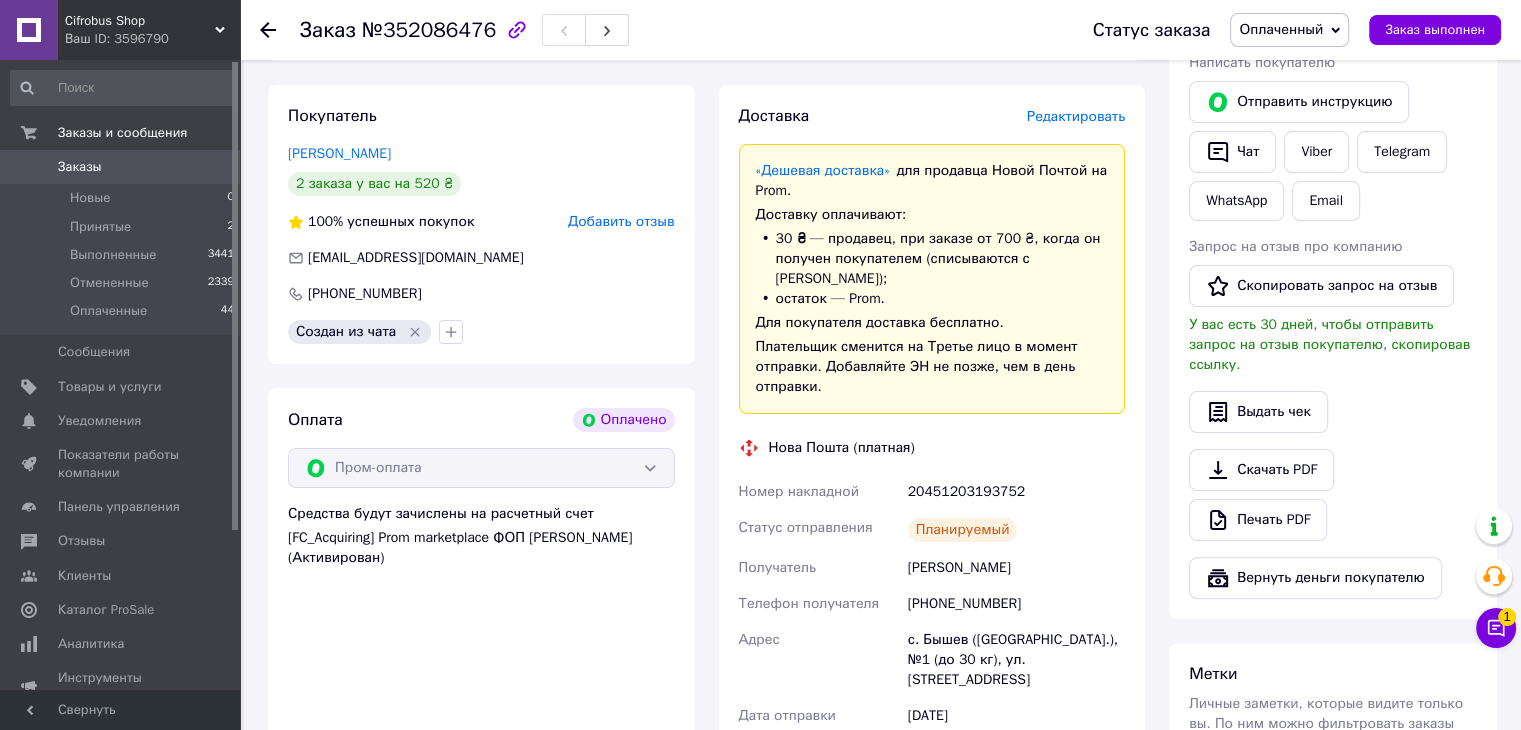 scroll, scrollTop: 500, scrollLeft: 0, axis: vertical 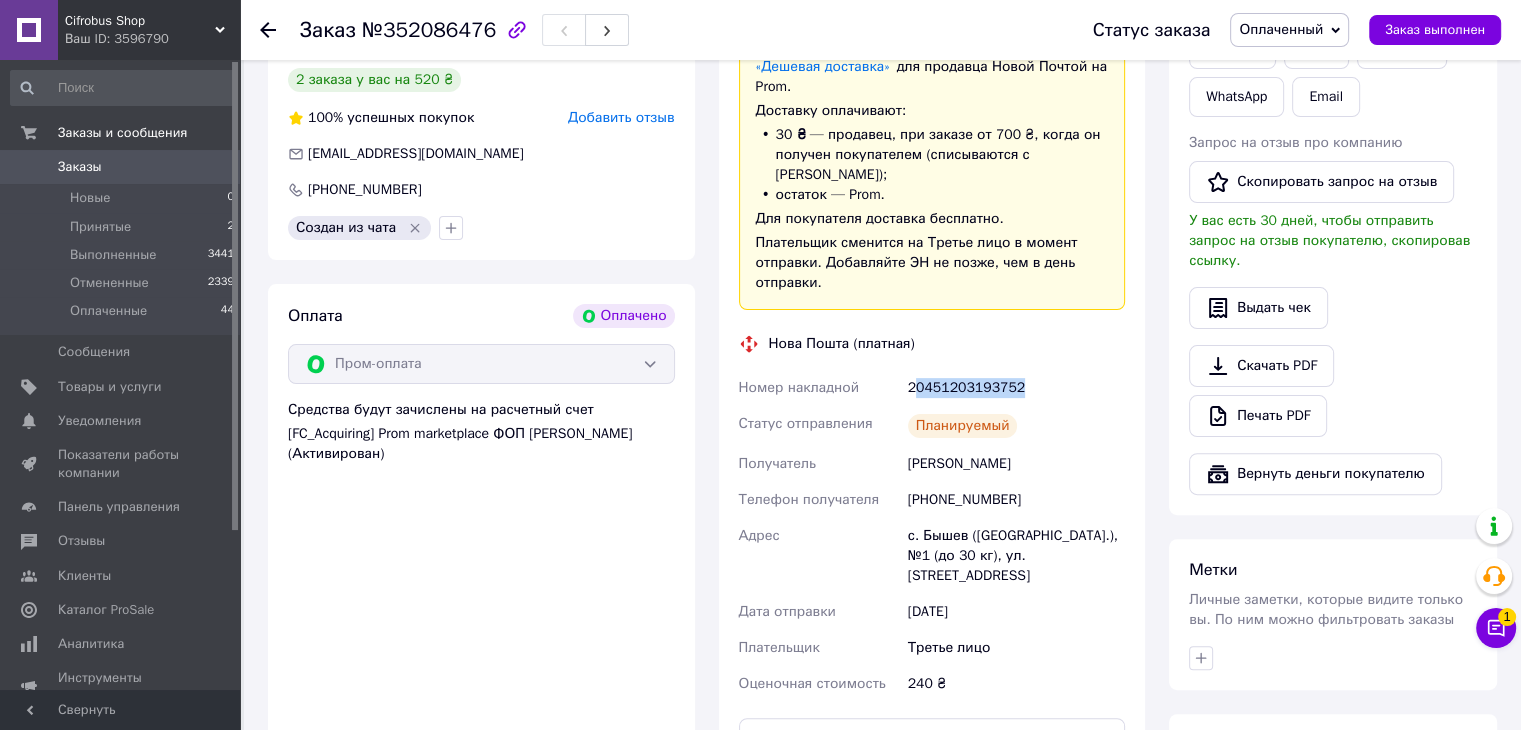 drag, startPoint x: 911, startPoint y: 370, endPoint x: 1104, endPoint y: 378, distance: 193.16573 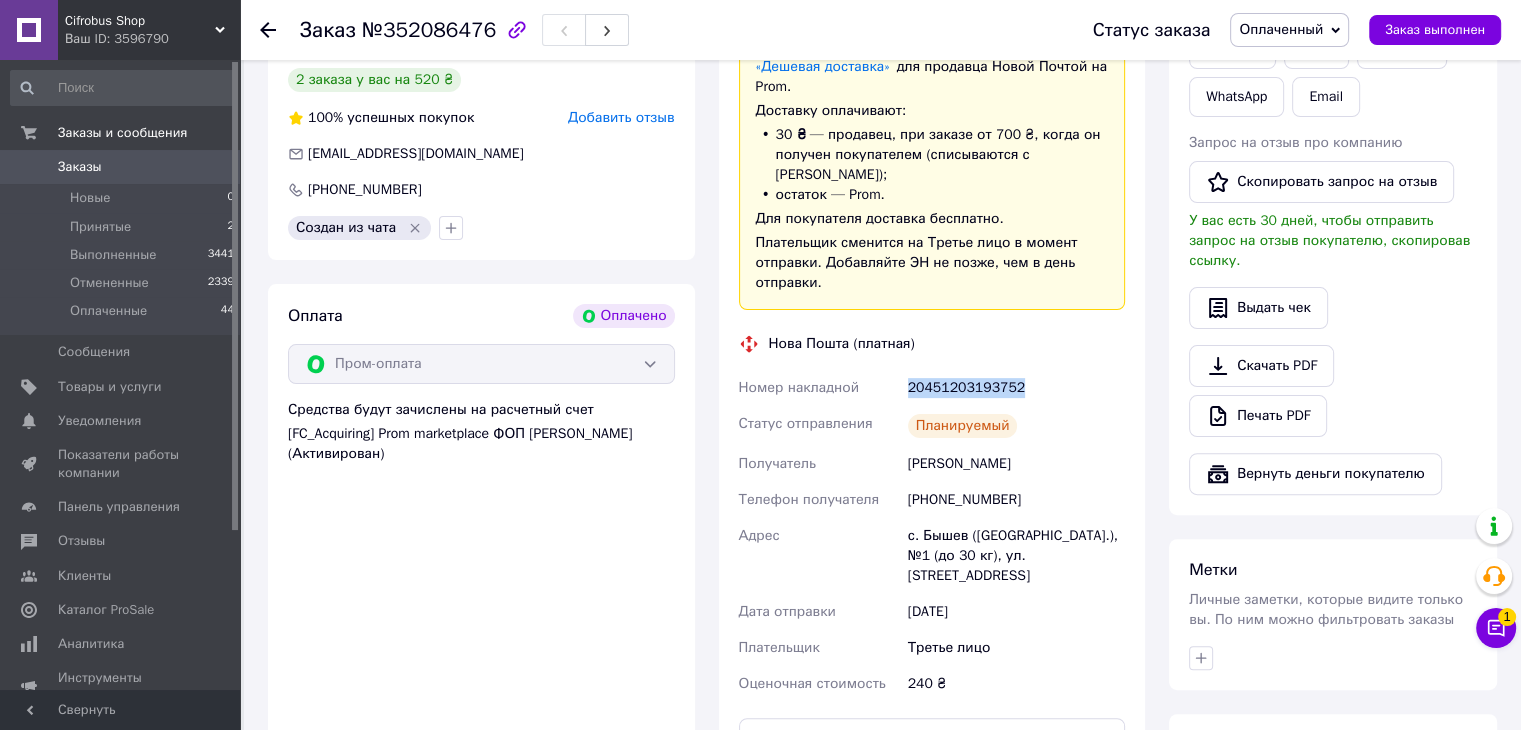 drag, startPoint x: 910, startPoint y: 366, endPoint x: 1087, endPoint y: 376, distance: 177.28226 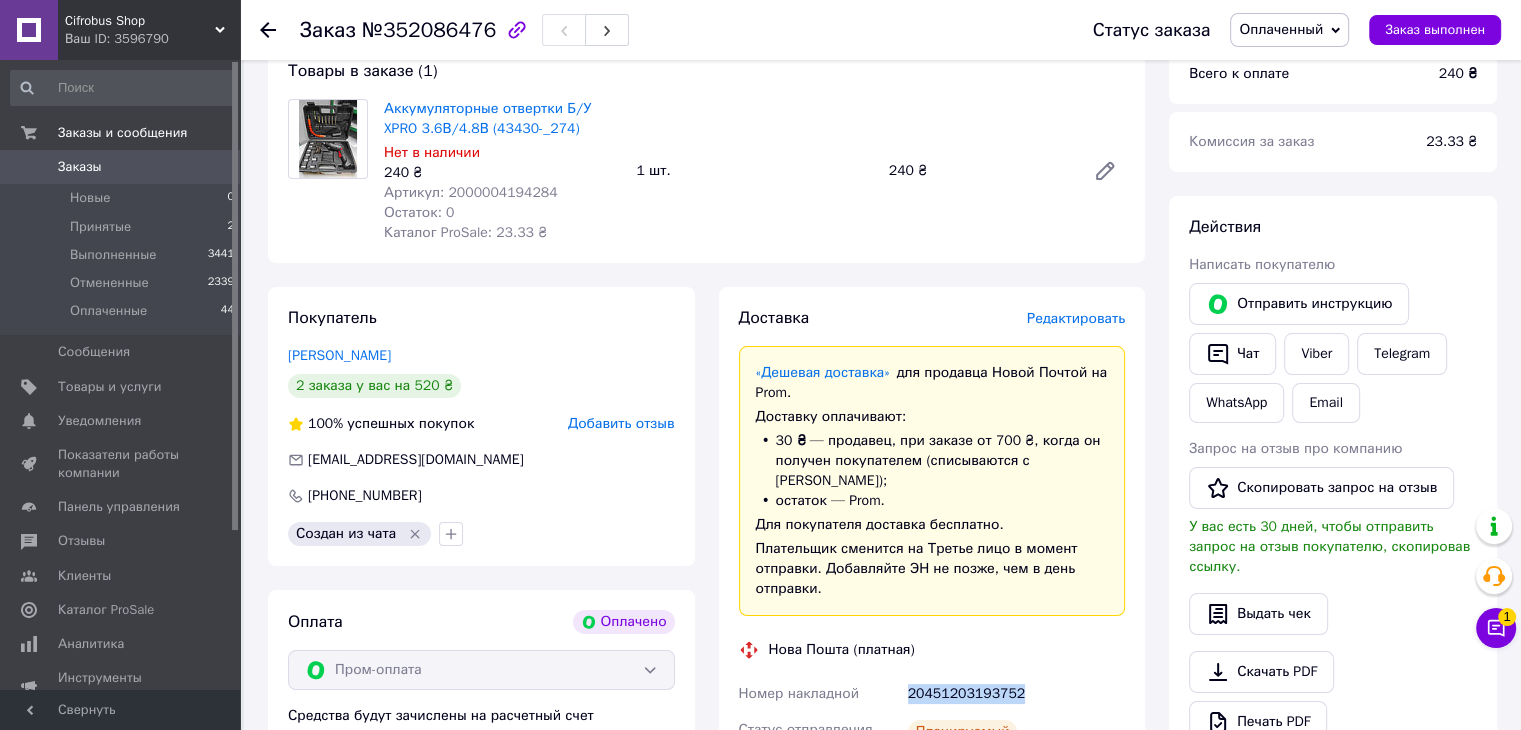 scroll, scrollTop: 0, scrollLeft: 0, axis: both 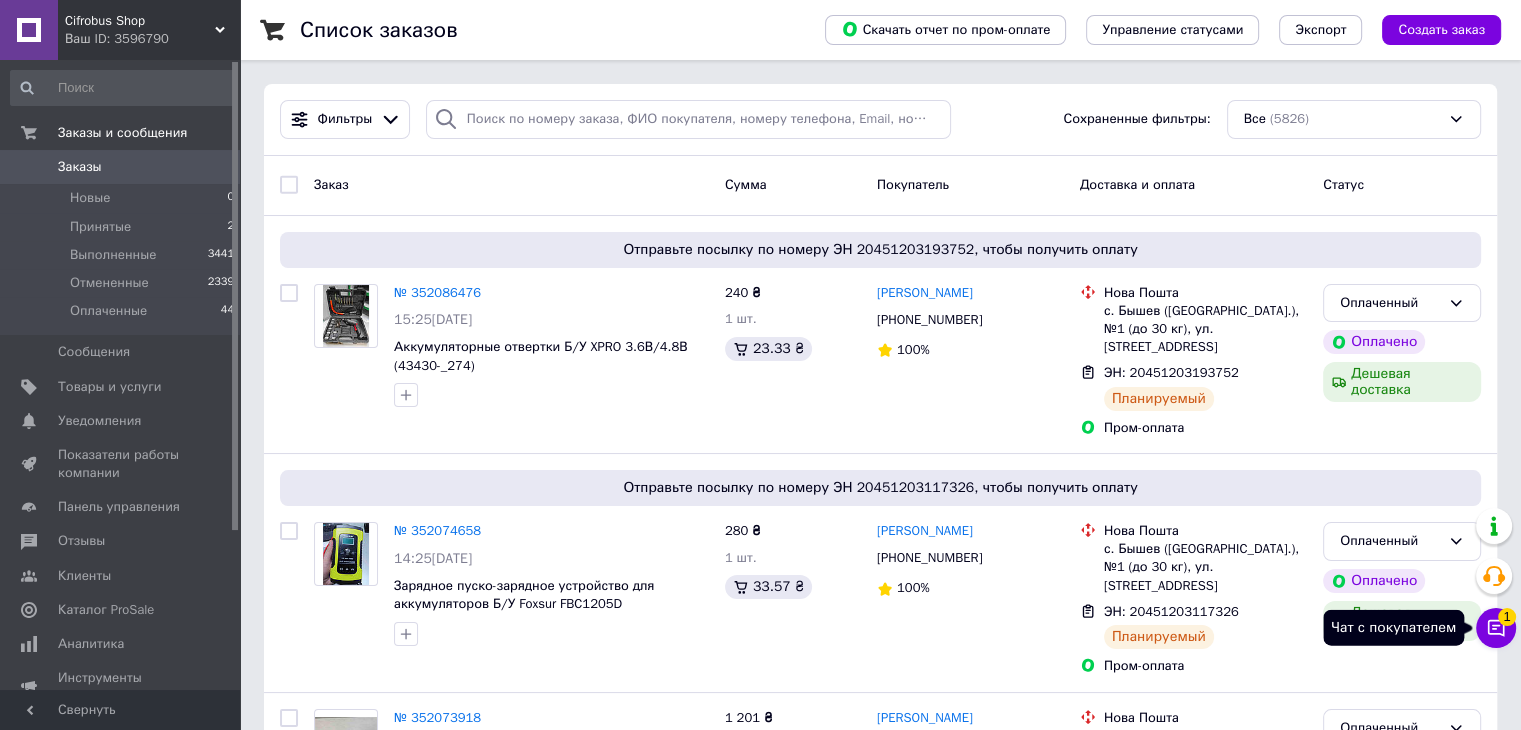 click 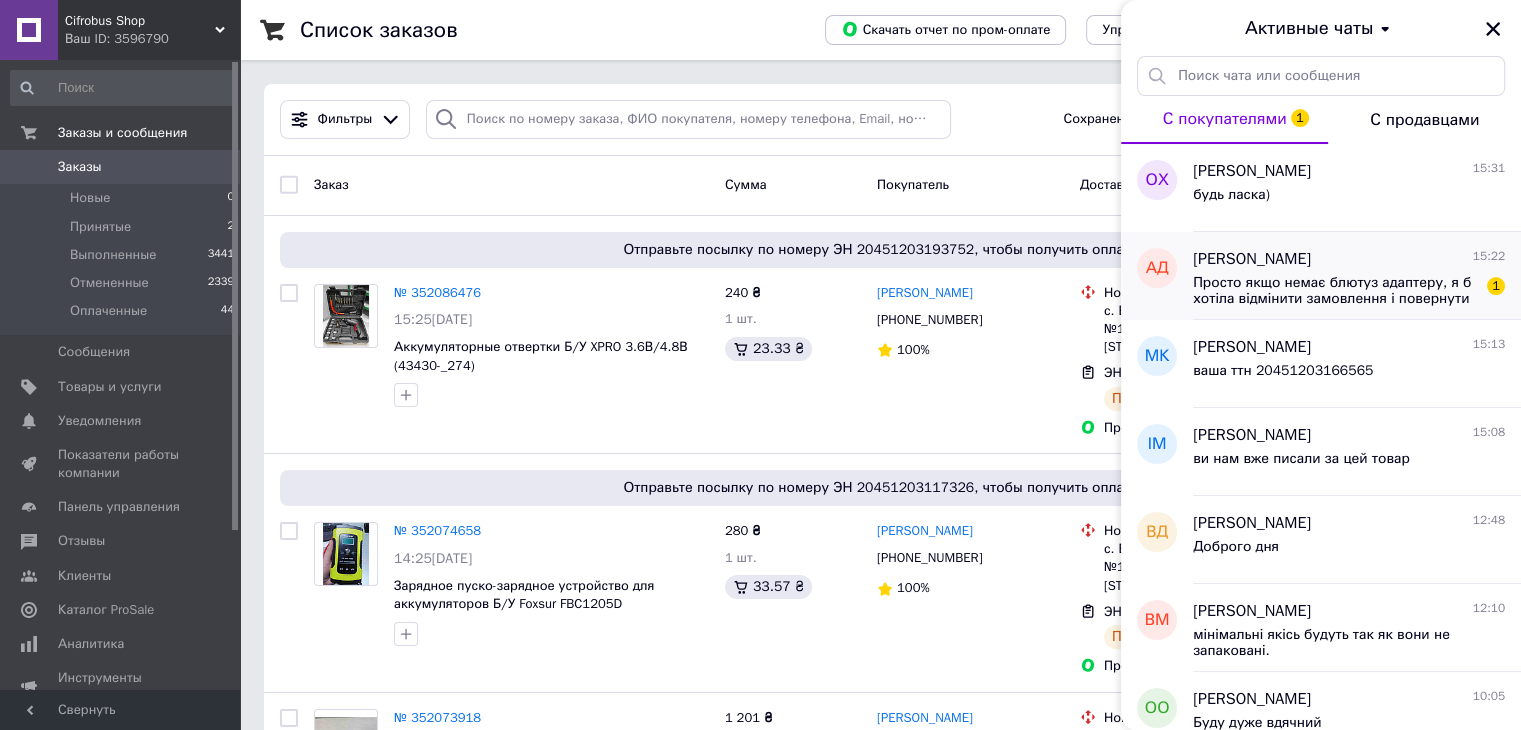 click on "Просто якщо немає блютуз адаптеру, я б хотіла відмінити замовлення і повернути кошти" at bounding box center [1335, 291] 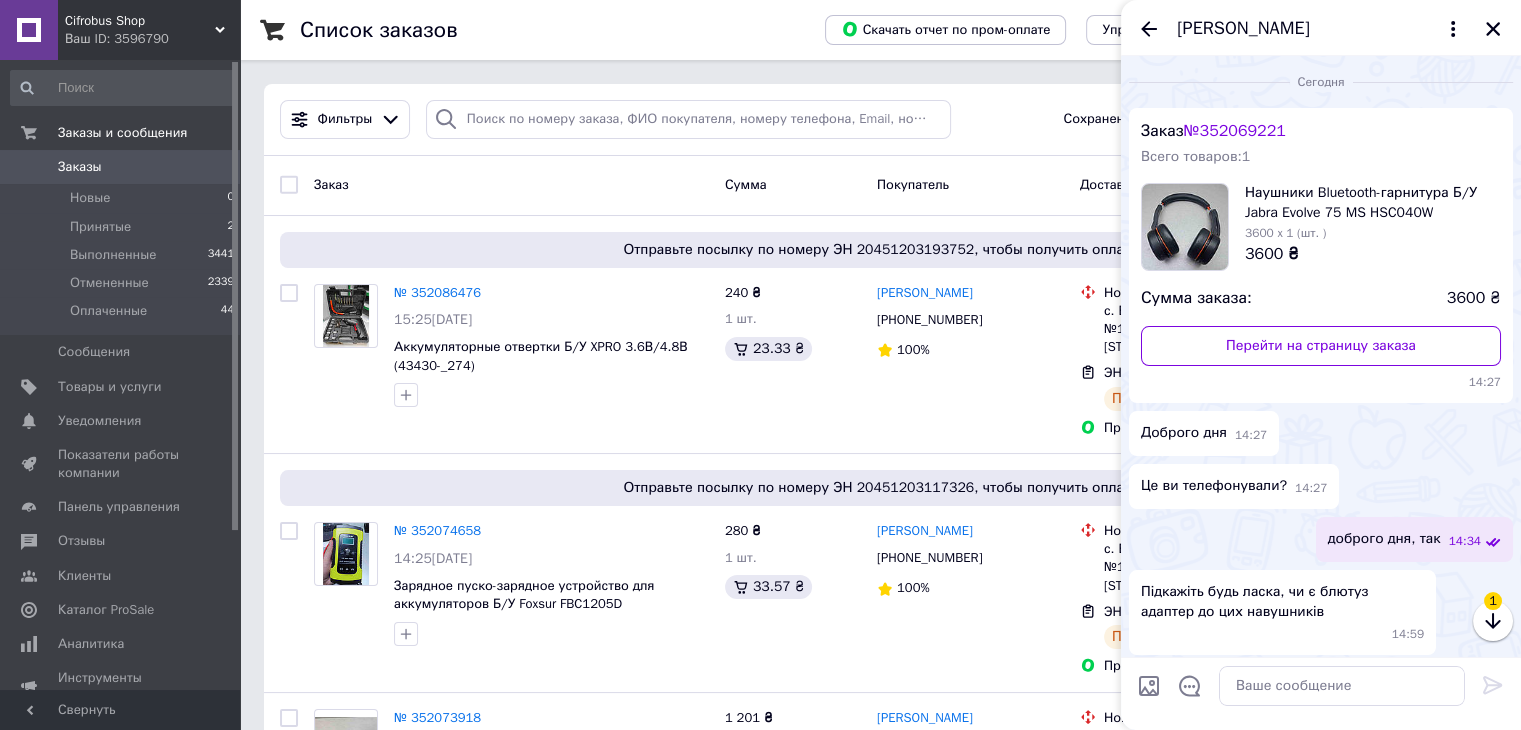 scroll, scrollTop: 249, scrollLeft: 0, axis: vertical 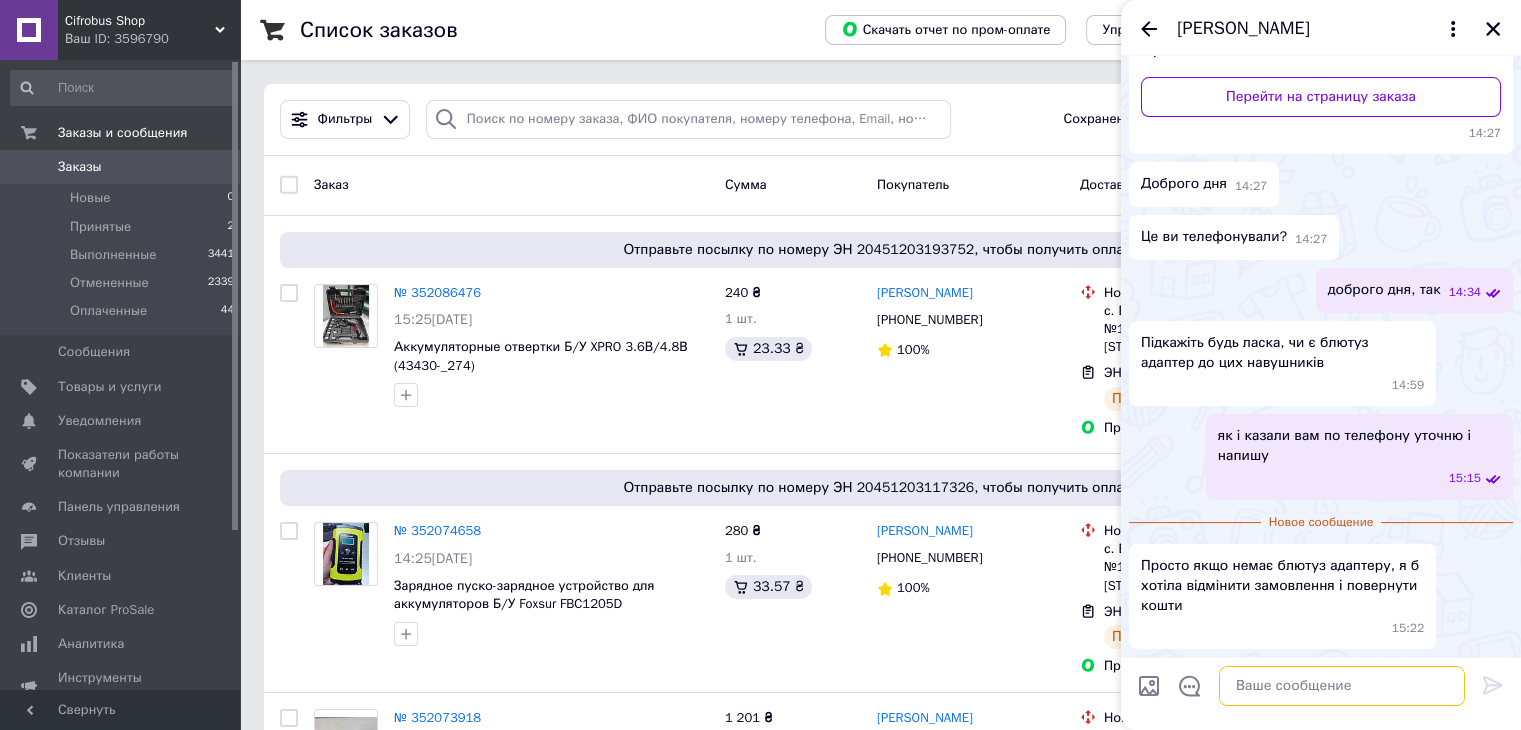 click at bounding box center (1342, 686) 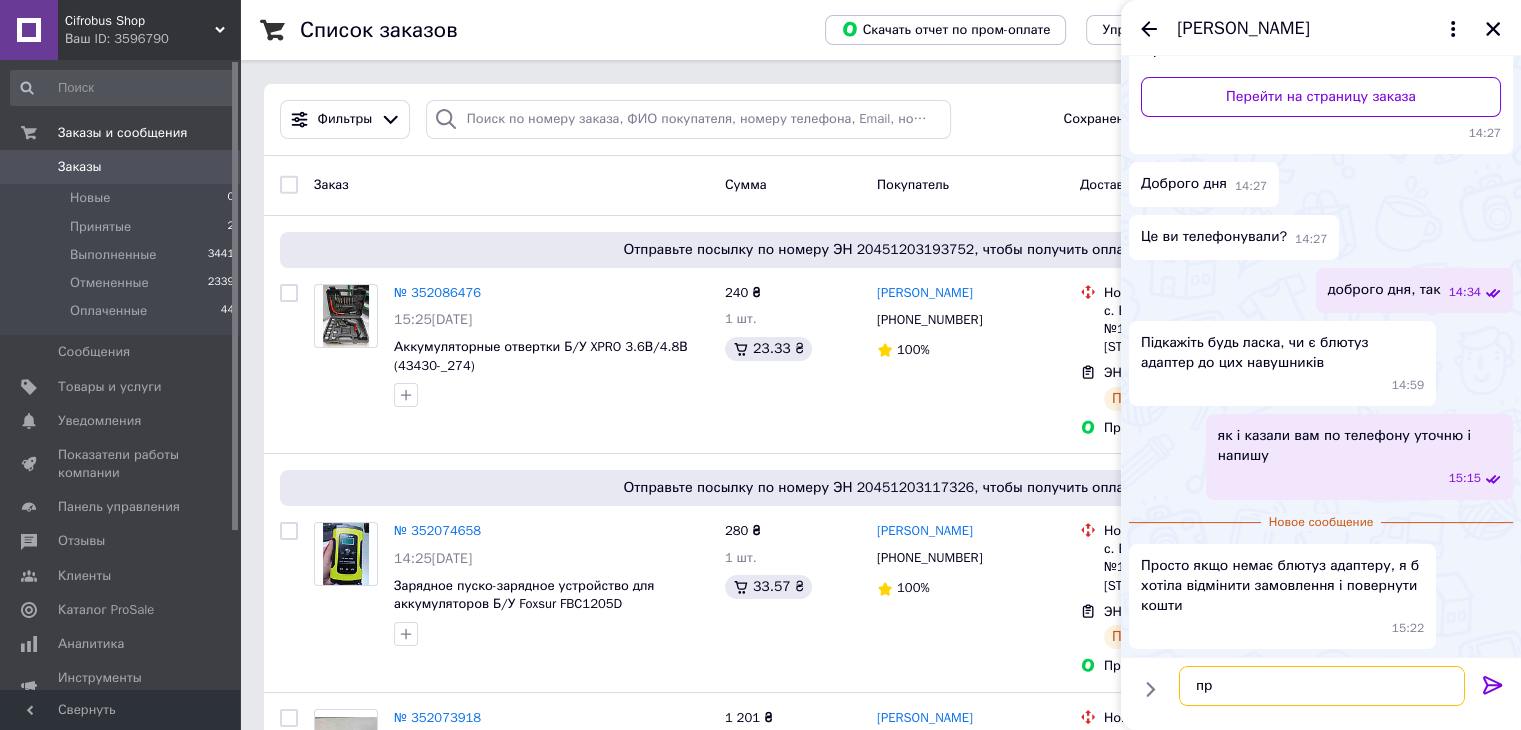 type on "п" 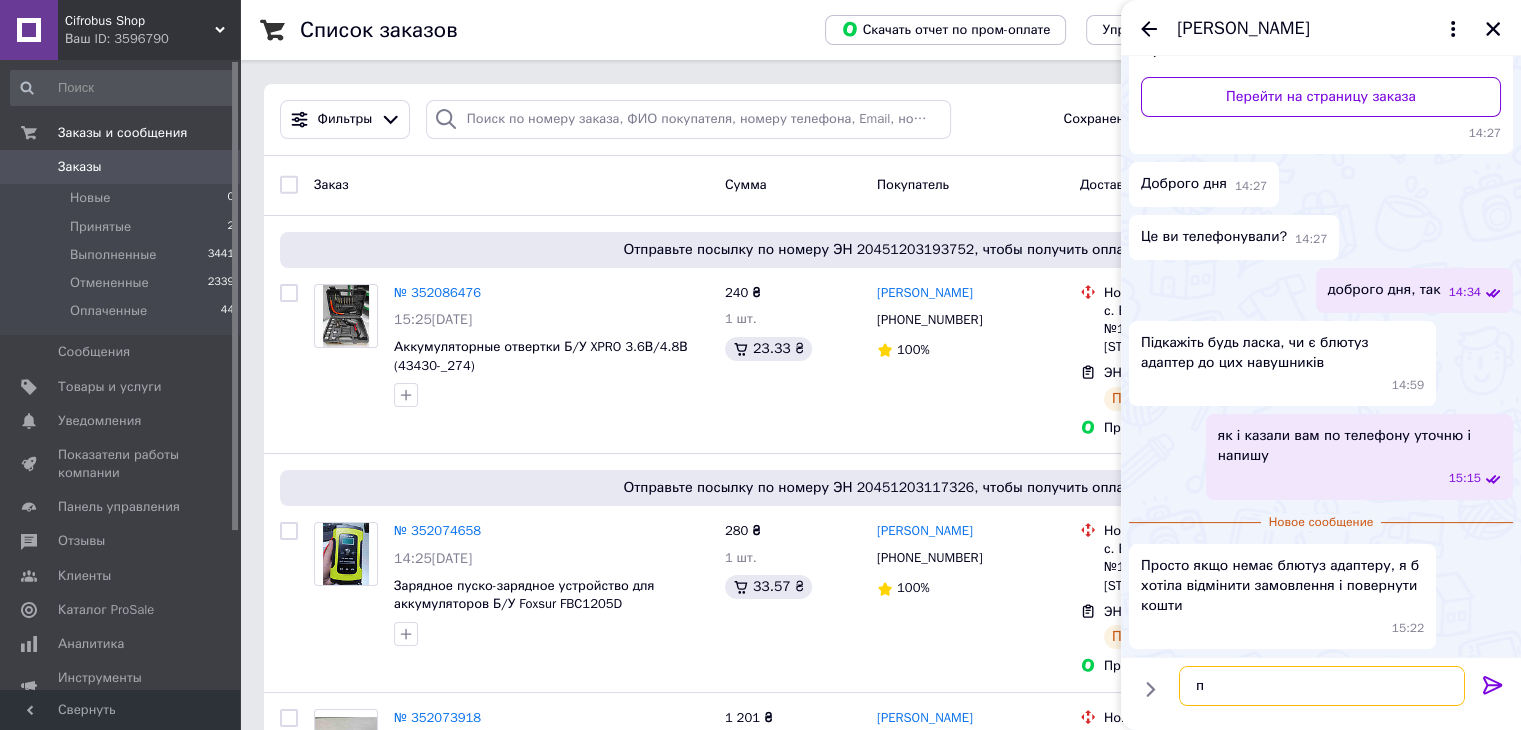 type 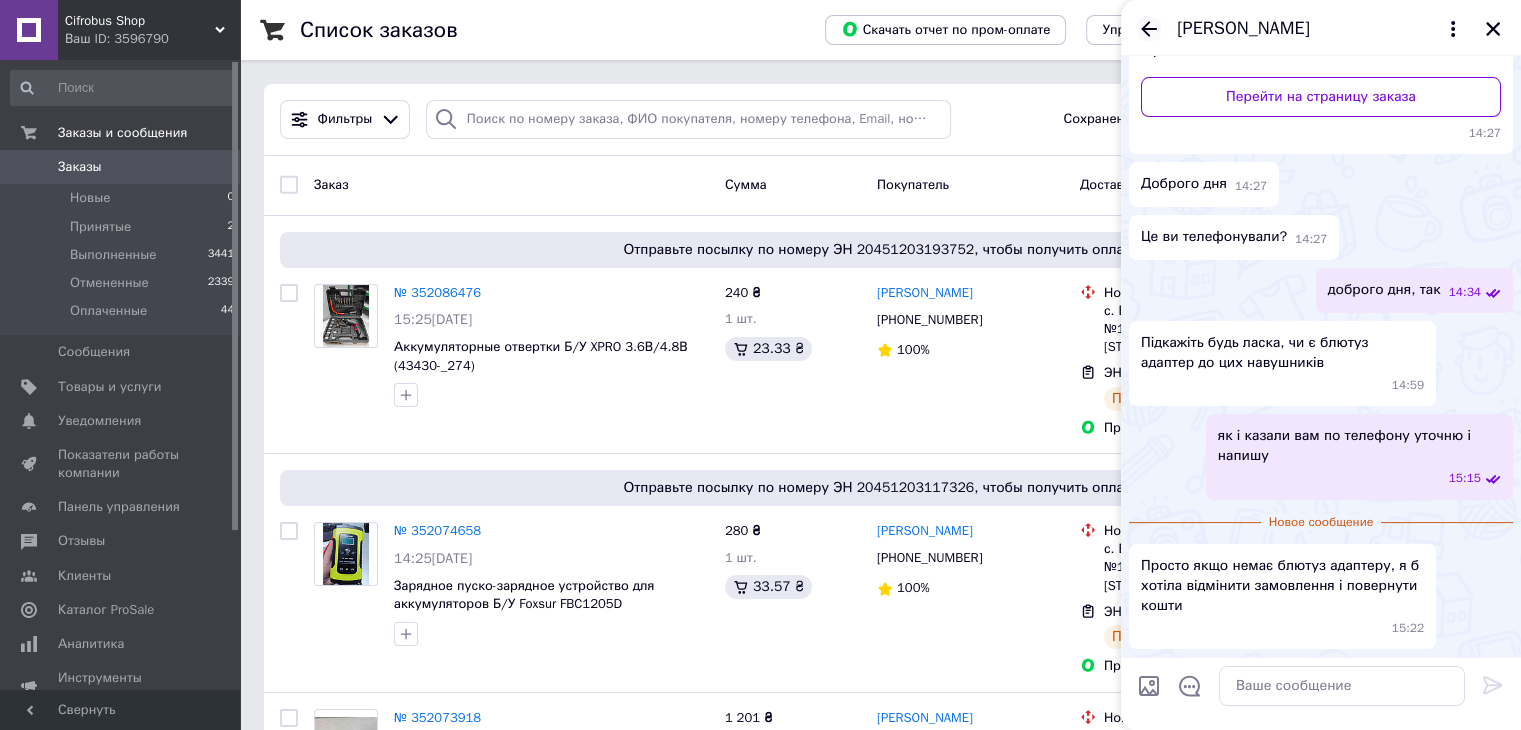 click 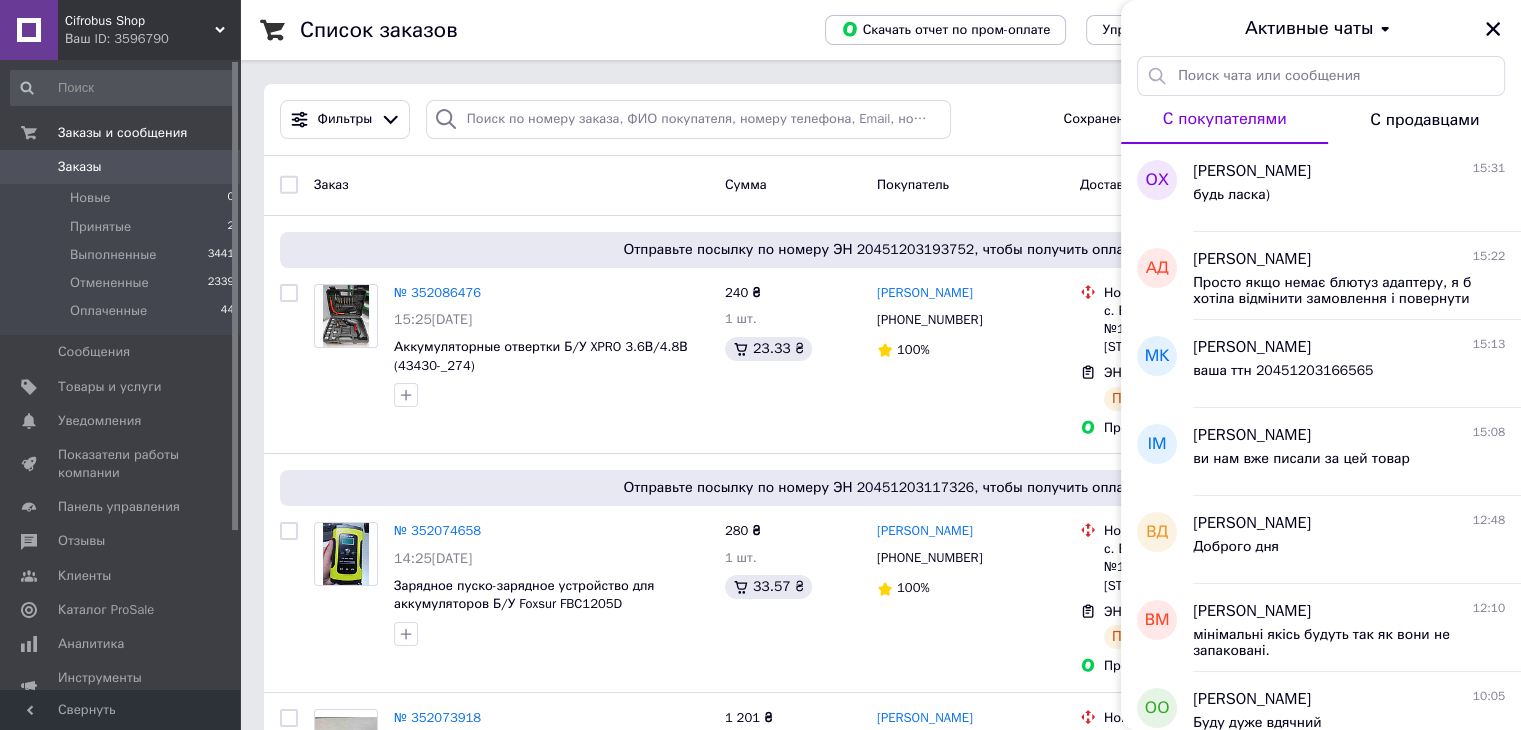 click on "Активные чаты" at bounding box center [1321, 28] 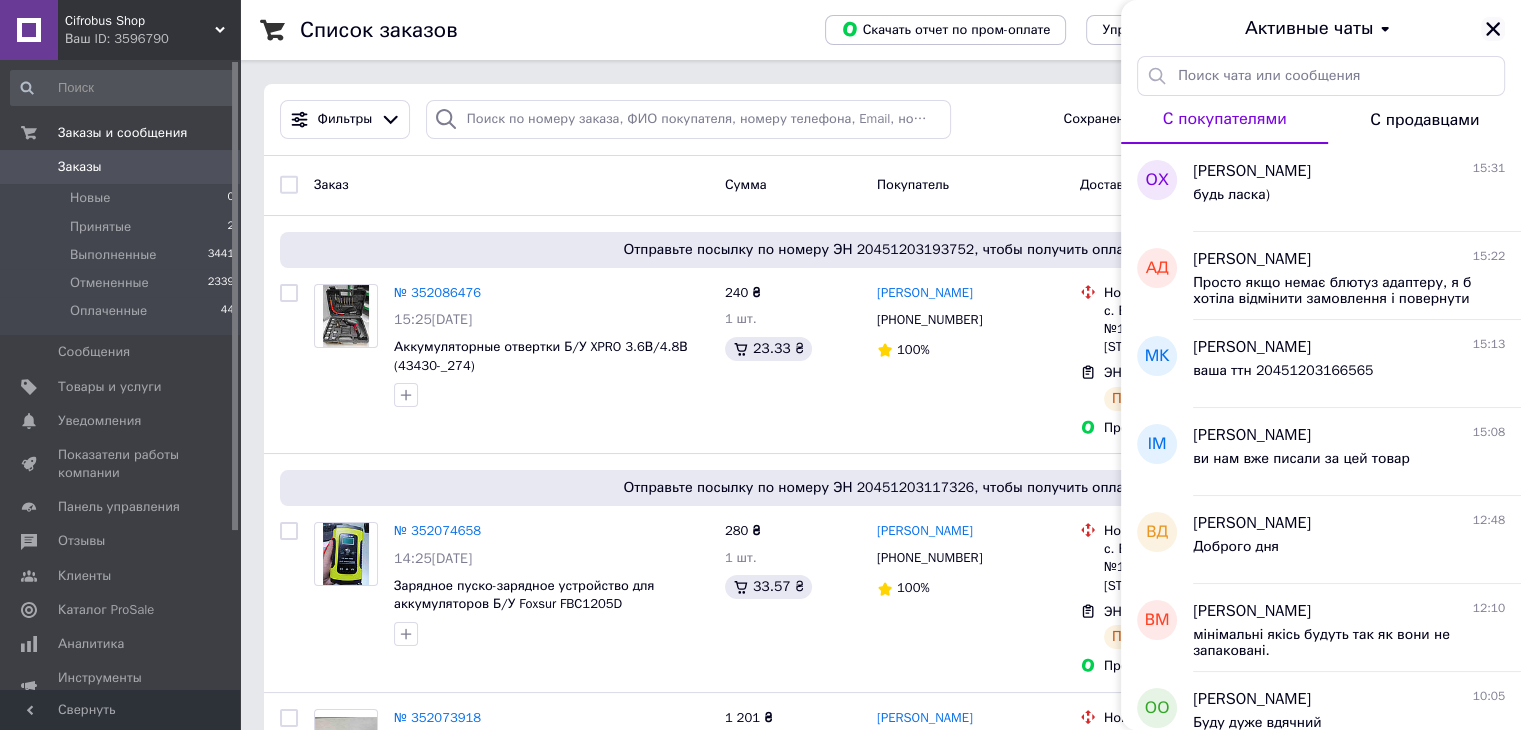 click at bounding box center (1493, 29) 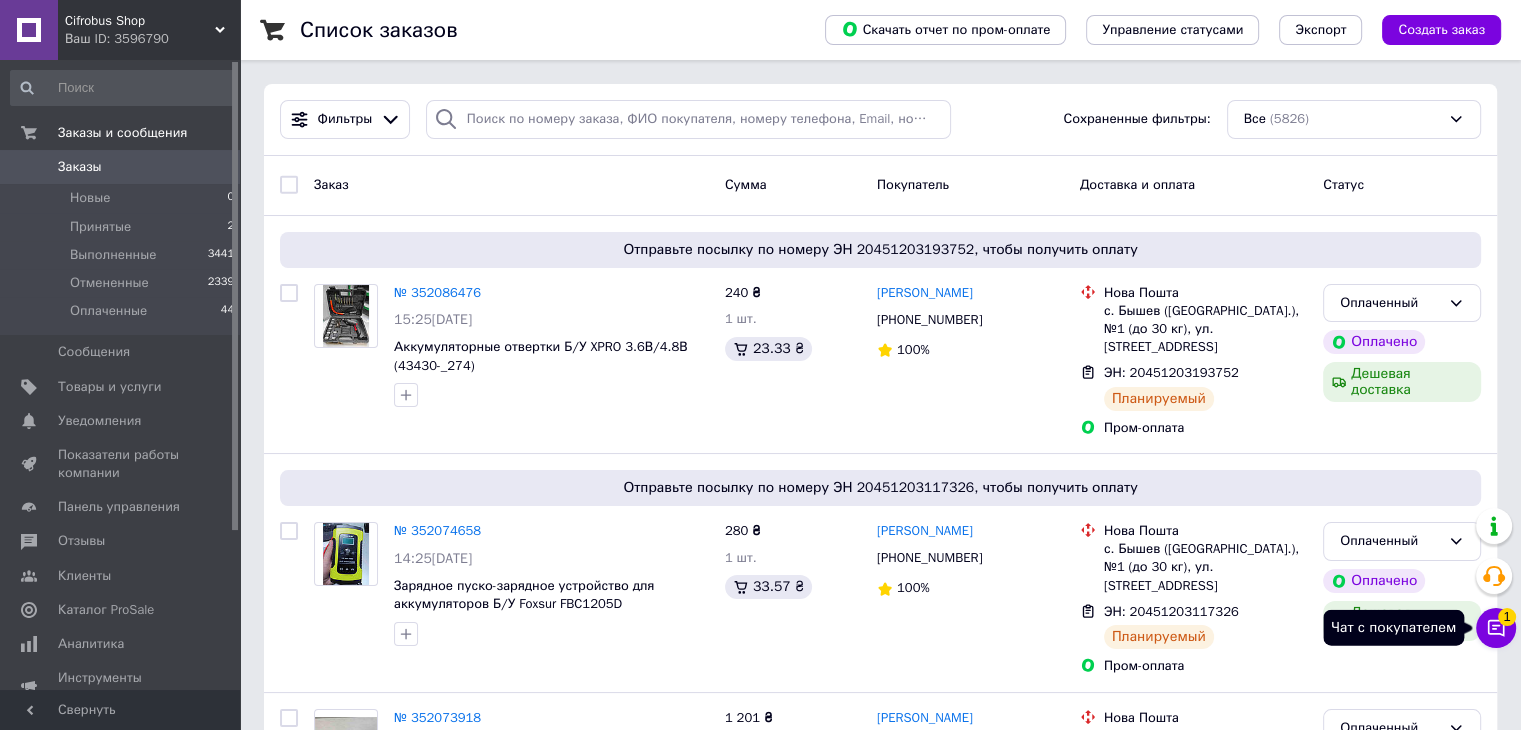 click 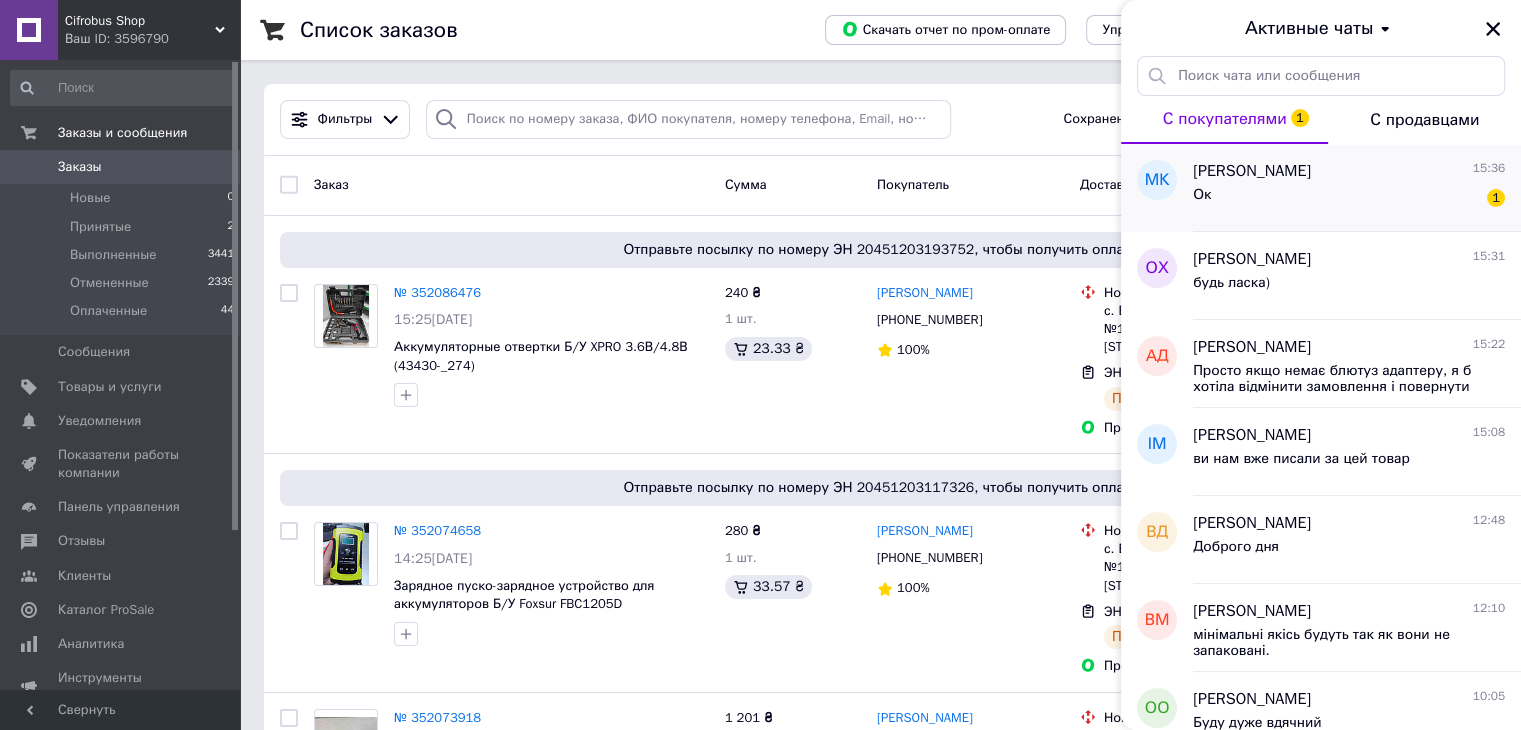 click on "Ок 1" at bounding box center [1349, 199] 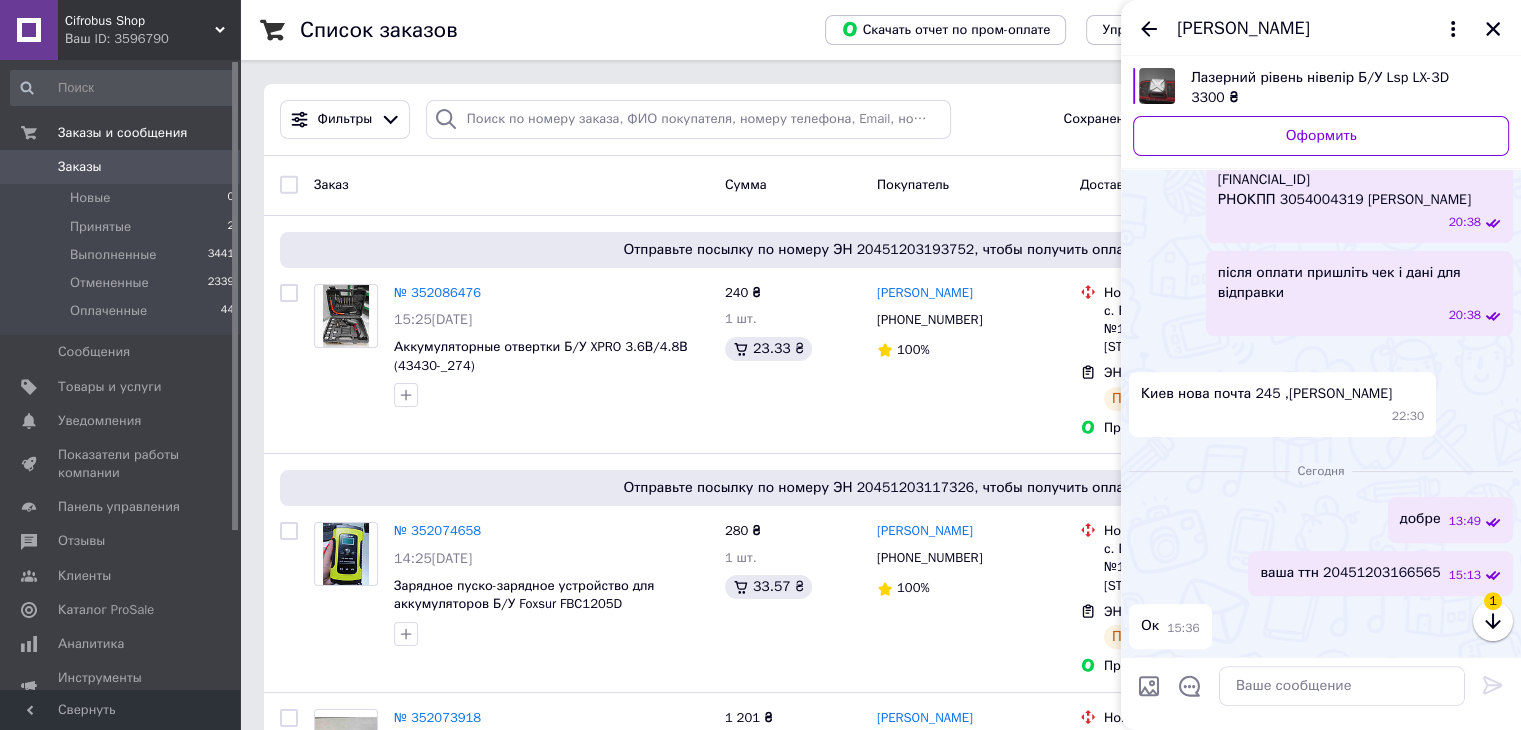 scroll, scrollTop: 784, scrollLeft: 0, axis: vertical 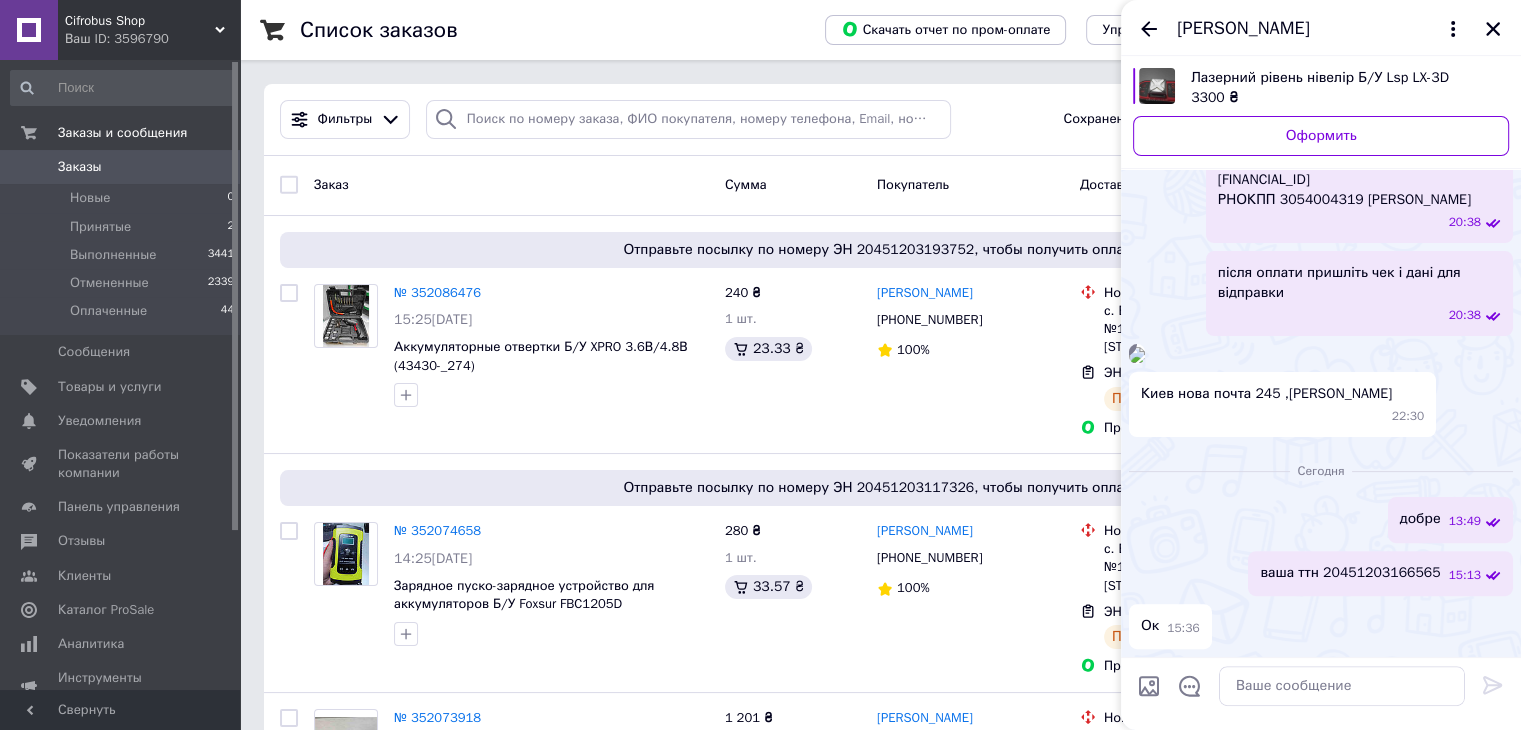 click on "Ок 15:36" at bounding box center (1321, 626) 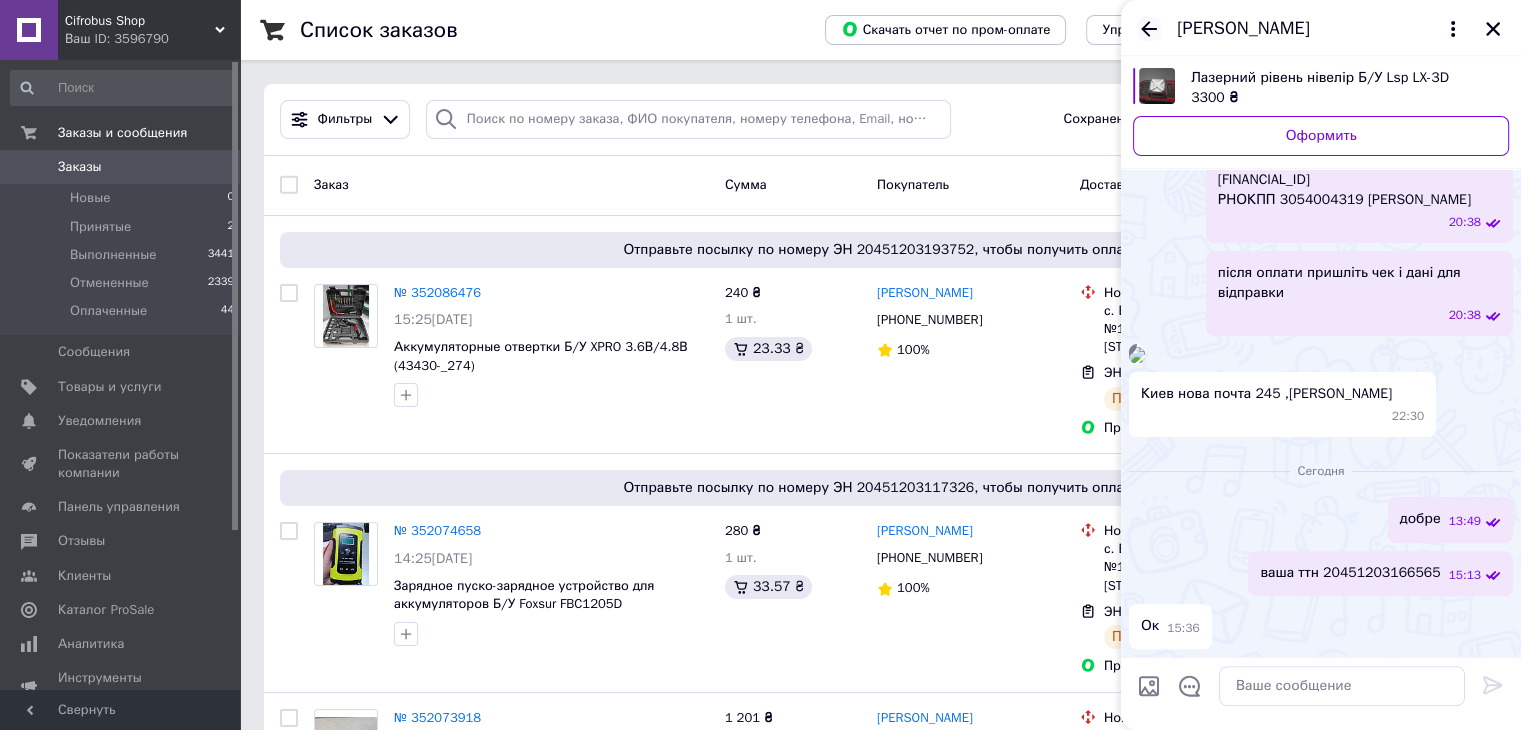 click 